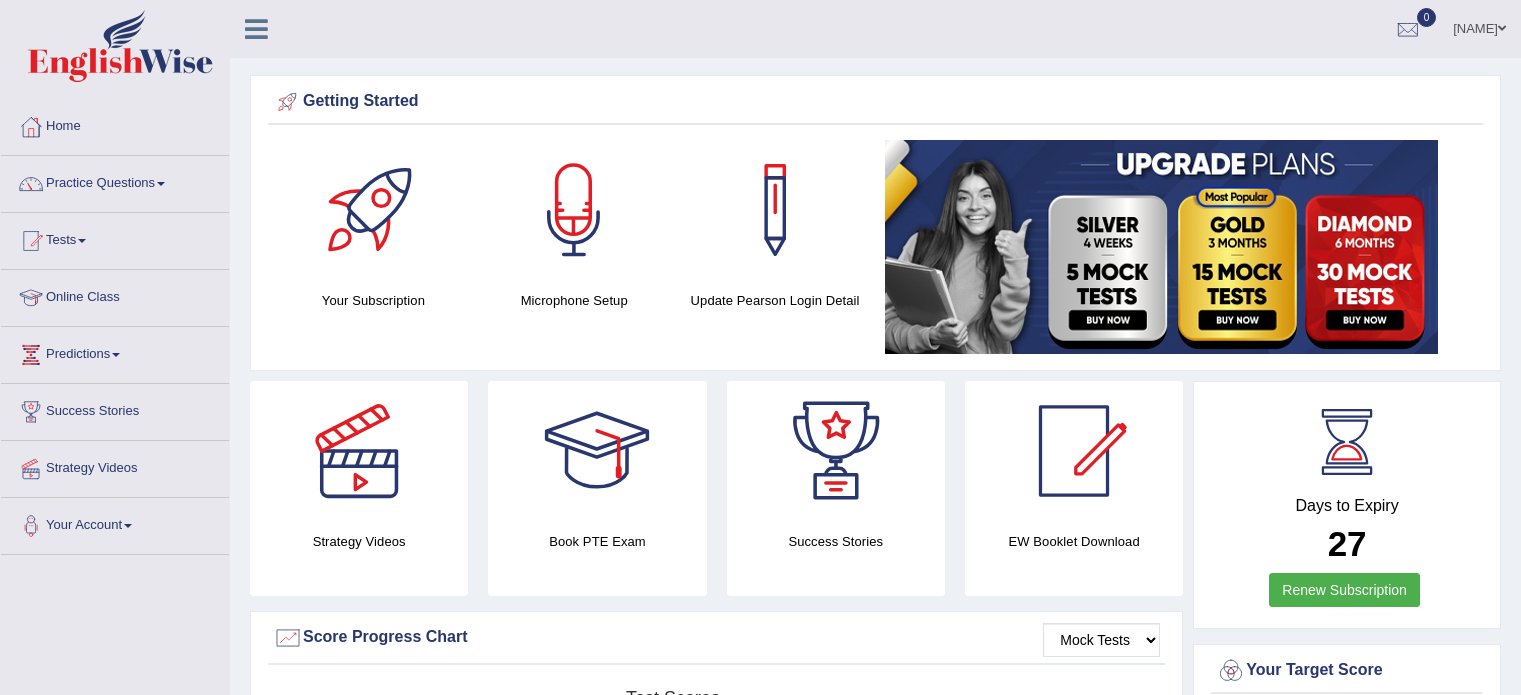 scroll, scrollTop: 0, scrollLeft: 0, axis: both 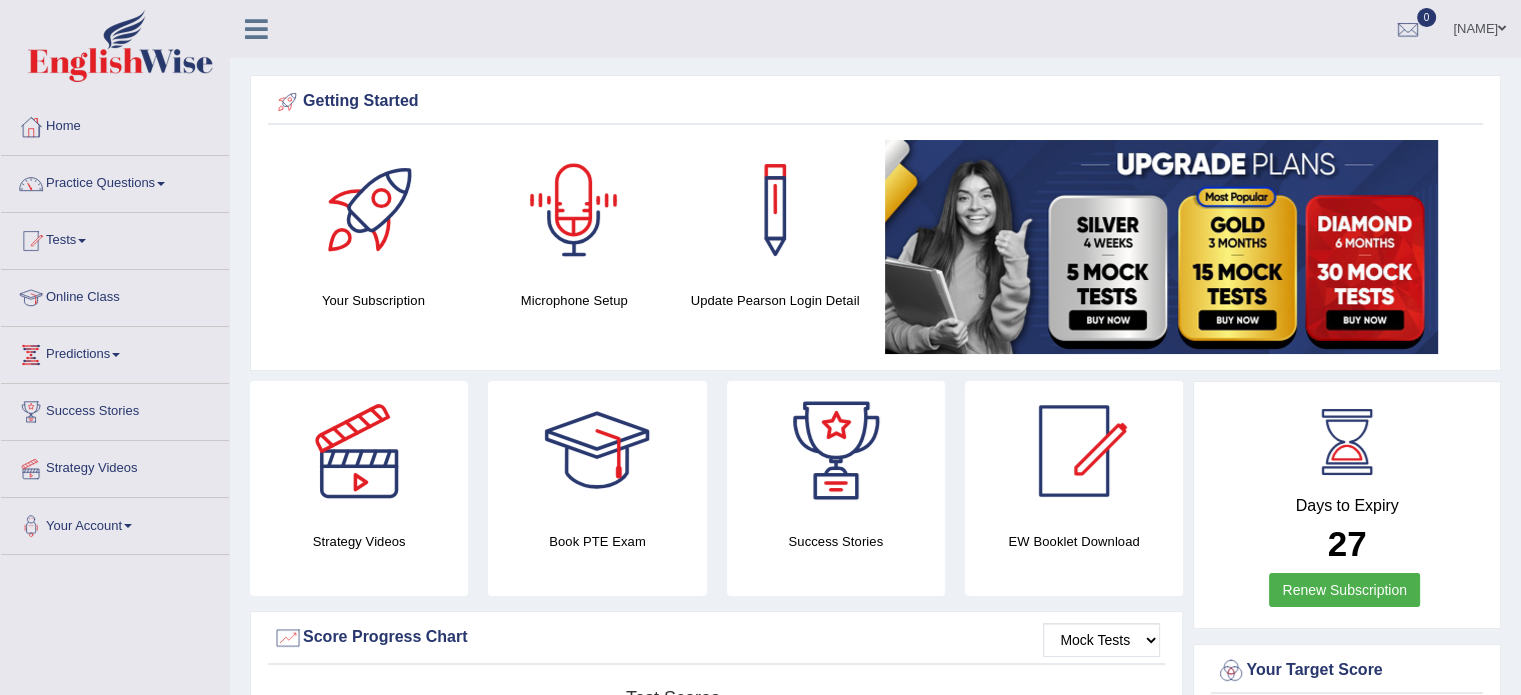 click at bounding box center (574, 210) 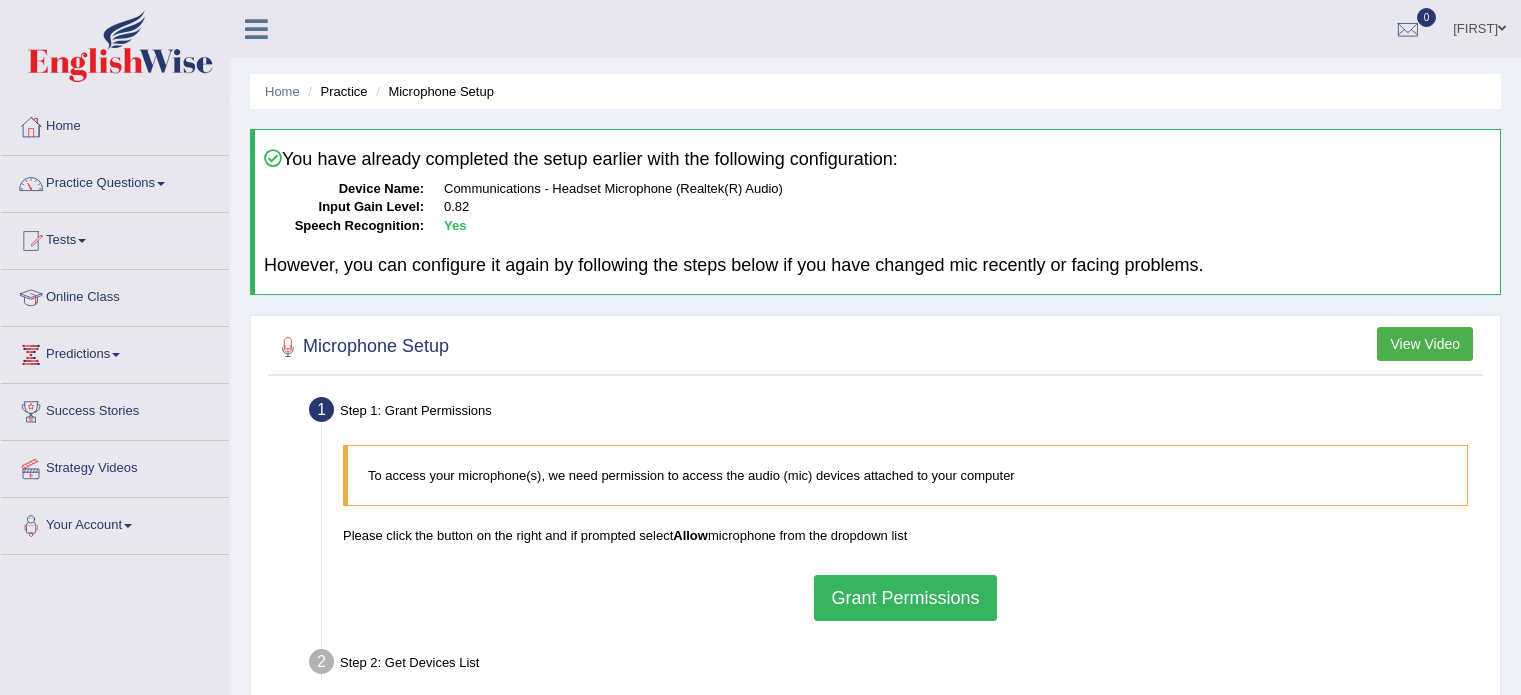 scroll, scrollTop: 0, scrollLeft: 0, axis: both 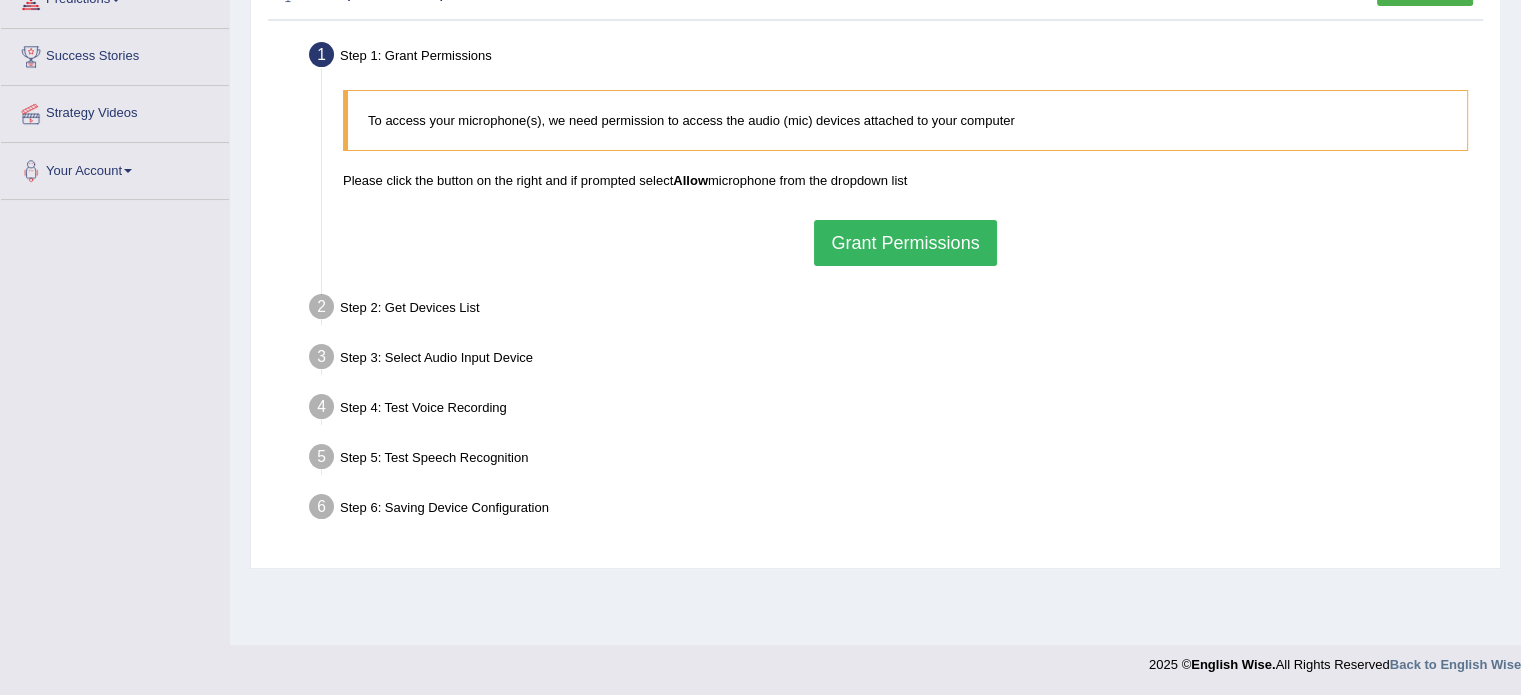 click on "Grant Permissions" at bounding box center [905, 243] 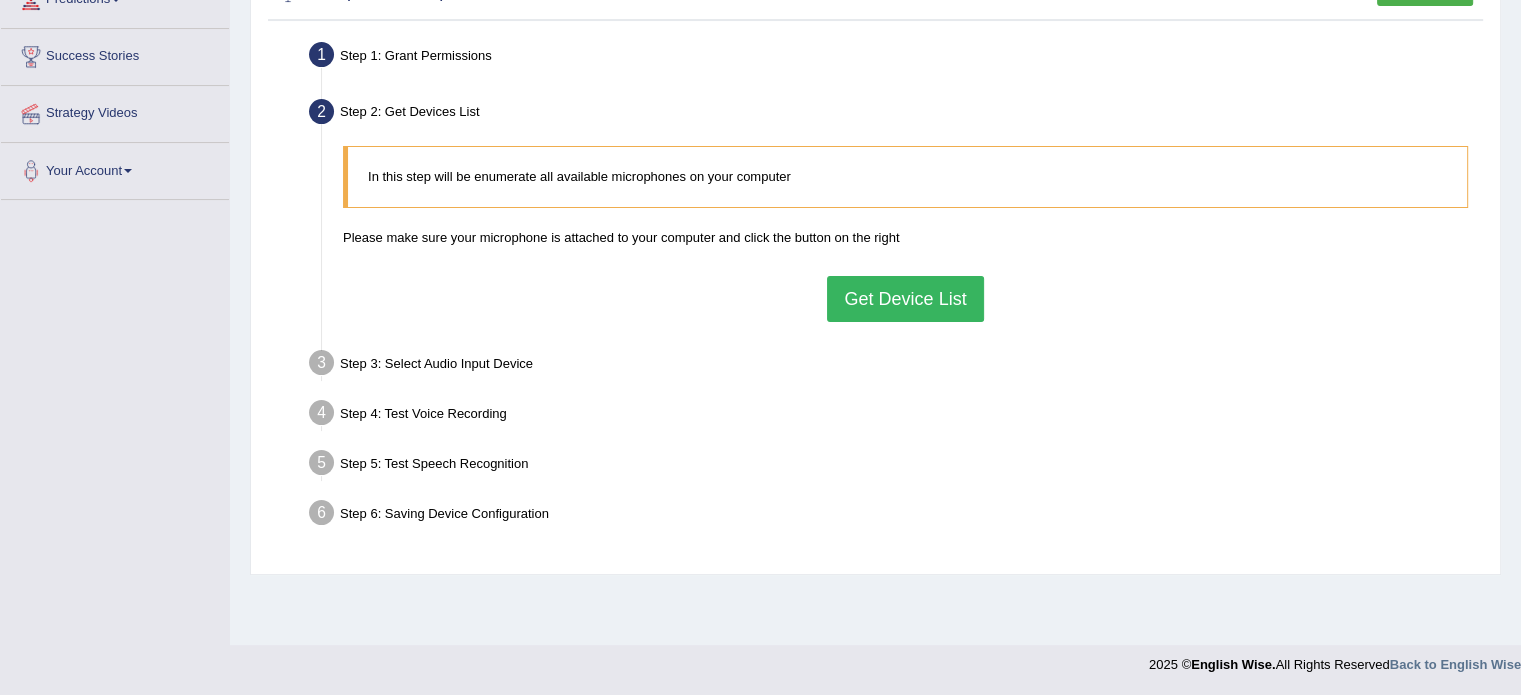 click on "Get Device List" at bounding box center [905, 299] 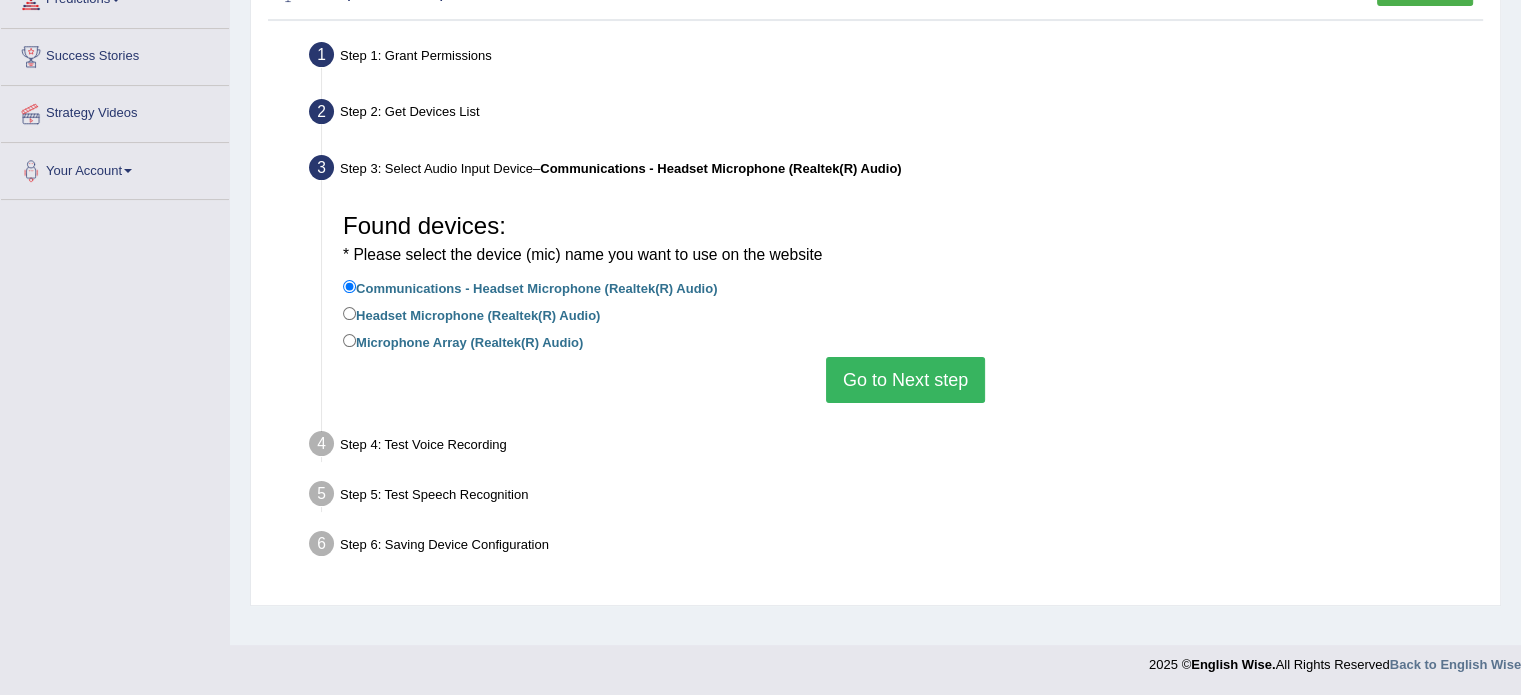 click on "Go to Next step" at bounding box center [905, 380] 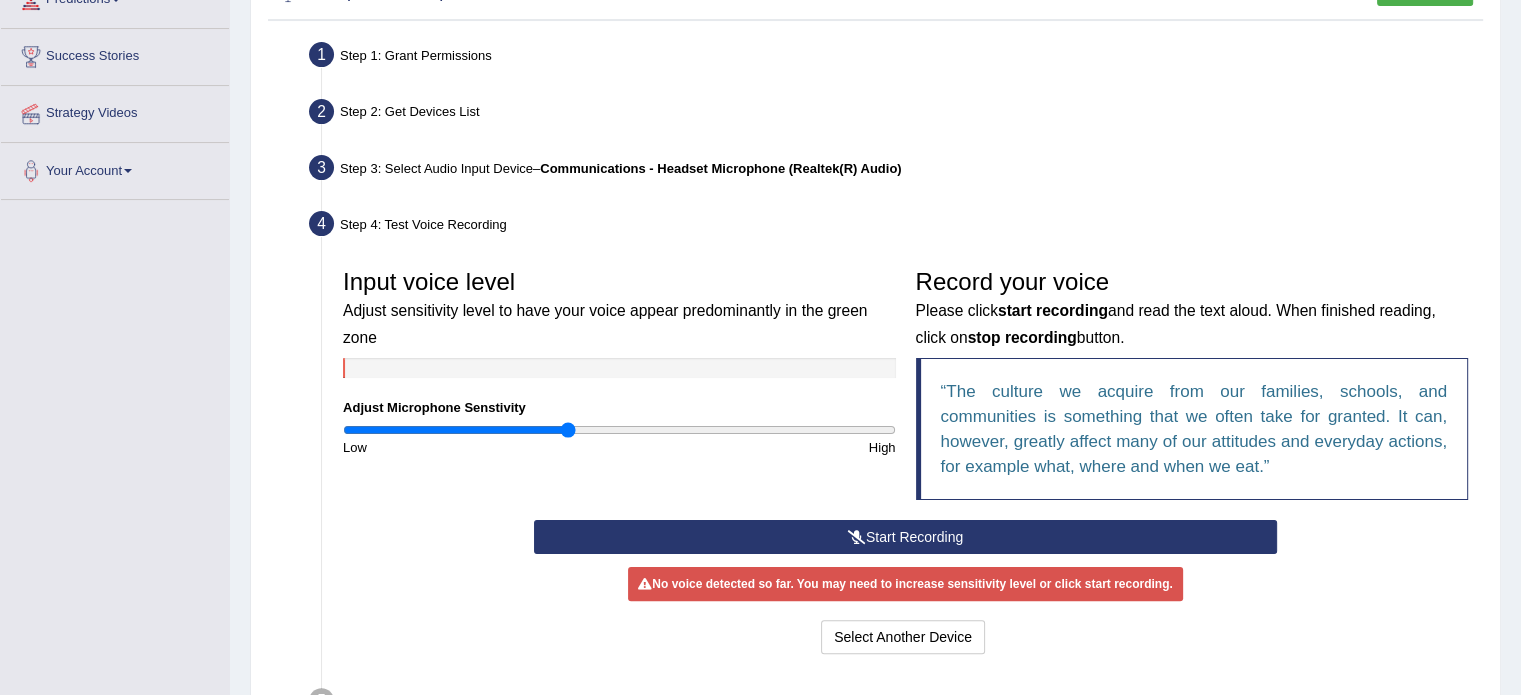 click on "Start Recording" at bounding box center [905, 537] 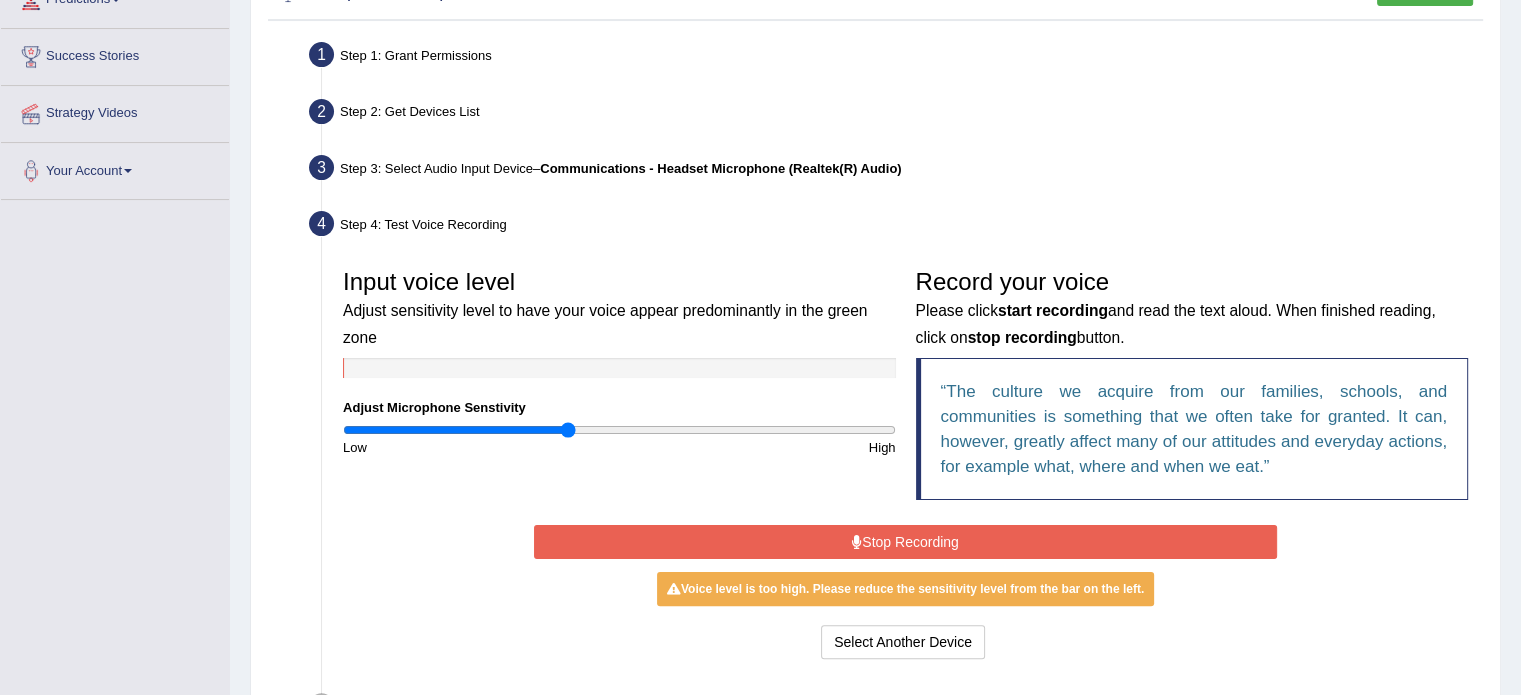 click on "Stop Recording" at bounding box center [905, 542] 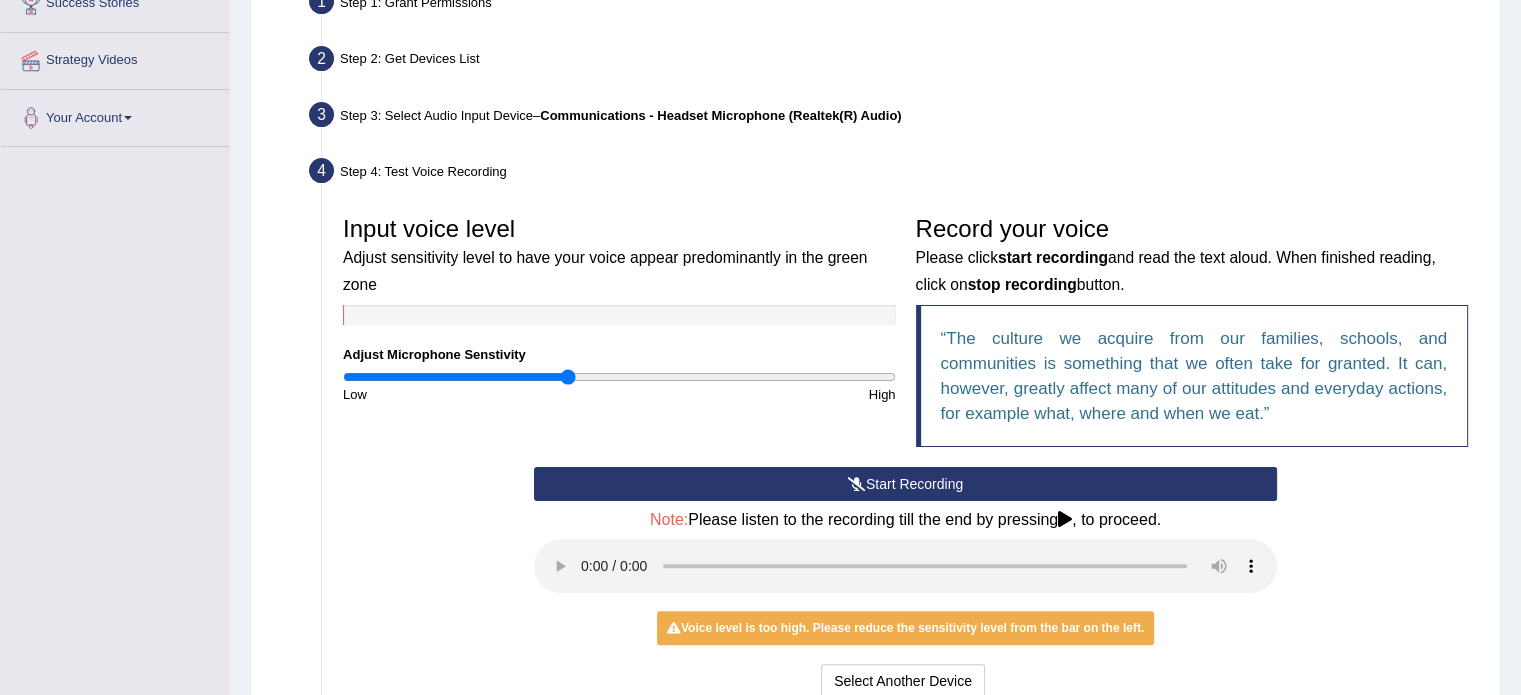 scroll, scrollTop: 421, scrollLeft: 0, axis: vertical 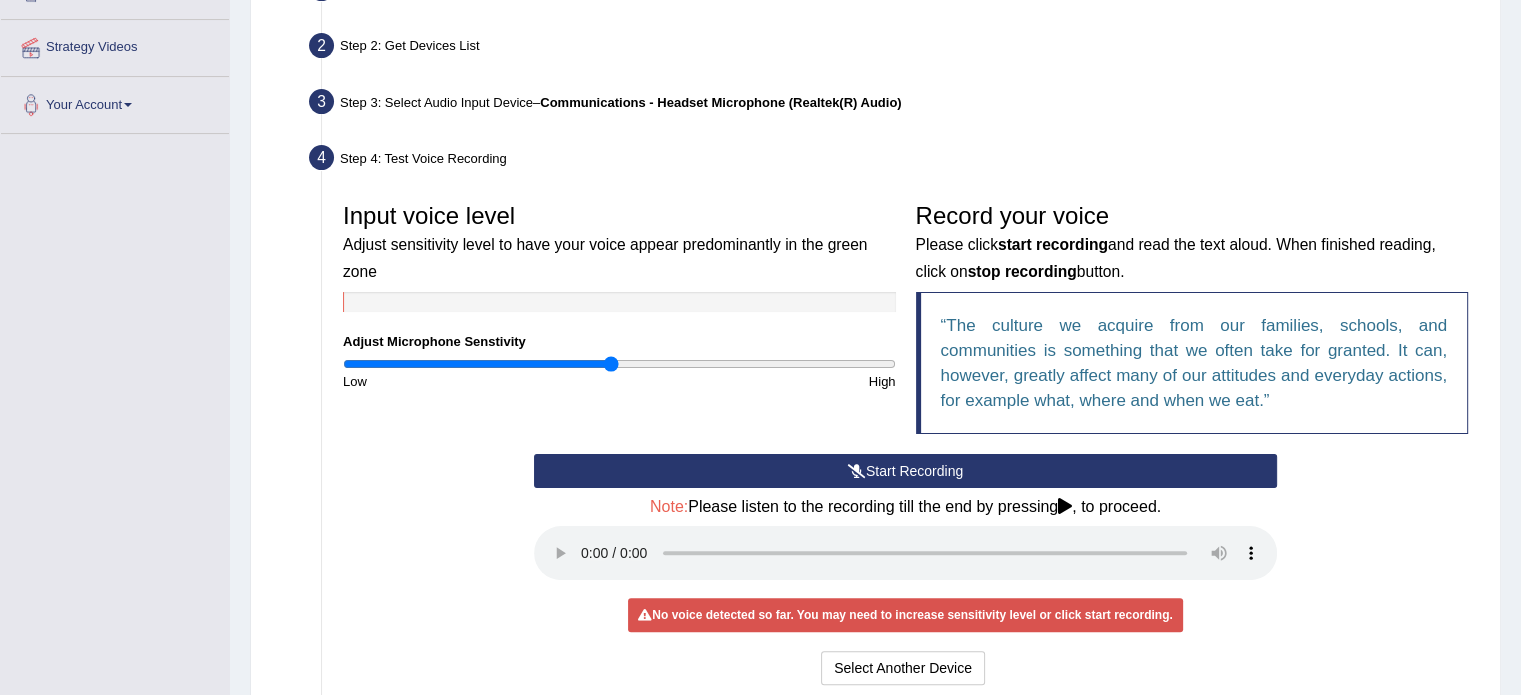 drag, startPoint x: 586, startPoint y: 366, endPoint x: 613, endPoint y: 369, distance: 27.166155 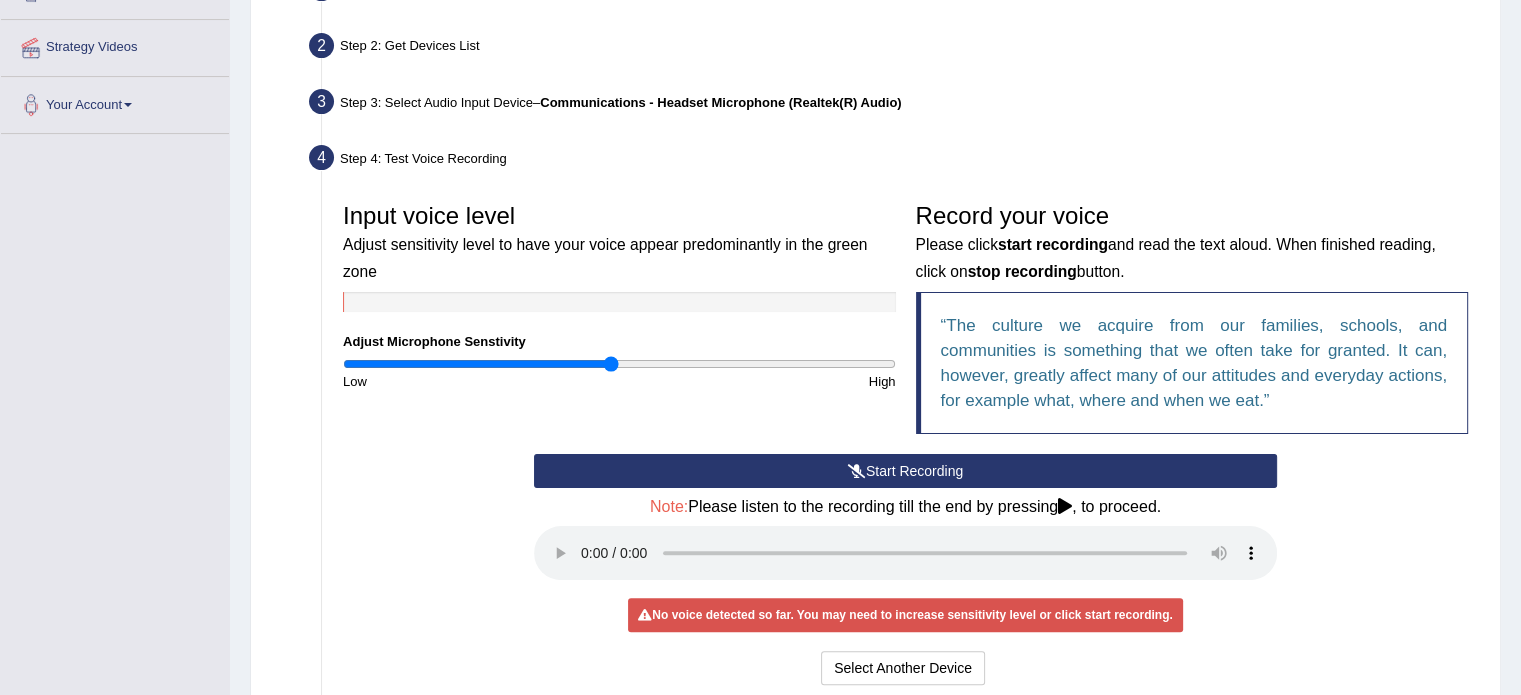 click on "Start Recording" at bounding box center [905, 471] 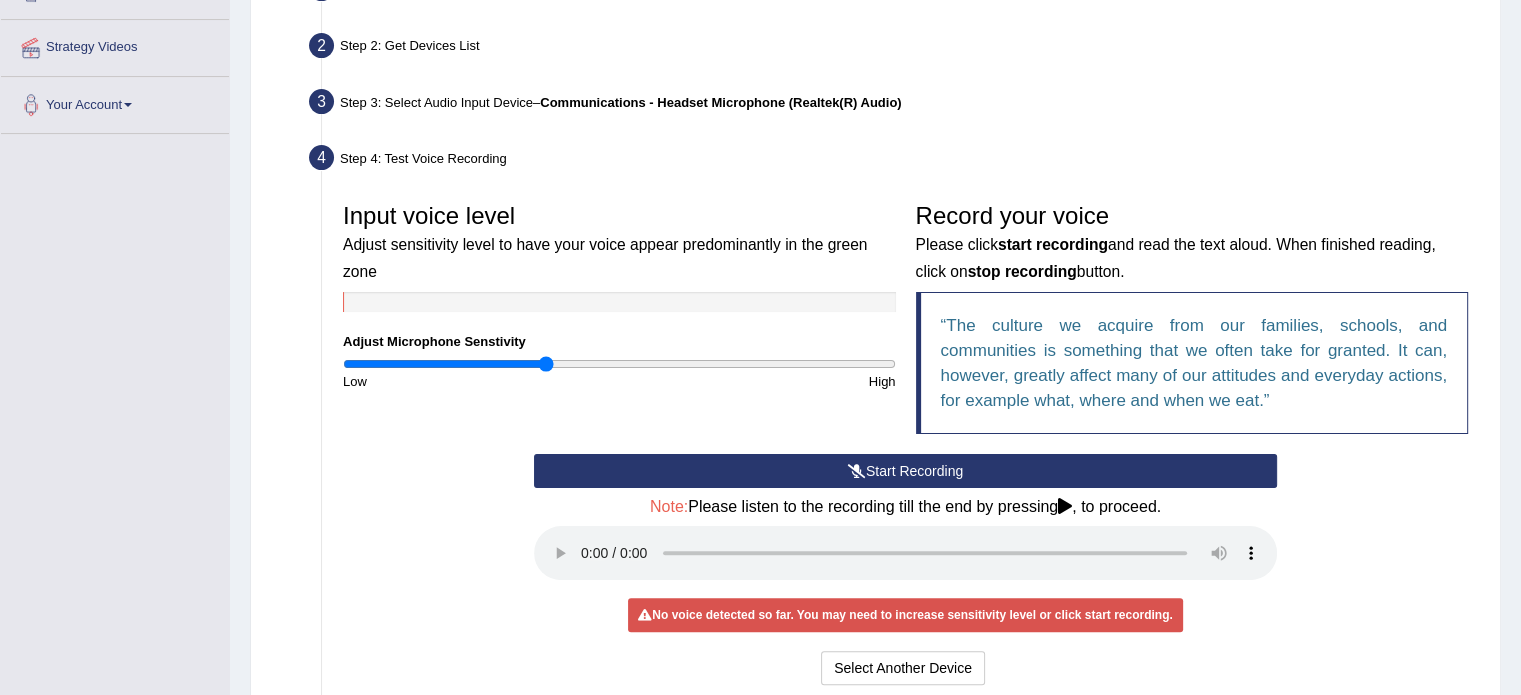 drag, startPoint x: 605, startPoint y: 366, endPoint x: 547, endPoint y: 362, distance: 58.137768 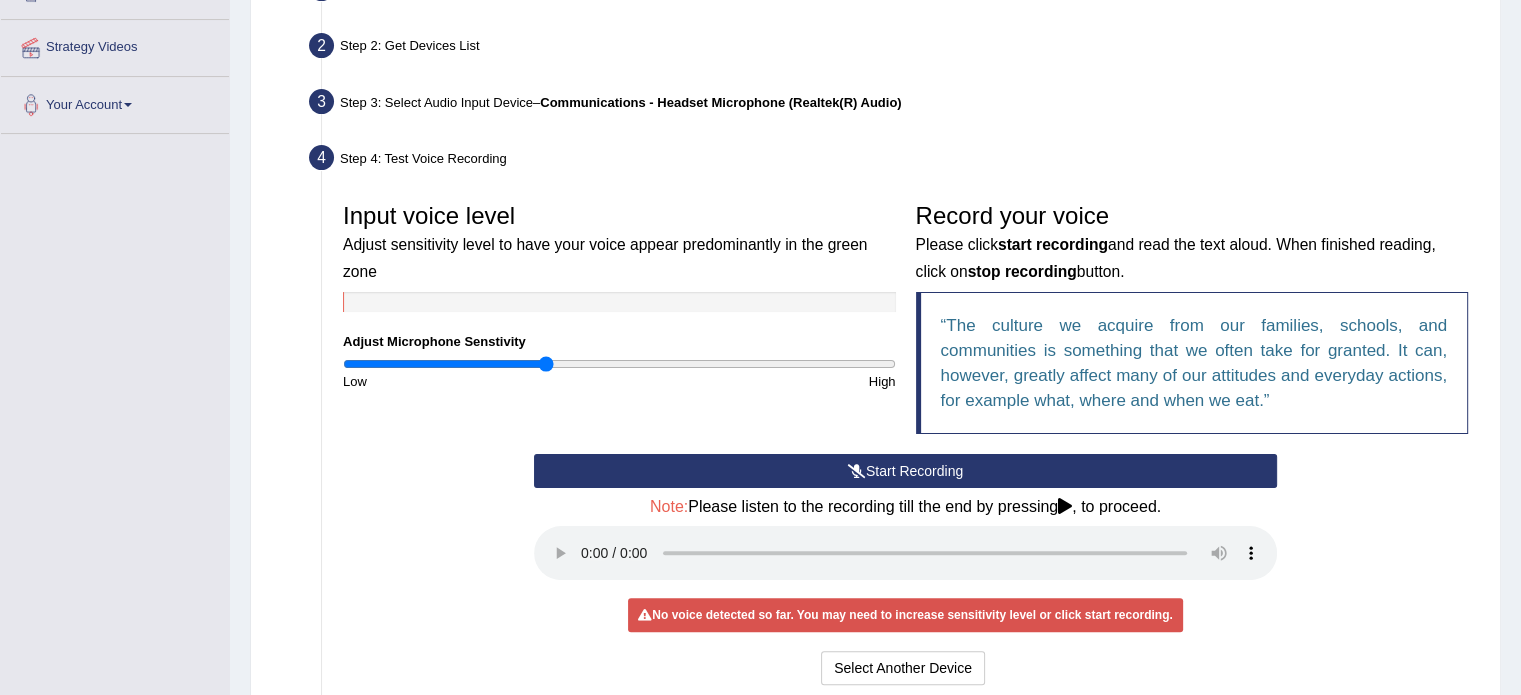 click on "Start Recording" at bounding box center (905, 471) 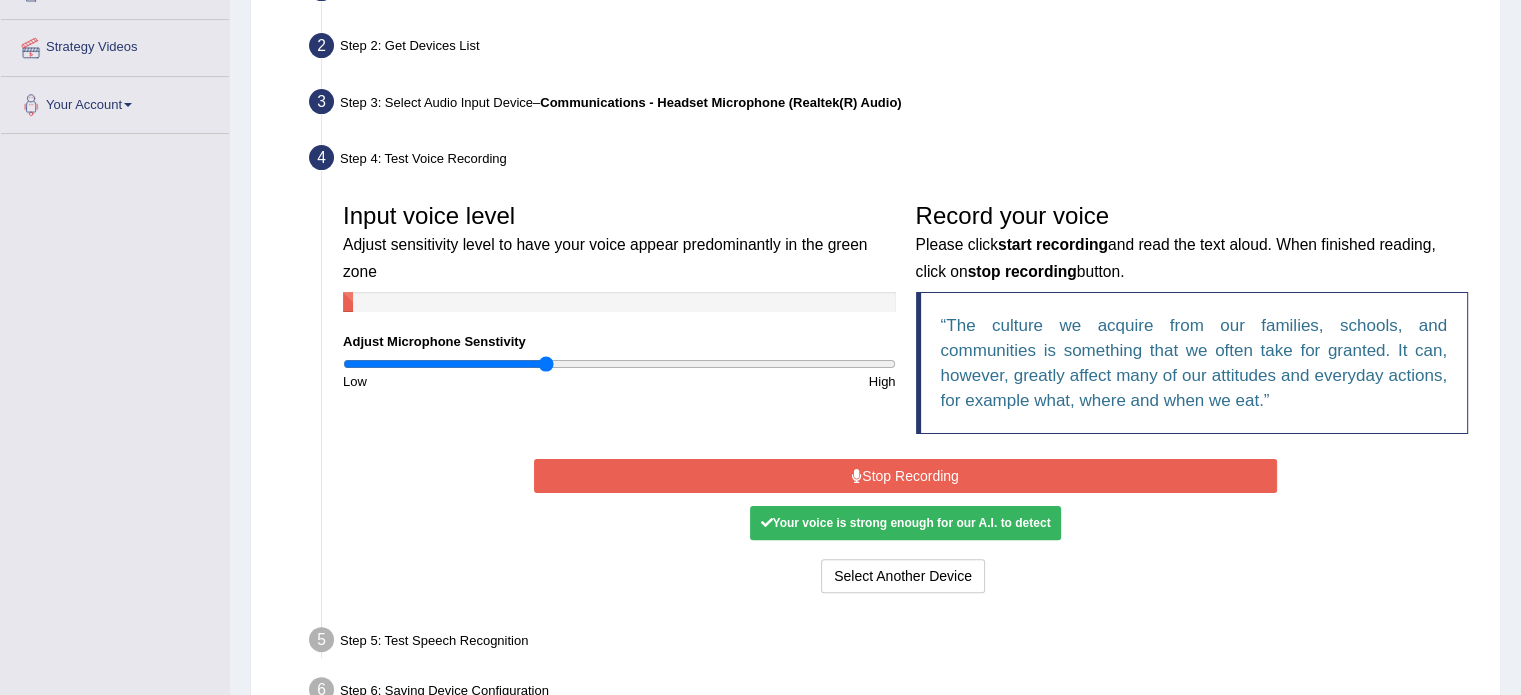 click on "Stop Recording" at bounding box center (905, 476) 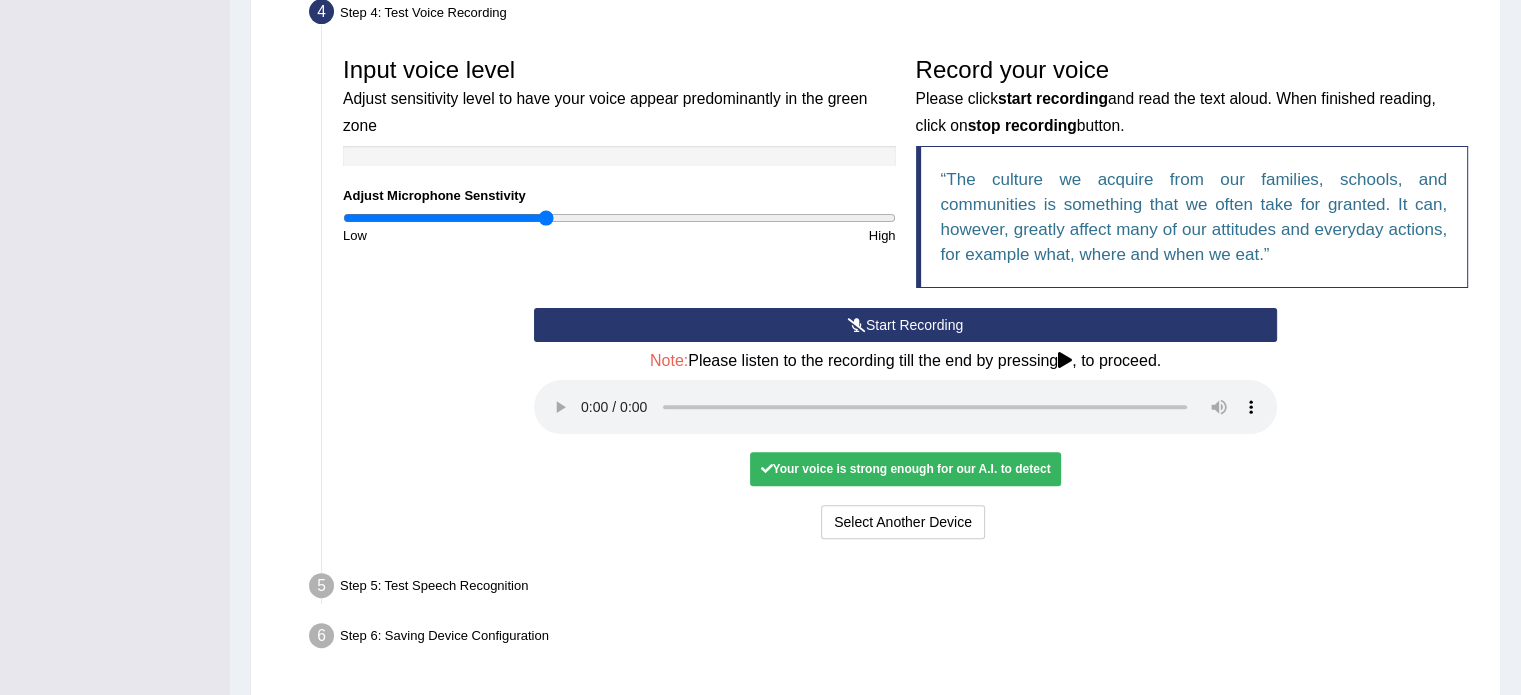 scroll, scrollTop: 588, scrollLeft: 0, axis: vertical 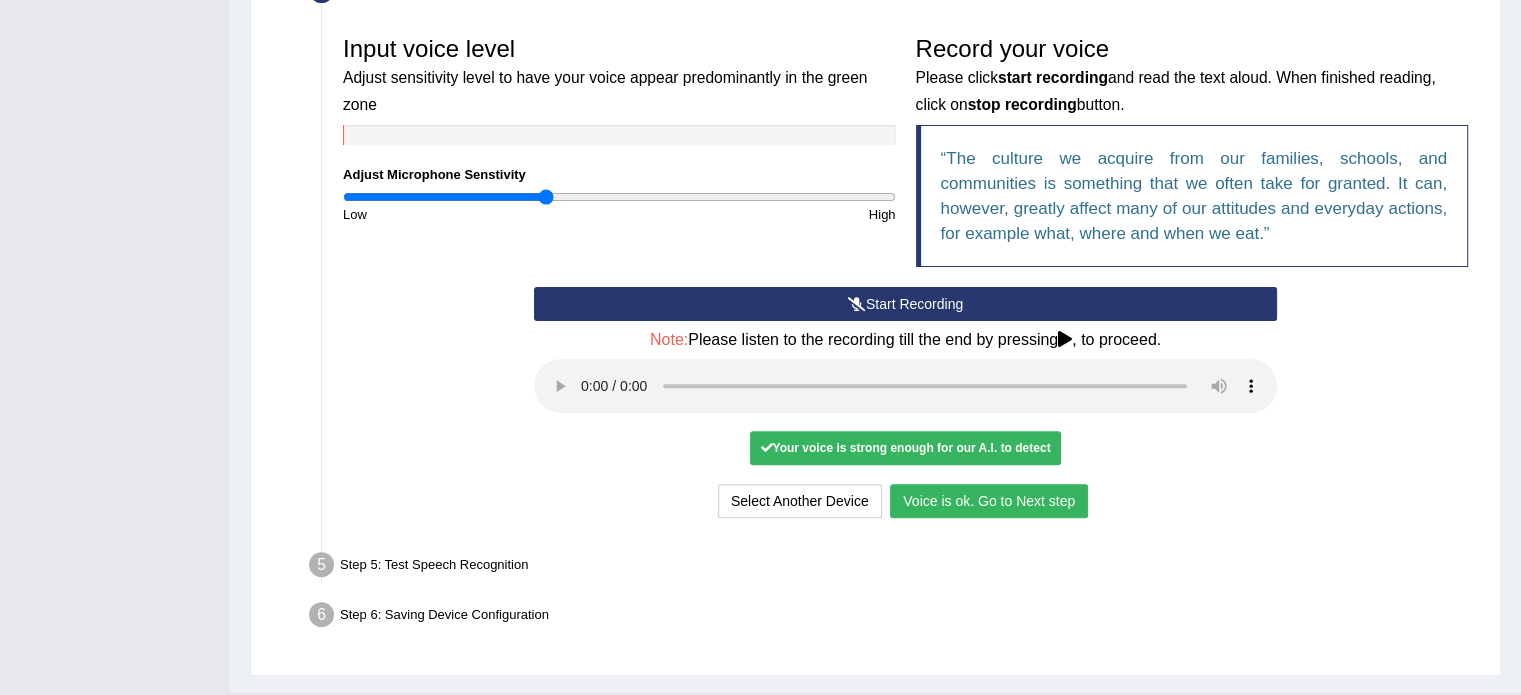 click on "Voice is ok. Go to Next step" at bounding box center (989, 501) 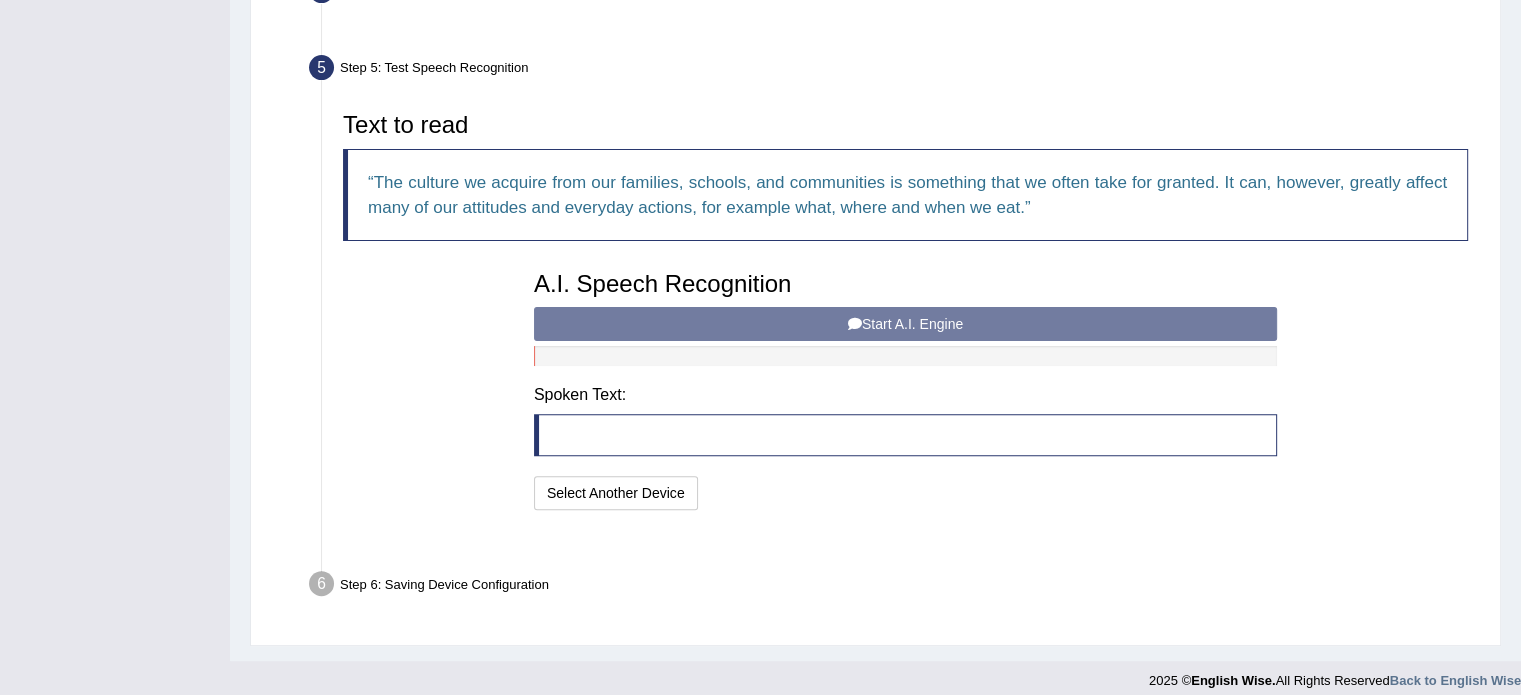 scroll, scrollTop: 552, scrollLeft: 0, axis: vertical 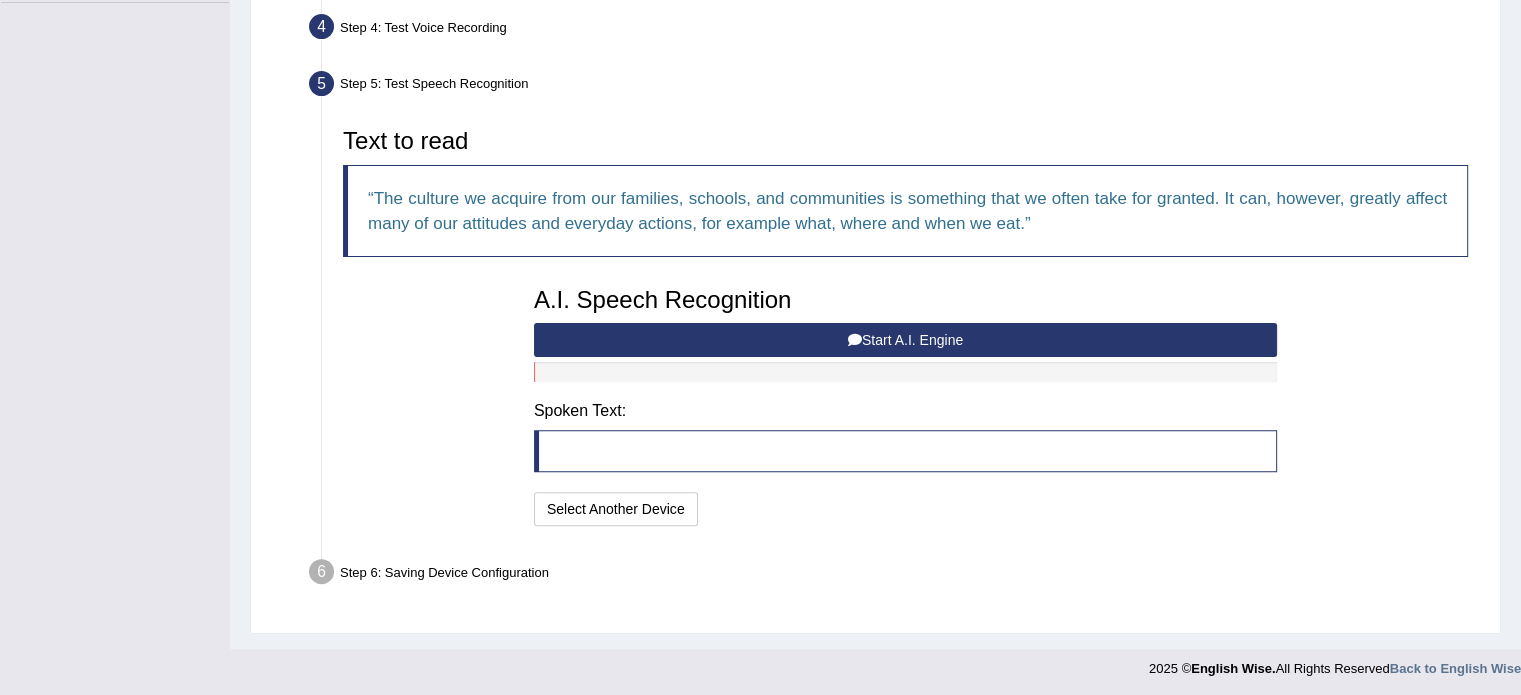 click on "Start A.I. Engine" at bounding box center (905, 340) 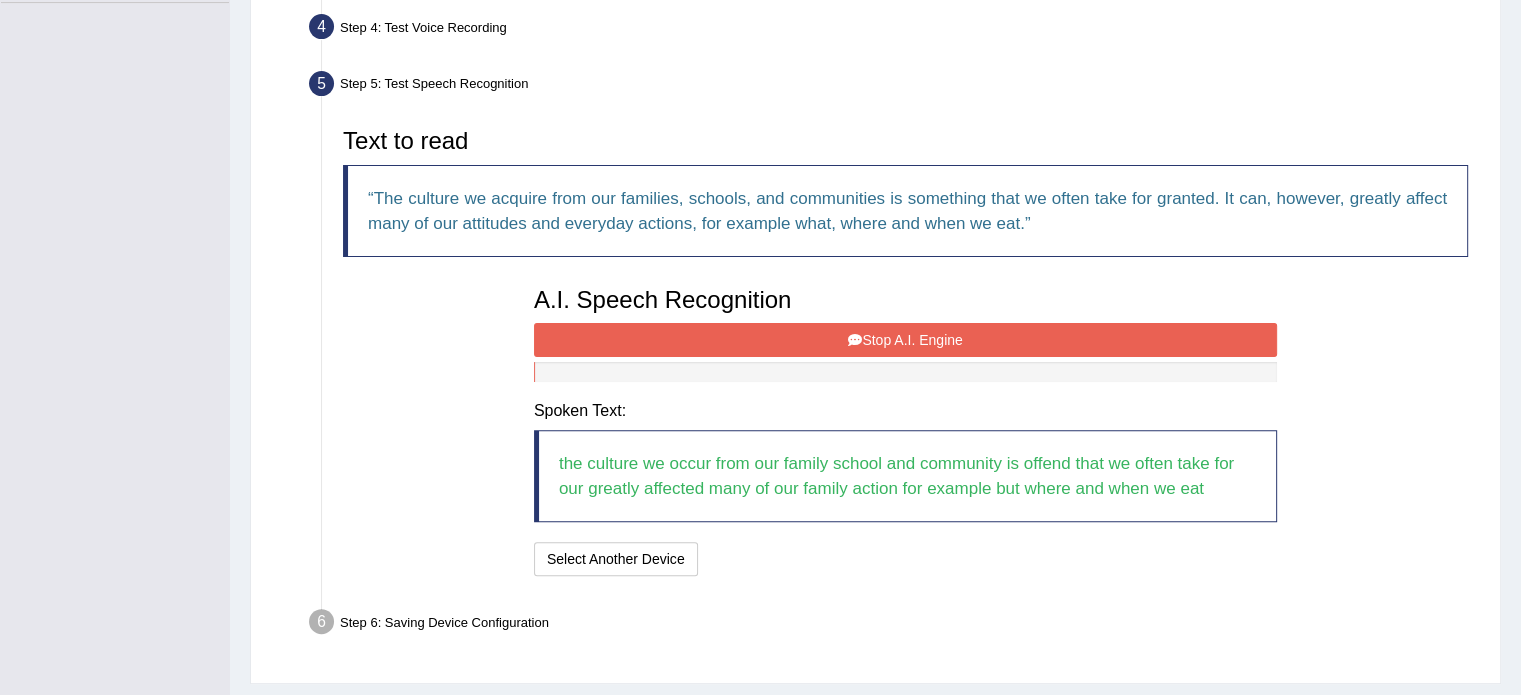 click on "Stop A.I. Engine" at bounding box center [905, 340] 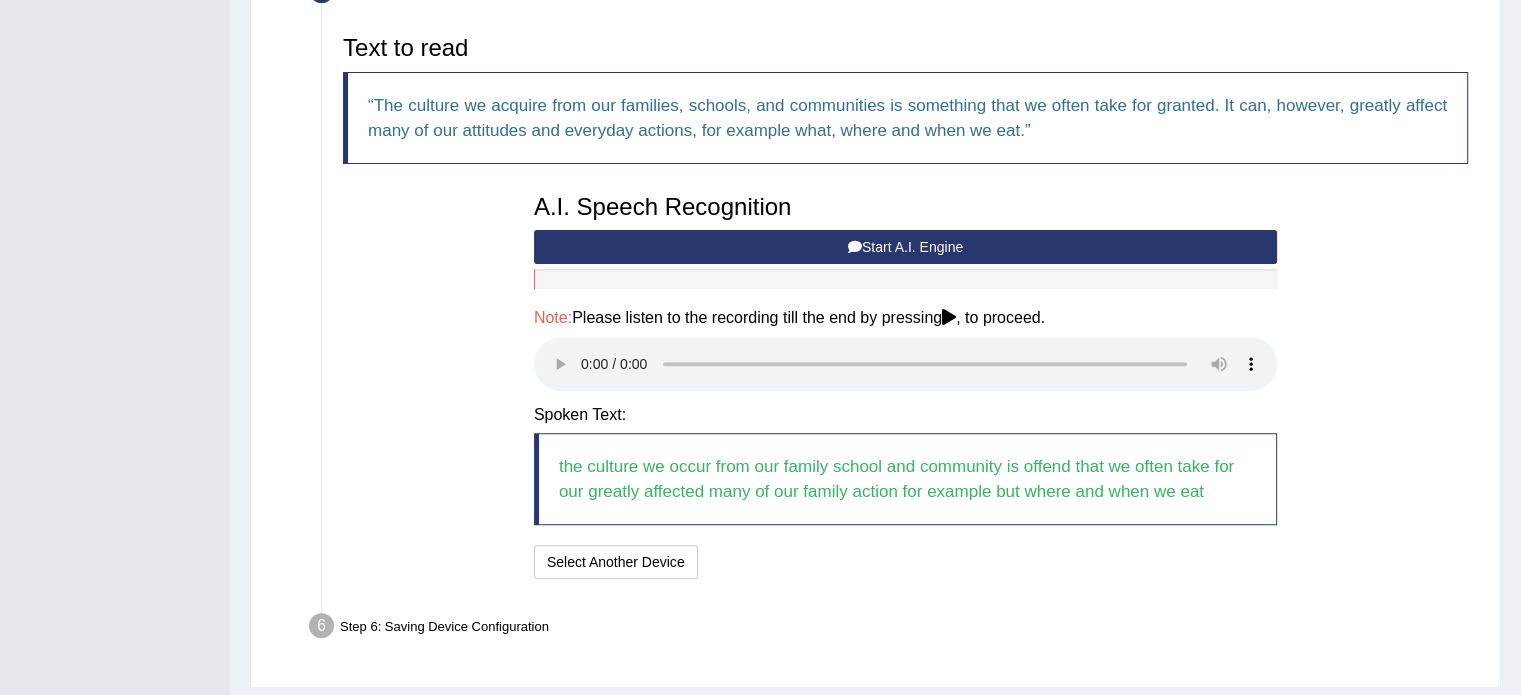 scroll, scrollTop: 700, scrollLeft: 0, axis: vertical 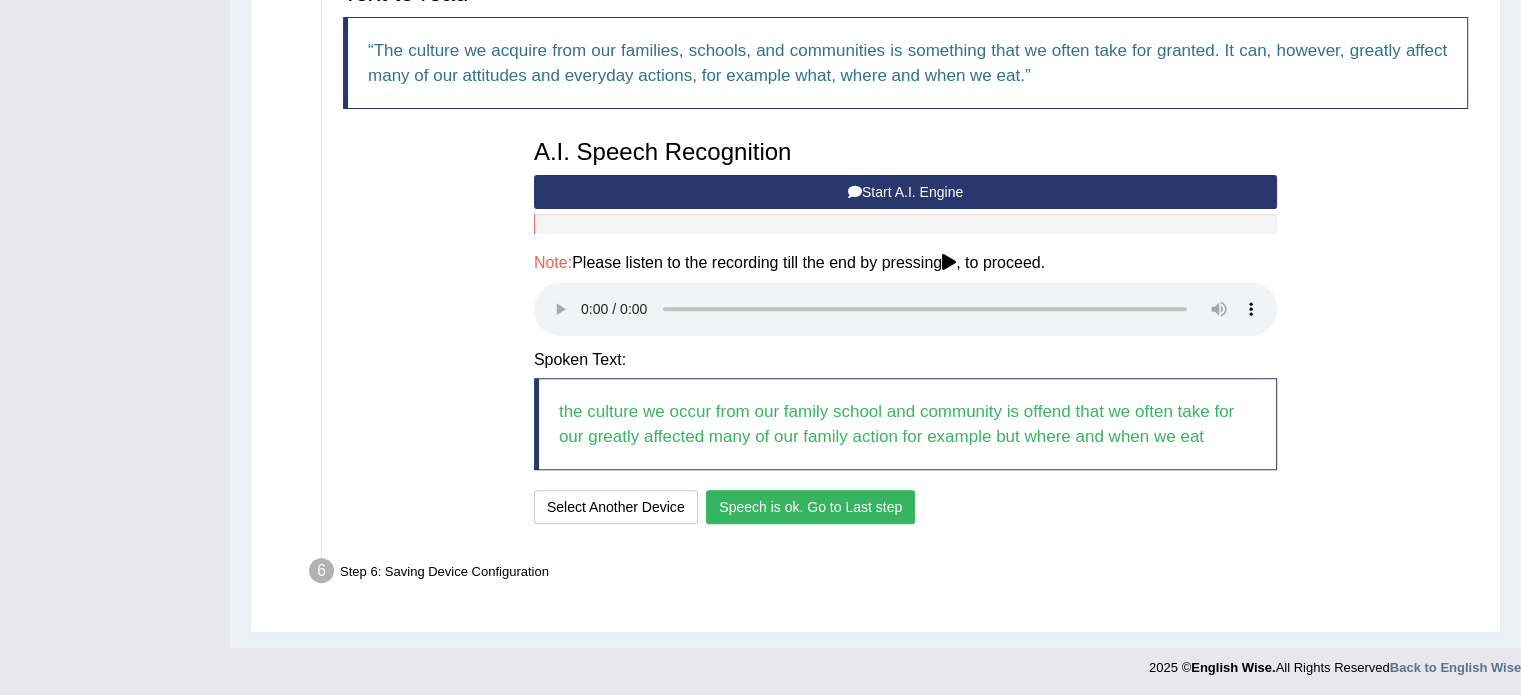 click on "Speech is ok. Go to Last step" at bounding box center [810, 507] 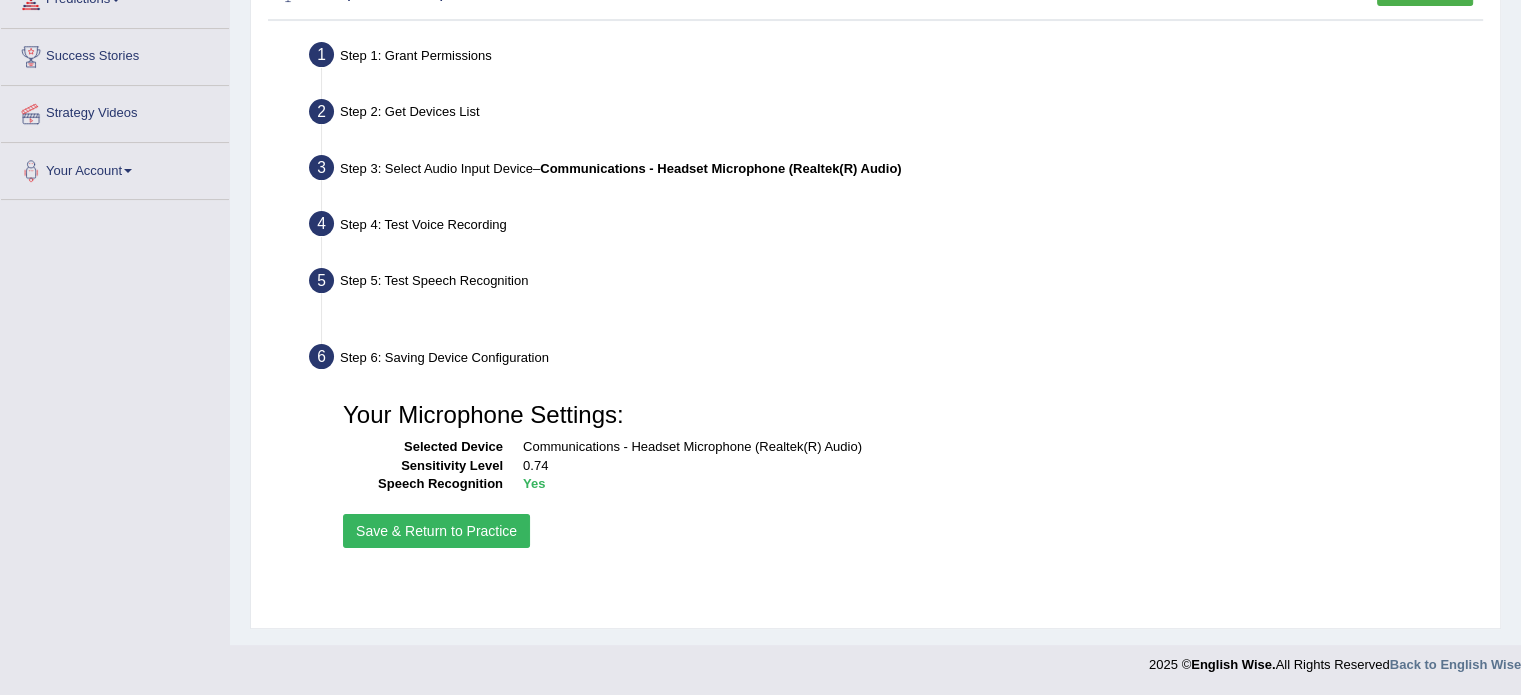 scroll, scrollTop: 355, scrollLeft: 0, axis: vertical 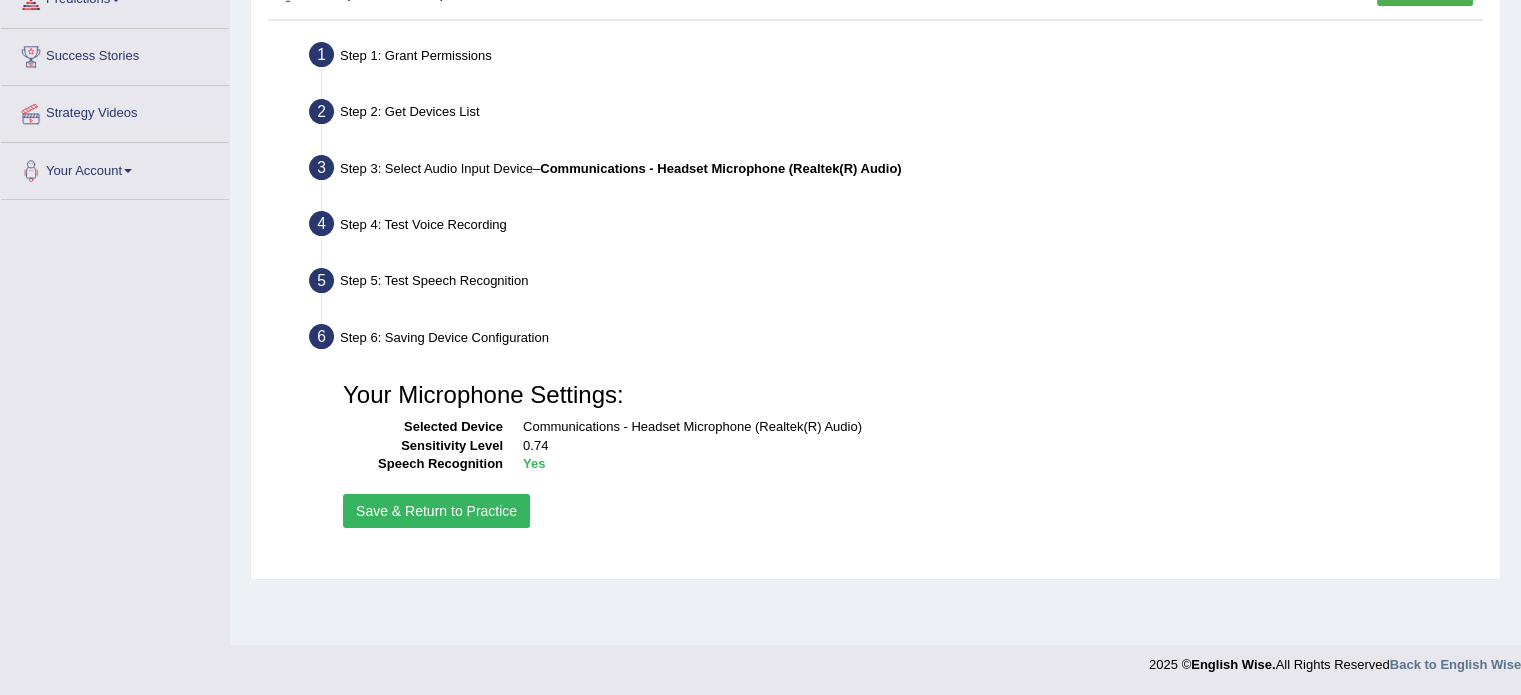 click on "Save & Return to Practice" at bounding box center (436, 511) 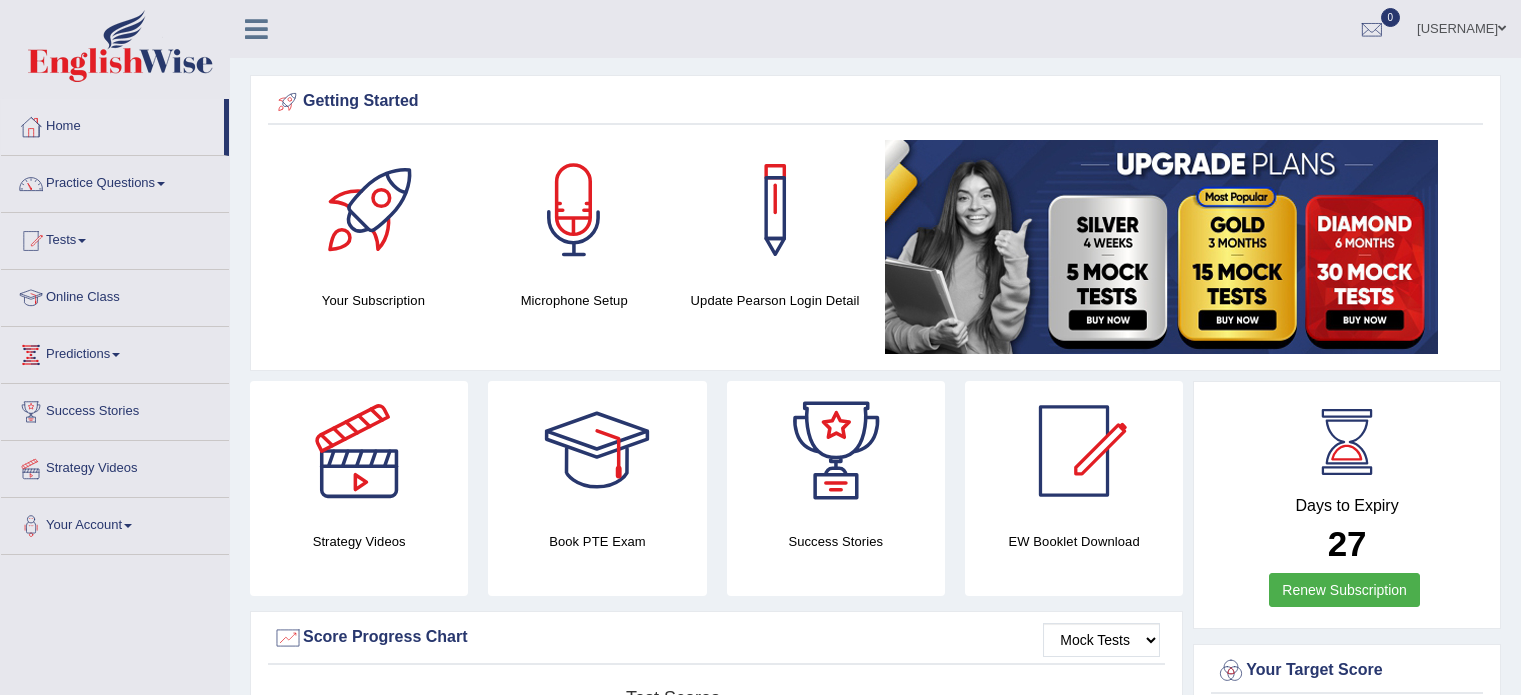 scroll, scrollTop: 0, scrollLeft: 0, axis: both 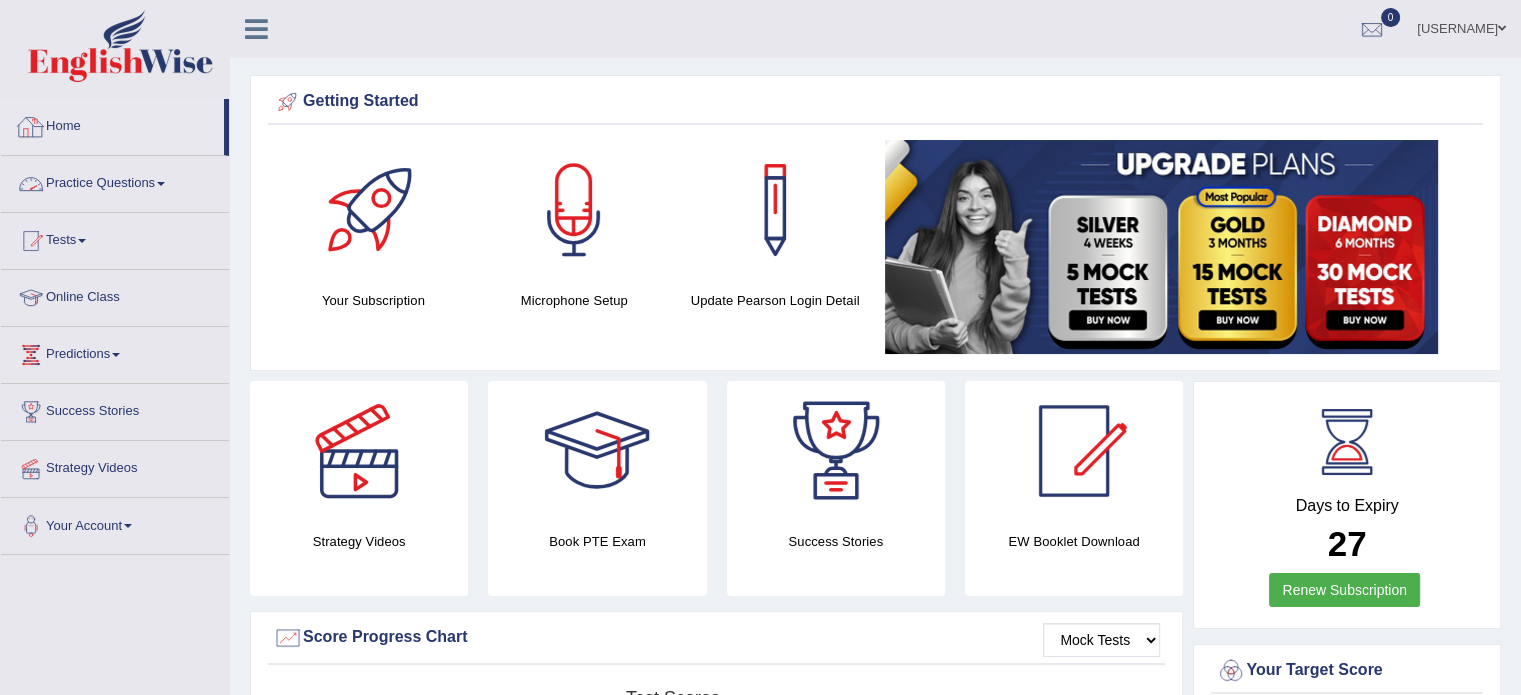 click on "Practice Questions" at bounding box center (115, 181) 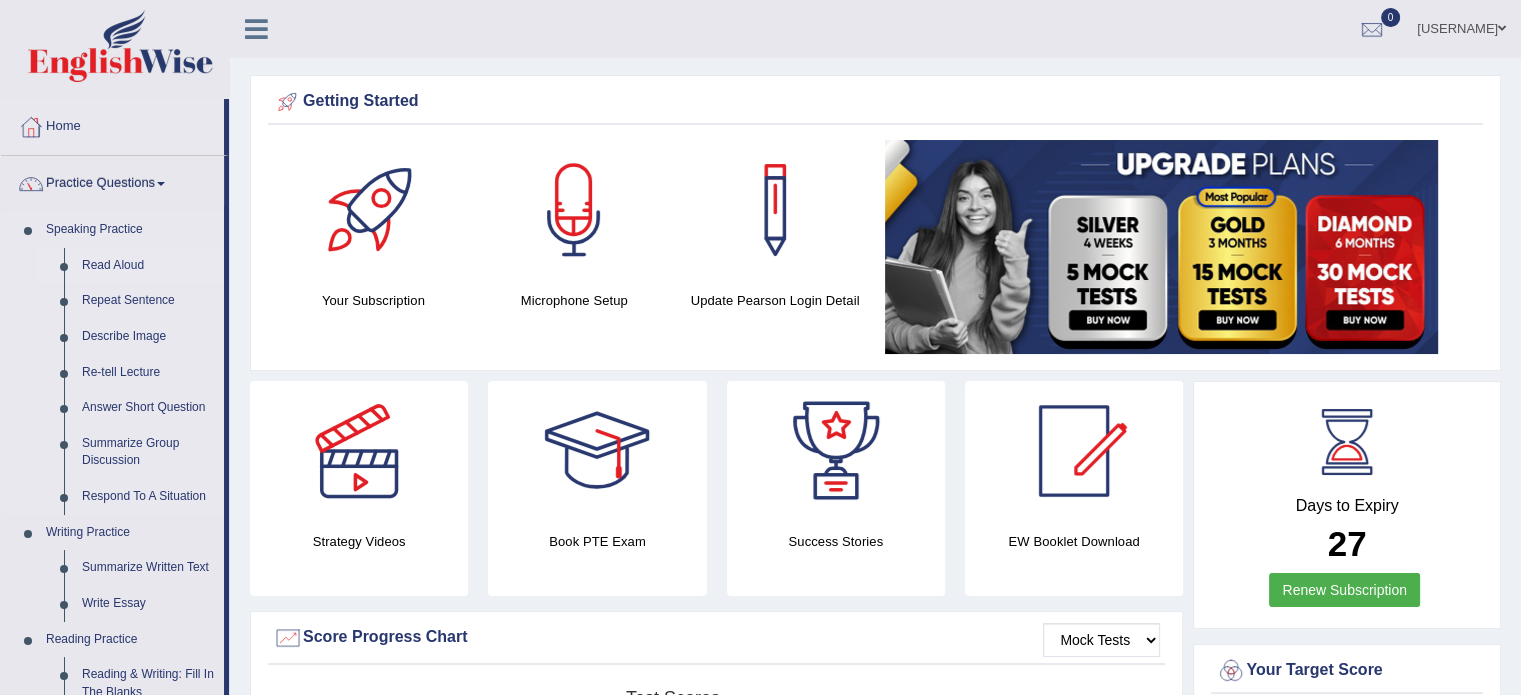 click on "Read Aloud" at bounding box center (148, 266) 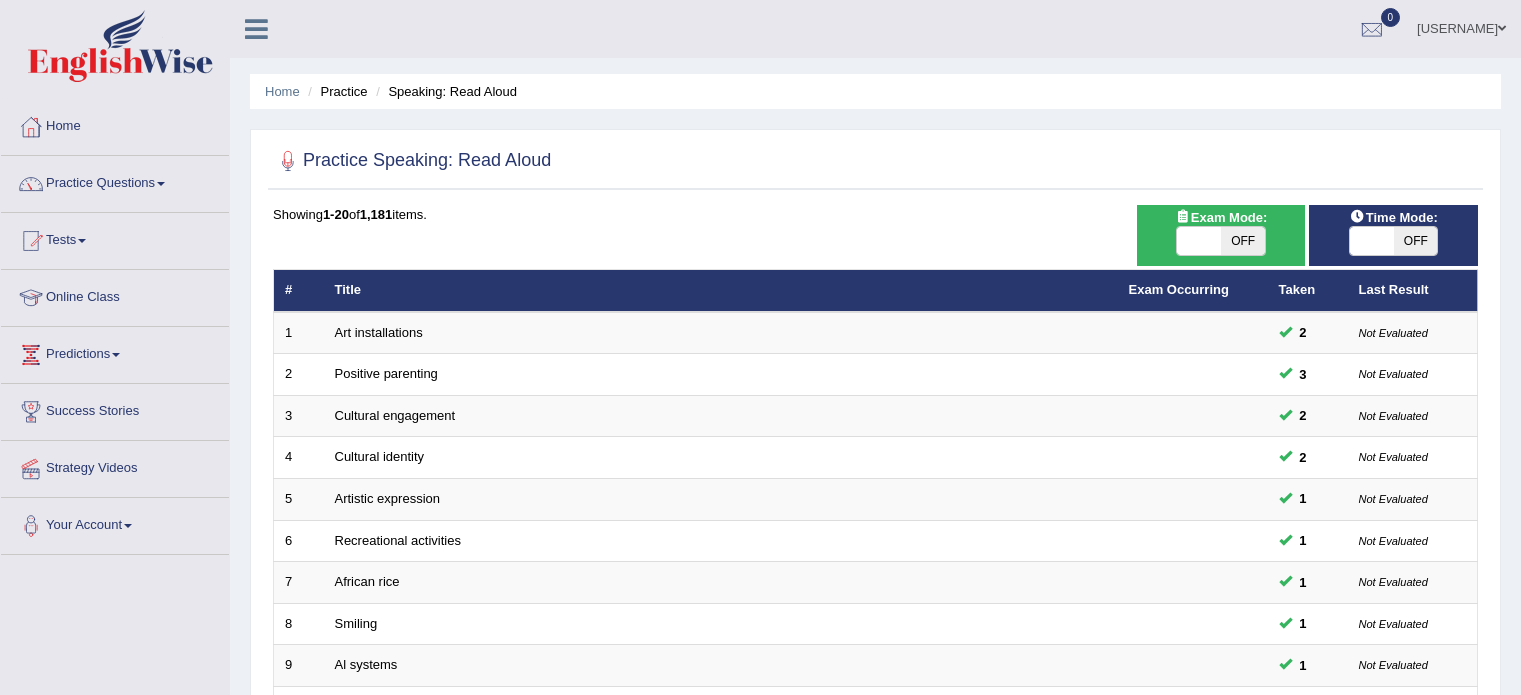 scroll, scrollTop: 0, scrollLeft: 0, axis: both 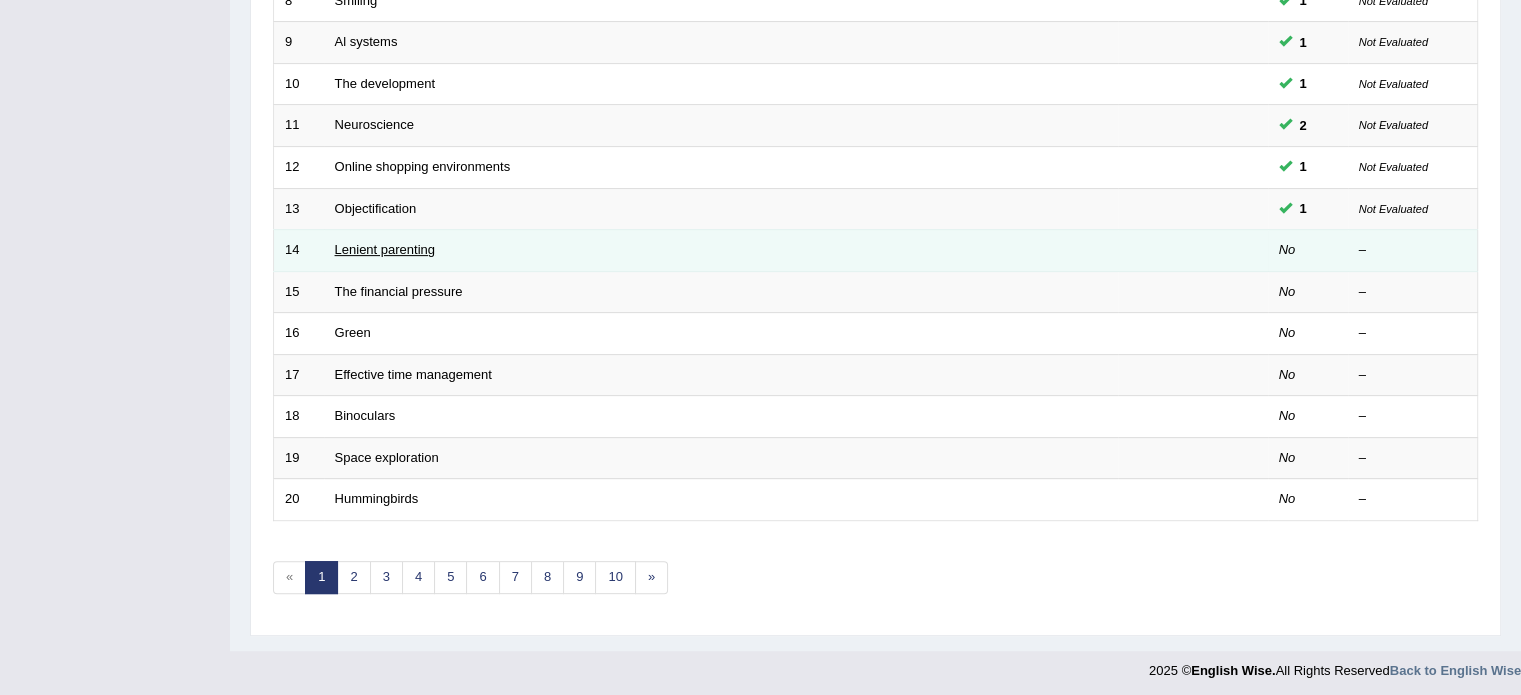 click on "Lenient parenting" at bounding box center (385, 249) 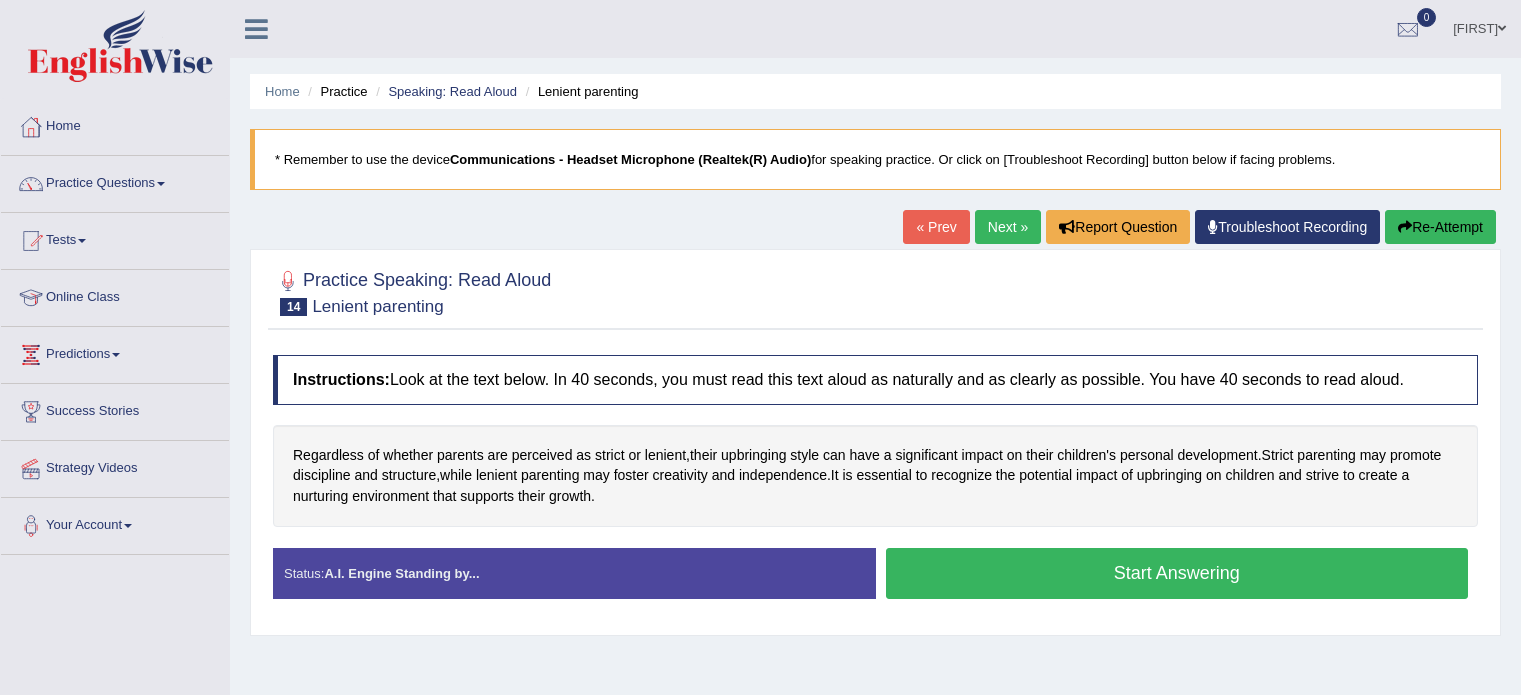 scroll, scrollTop: 0, scrollLeft: 0, axis: both 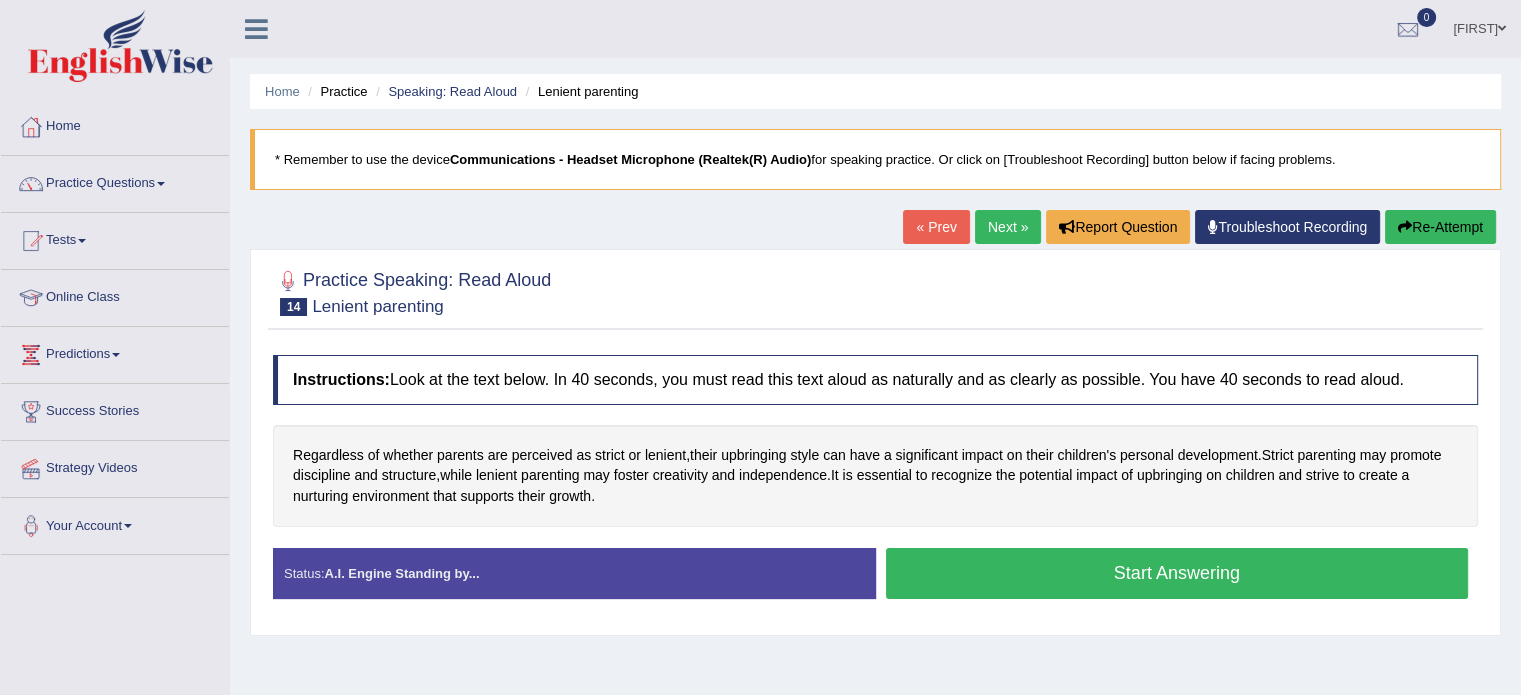 click on "Start Answering" at bounding box center [1177, 573] 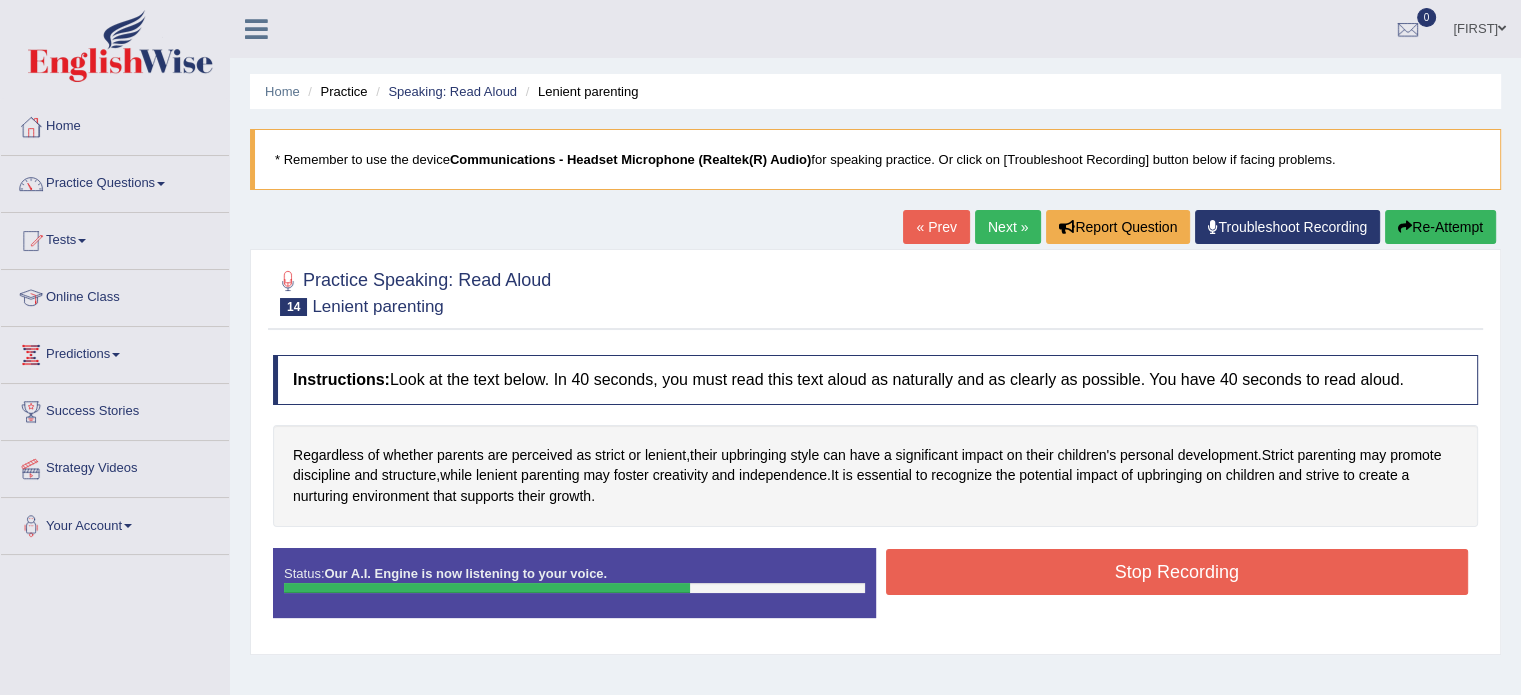 click on "Stop Recording" at bounding box center [1177, 572] 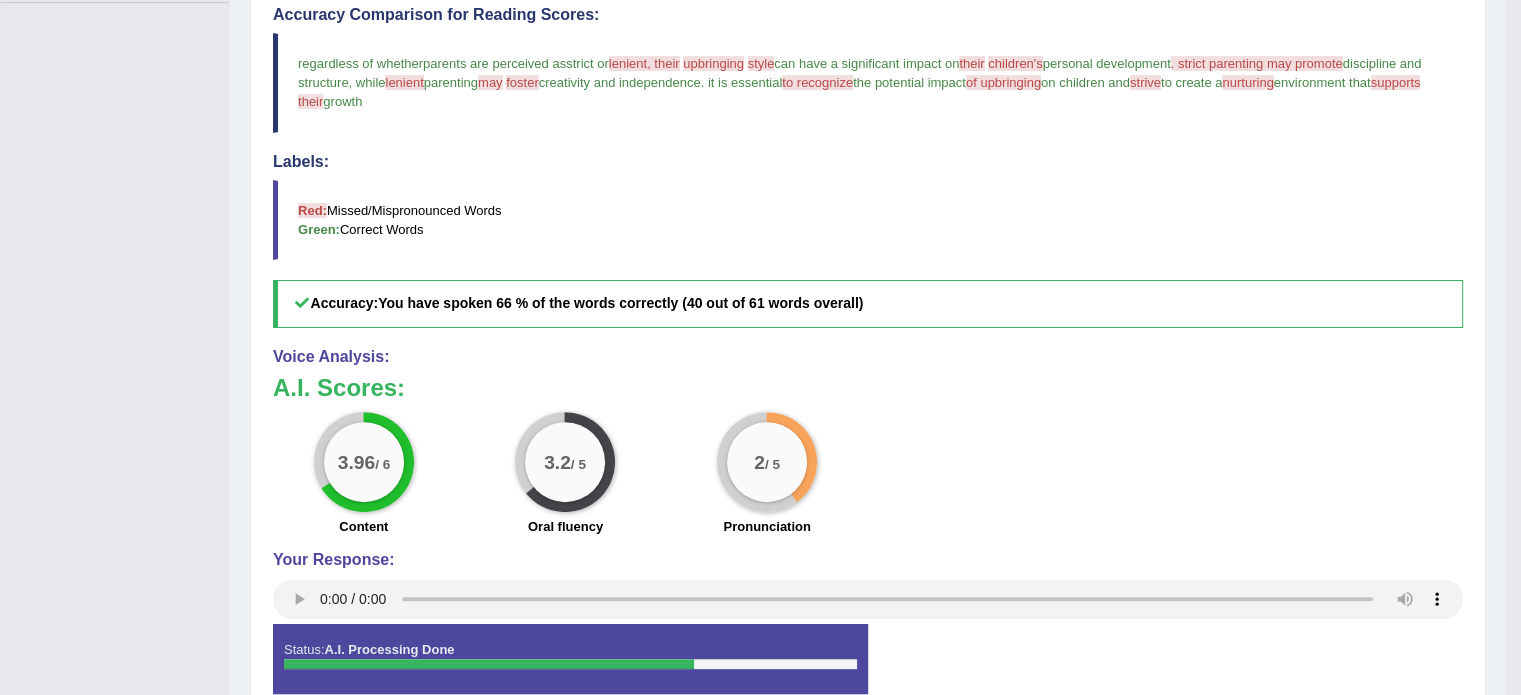 scroll, scrollTop: 594, scrollLeft: 0, axis: vertical 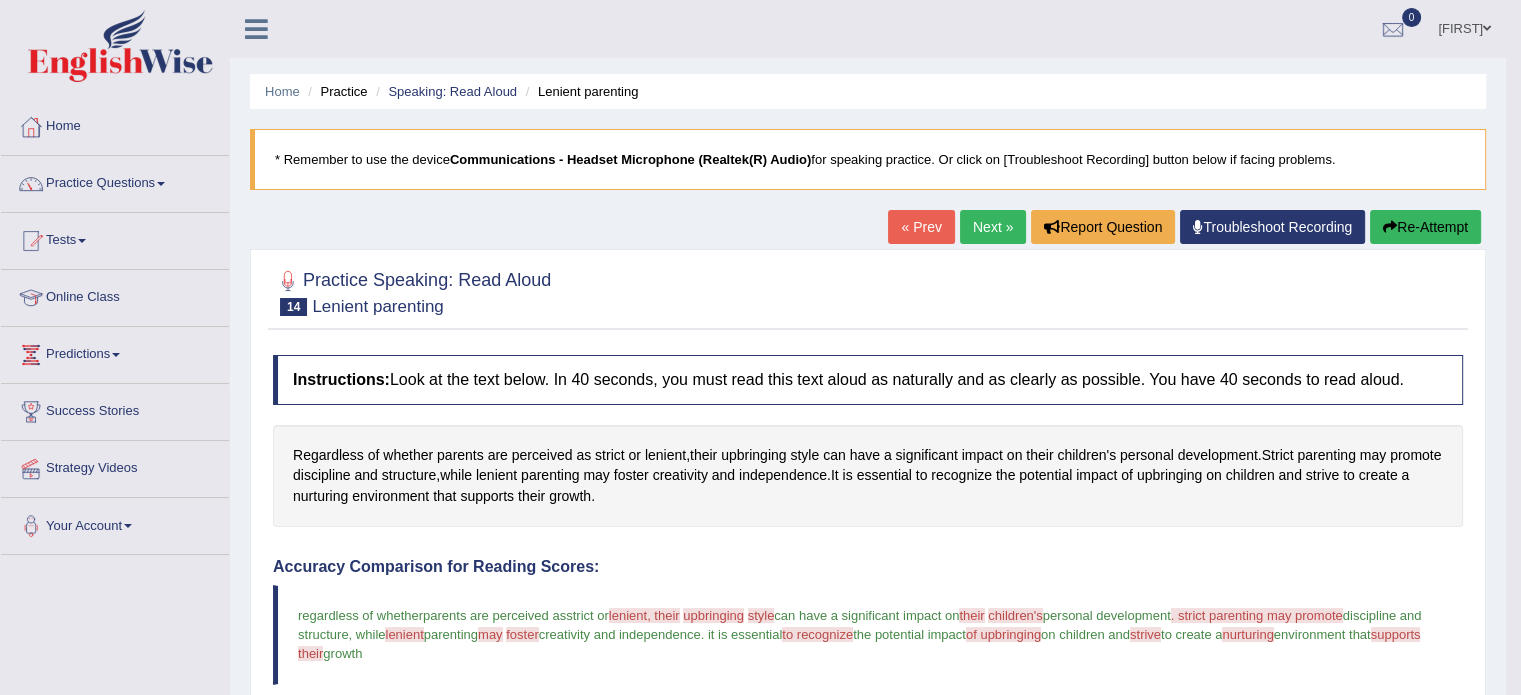 click on "Troubleshoot Recording" at bounding box center (1272, 227) 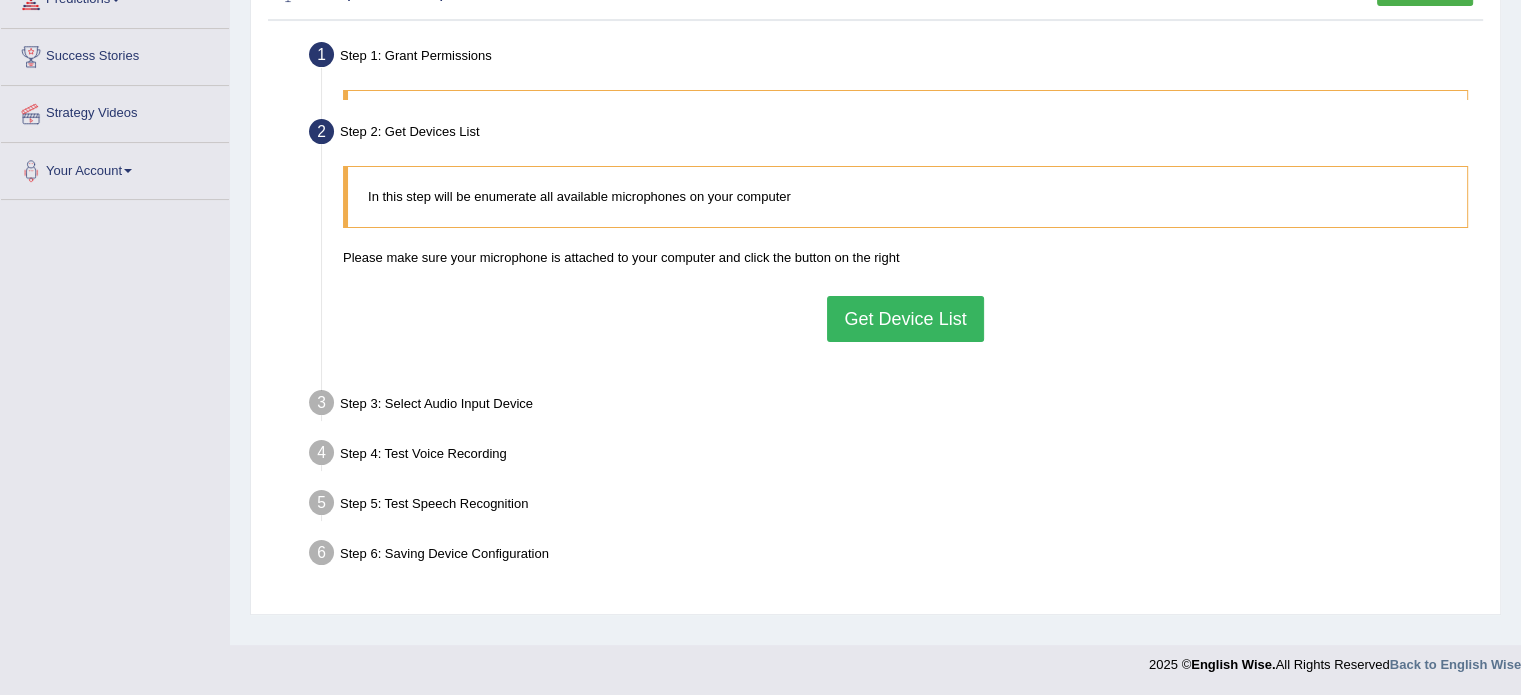 scroll, scrollTop: 355, scrollLeft: 0, axis: vertical 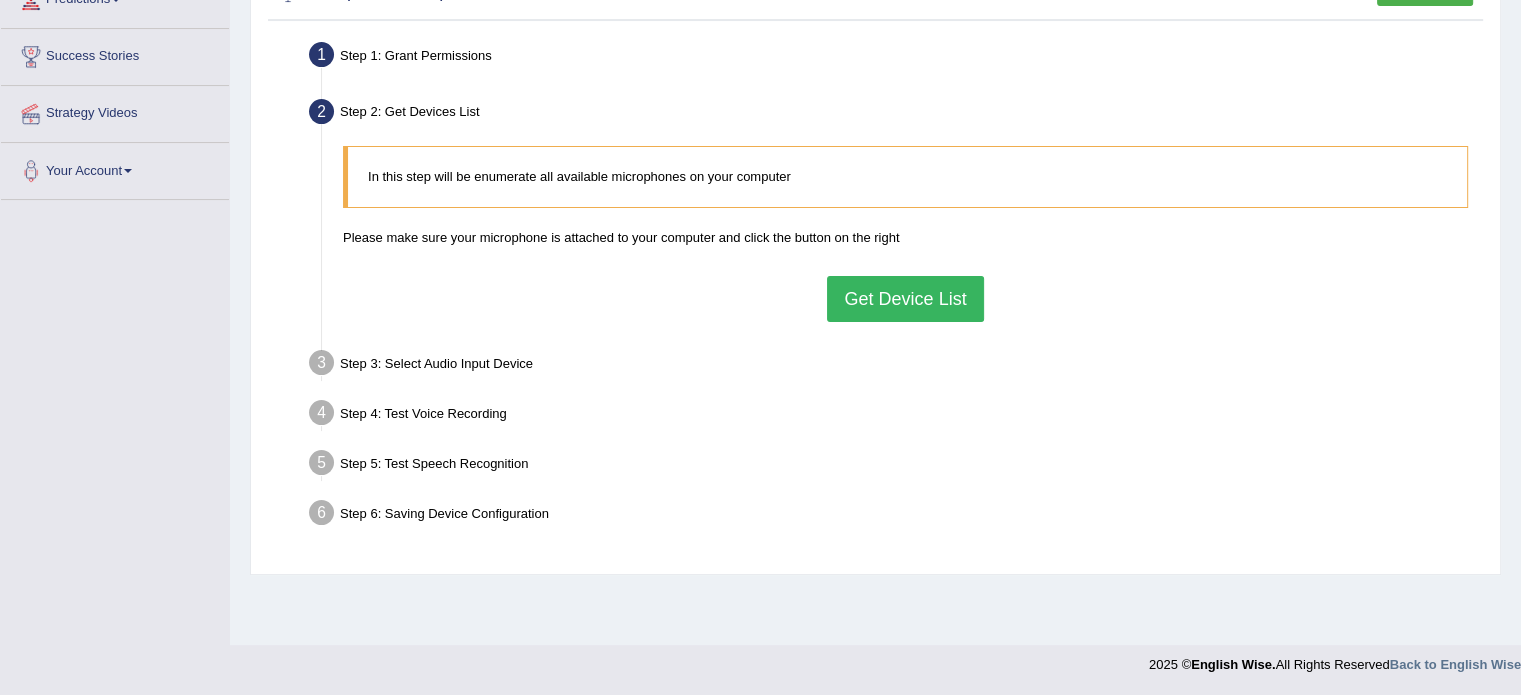 click on "Get Device List" at bounding box center (905, 299) 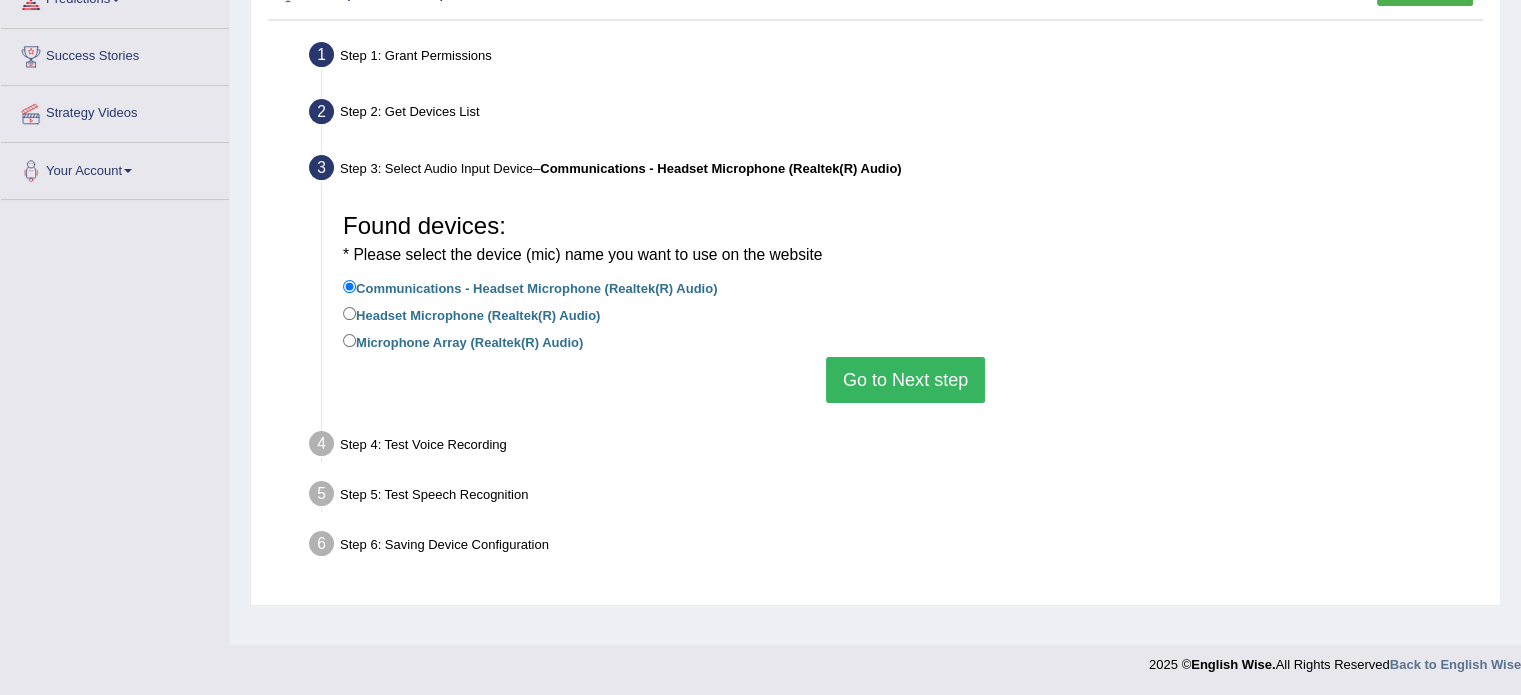 click on "Go to Next step" at bounding box center [905, 380] 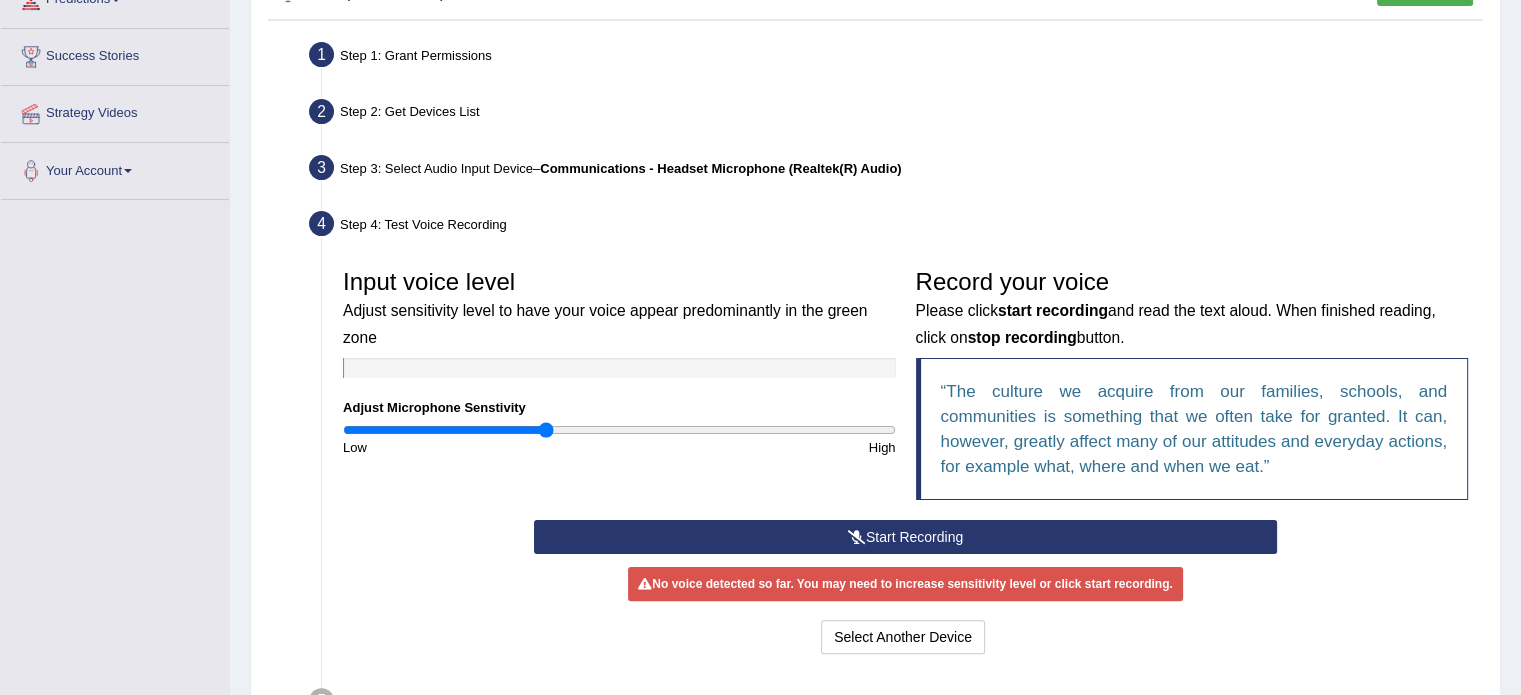 click on "Start Recording" at bounding box center [905, 537] 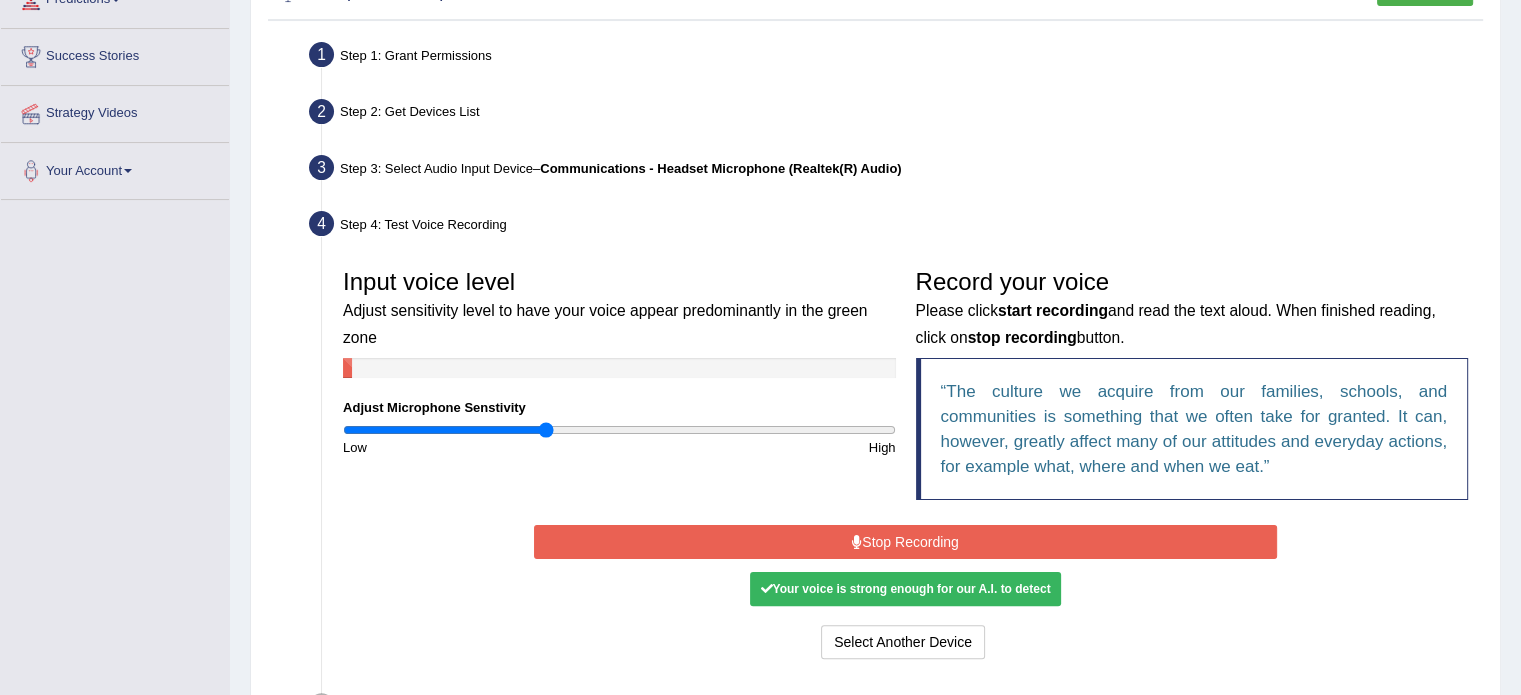 click on "Stop Recording" at bounding box center [905, 542] 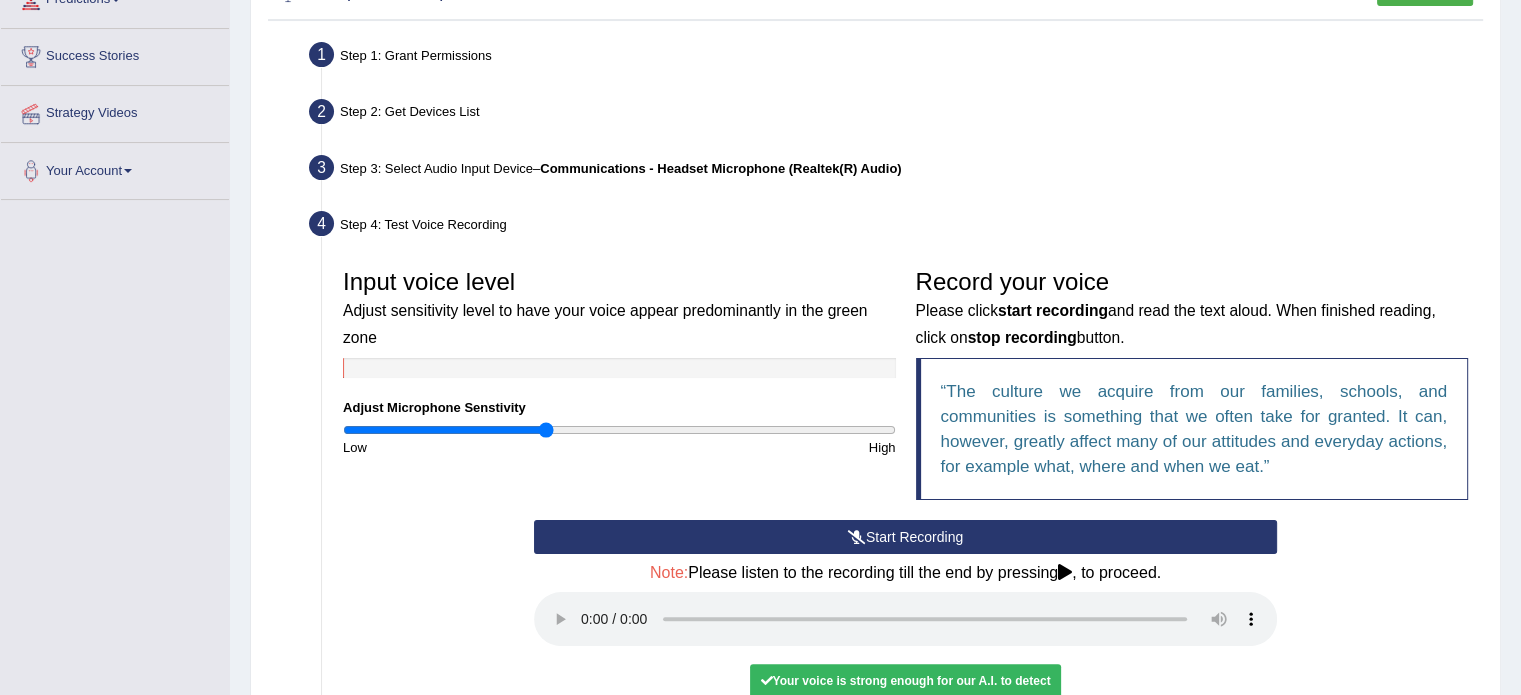 click on "Start Recording" at bounding box center (905, 537) 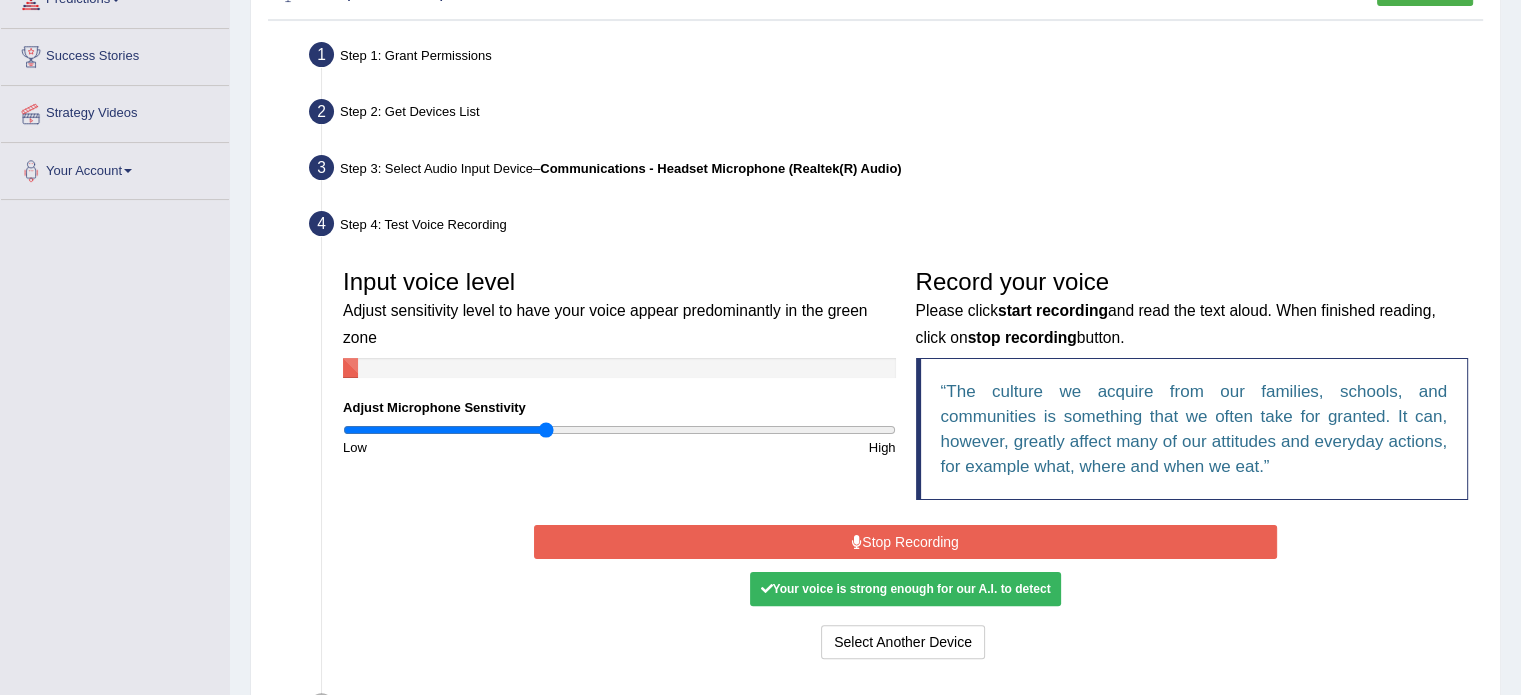 click on "Stop Recording" at bounding box center (905, 542) 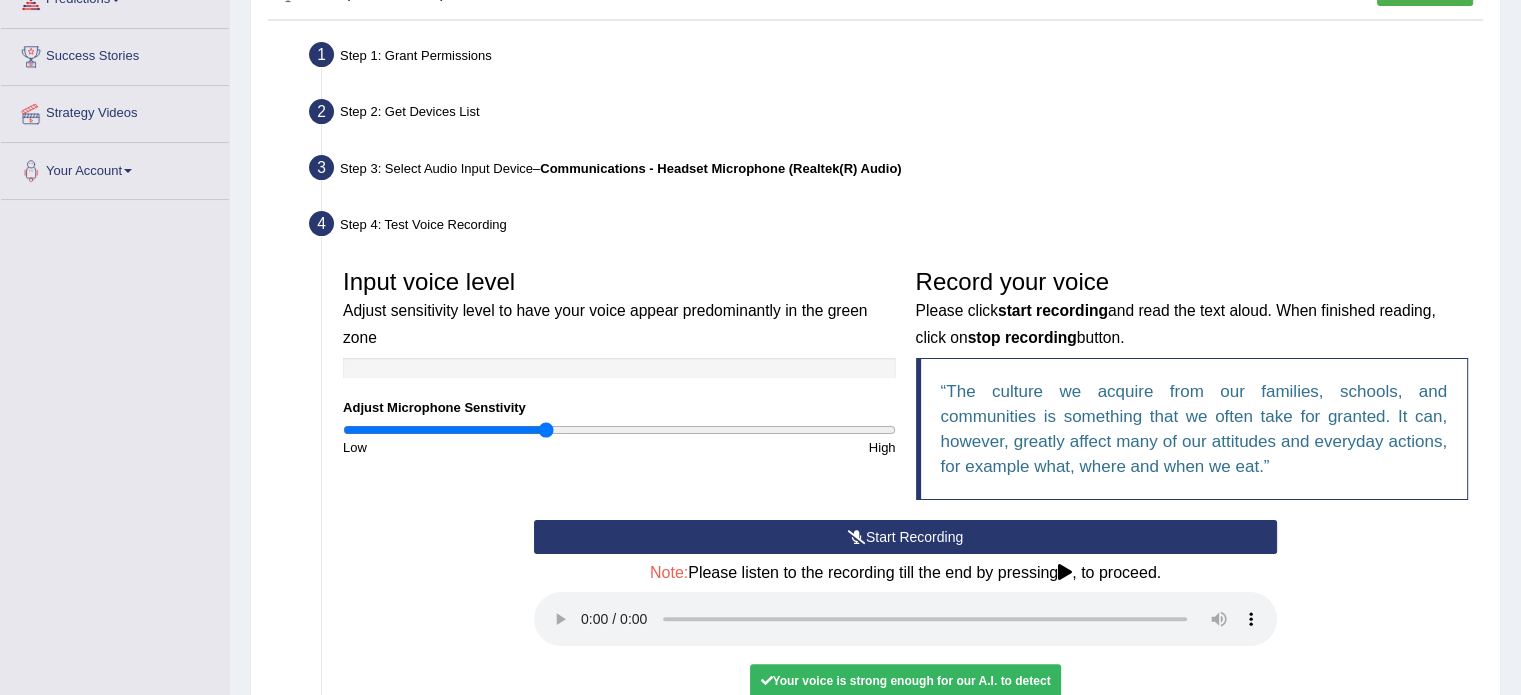 click on "Start Recording" at bounding box center (905, 537) 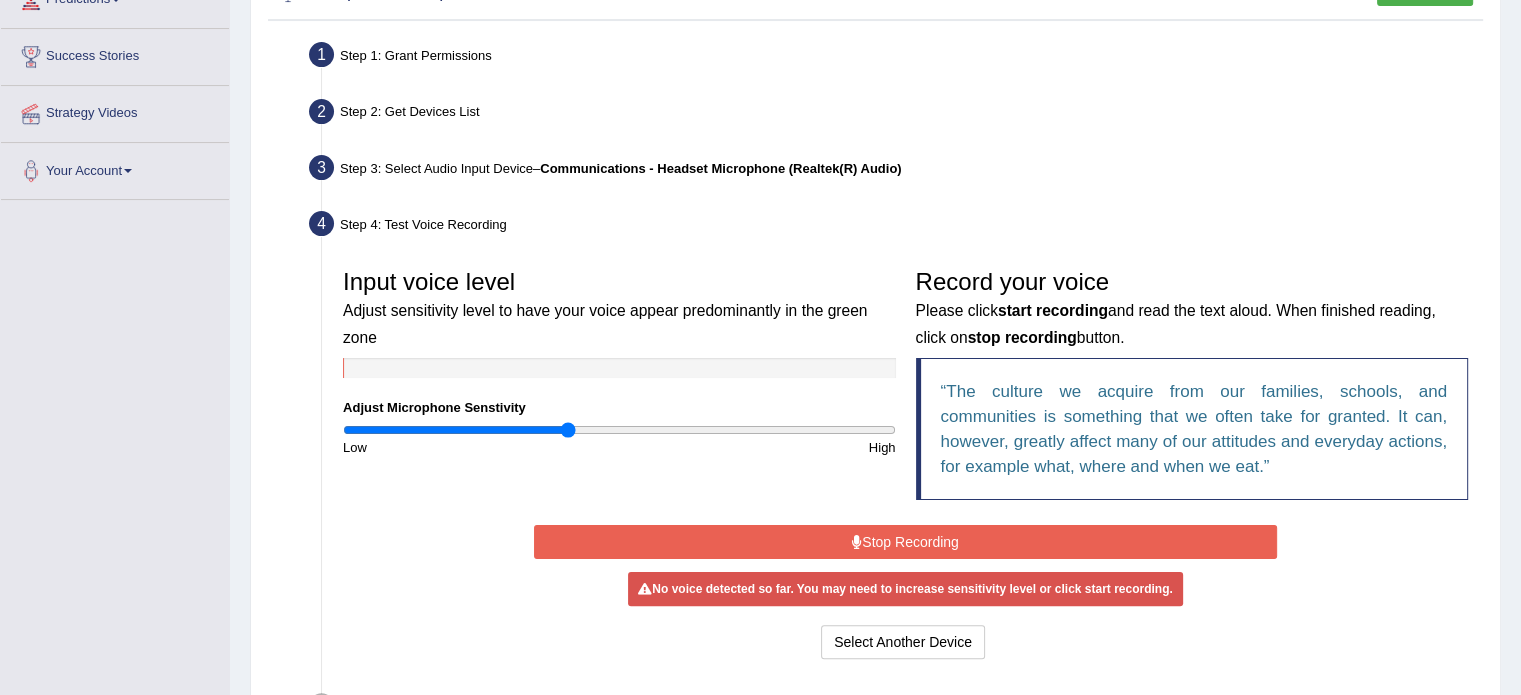 drag, startPoint x: 550, startPoint y: 431, endPoint x: 568, endPoint y: 435, distance: 18.439089 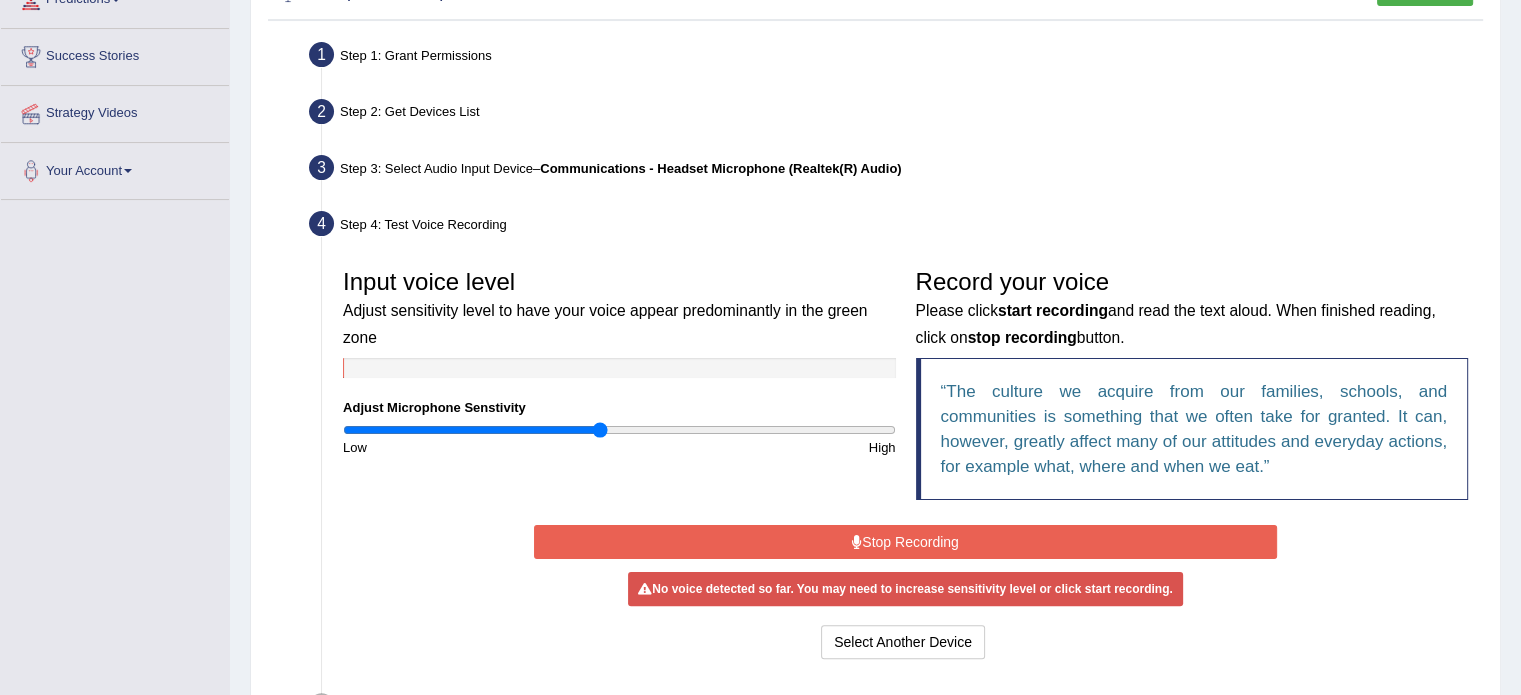 drag, startPoint x: 572, startPoint y: 426, endPoint x: 601, endPoint y: 435, distance: 30.364452 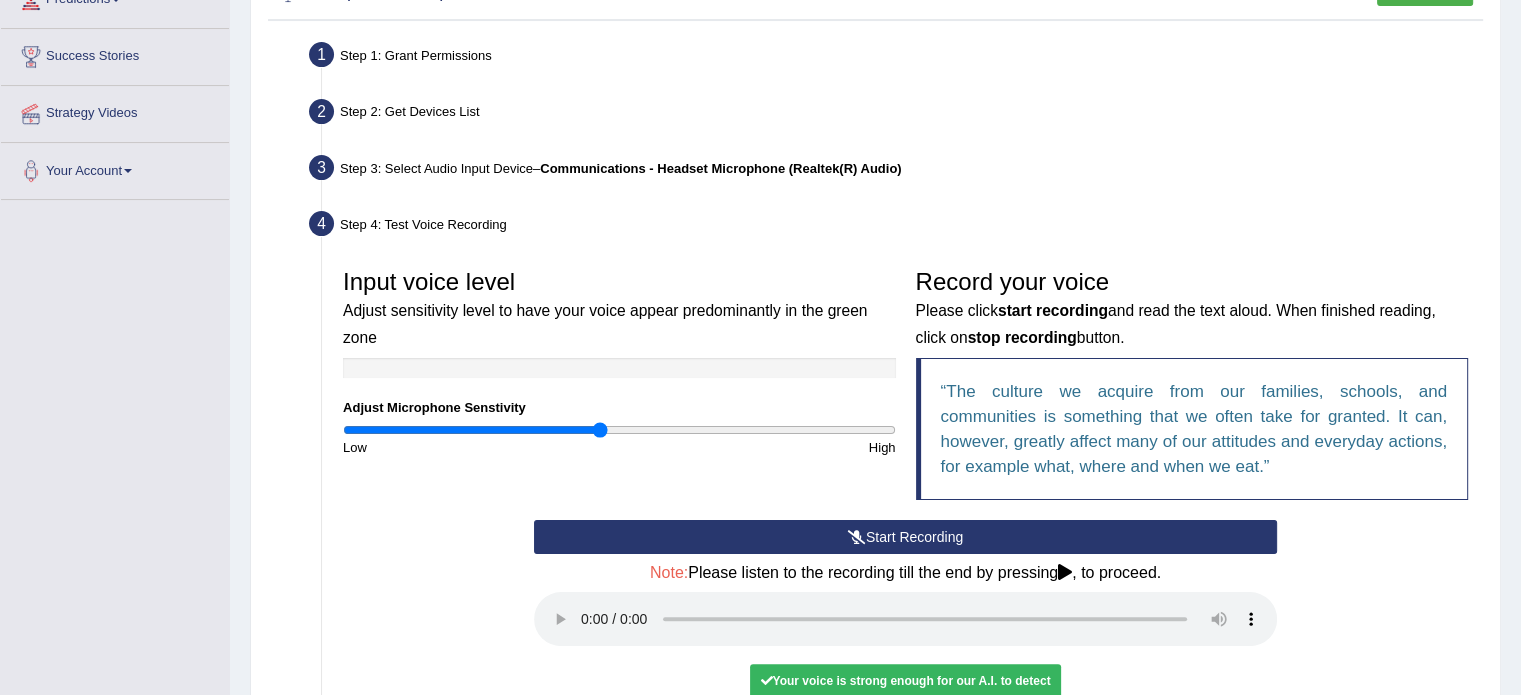 click on "Start Recording" at bounding box center [905, 537] 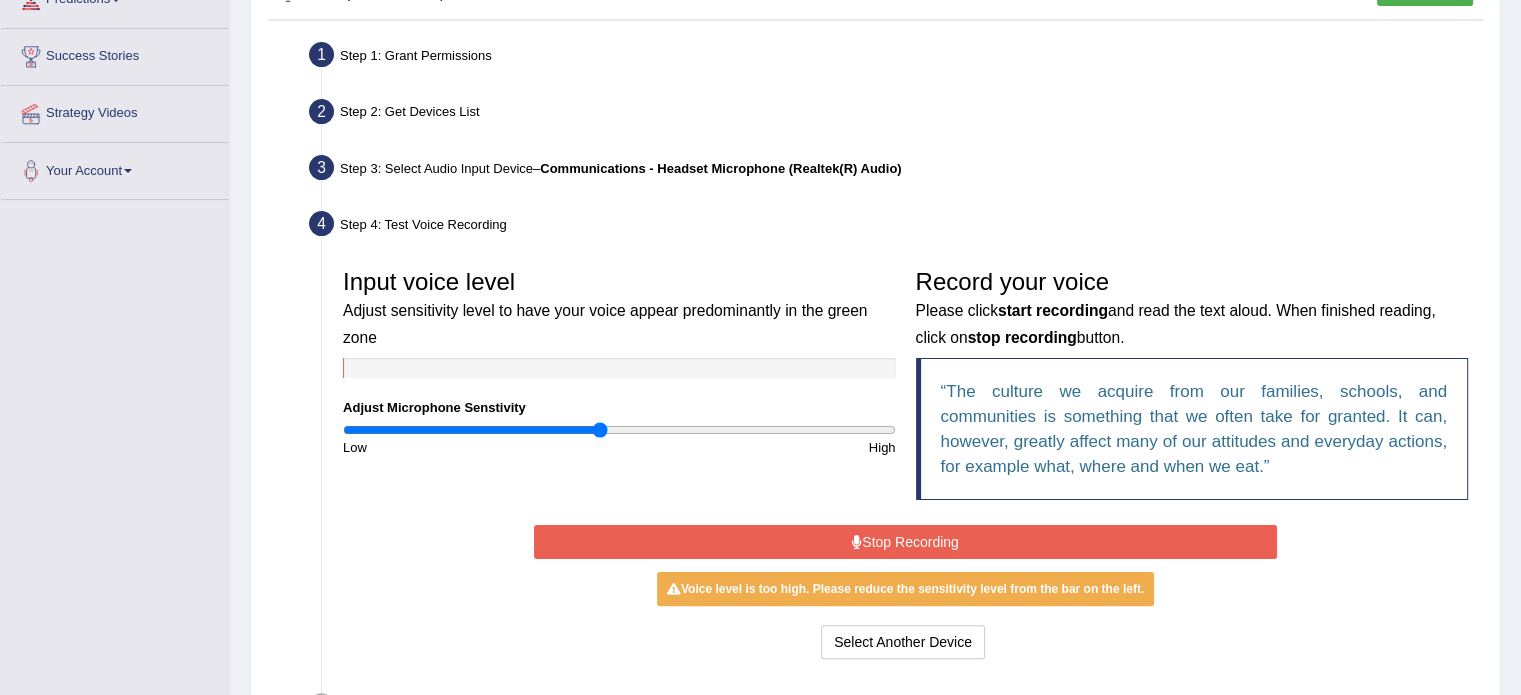 click on "Stop Recording" at bounding box center (905, 542) 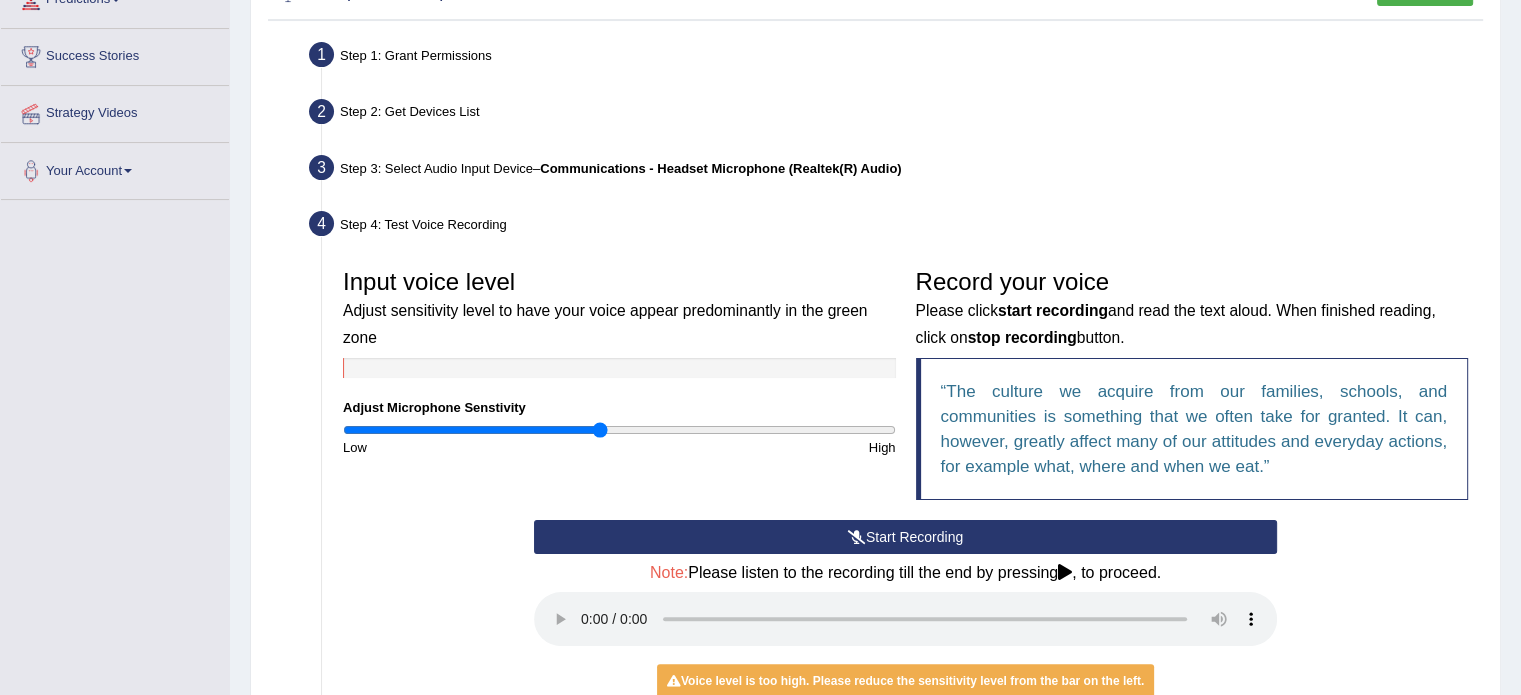 click on "Start Recording" at bounding box center (905, 537) 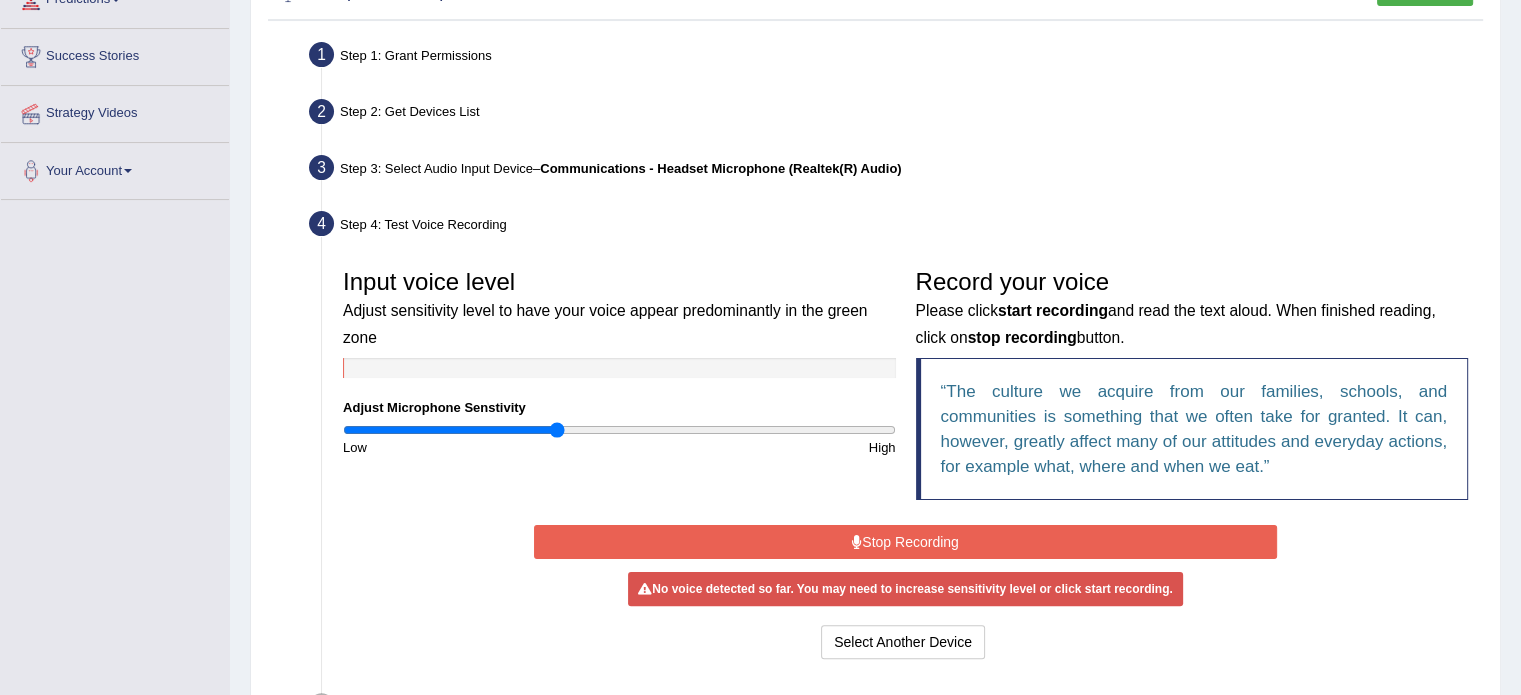 drag, startPoint x: 585, startPoint y: 428, endPoint x: 554, endPoint y: 427, distance: 31.016125 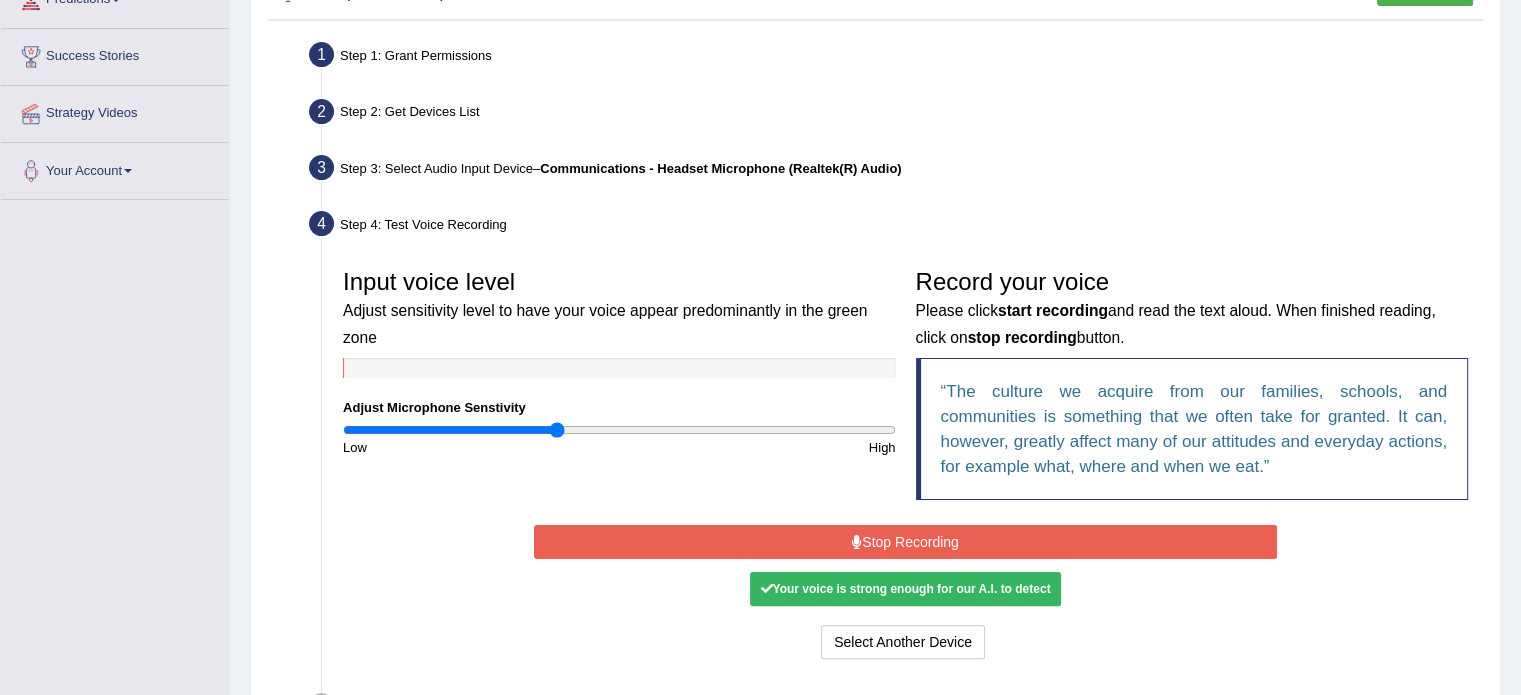 click on "Stop Recording" at bounding box center (905, 542) 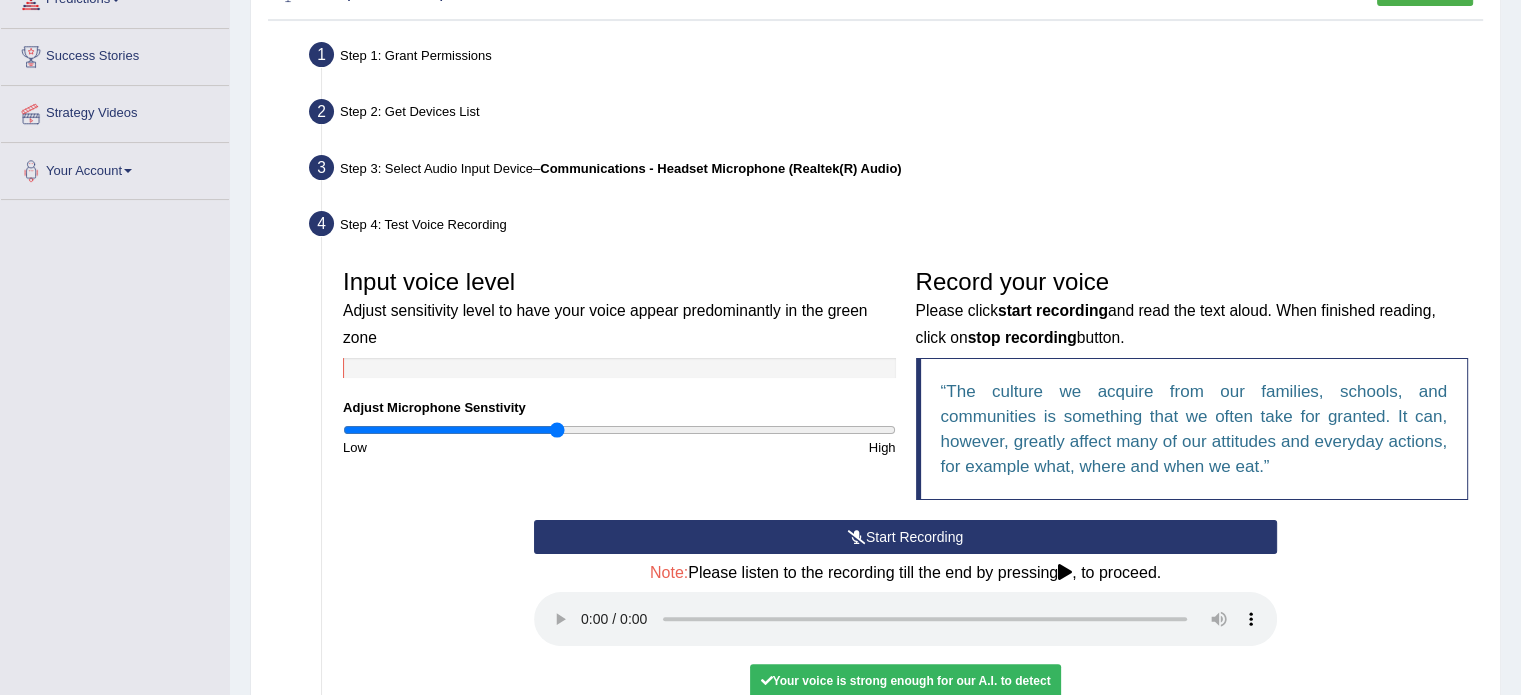 click on "Start Recording" at bounding box center (905, 537) 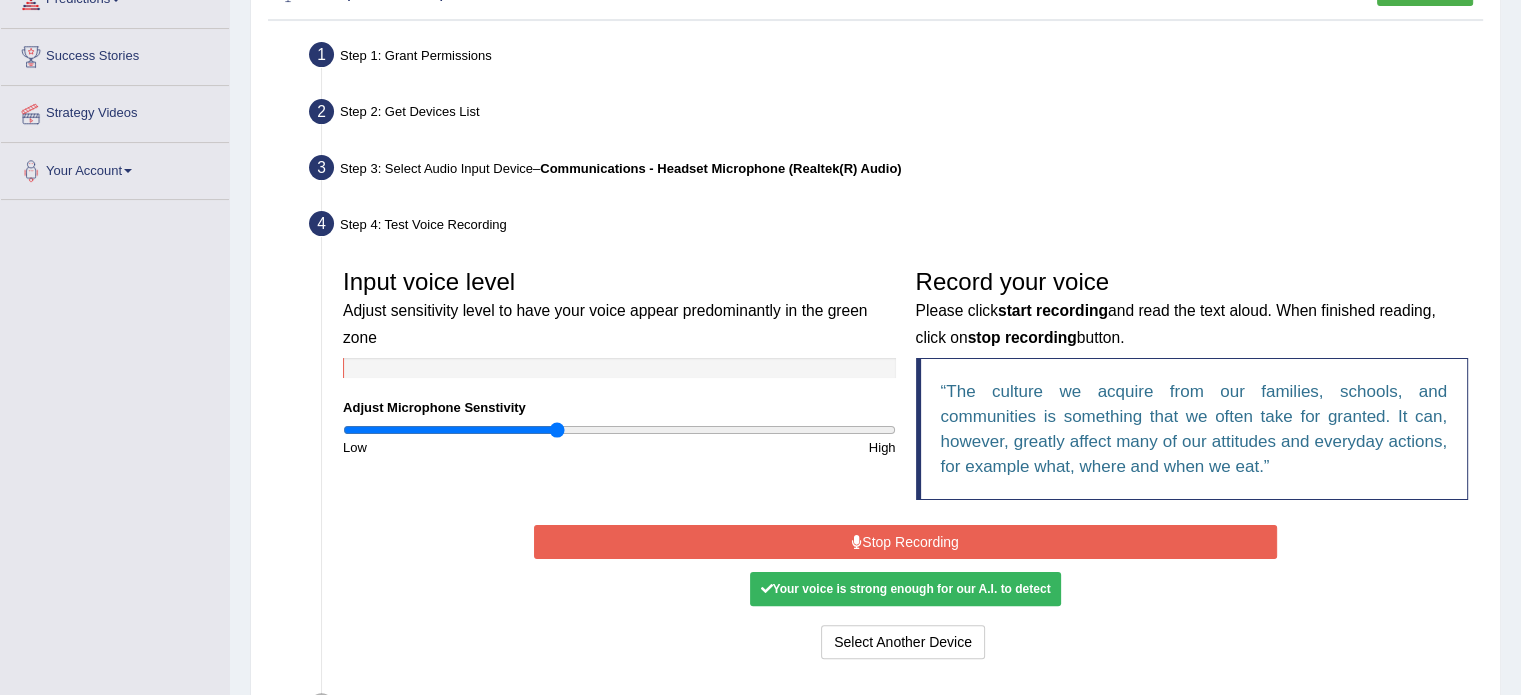 click at bounding box center (857, 542) 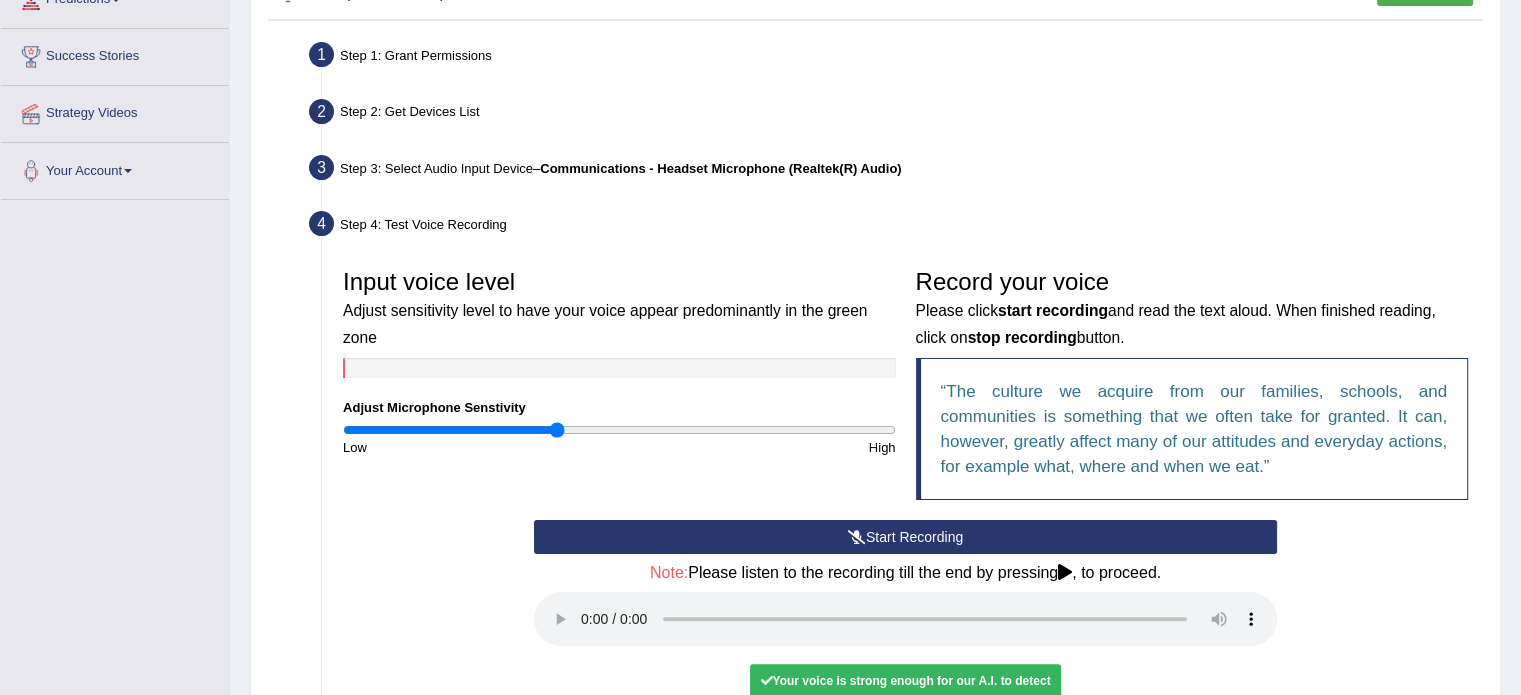 click at bounding box center [857, 537] 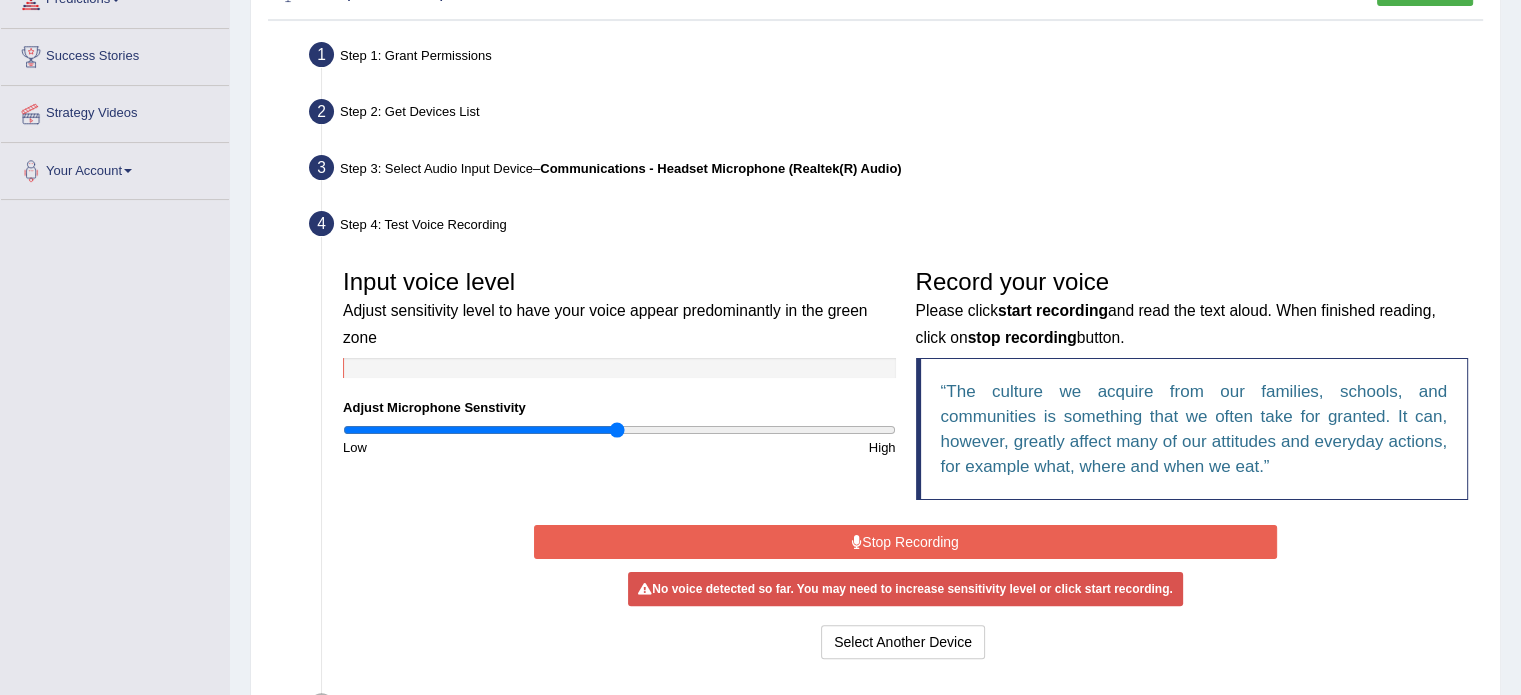 drag, startPoint x: 548, startPoint y: 428, endPoint x: 614, endPoint y: 435, distance: 66.37017 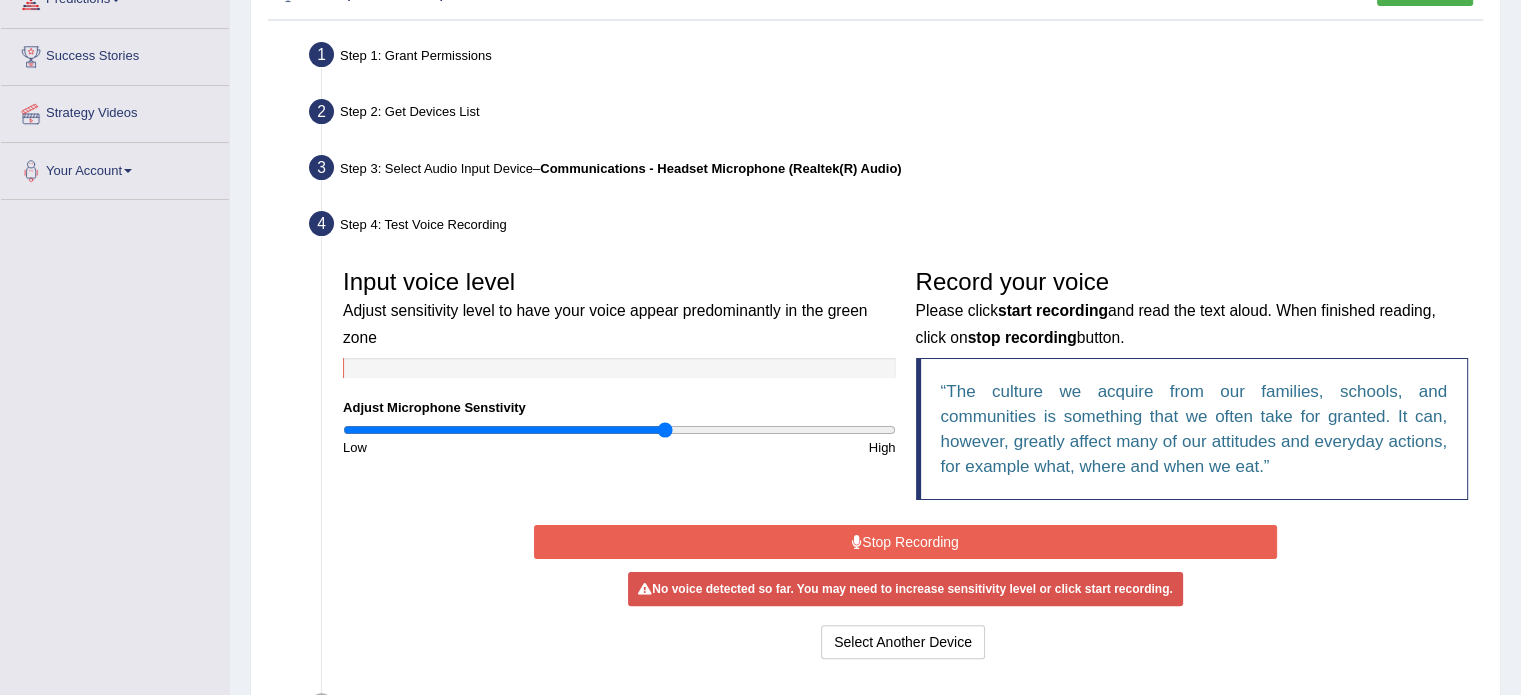 drag, startPoint x: 619, startPoint y: 427, endPoint x: 663, endPoint y: 443, distance: 46.818798 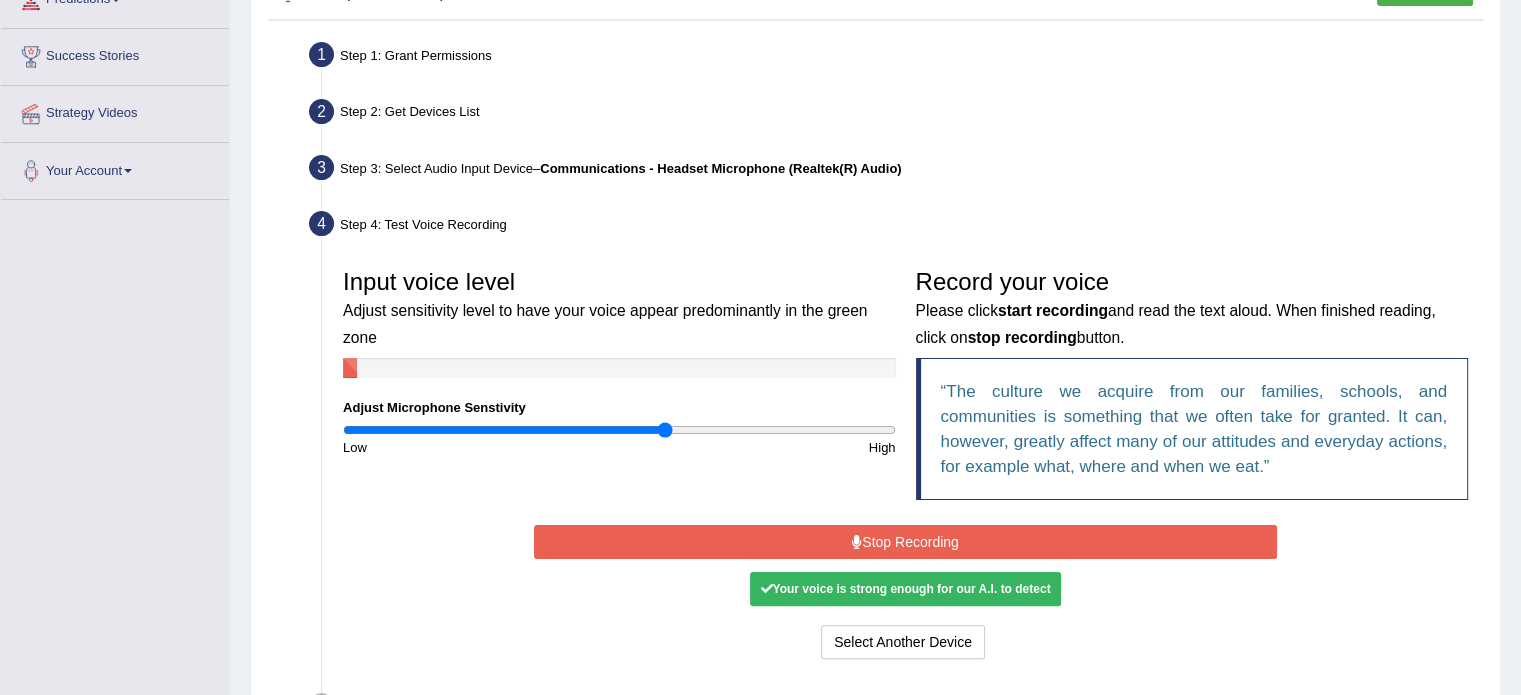 click on "Stop Recording" at bounding box center [905, 542] 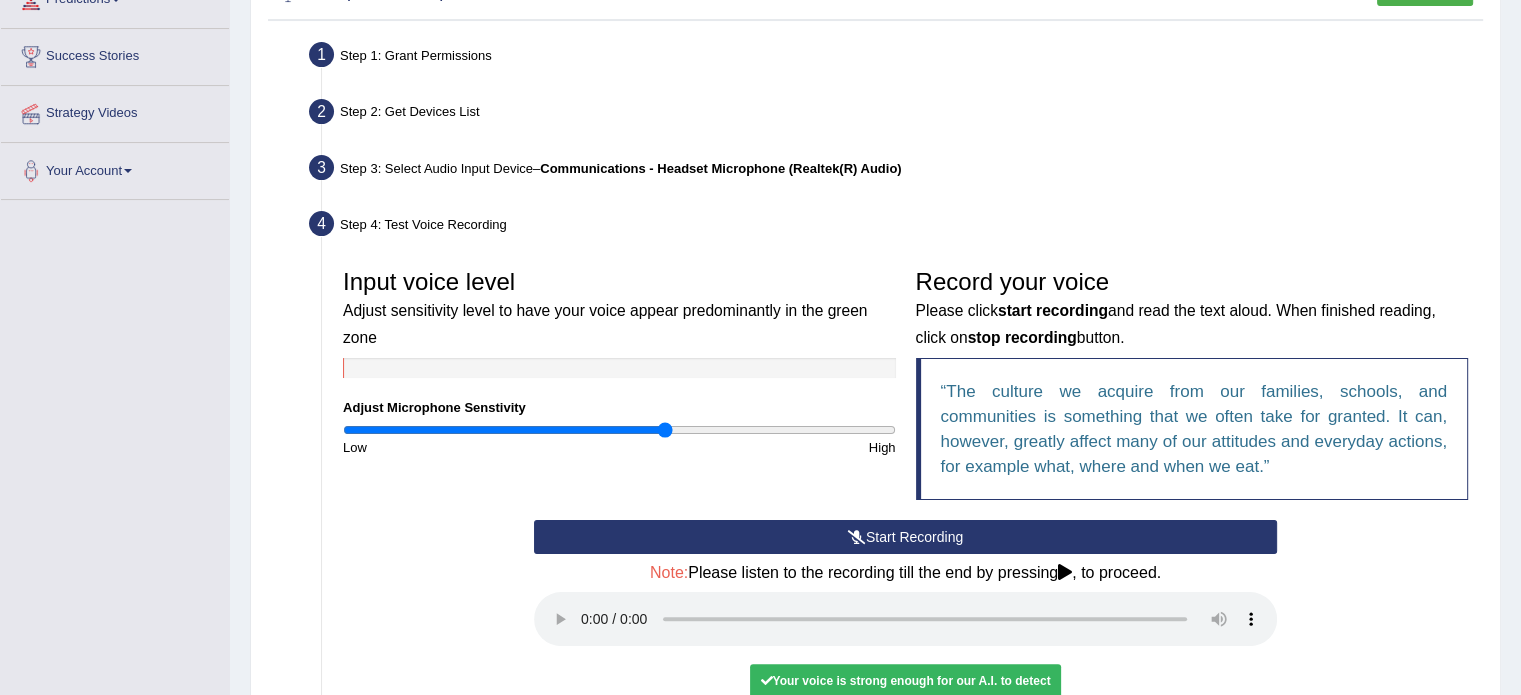 click on "Start Recording" at bounding box center (905, 537) 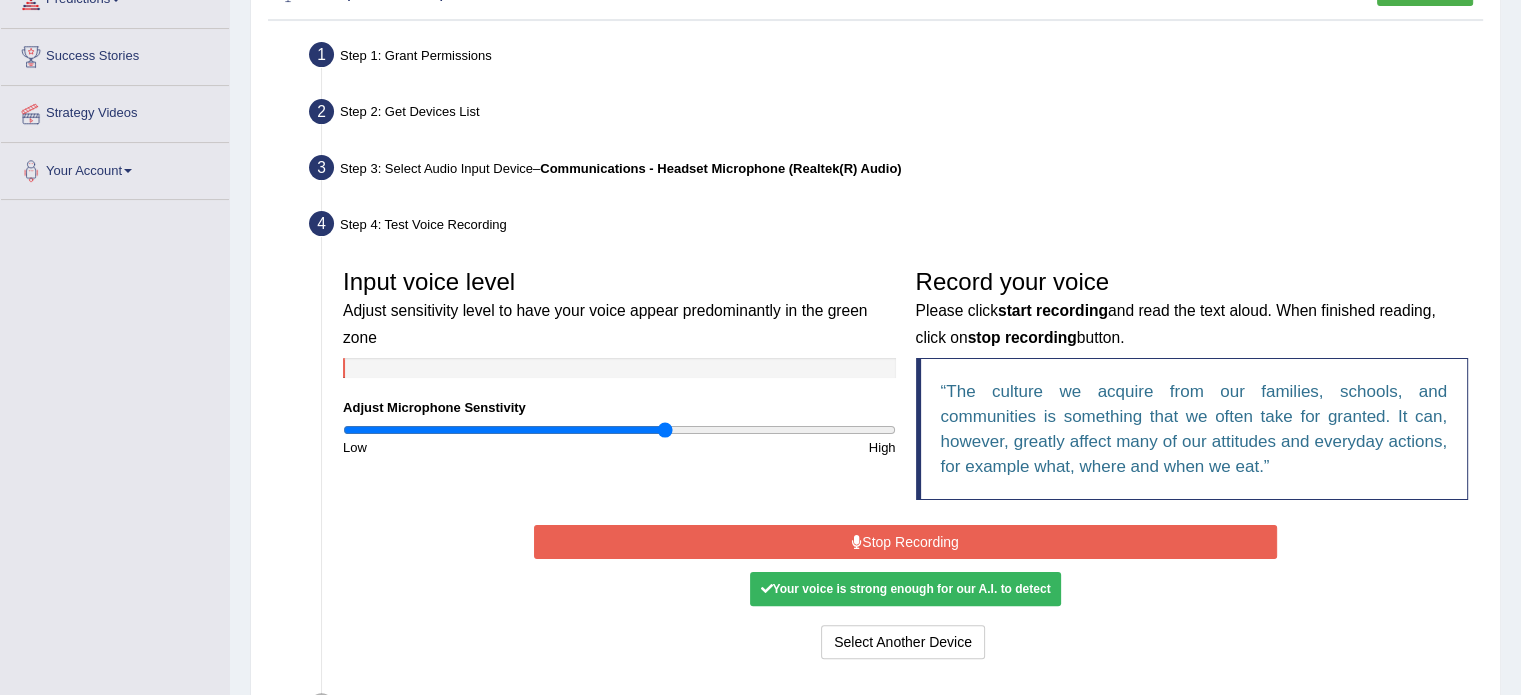 click on "Stop Recording" at bounding box center [905, 542] 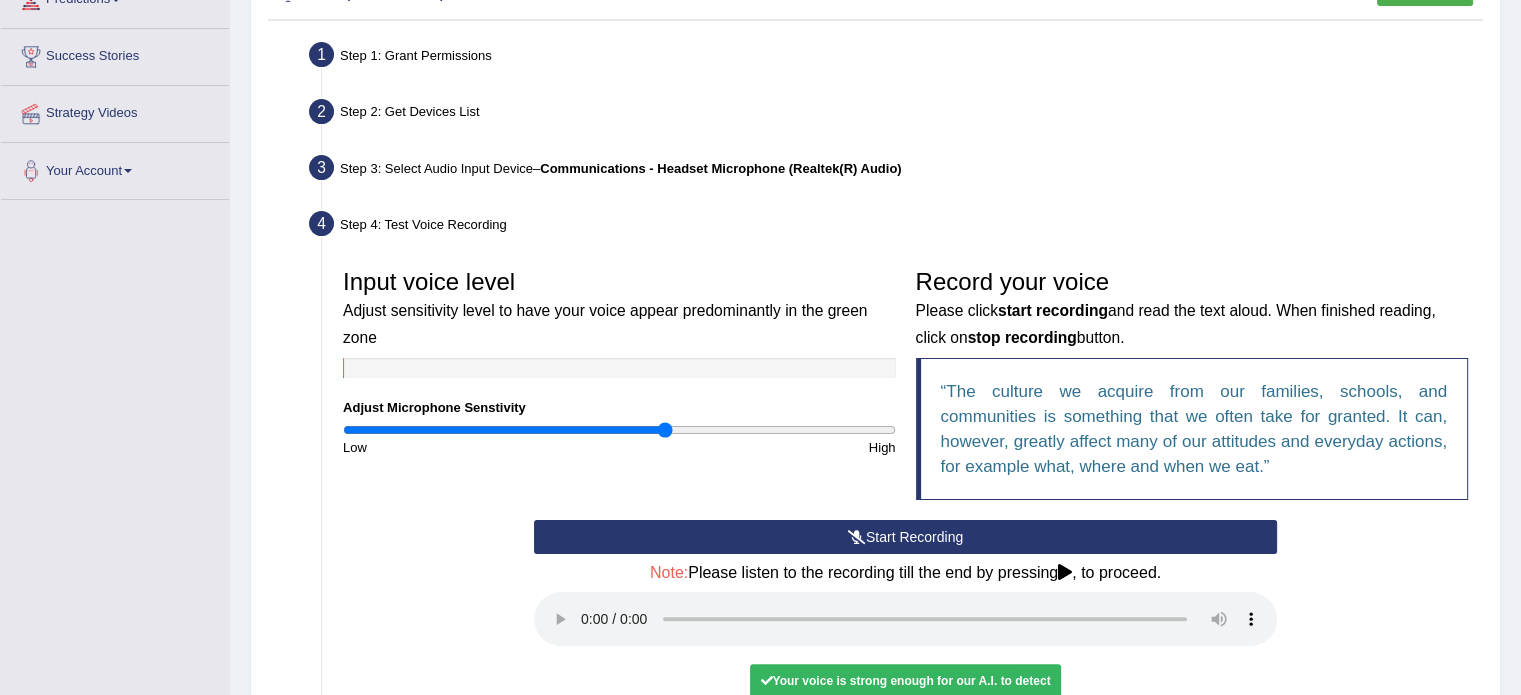click on "Start Recording" at bounding box center [905, 537] 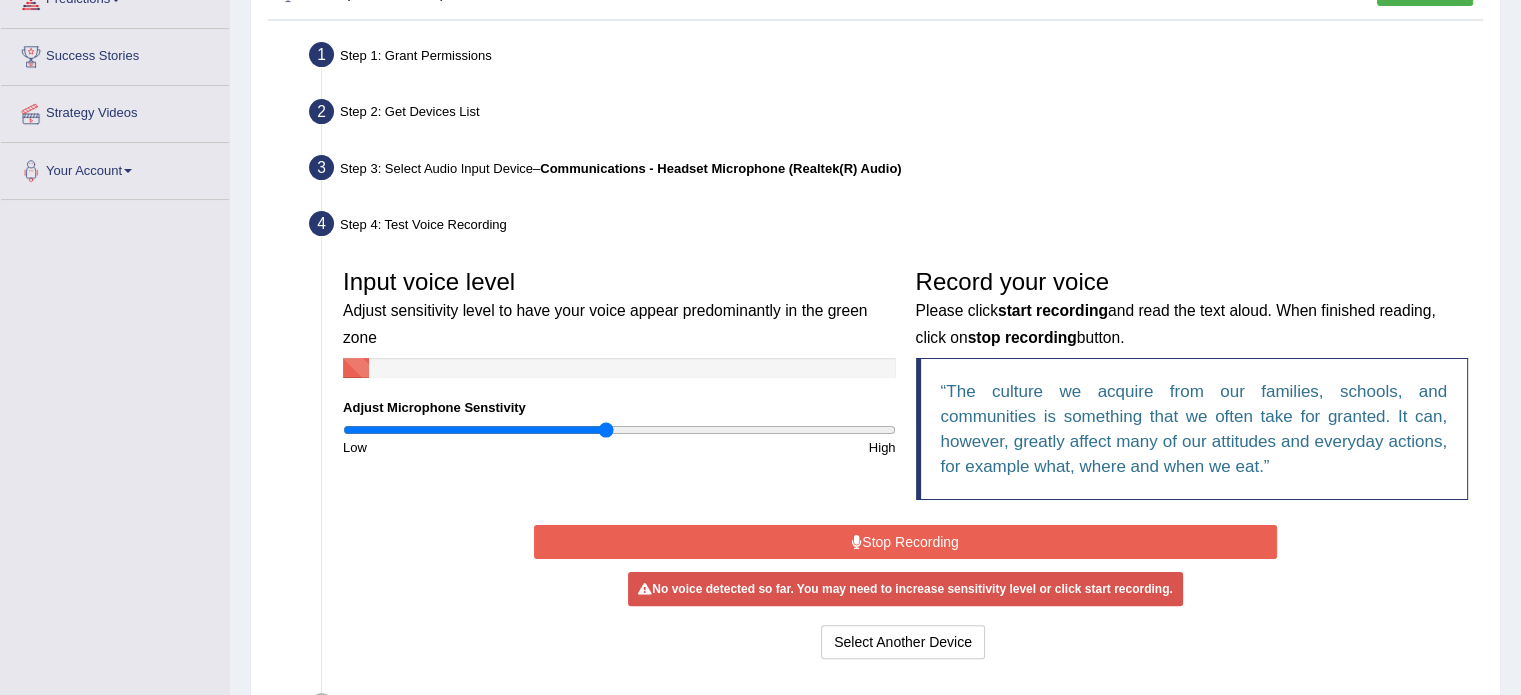 click at bounding box center (619, 430) 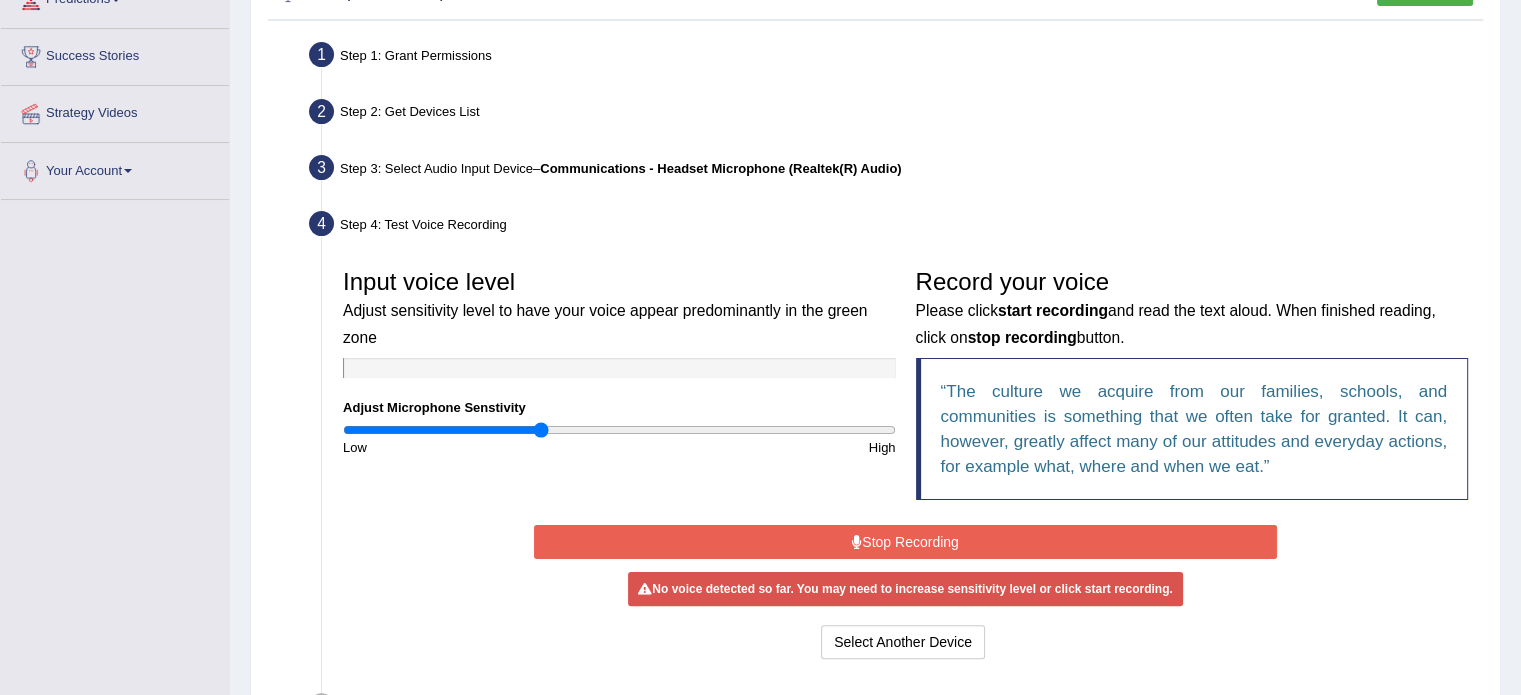 type on "0.72" 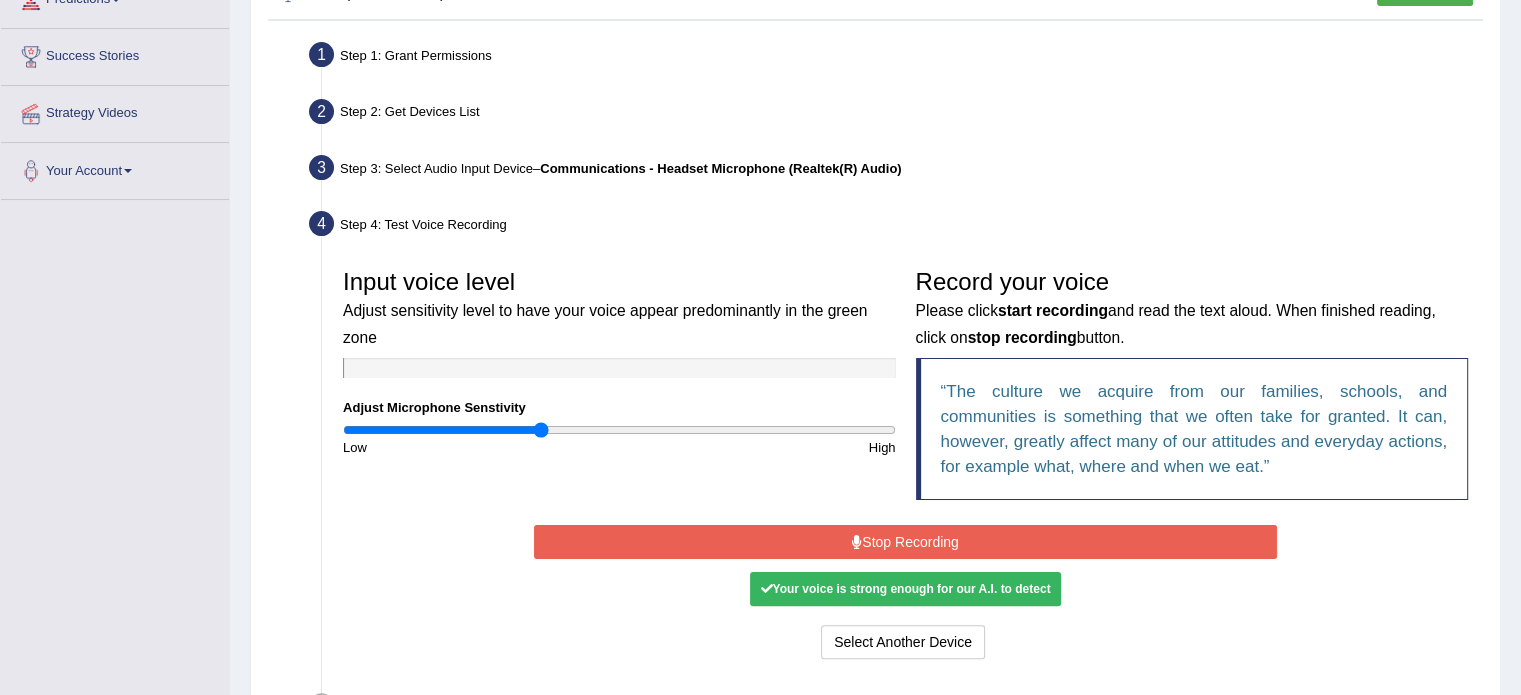 click on "Stop Recording" at bounding box center (905, 542) 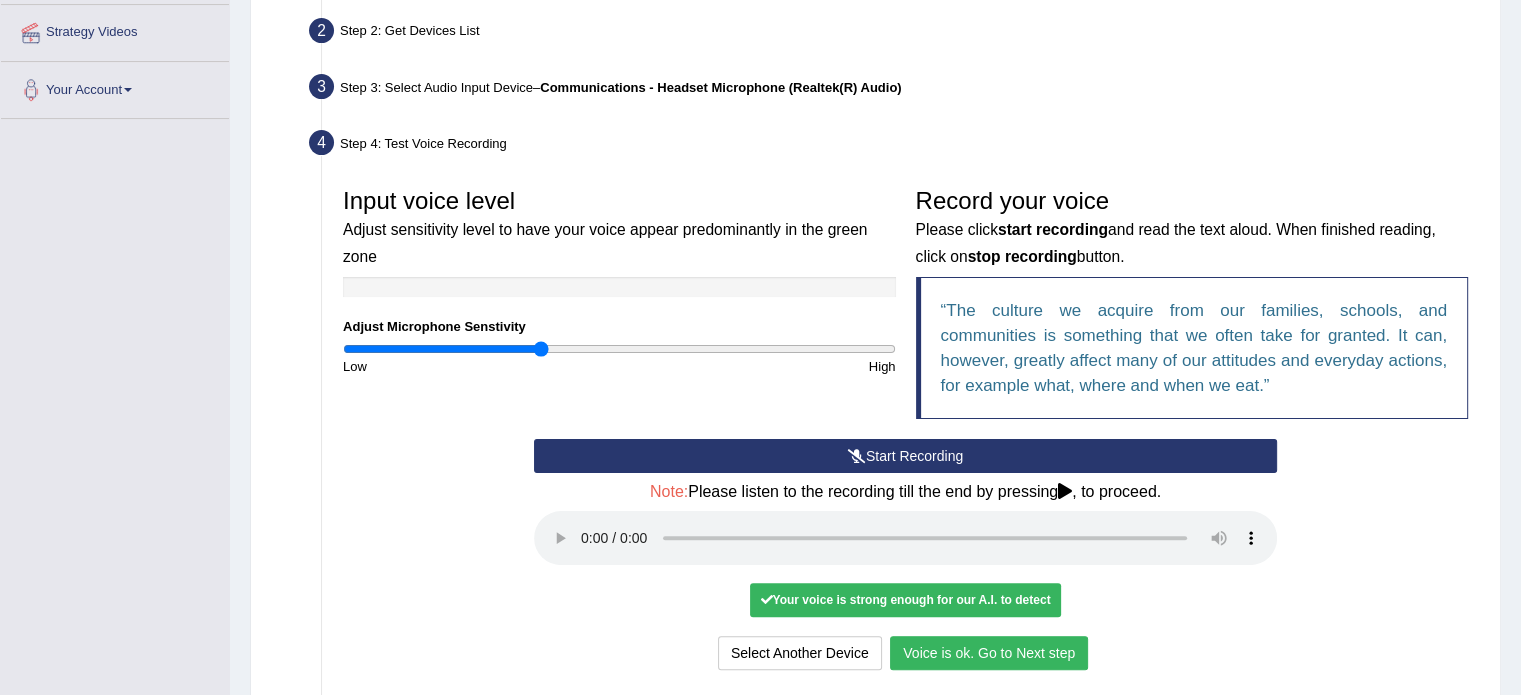 scroll, scrollTop: 464, scrollLeft: 0, axis: vertical 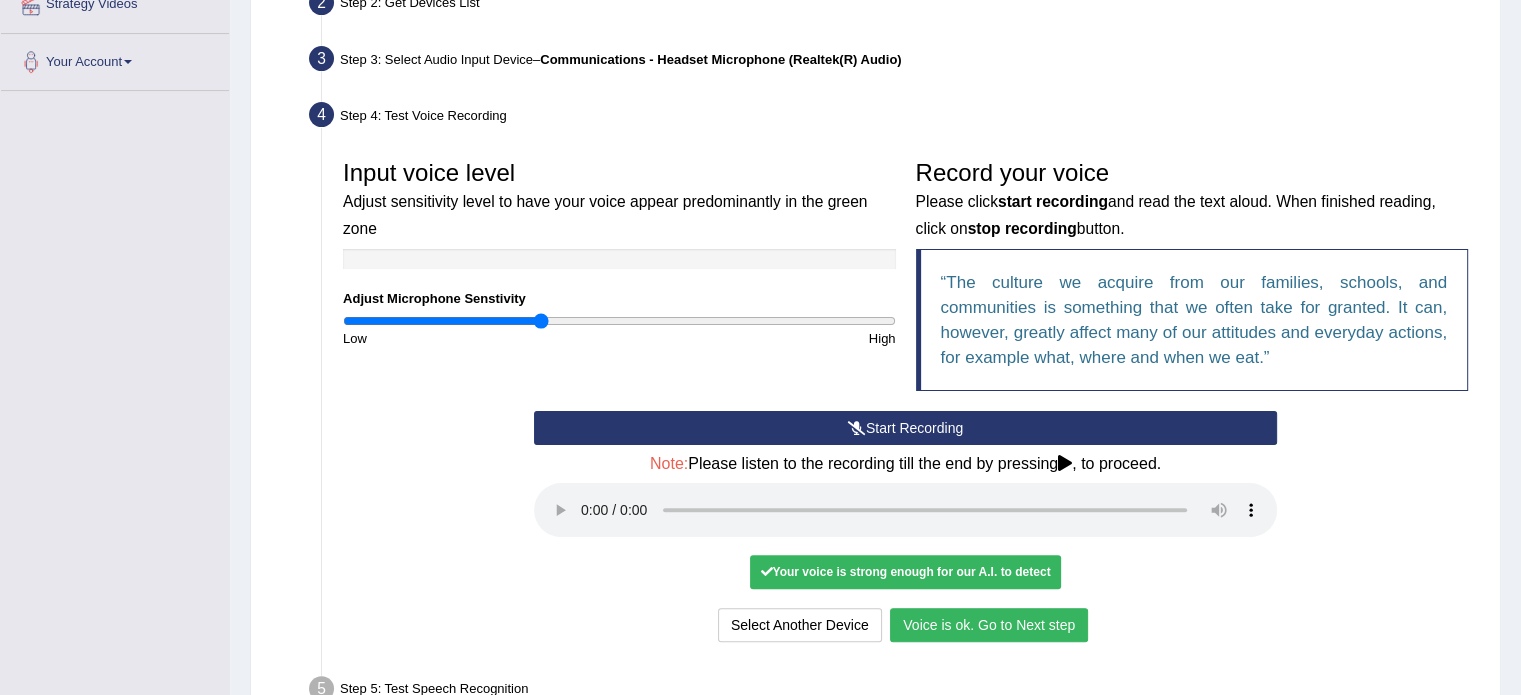 click on "Voice is ok. Go to Next step" at bounding box center [989, 625] 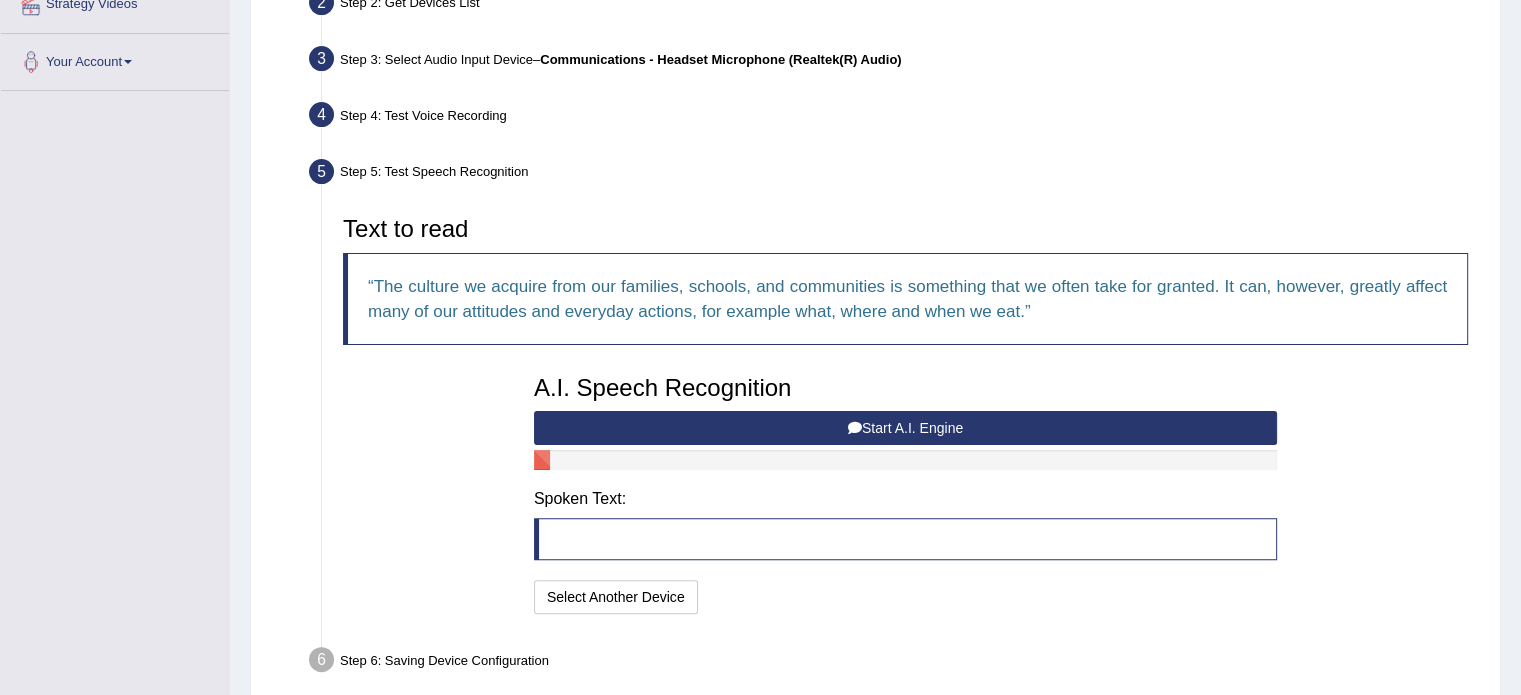 click on "Start A.I. Engine" at bounding box center (905, 428) 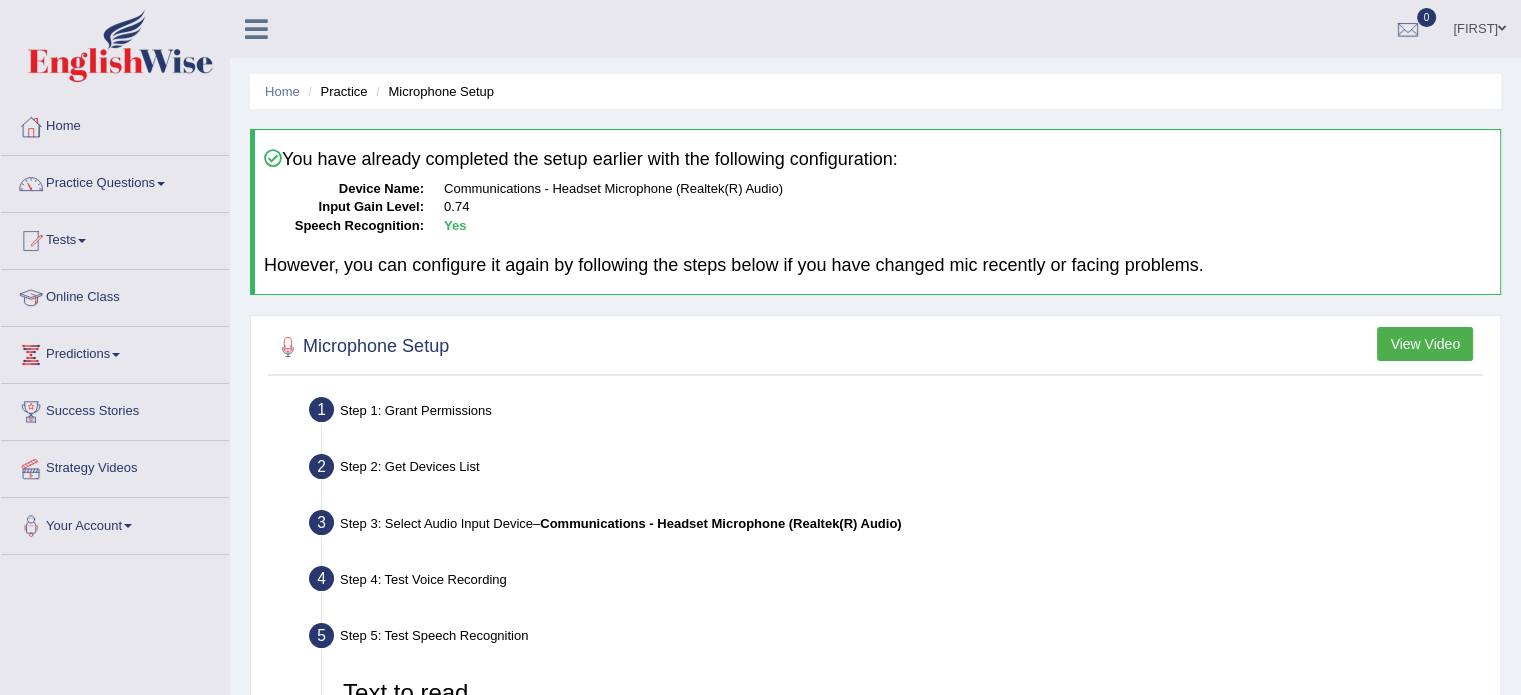 scroll, scrollTop: 628, scrollLeft: 0, axis: vertical 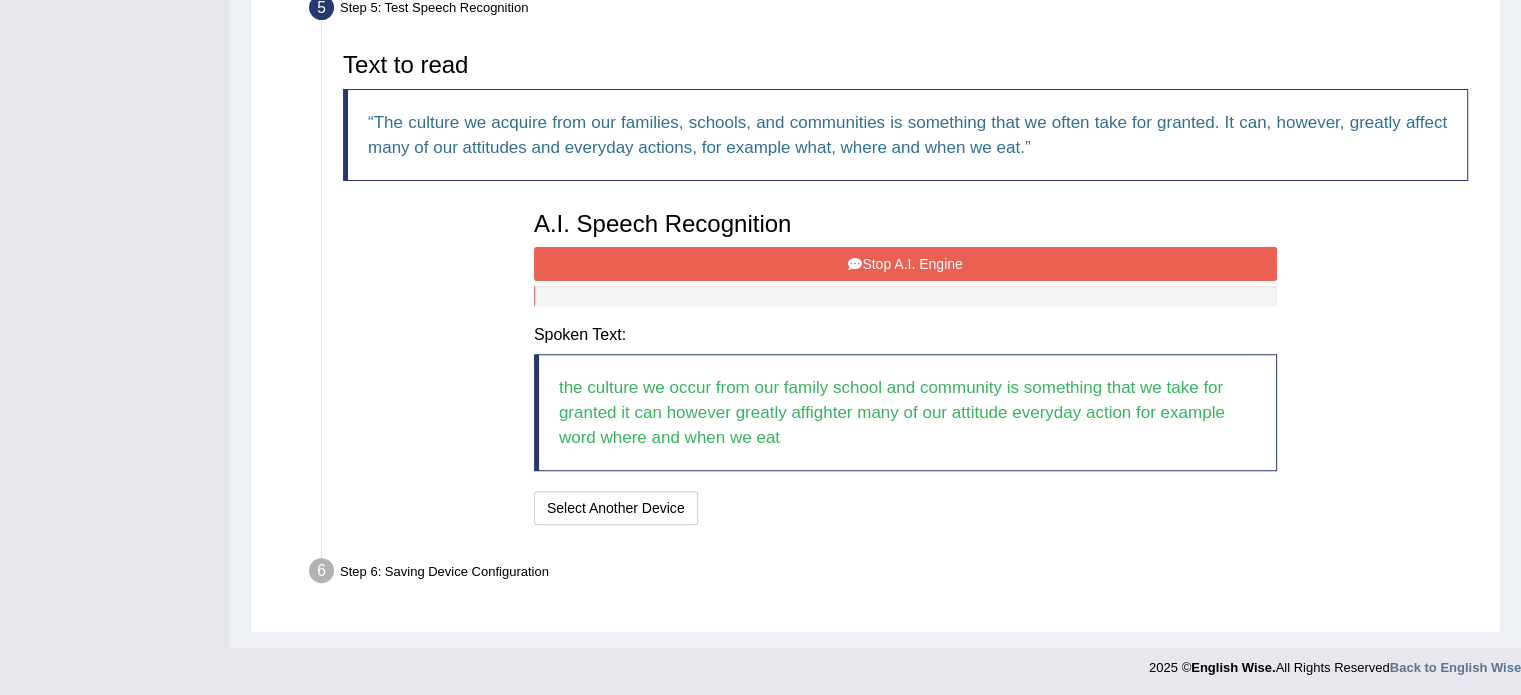 click on "Stop A.I. Engine" at bounding box center (905, 264) 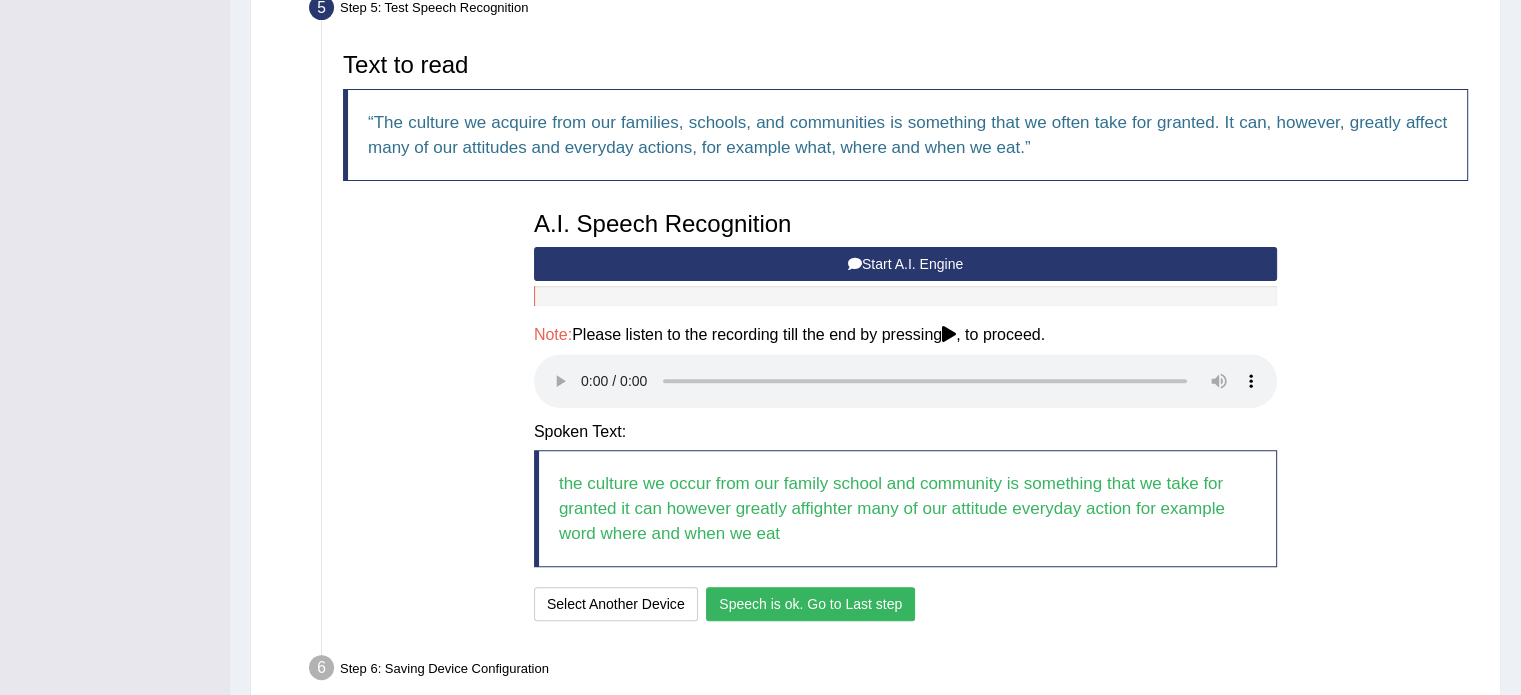click on "Speech is ok. Go to Last step" at bounding box center (810, 604) 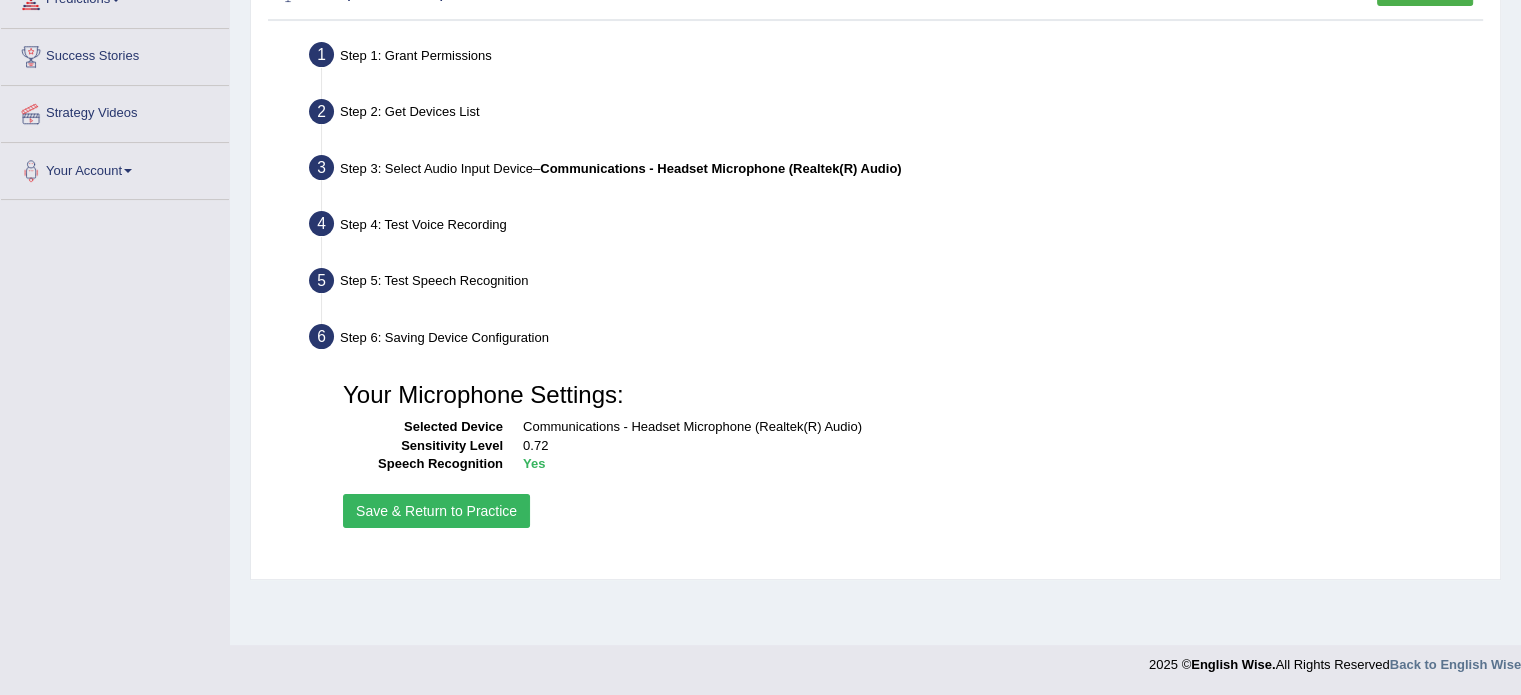scroll, scrollTop: 355, scrollLeft: 0, axis: vertical 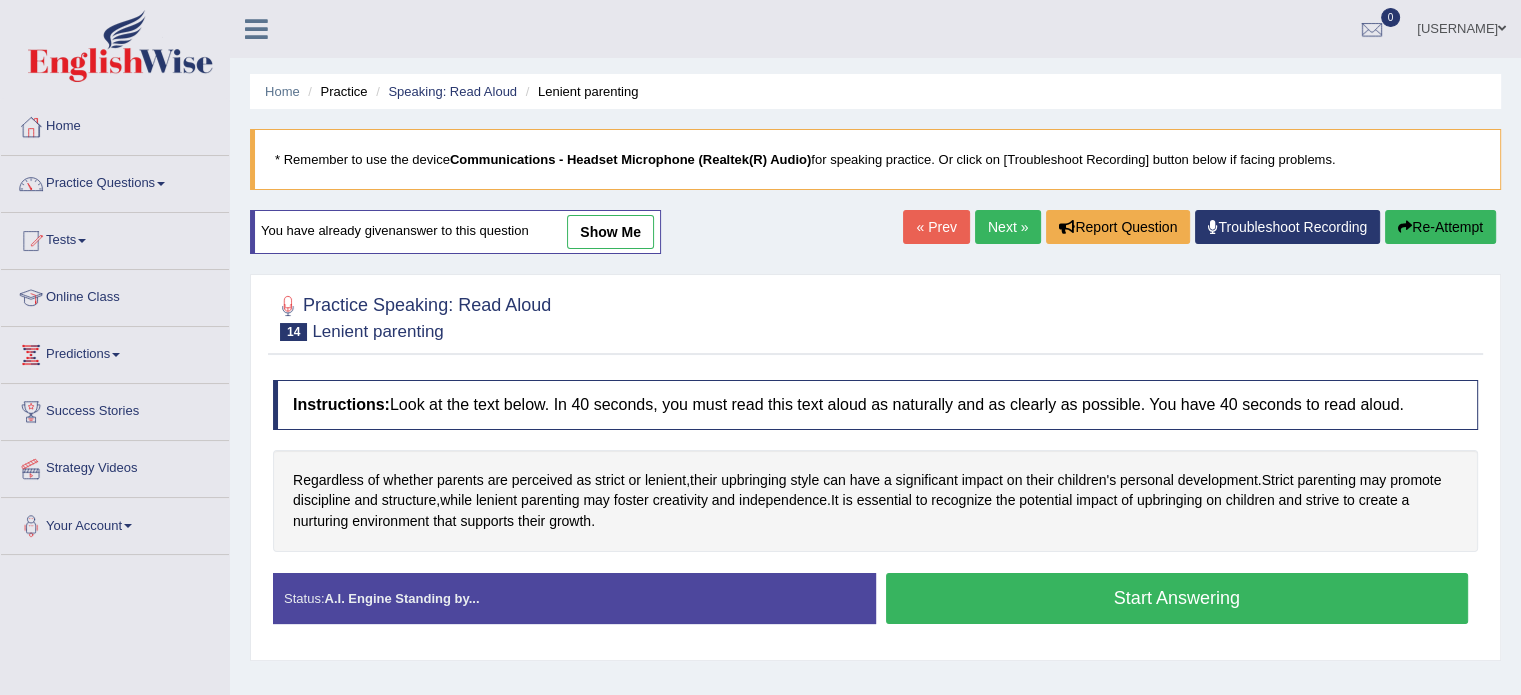 click on "Next »" at bounding box center [1008, 227] 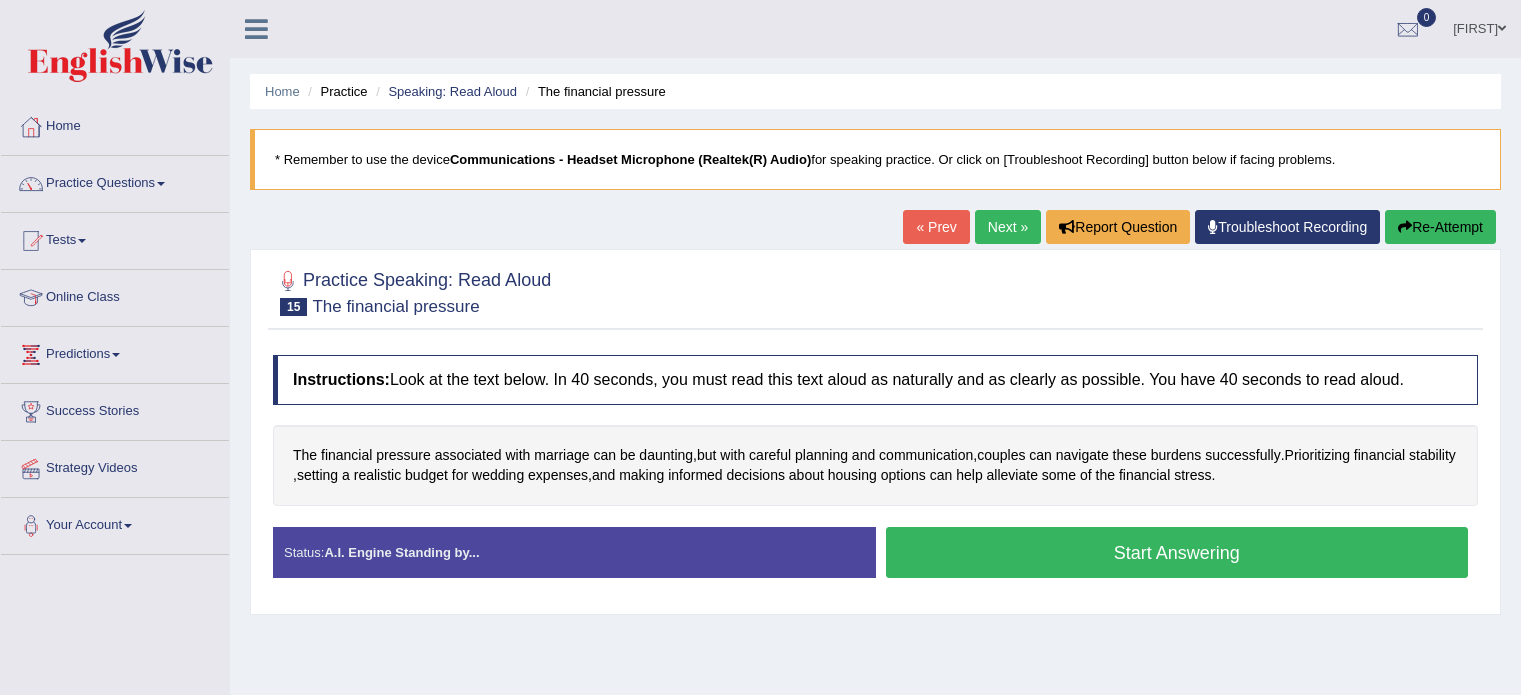 scroll, scrollTop: 0, scrollLeft: 0, axis: both 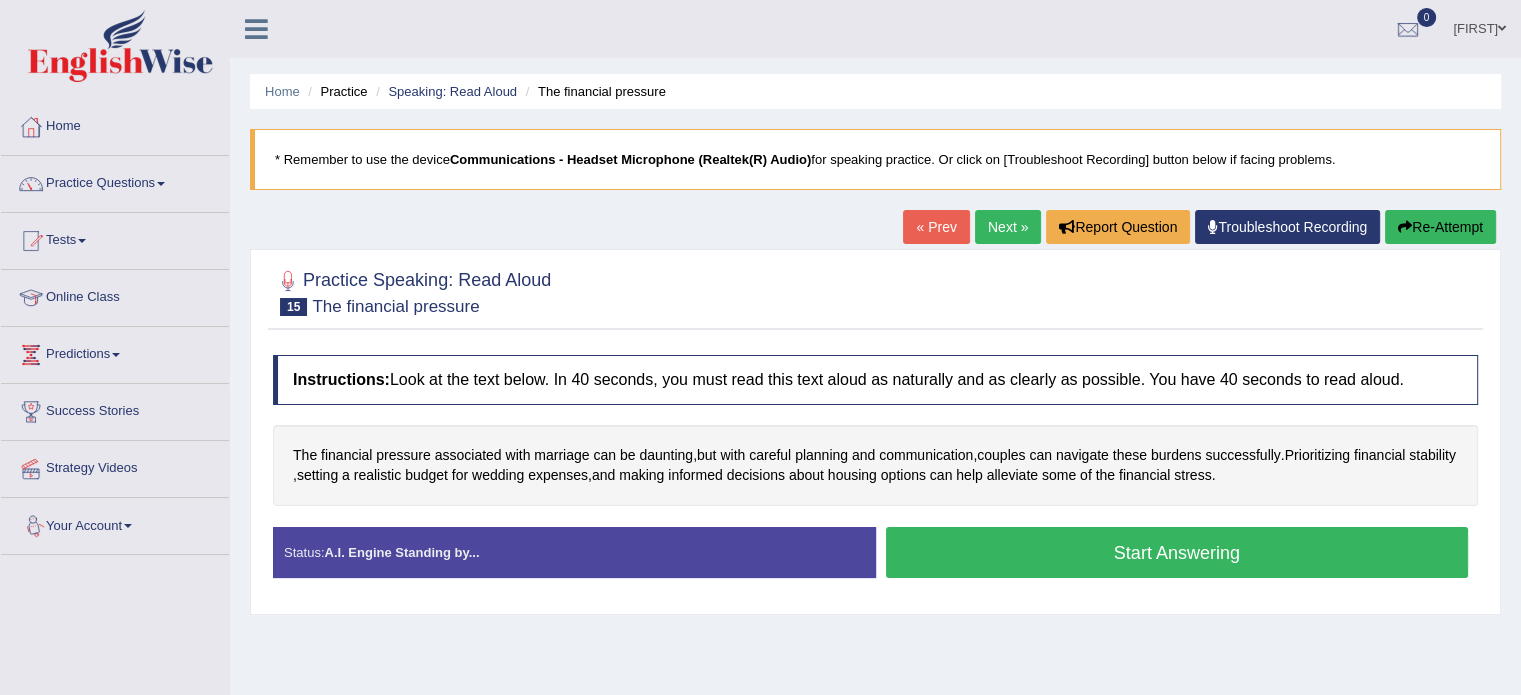 click on "Start Answering" at bounding box center (1177, 552) 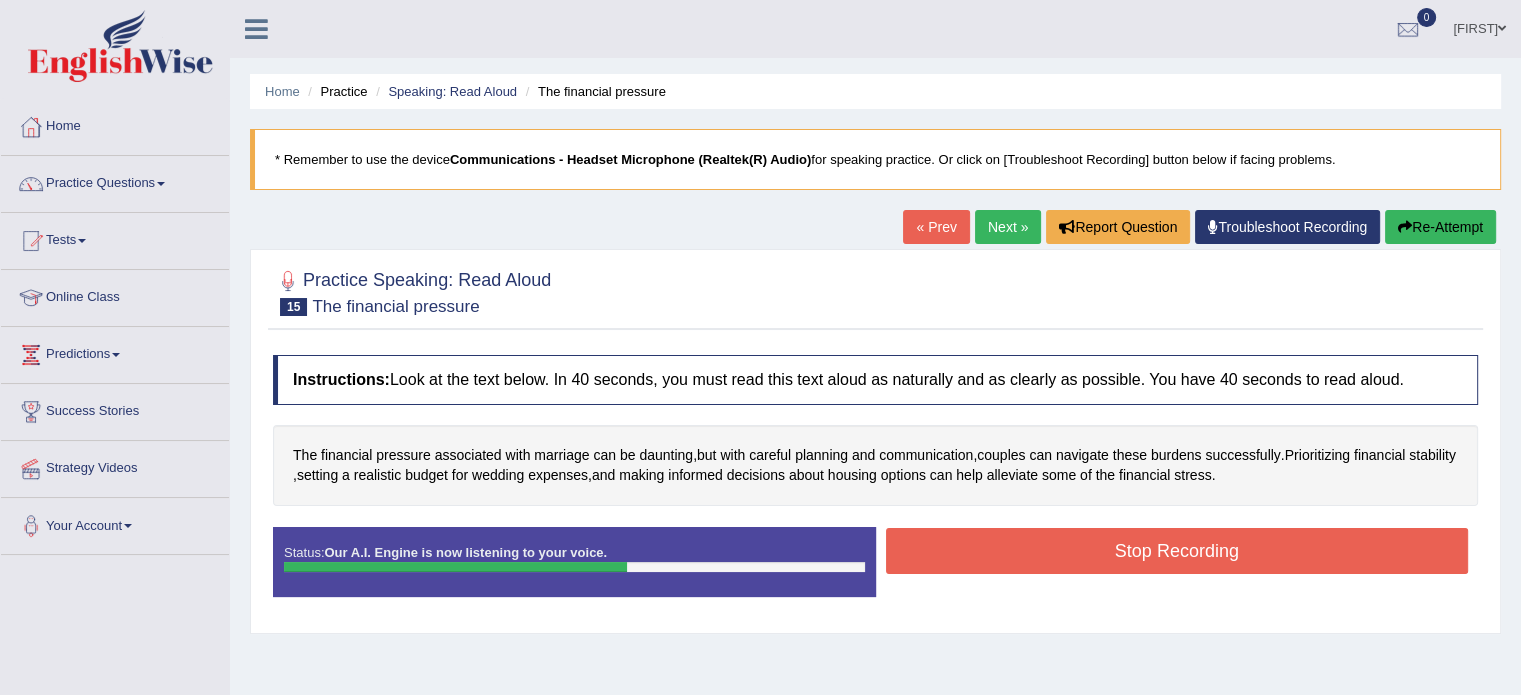 click on "Stop Recording" at bounding box center [1177, 551] 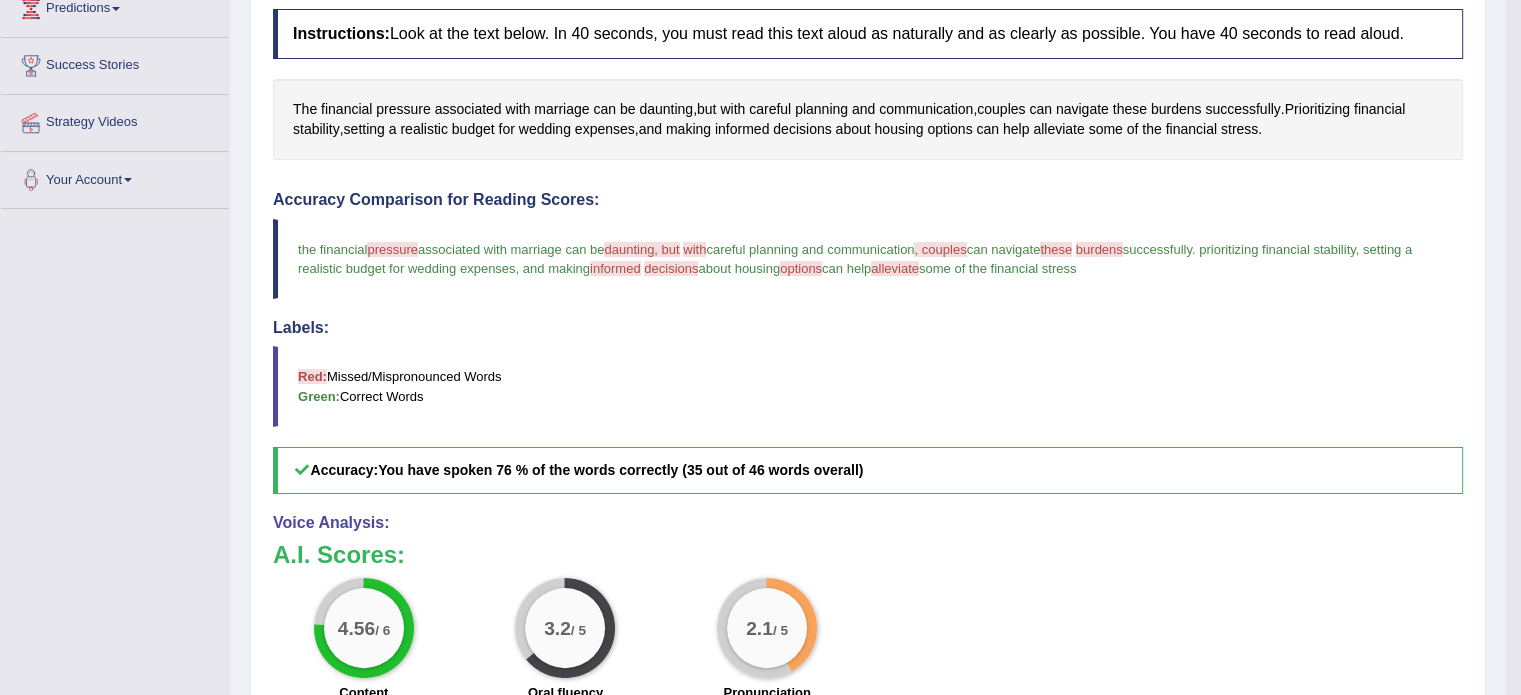 scroll, scrollTop: 344, scrollLeft: 0, axis: vertical 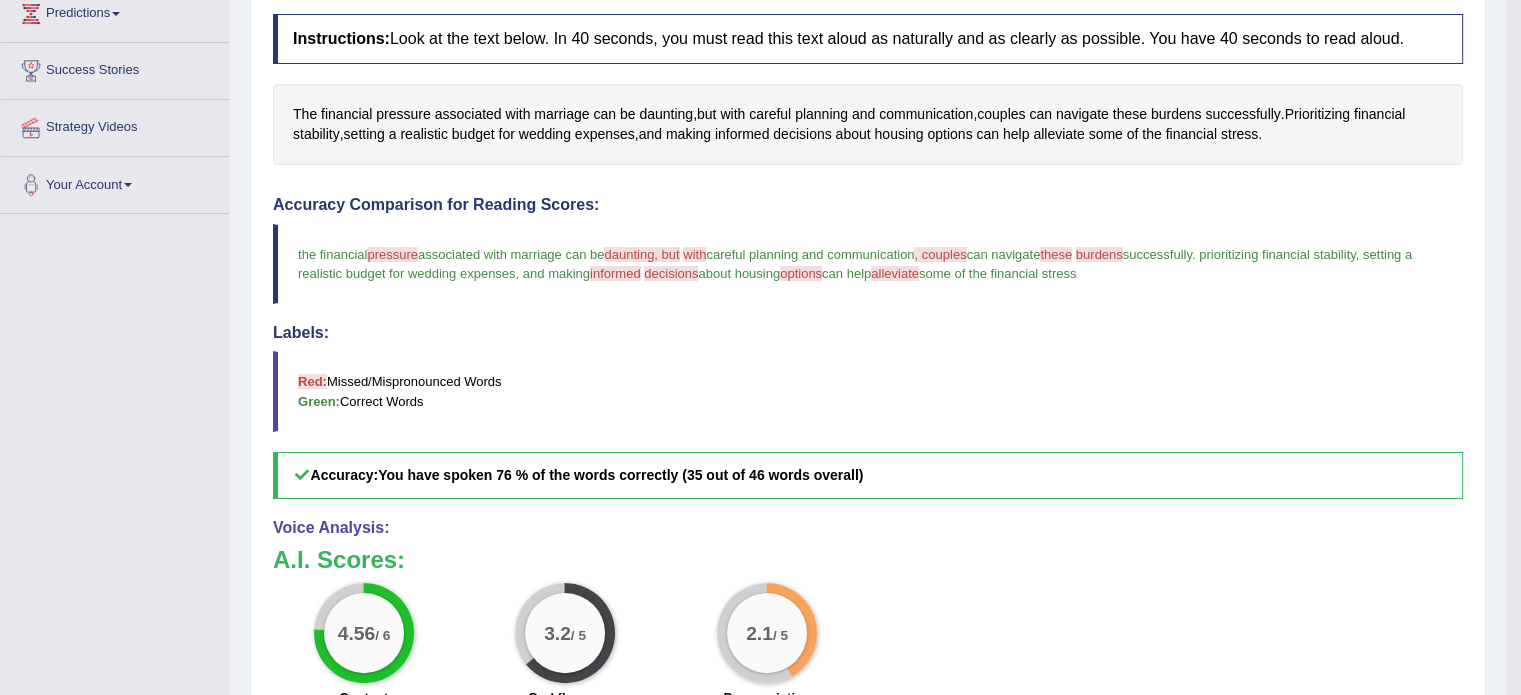 click on "daunting, but" at bounding box center (641, 254) 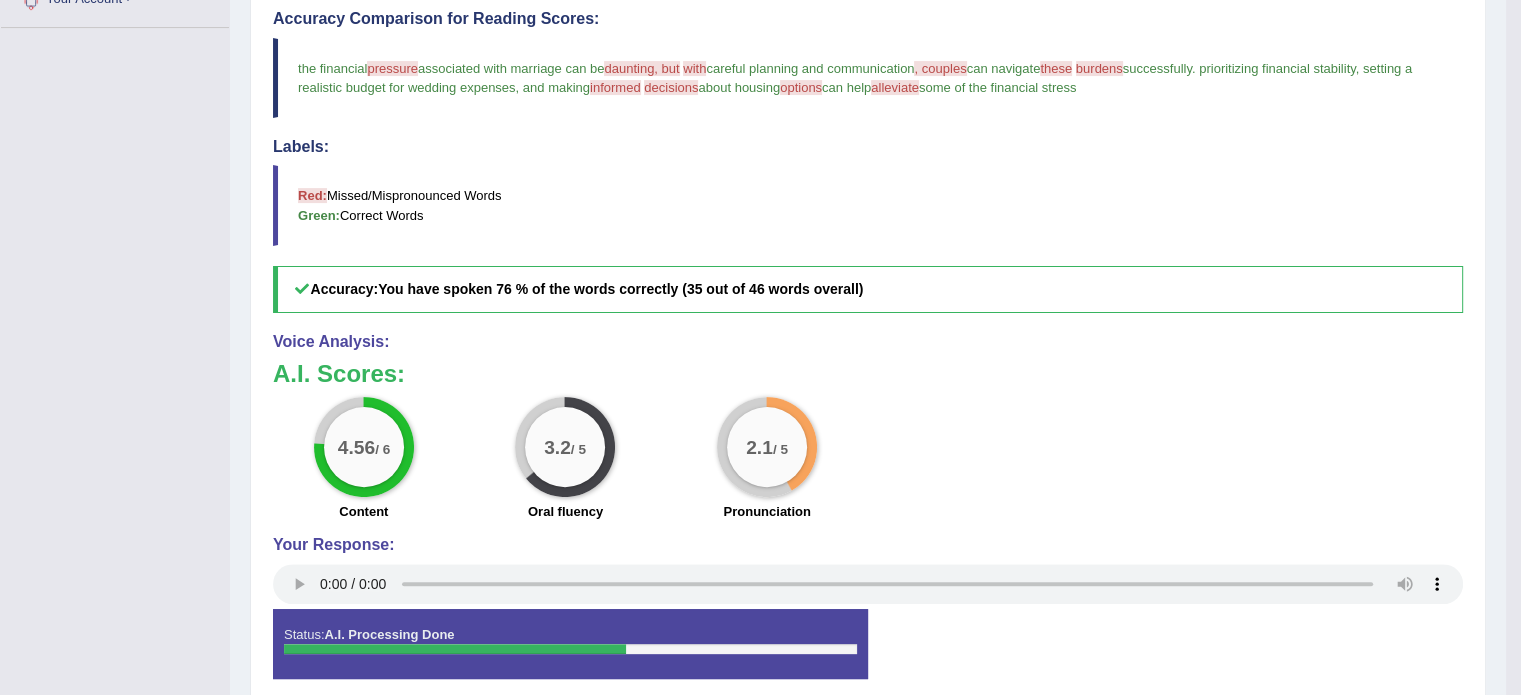 scroll, scrollTop: 610, scrollLeft: 0, axis: vertical 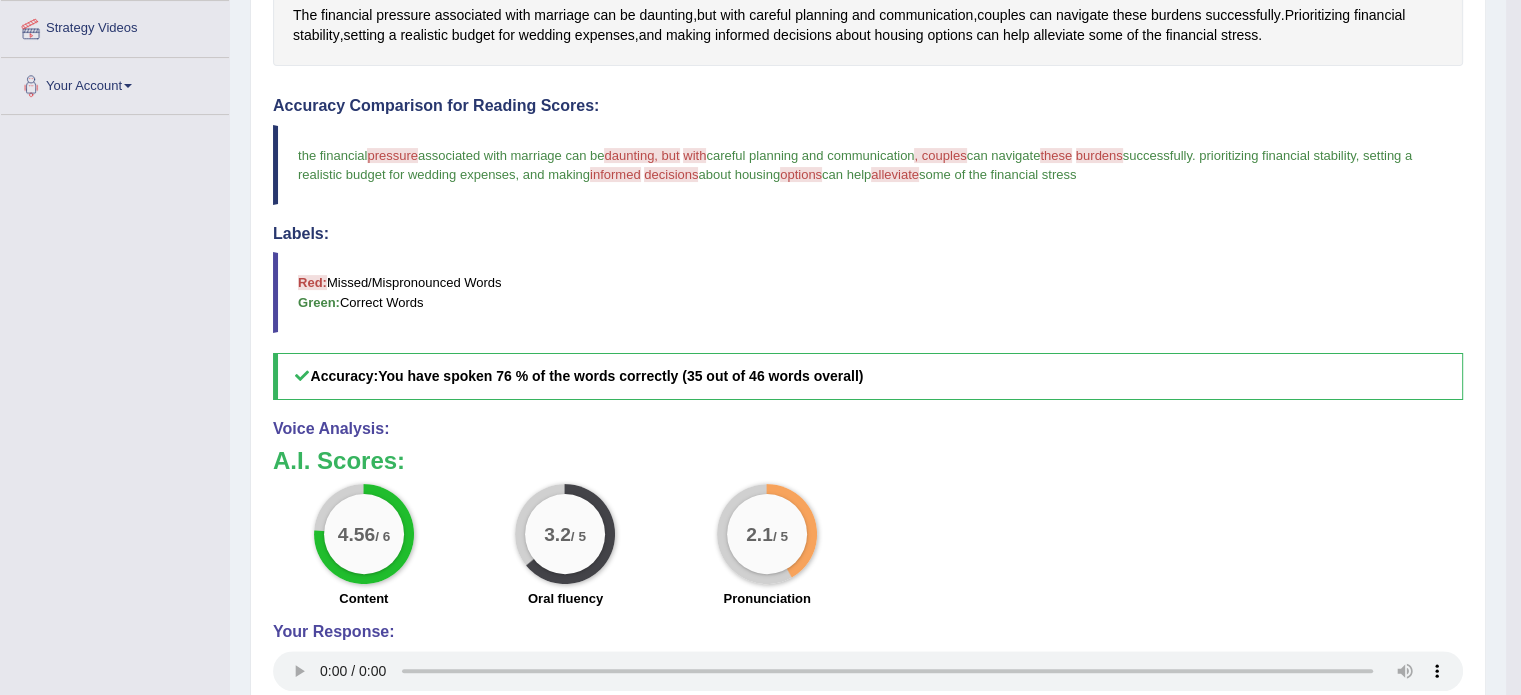 drag, startPoint x: 609, startPoint y: 156, endPoint x: 673, endPoint y: 161, distance: 64.195015 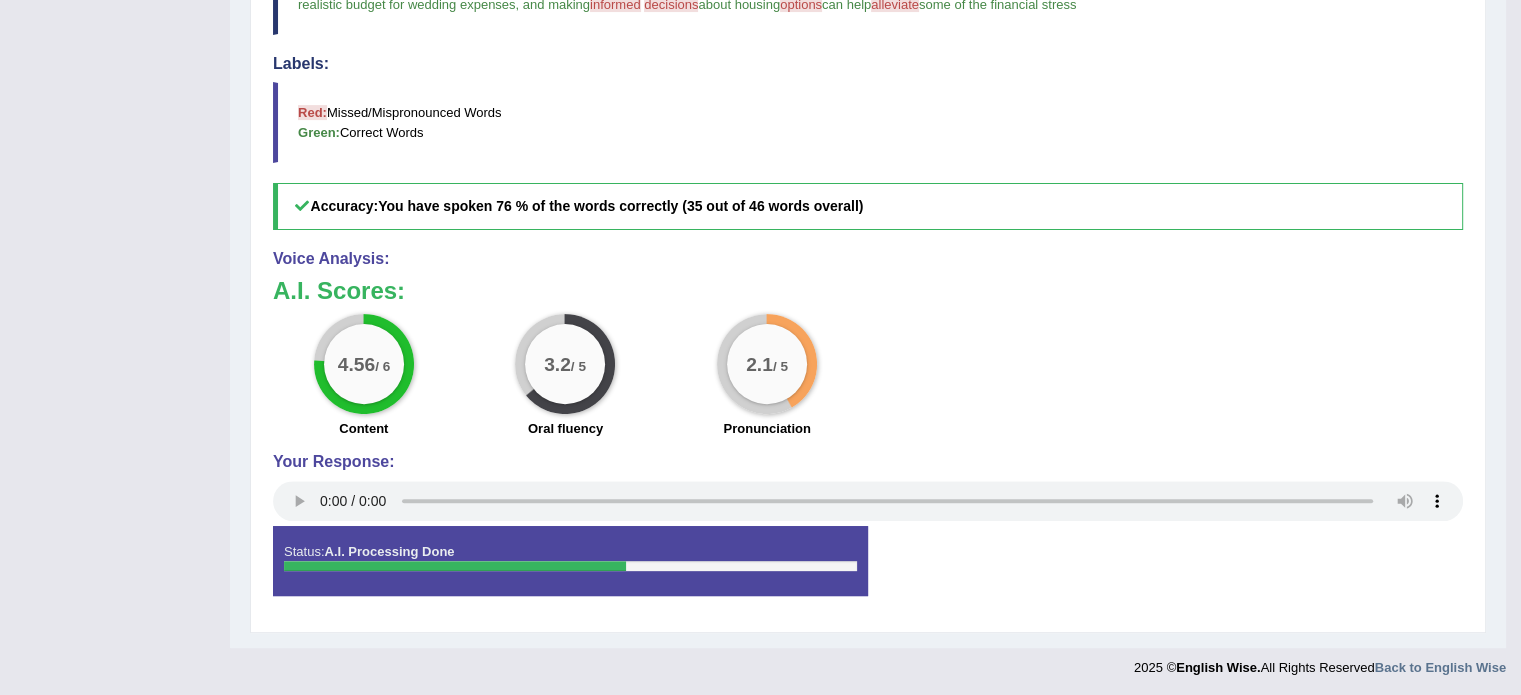 scroll, scrollTop: 0, scrollLeft: 0, axis: both 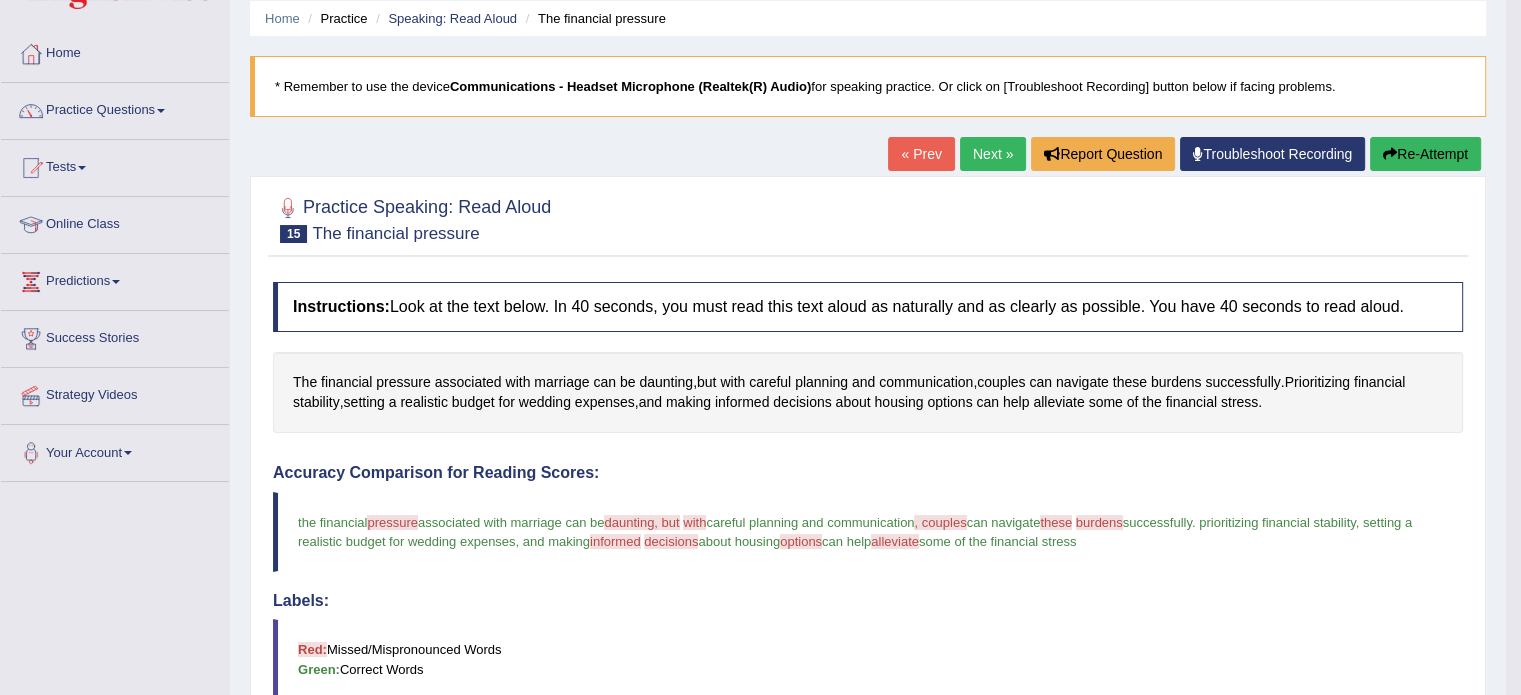 click on "Re-Attempt" at bounding box center (1425, 154) 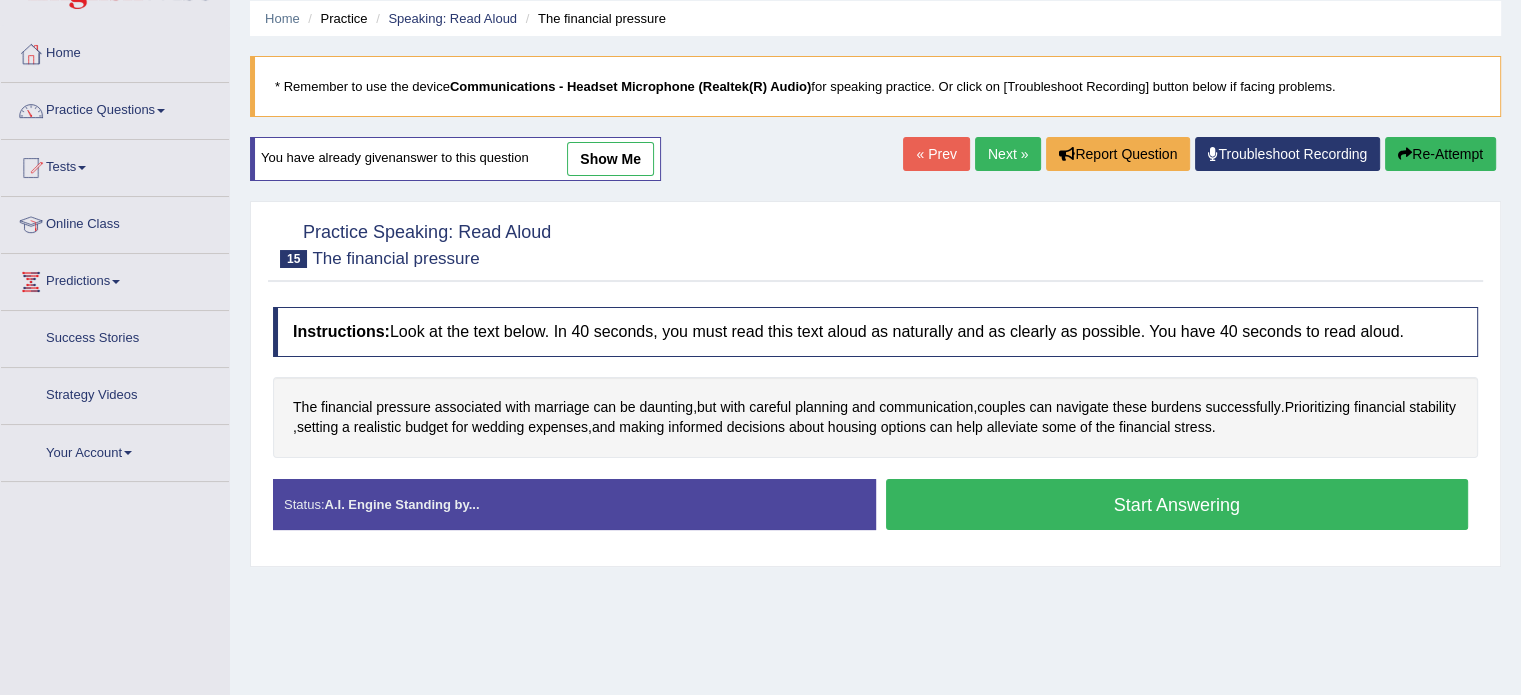 scroll, scrollTop: 73, scrollLeft: 0, axis: vertical 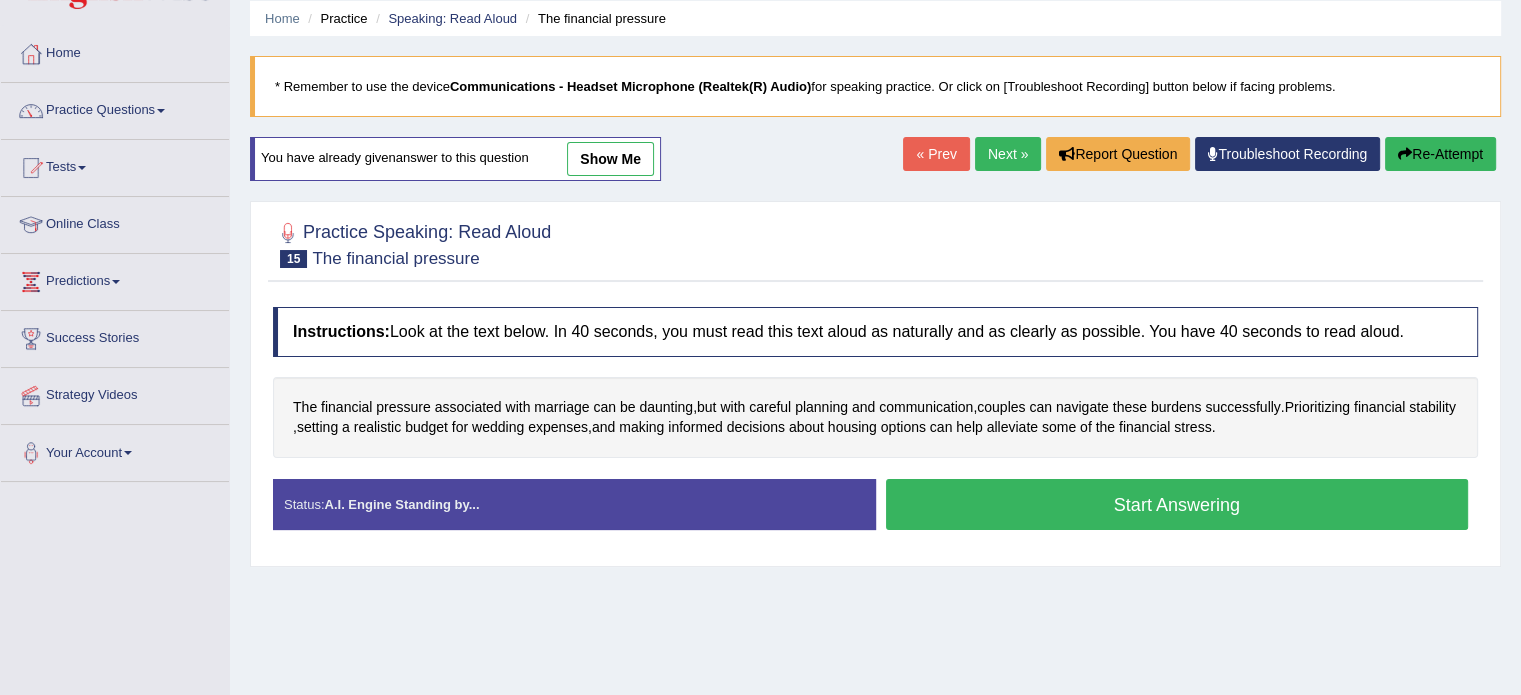 click on "Start Answering" at bounding box center [1177, 504] 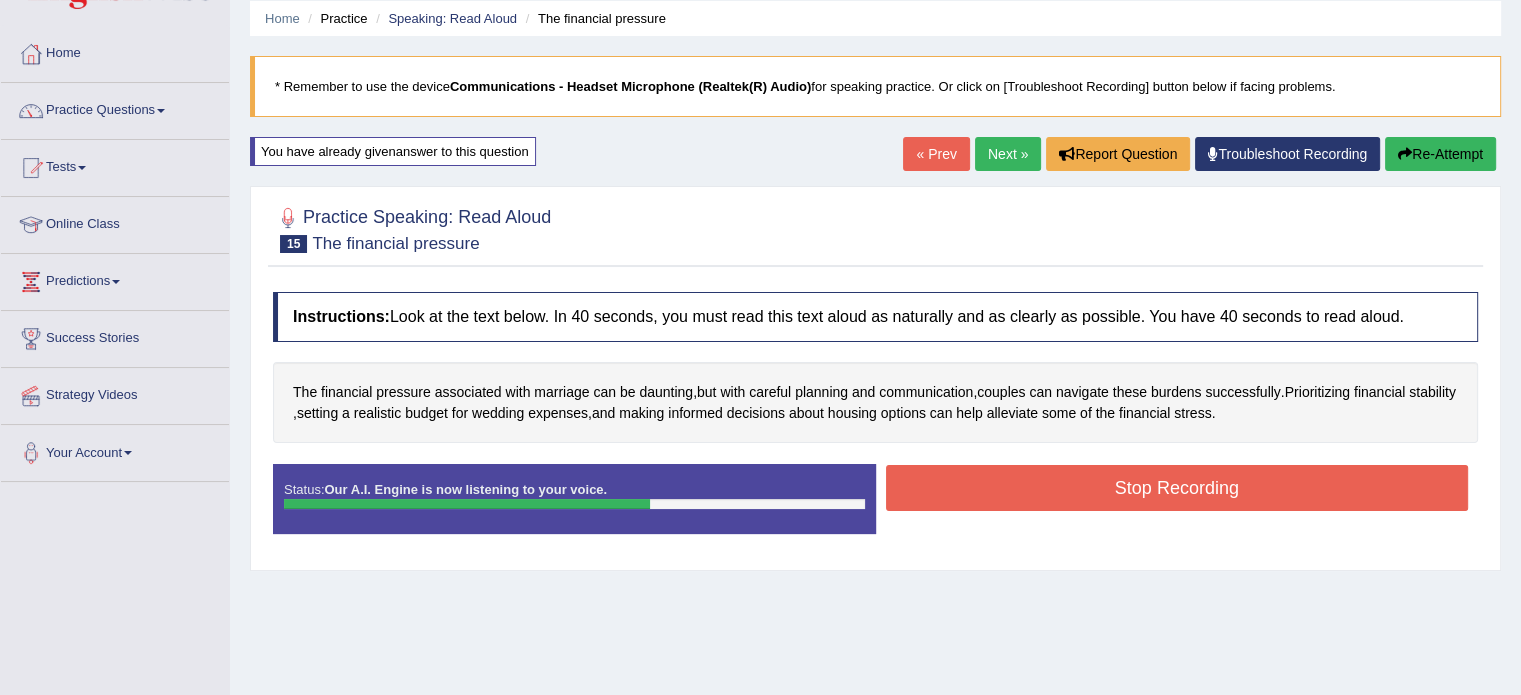 click on "Stop Recording" at bounding box center [1177, 488] 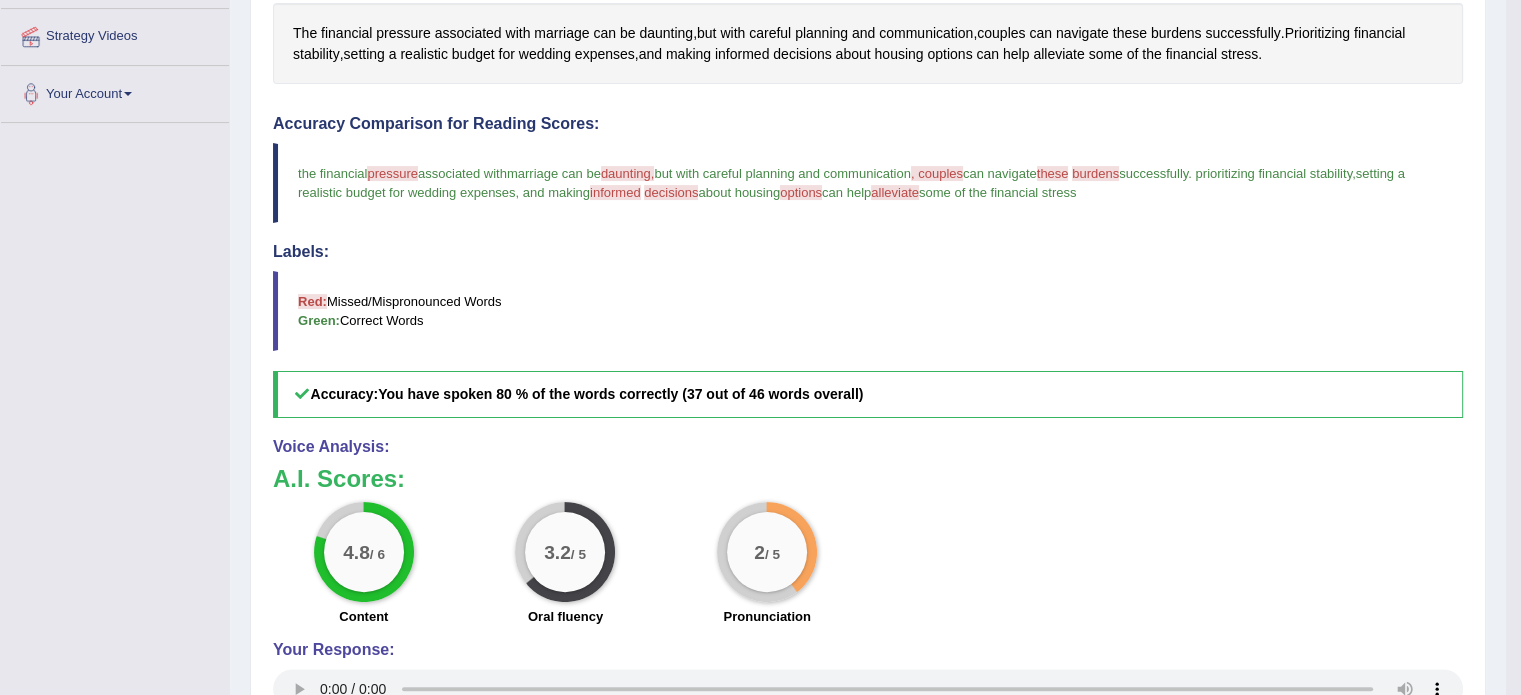 scroll, scrollTop: 484, scrollLeft: 0, axis: vertical 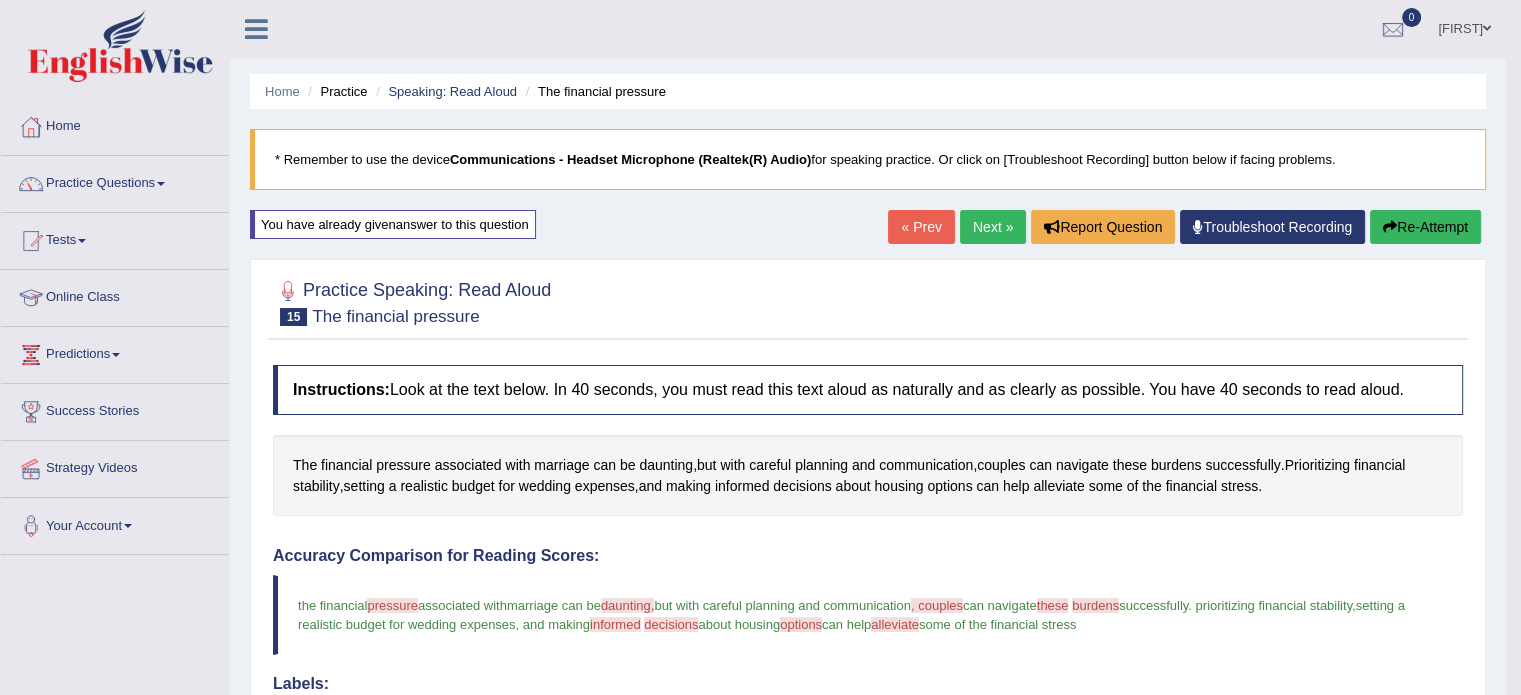 click on "Next »" at bounding box center [993, 227] 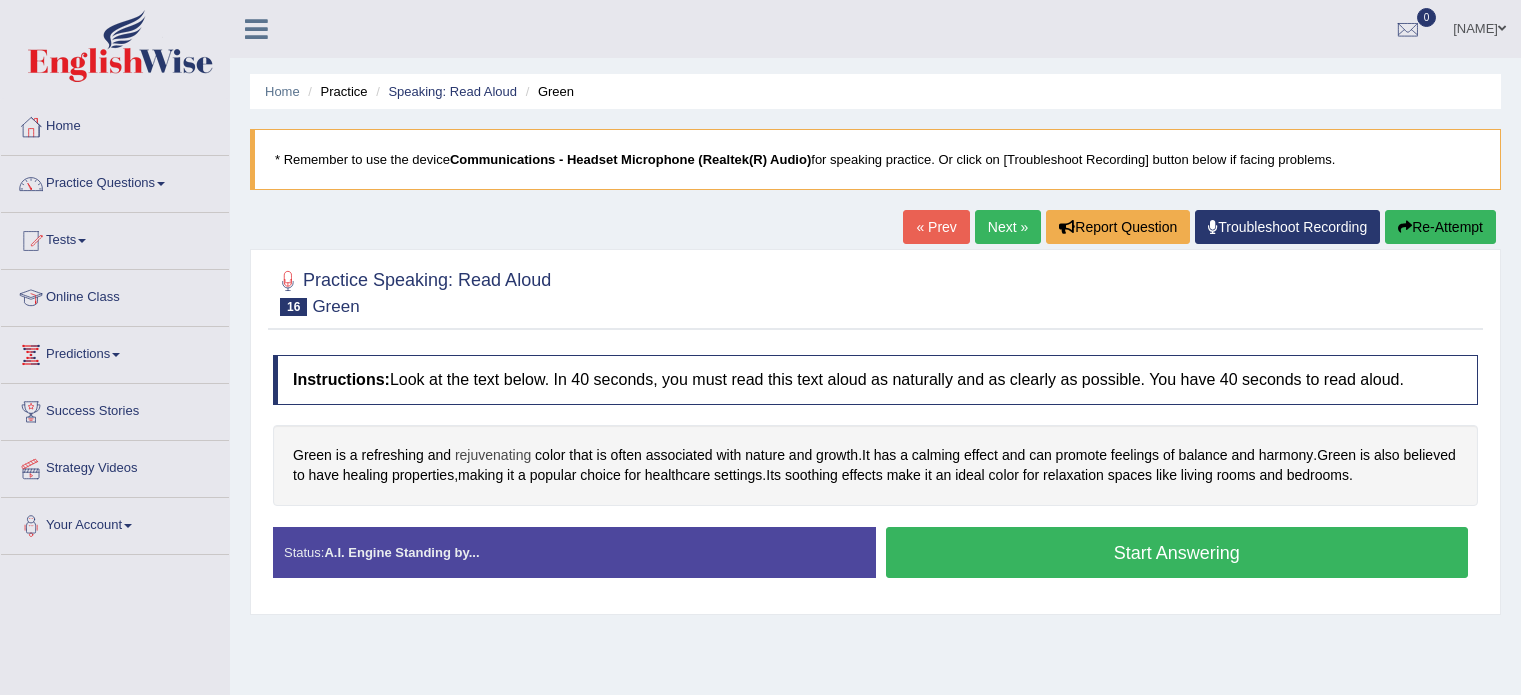 scroll, scrollTop: 0, scrollLeft: 0, axis: both 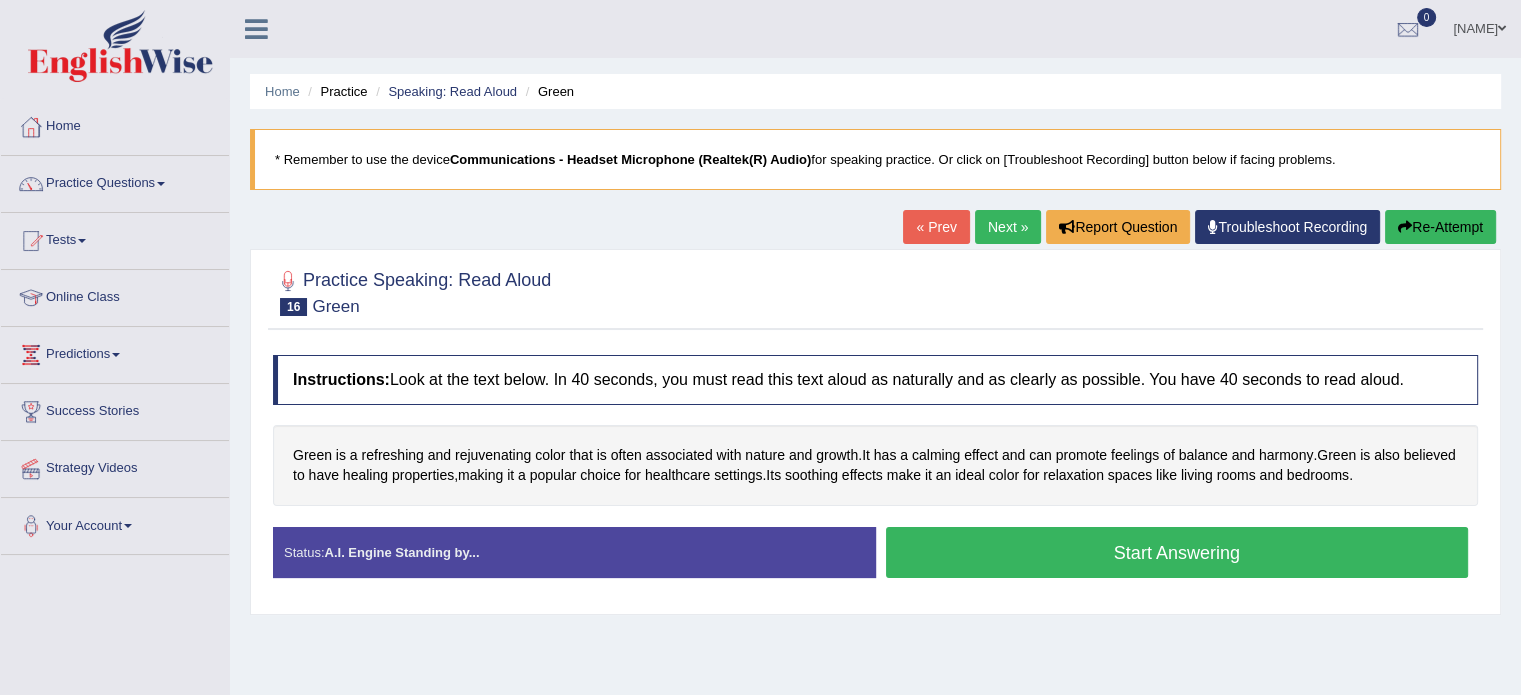 click on "Start Answering" at bounding box center (1177, 552) 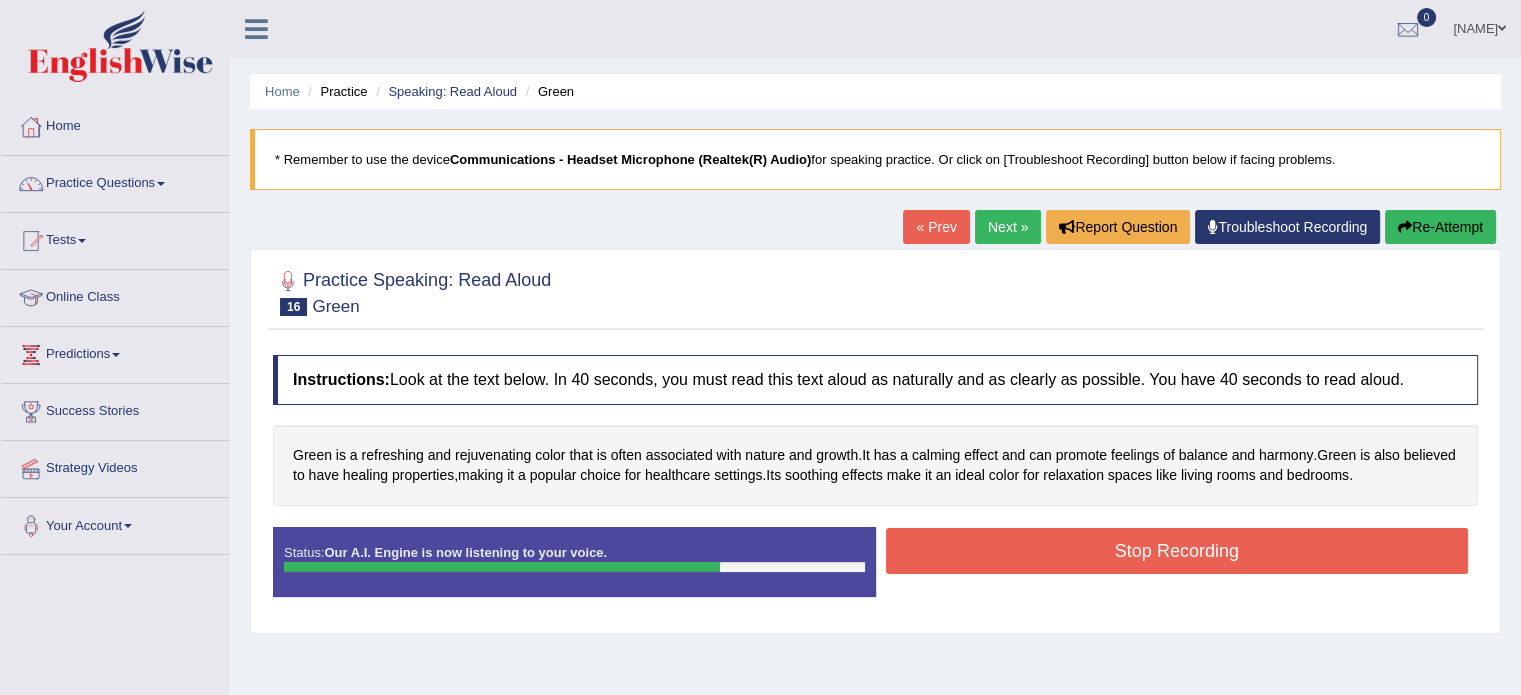 click on "Stop Recording" at bounding box center (1177, 551) 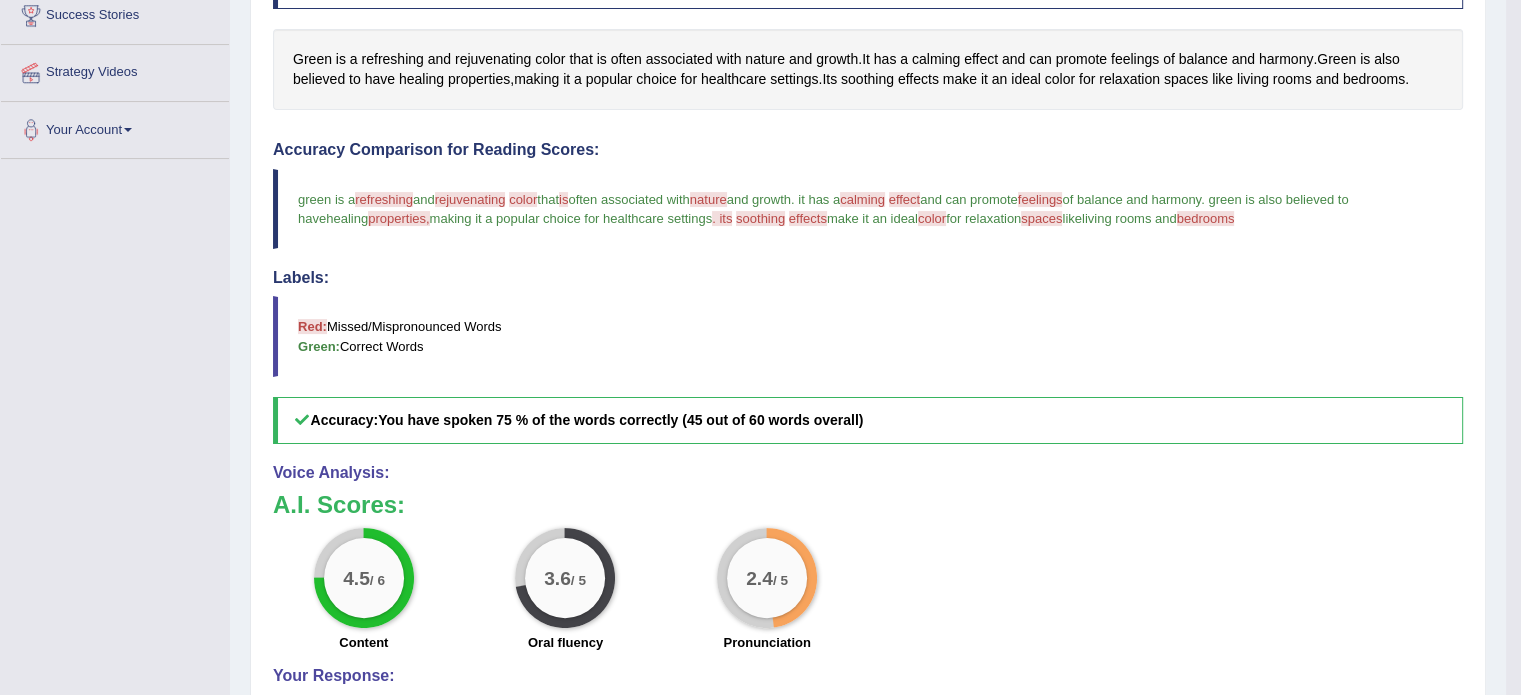 scroll, scrollTop: 398, scrollLeft: 0, axis: vertical 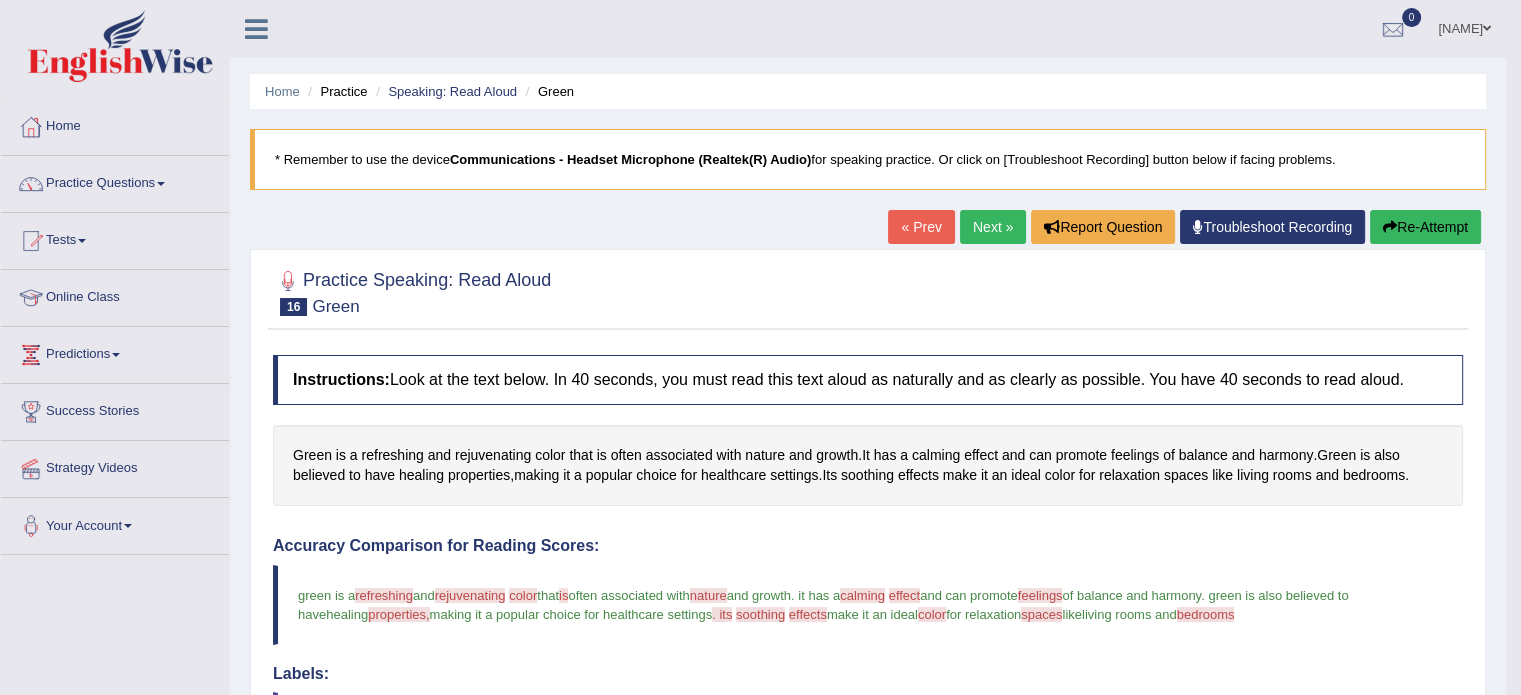 click on "Next »" at bounding box center (993, 227) 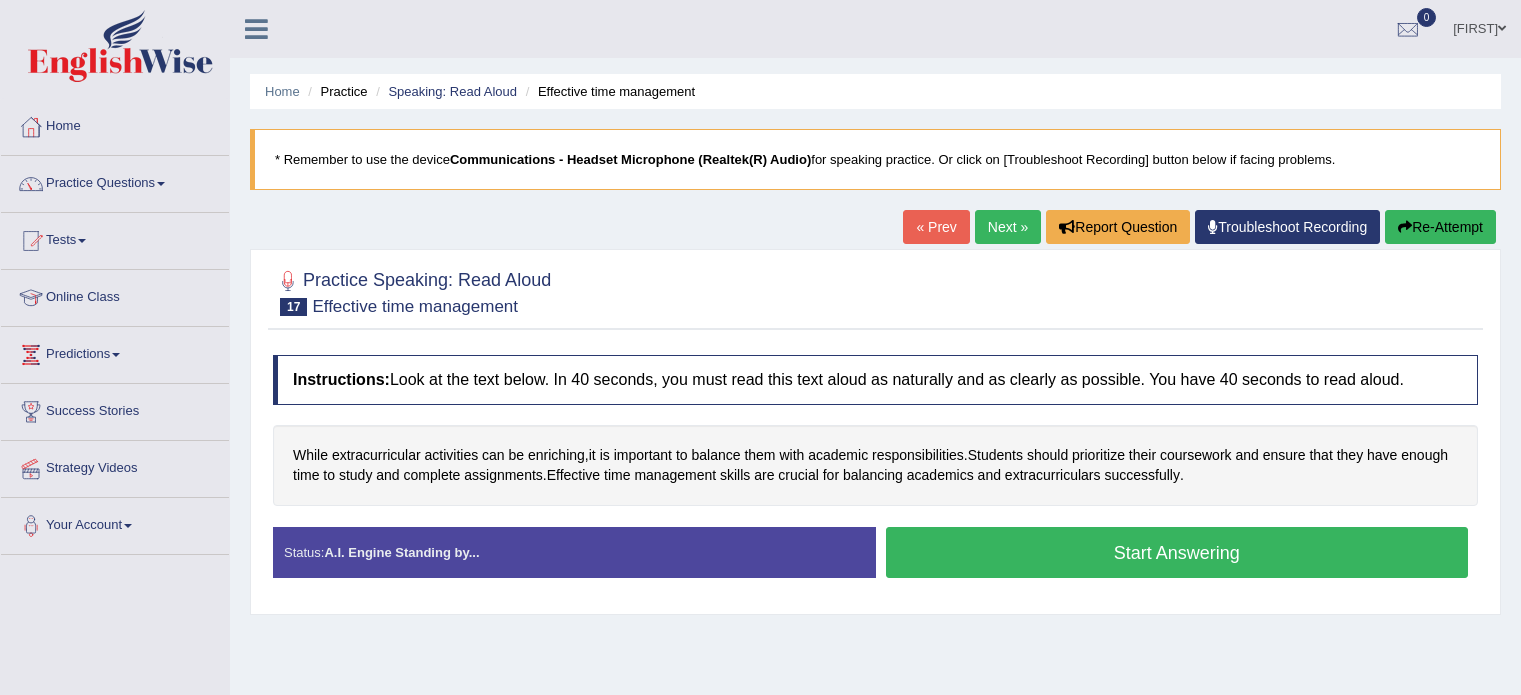 scroll, scrollTop: 0, scrollLeft: 0, axis: both 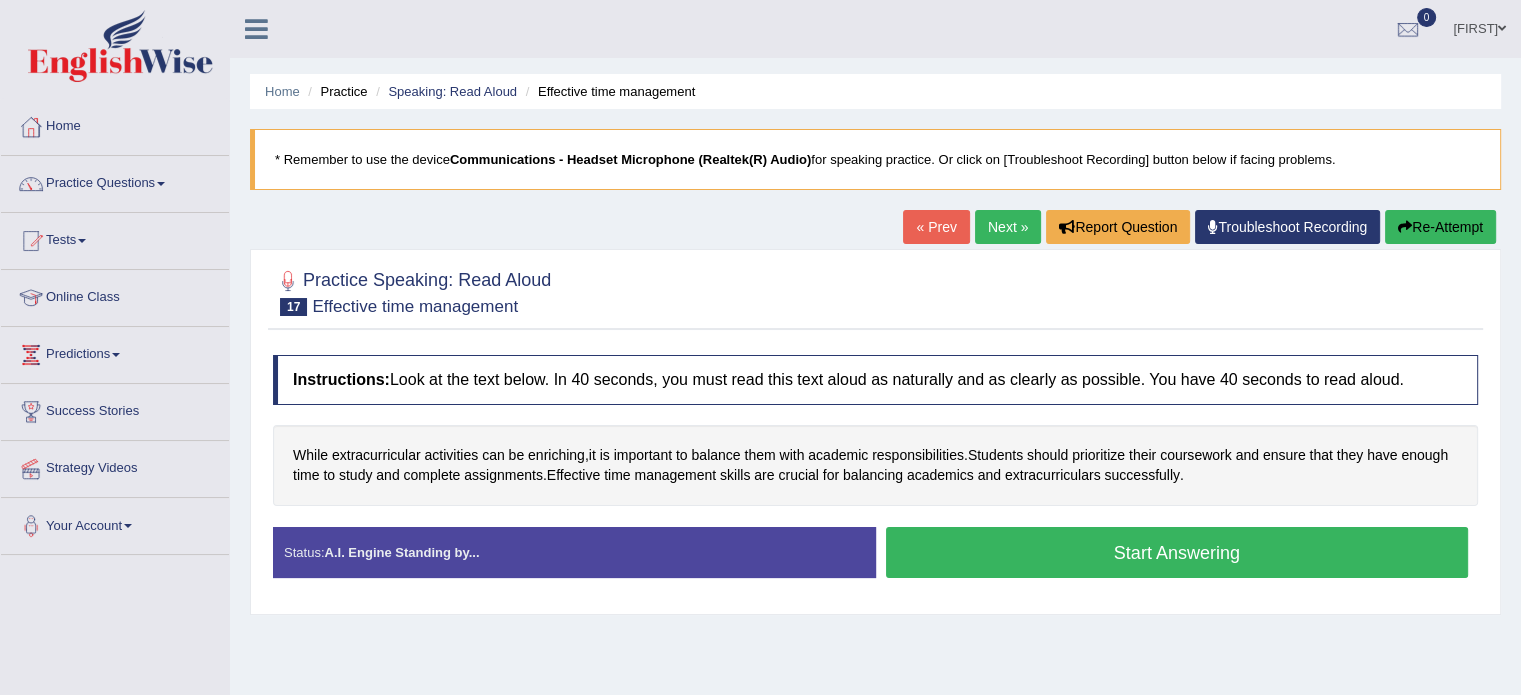 click on "Start Answering" at bounding box center (1177, 552) 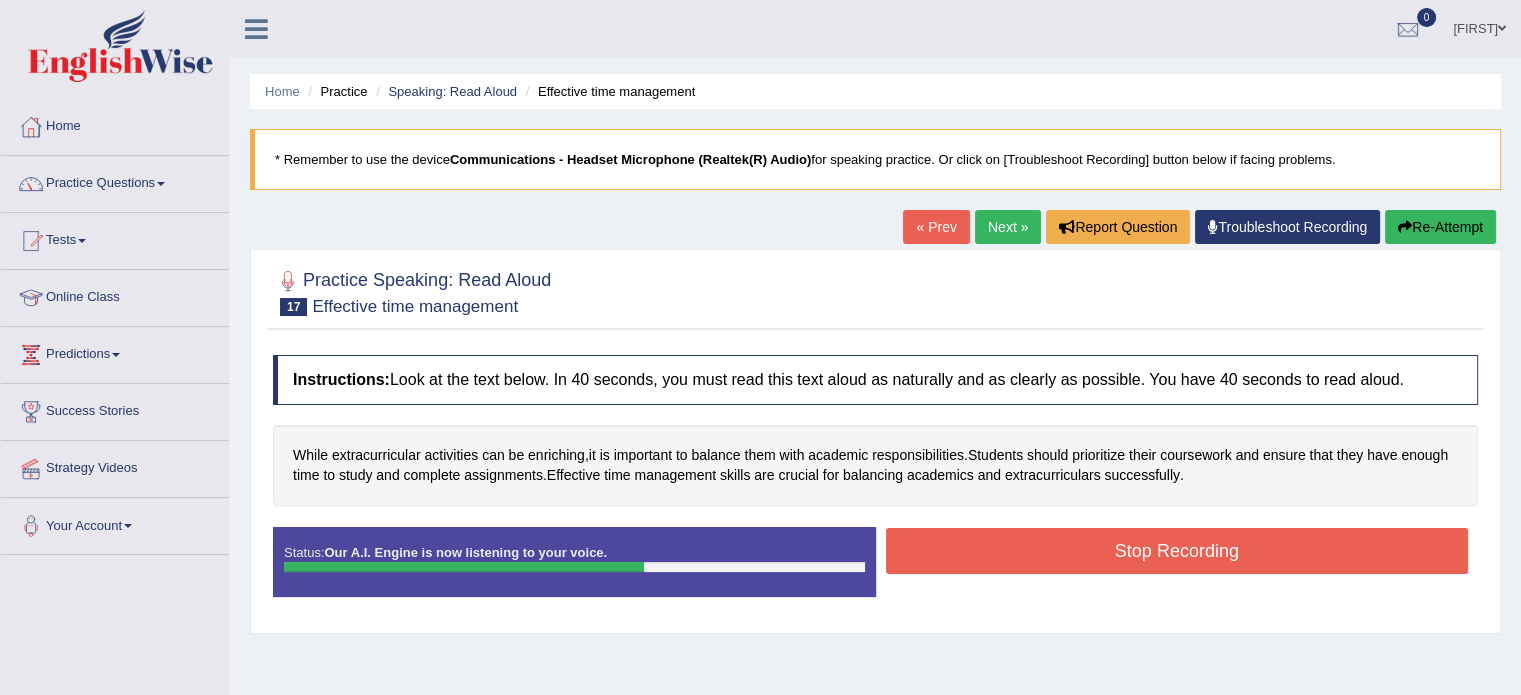 click on "Stop Recording" at bounding box center (1177, 551) 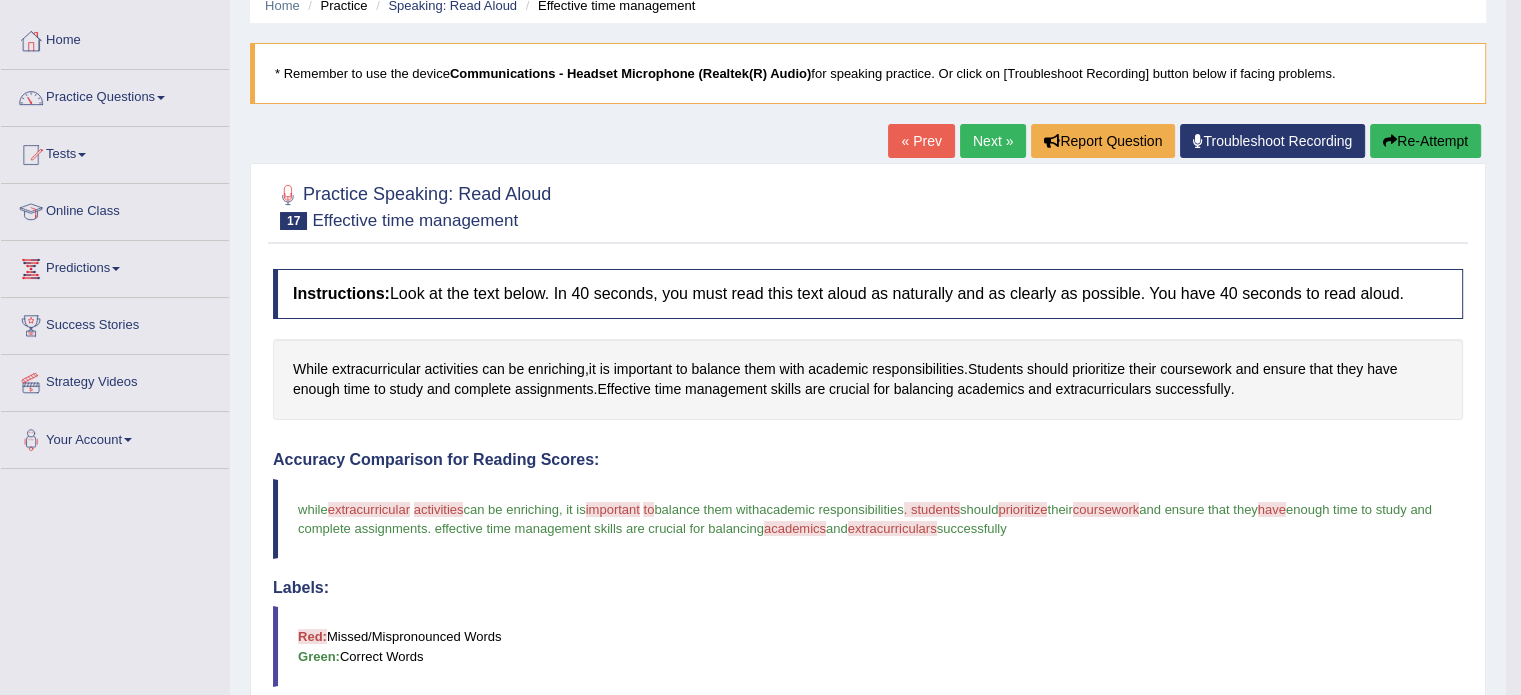 scroll, scrollTop: 62, scrollLeft: 0, axis: vertical 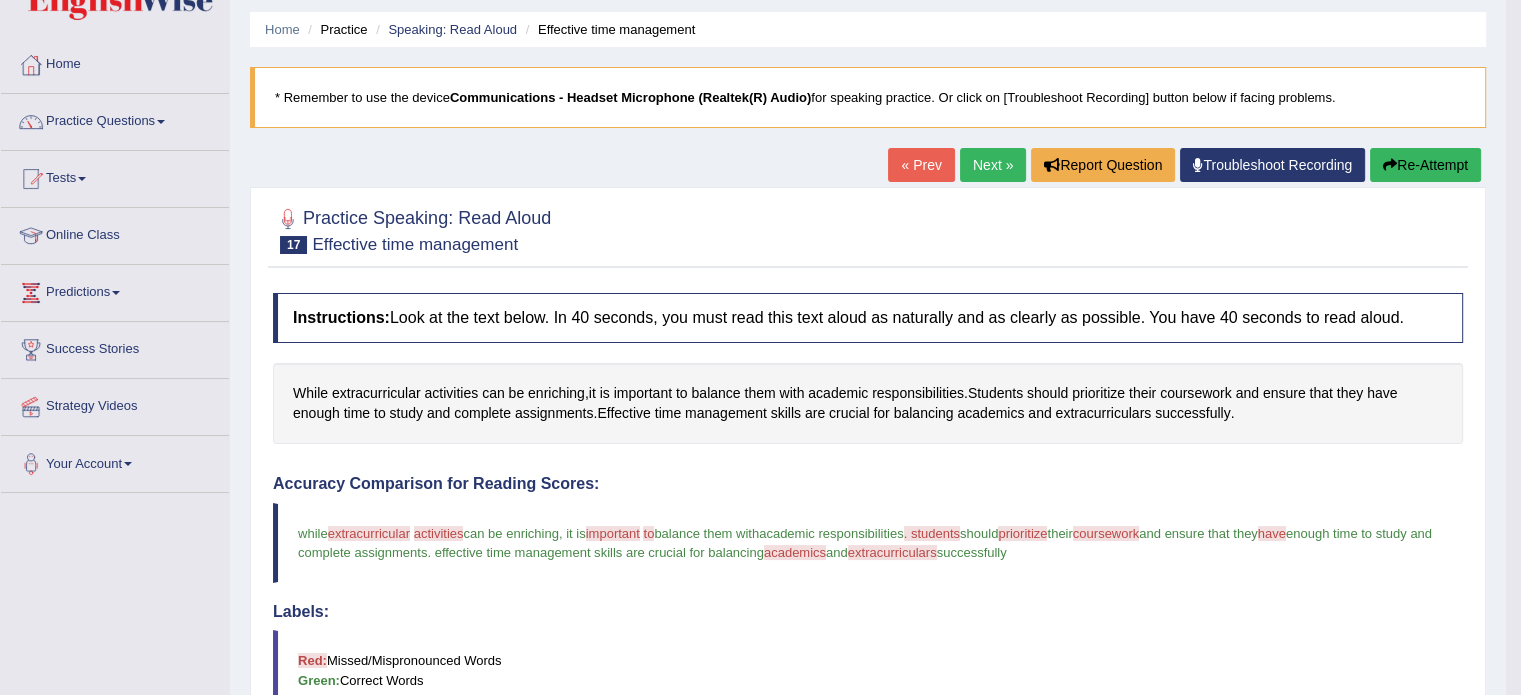 drag, startPoint x: 1520, startPoint y: 349, endPoint x: 1535, endPoint y: 434, distance: 86.313385 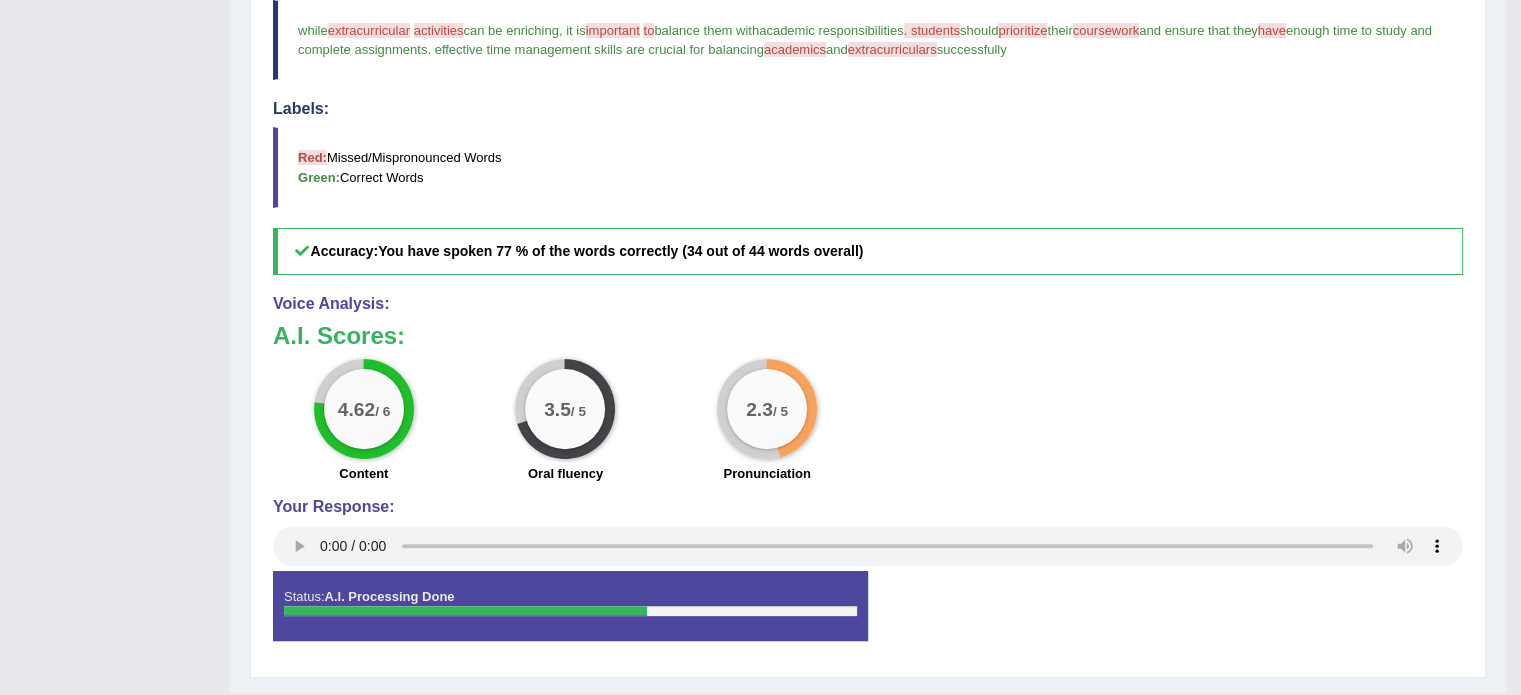 scroll, scrollTop: 610, scrollLeft: 0, axis: vertical 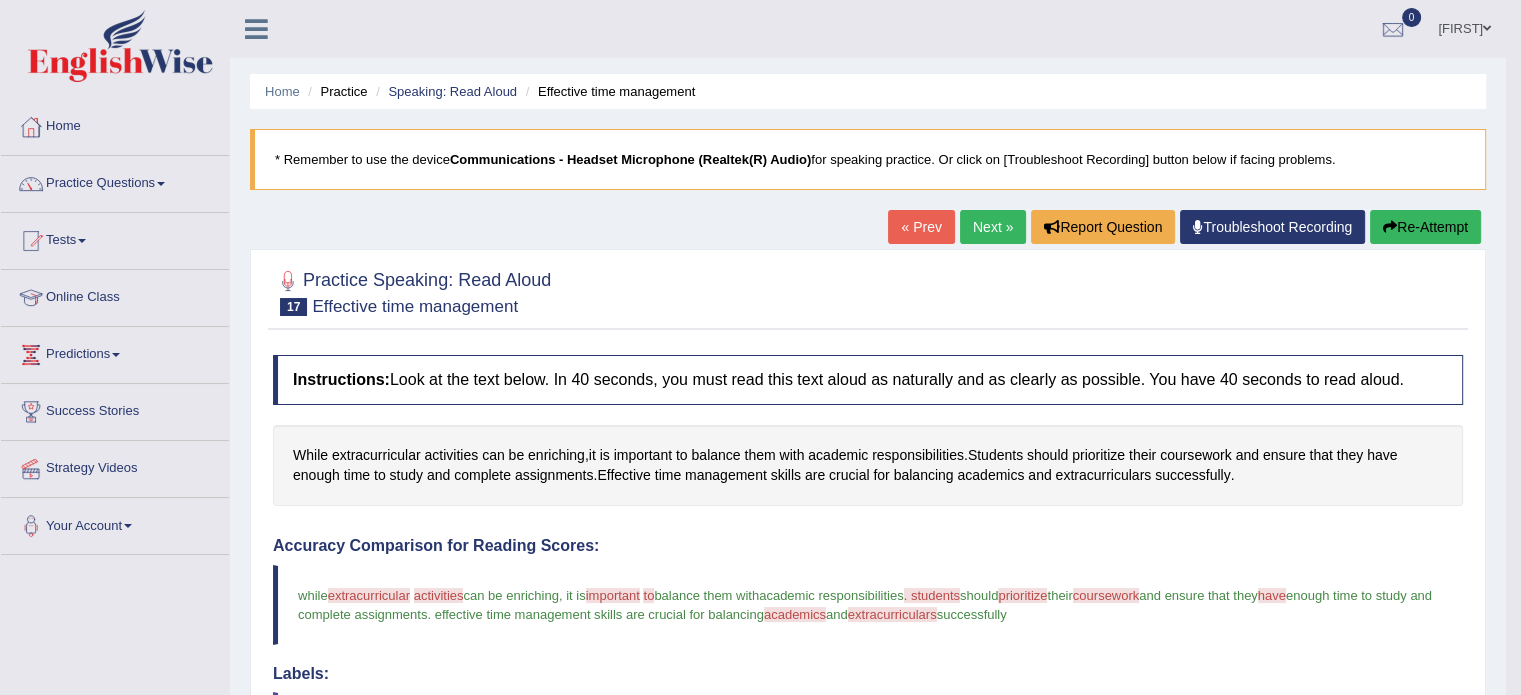 click on "Next »" at bounding box center [993, 227] 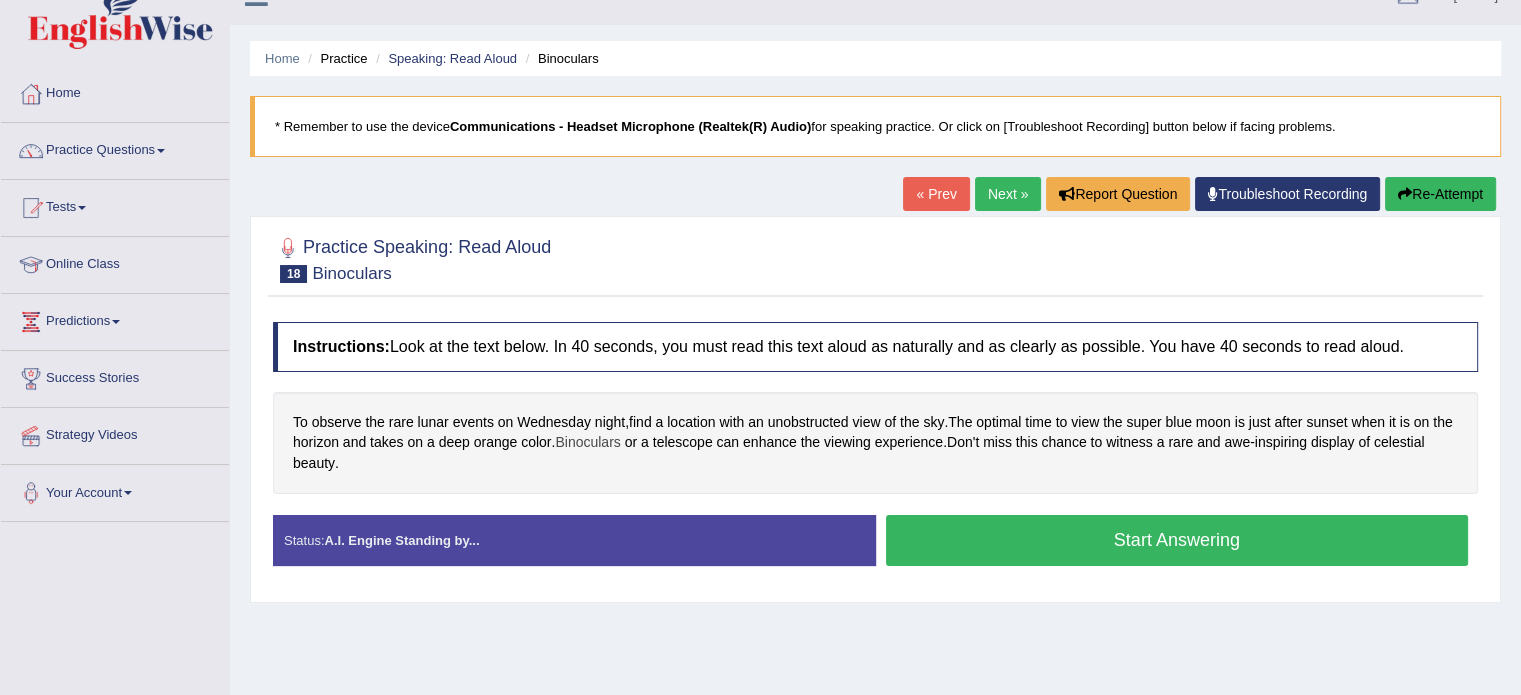scroll, scrollTop: 33, scrollLeft: 0, axis: vertical 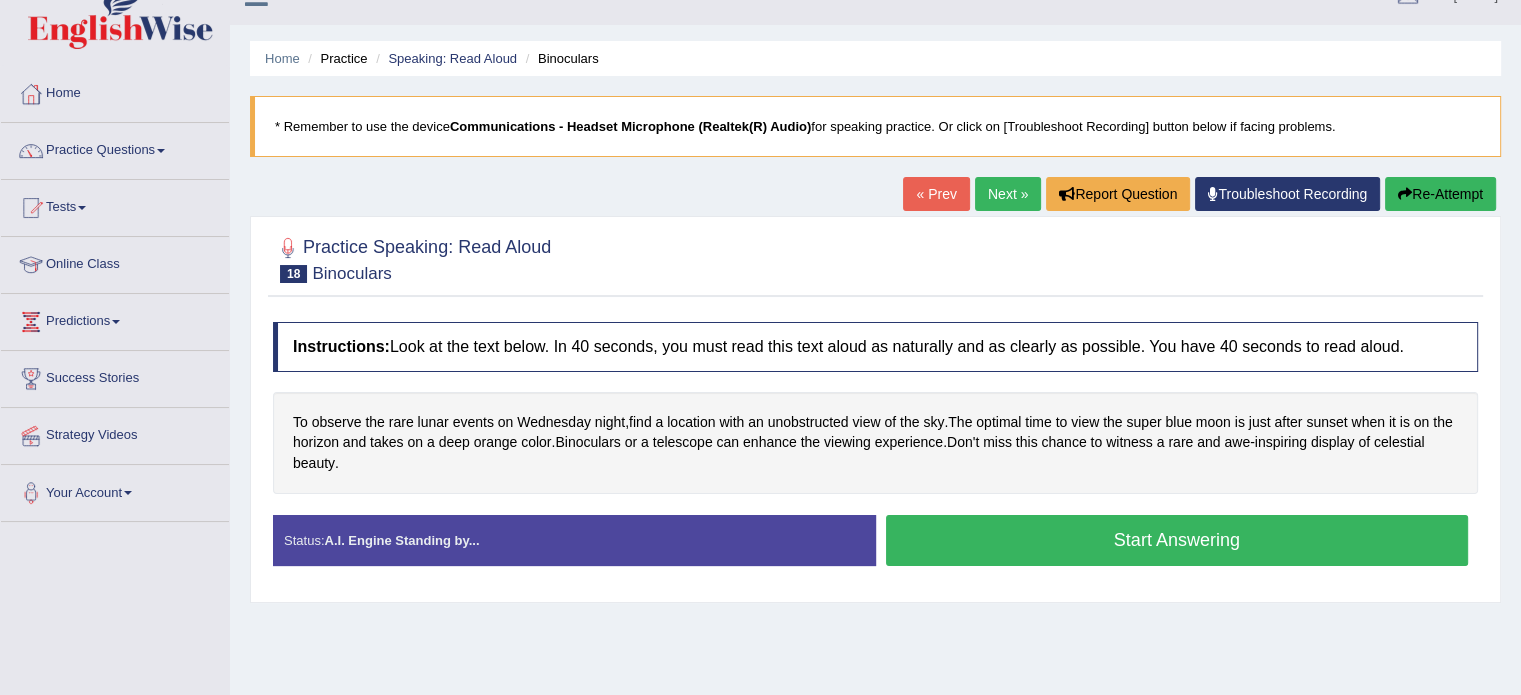 click on "Start Answering" at bounding box center (1177, 540) 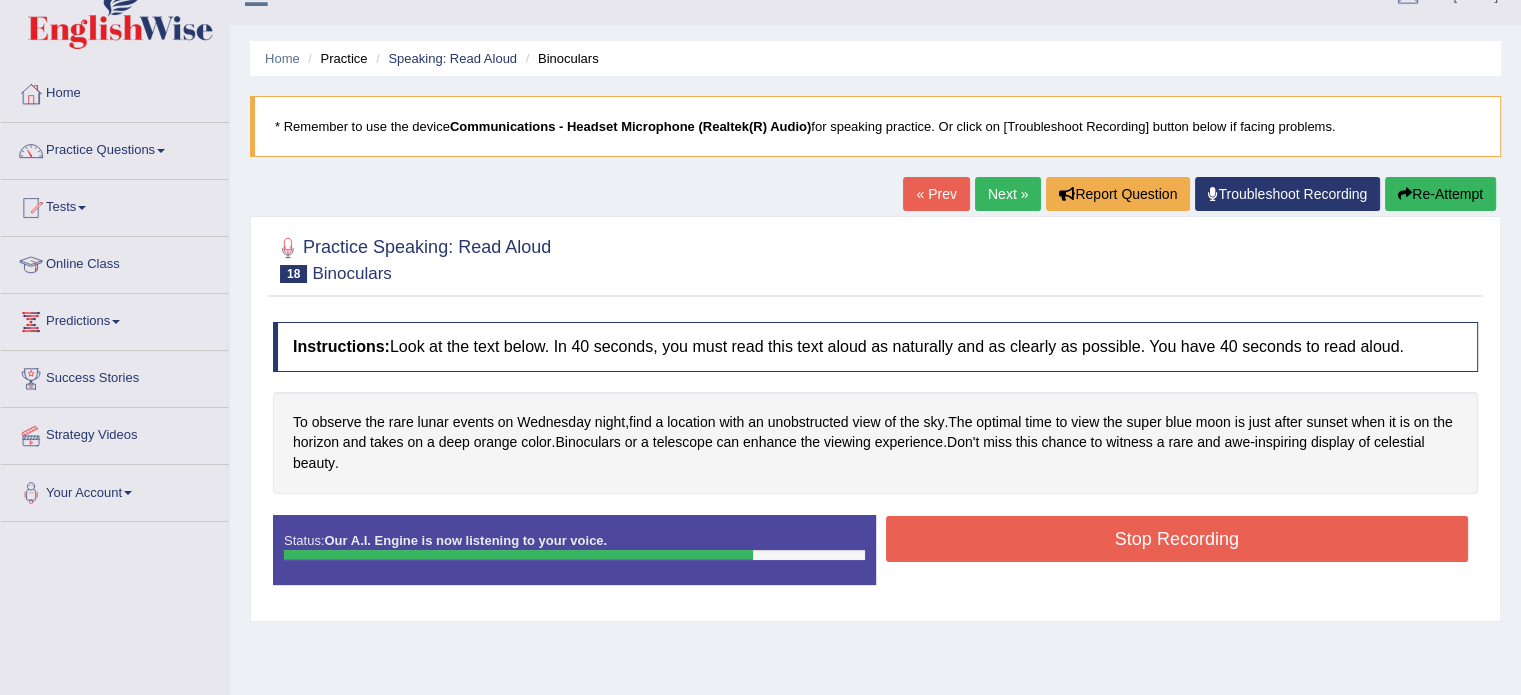 click on "Stop Recording" at bounding box center (1177, 539) 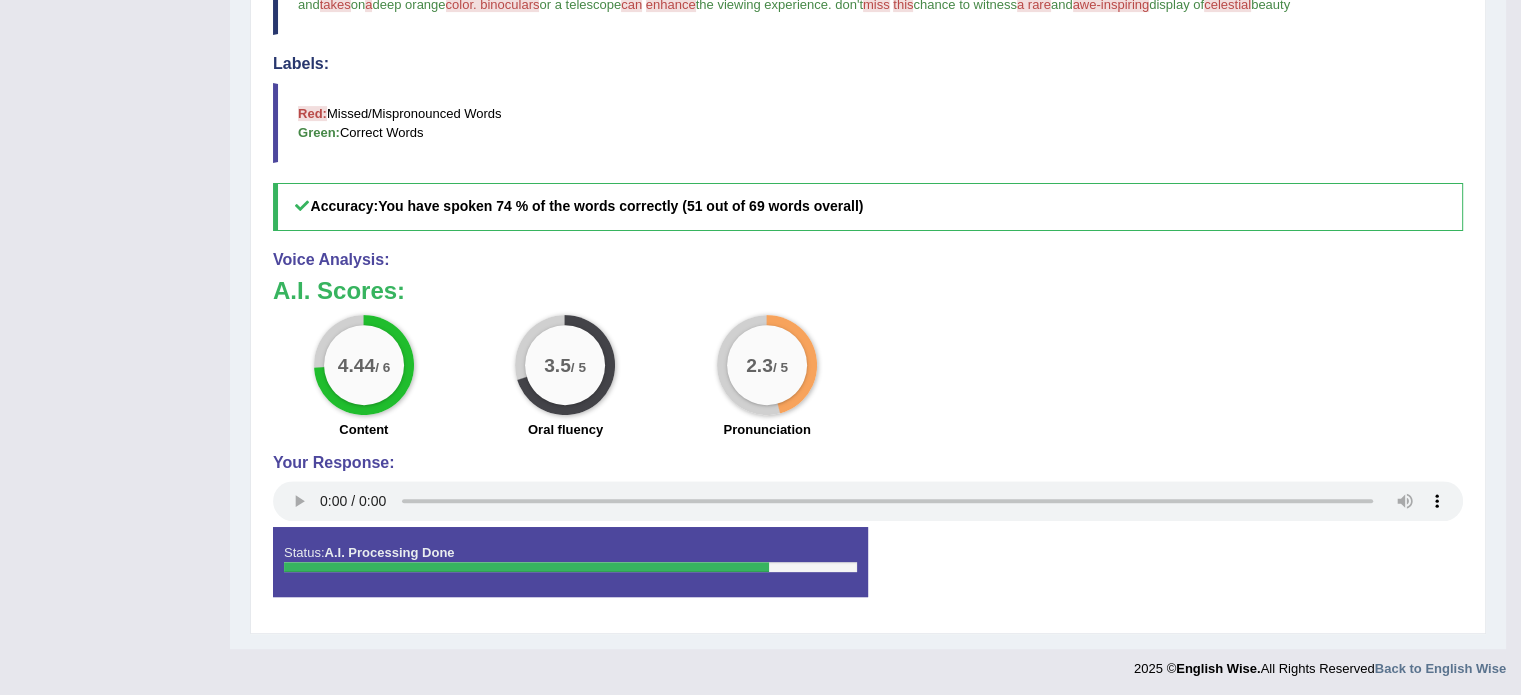 scroll, scrollTop: 0, scrollLeft: 0, axis: both 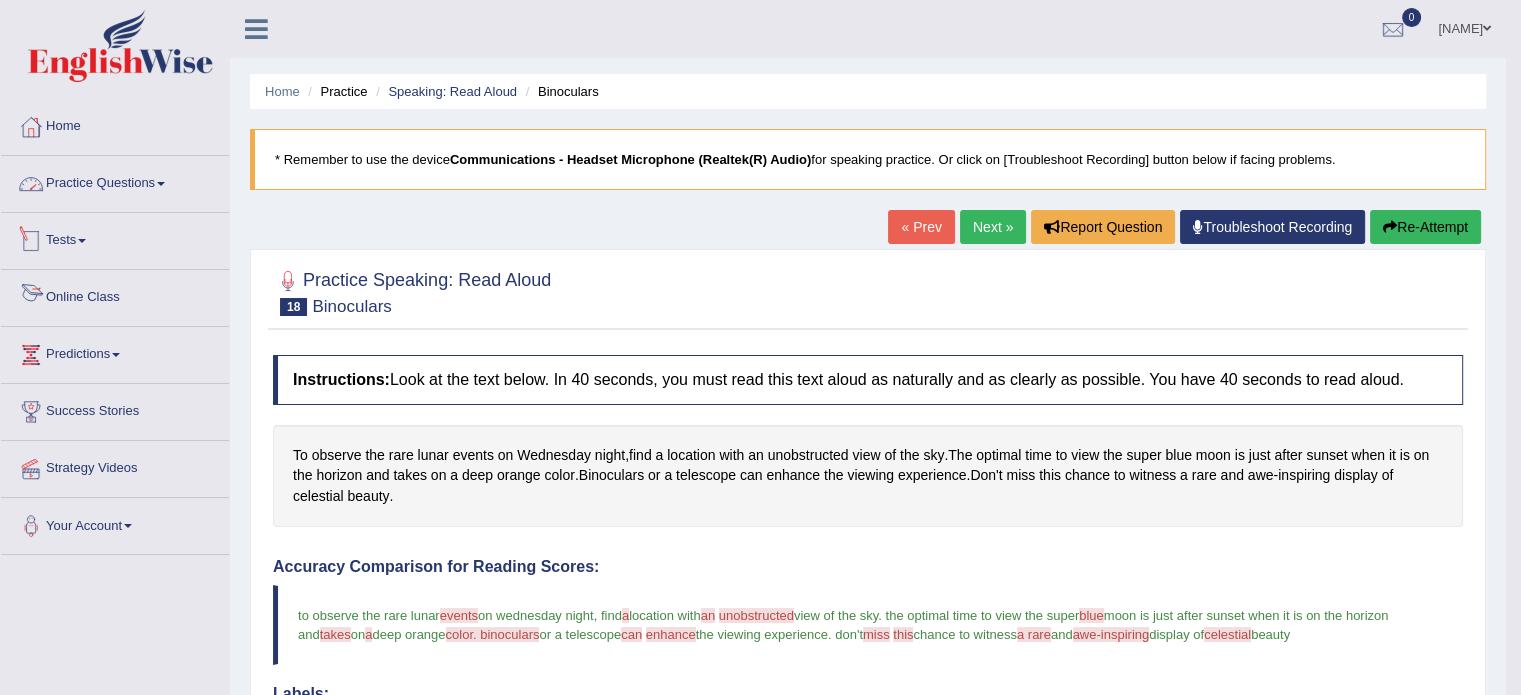 click on "Practice Questions" at bounding box center (115, 181) 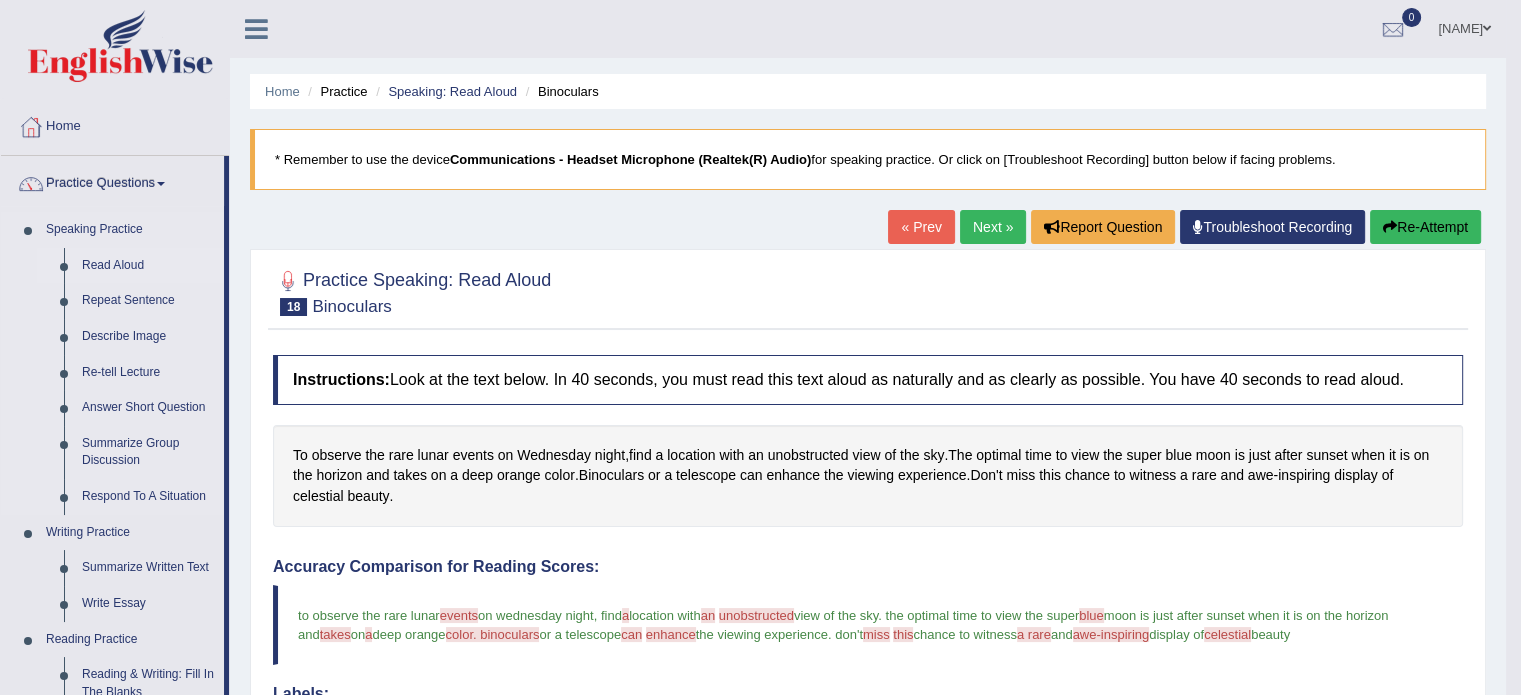 click on "Read Aloud" at bounding box center (148, 266) 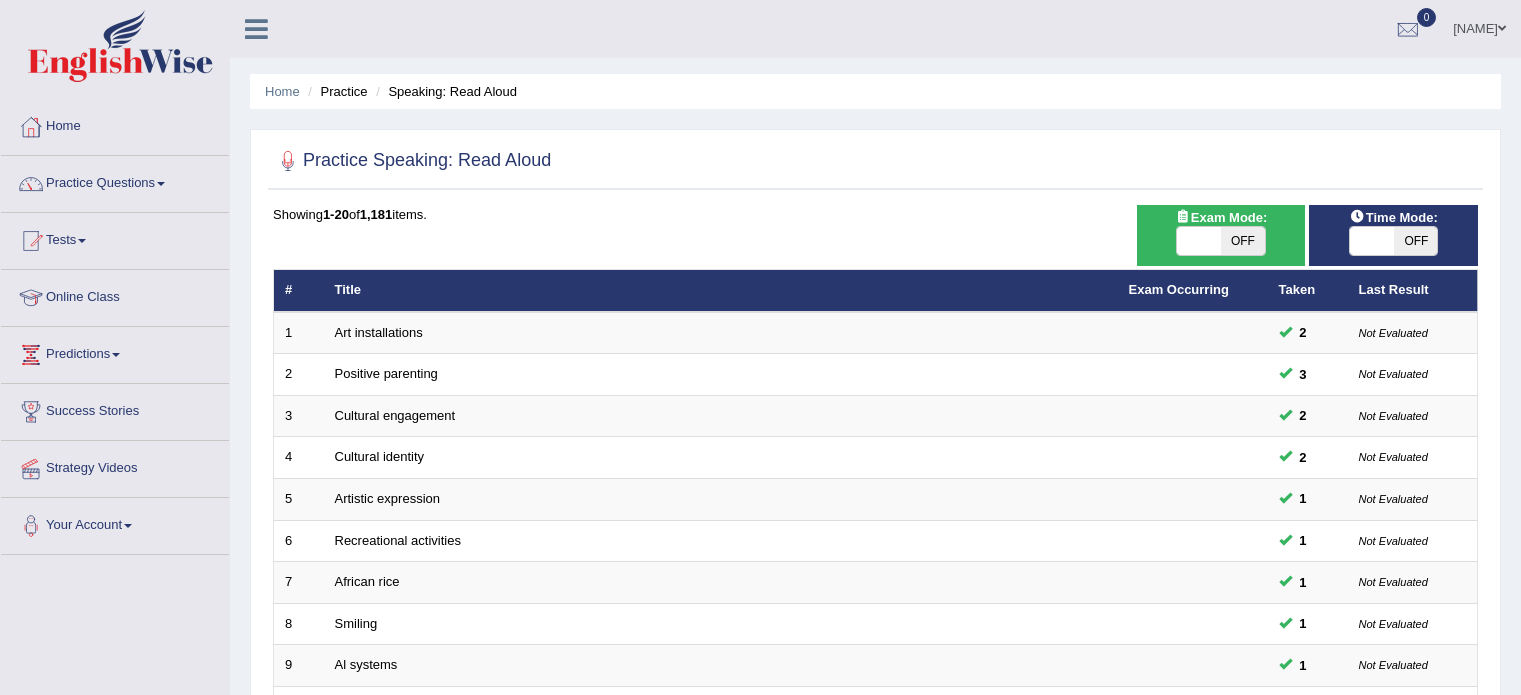 scroll, scrollTop: 0, scrollLeft: 0, axis: both 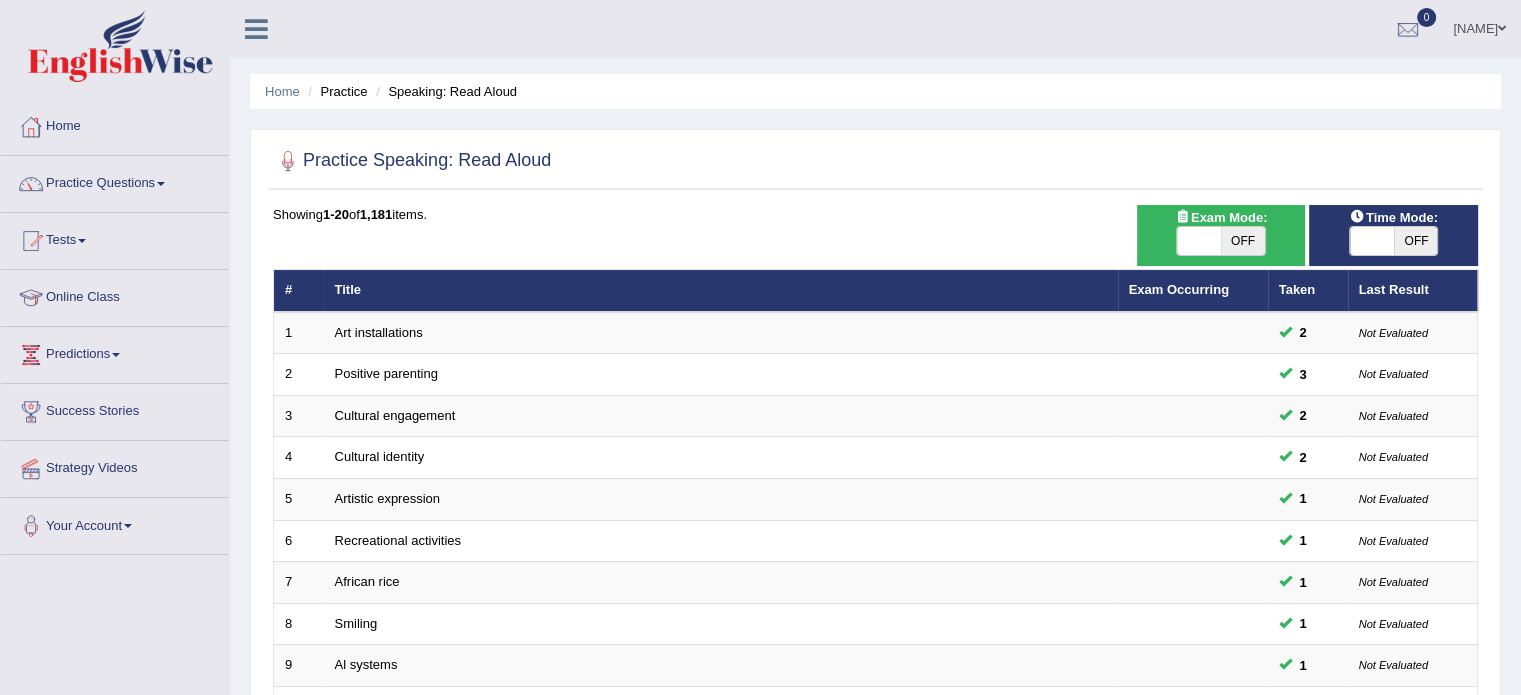 click on "OFF" at bounding box center (1416, 241) 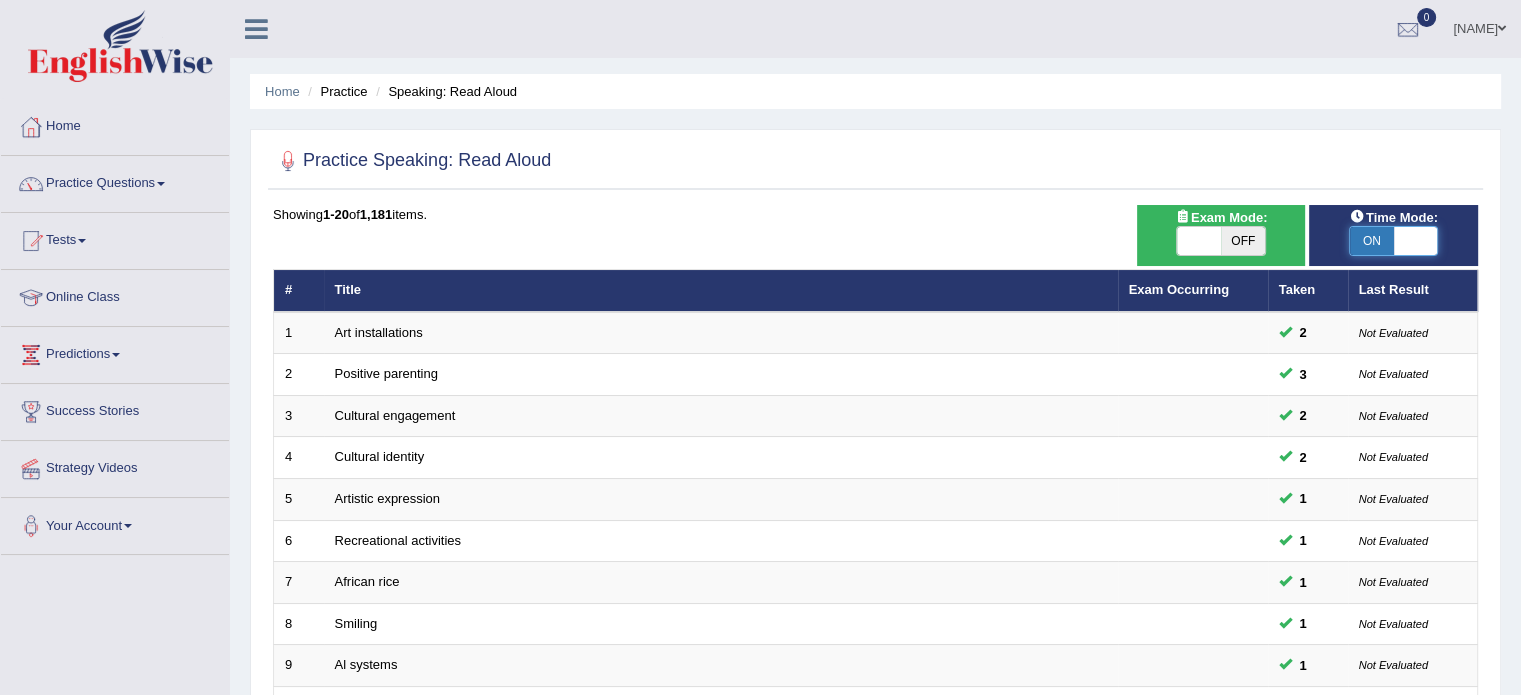 scroll, scrollTop: 623, scrollLeft: 0, axis: vertical 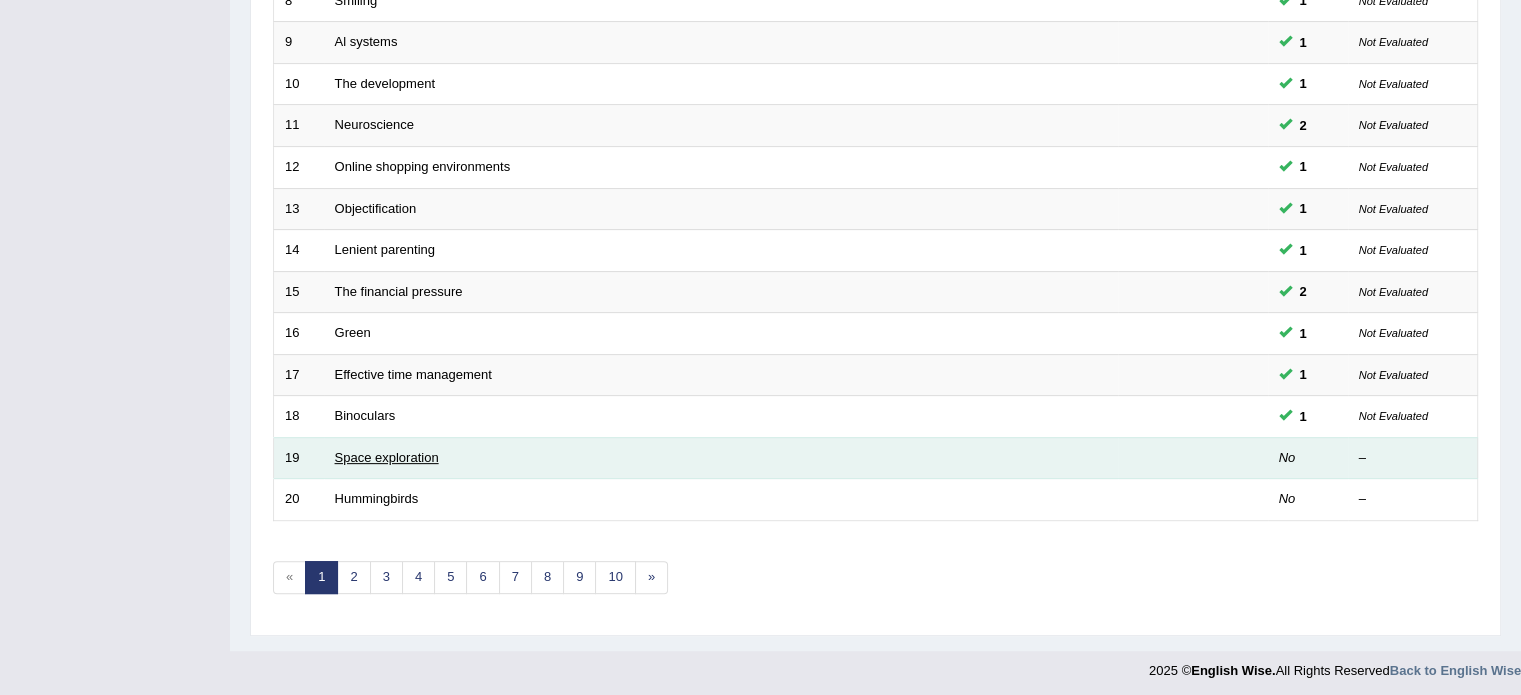 click on "Space exploration" at bounding box center (387, 457) 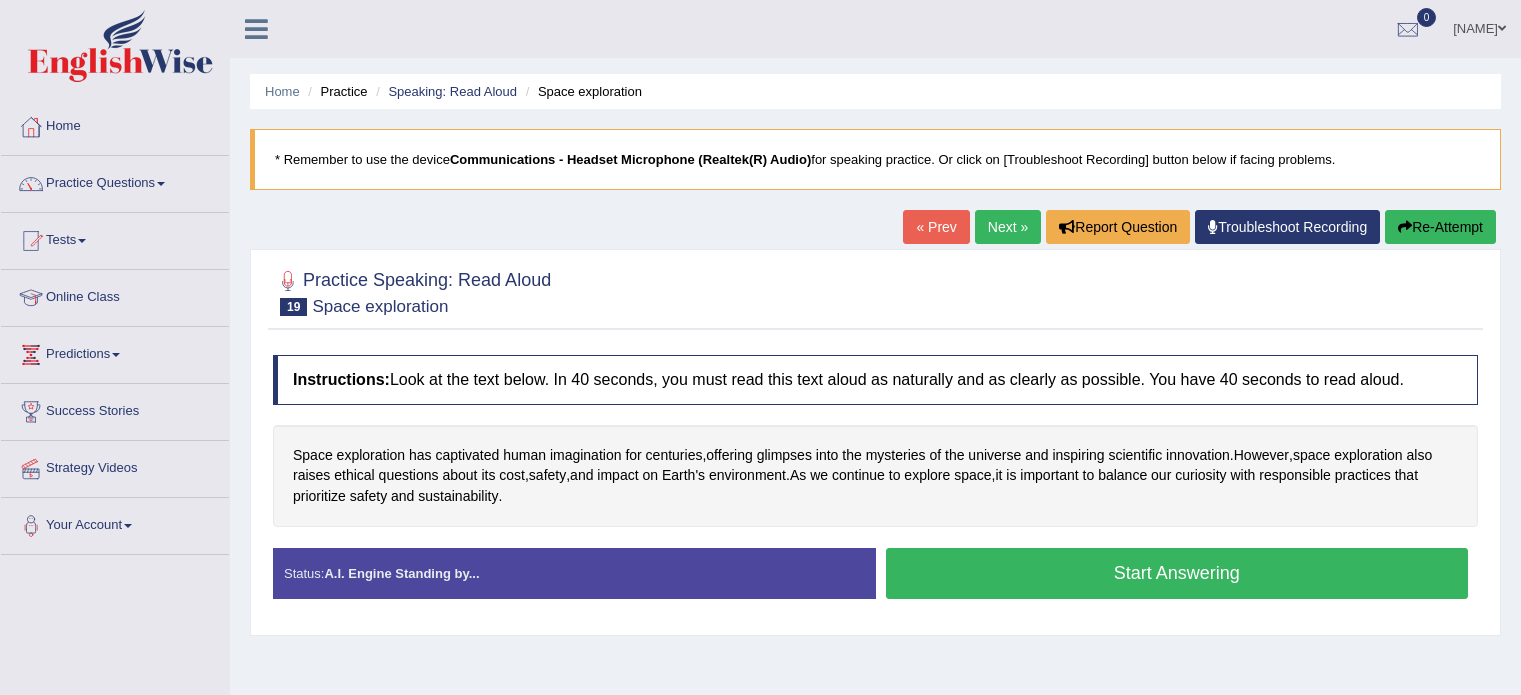 scroll, scrollTop: 0, scrollLeft: 0, axis: both 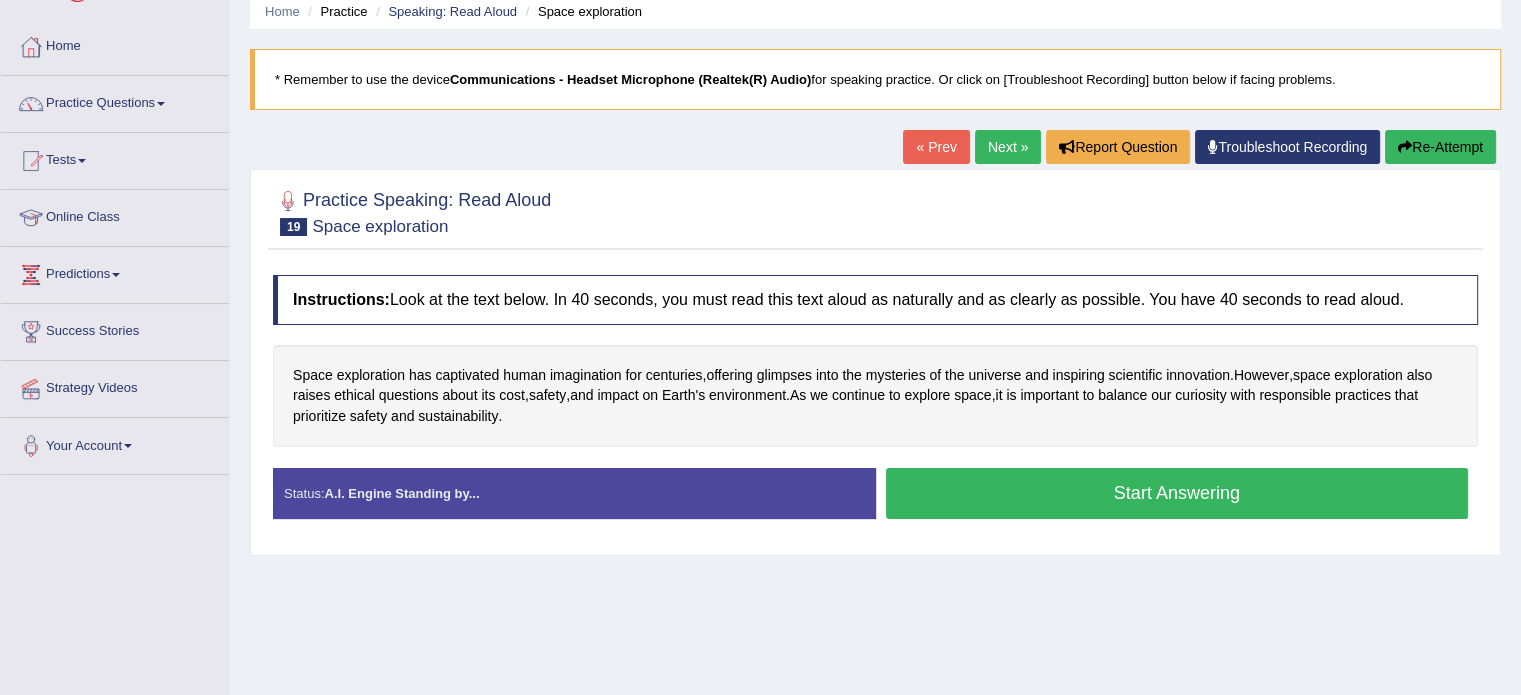 click on "Start Answering" at bounding box center (1177, 493) 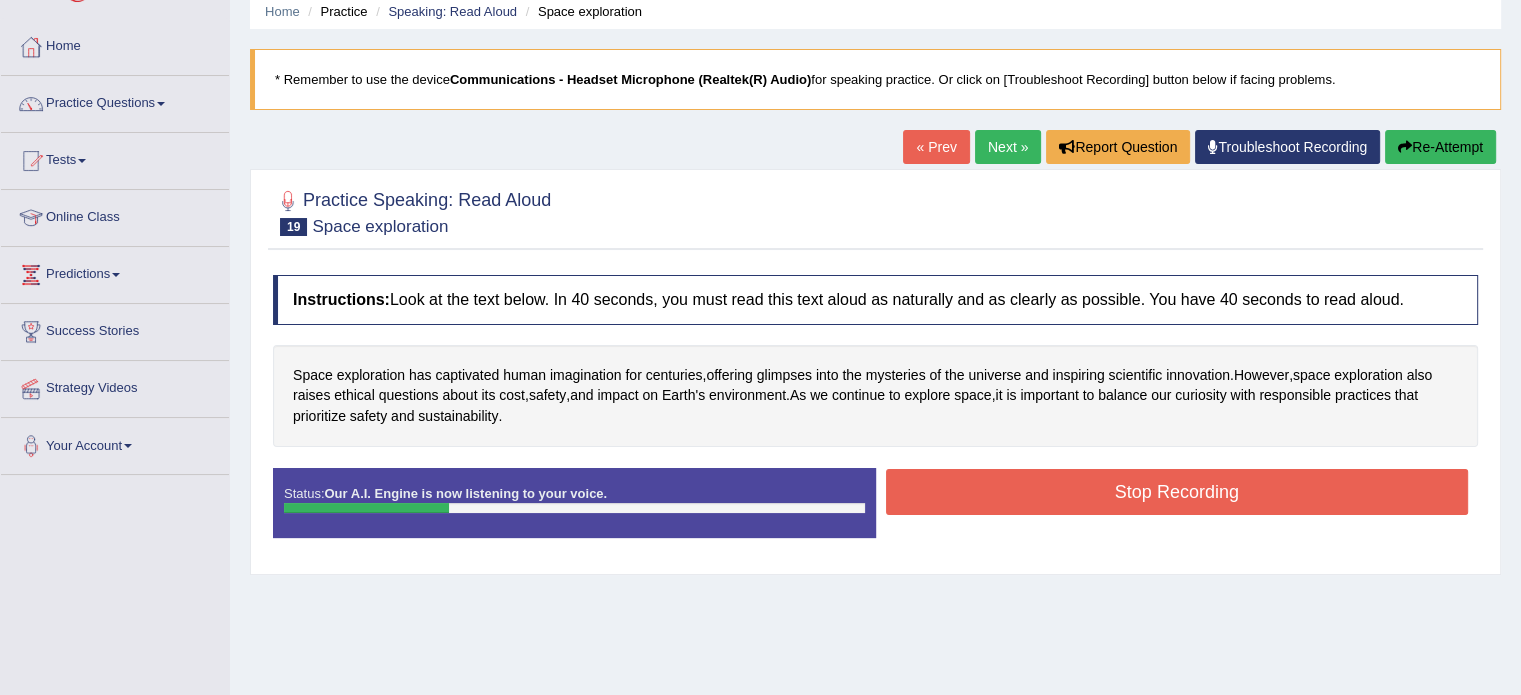 click on "Stop Recording" at bounding box center (1177, 492) 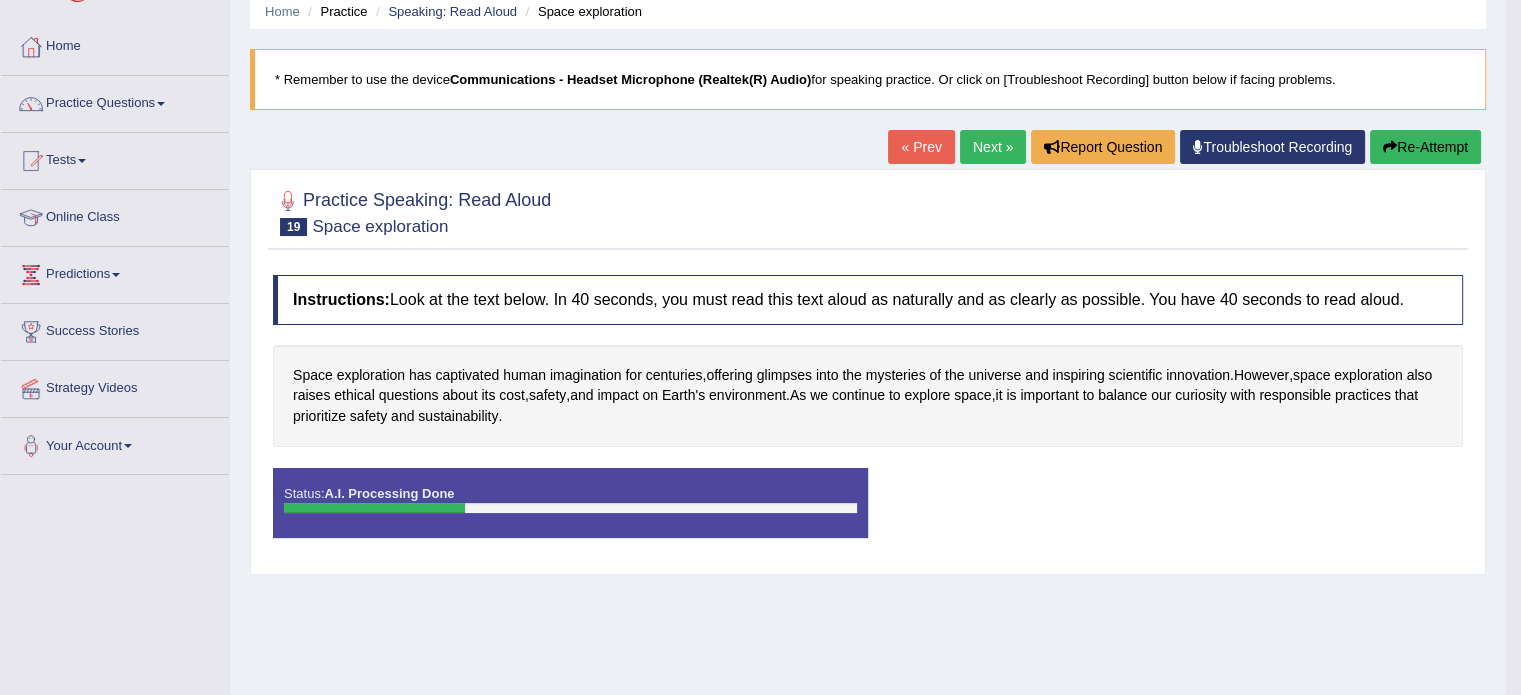 click on "Saving your answer..." at bounding box center (0, 0) 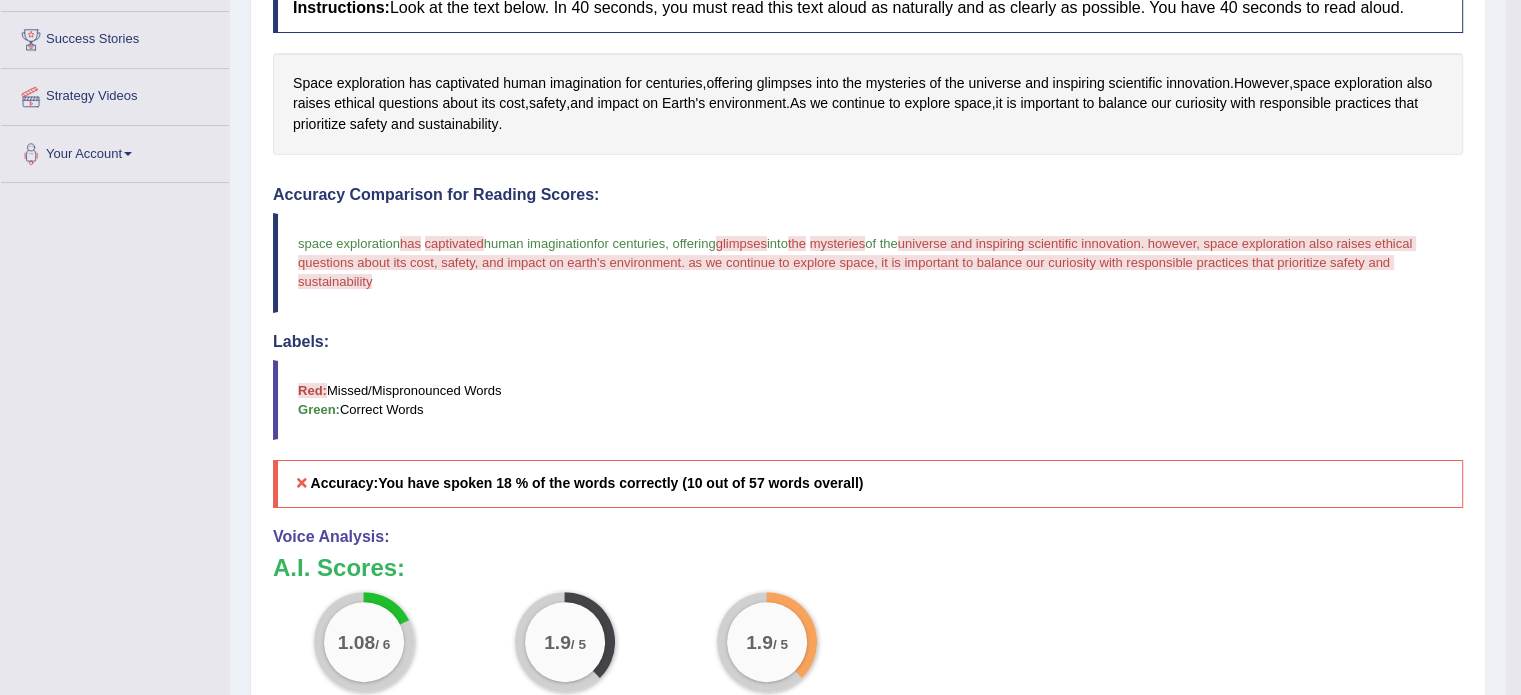 scroll, scrollTop: 0, scrollLeft: 0, axis: both 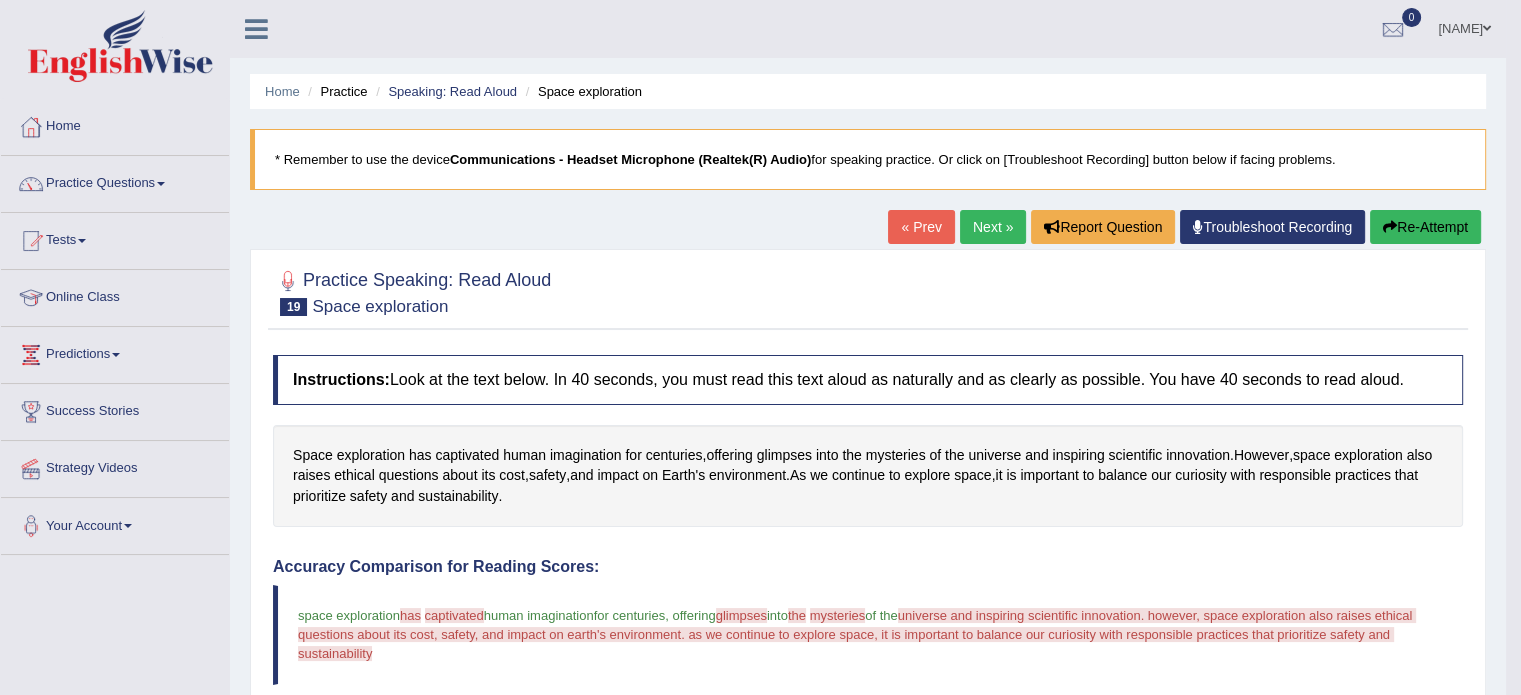 click on "Re-Attempt" at bounding box center [1425, 227] 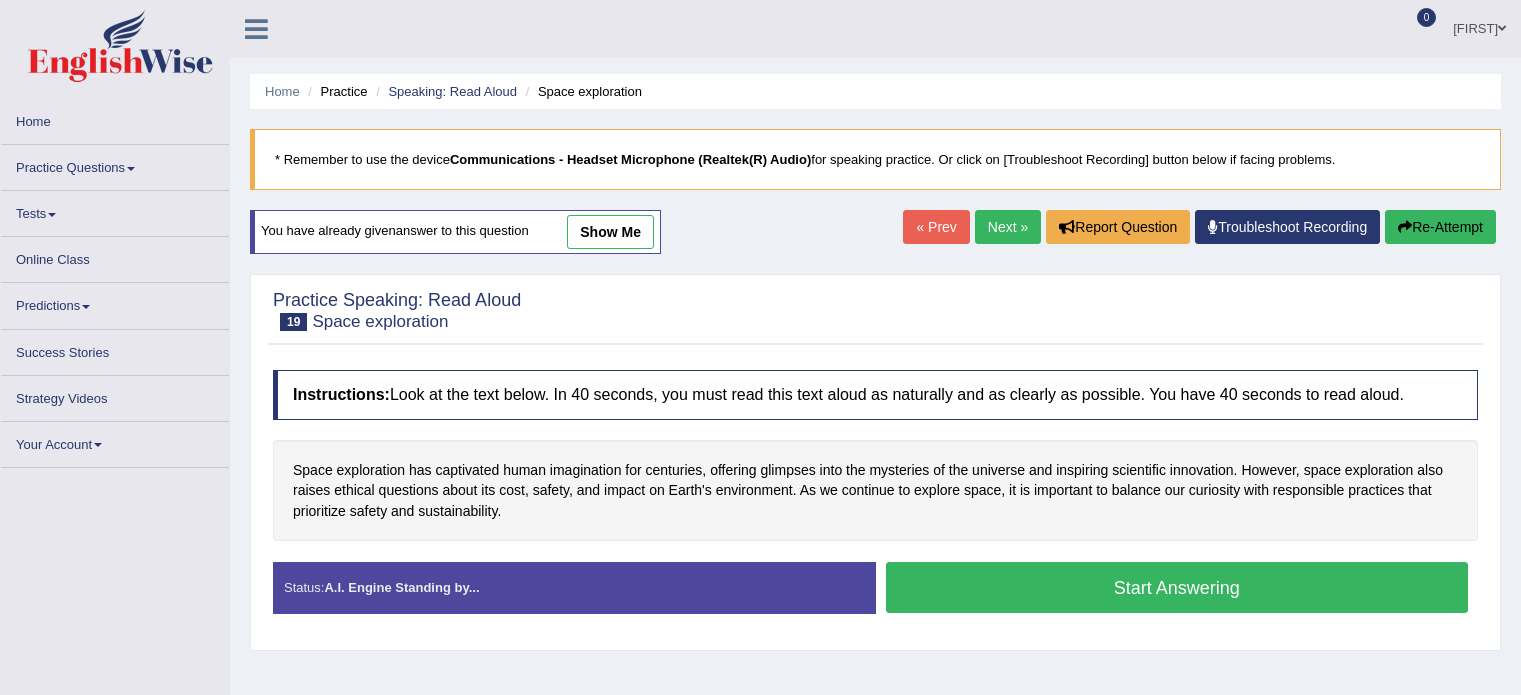 scroll, scrollTop: 0, scrollLeft: 0, axis: both 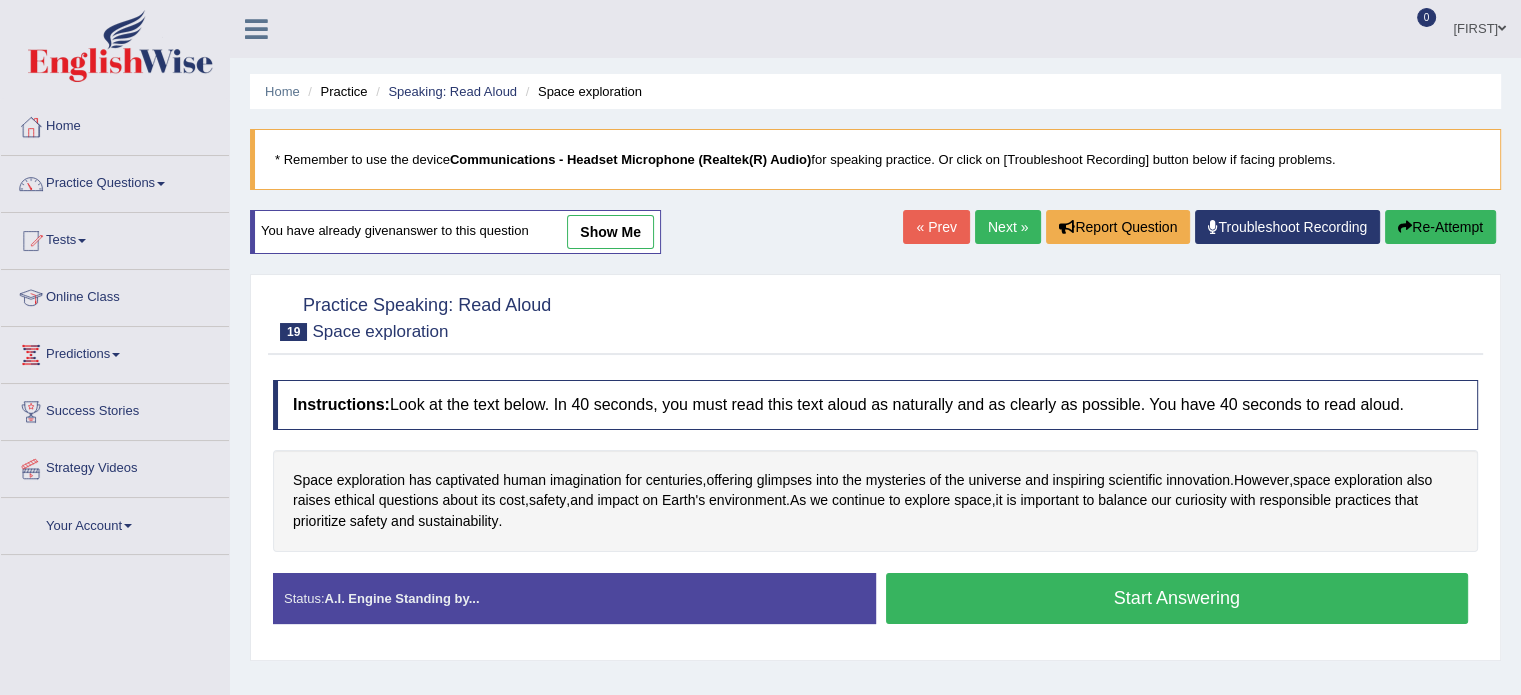 click on "Start Answering" at bounding box center (1177, 598) 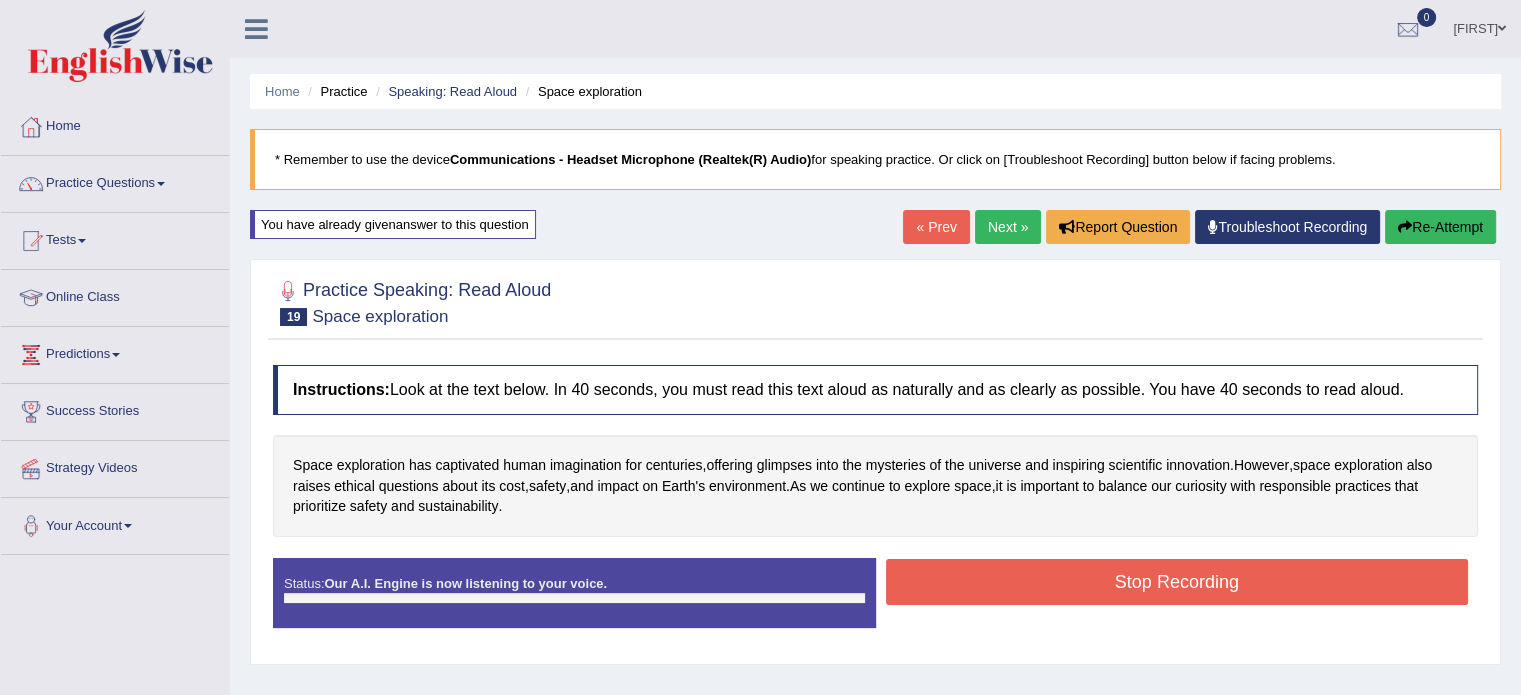 scroll, scrollTop: 0, scrollLeft: 0, axis: both 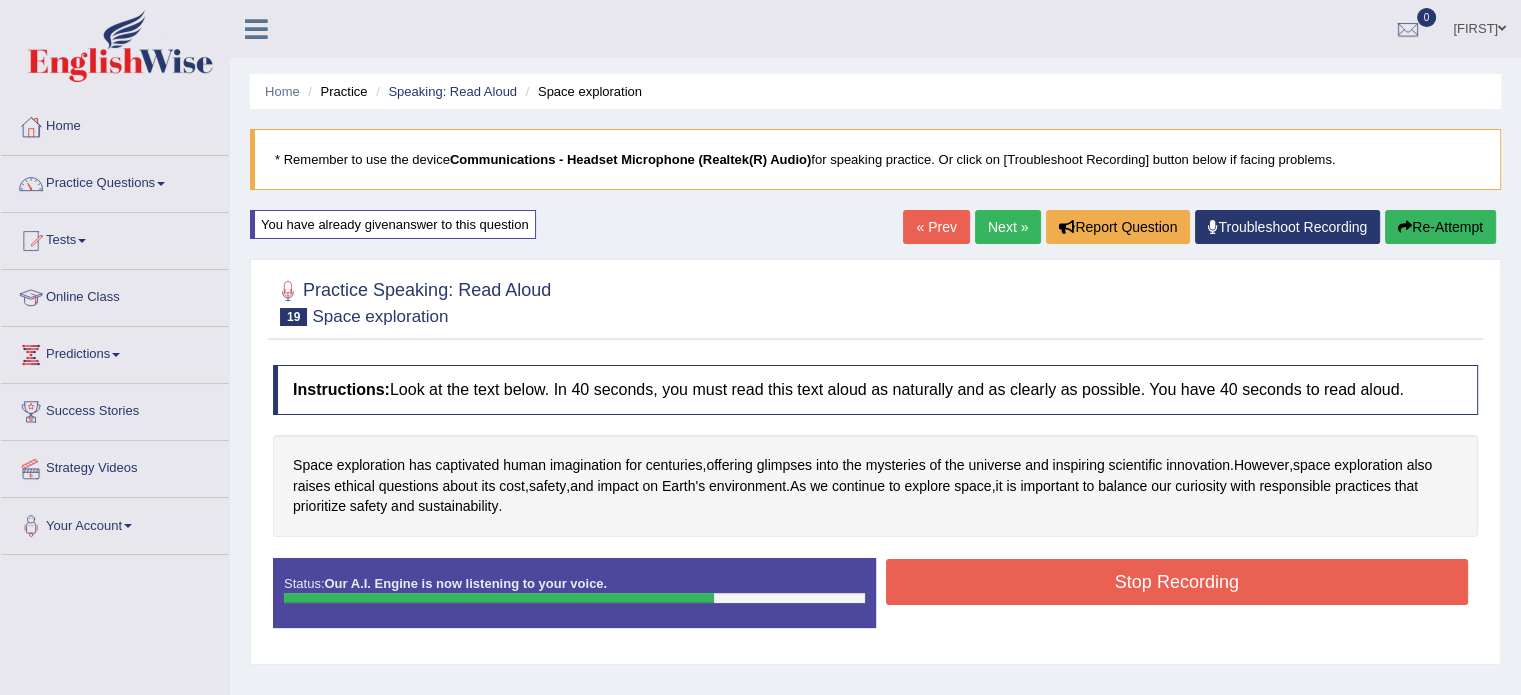 click on "Stop Recording" at bounding box center [1177, 582] 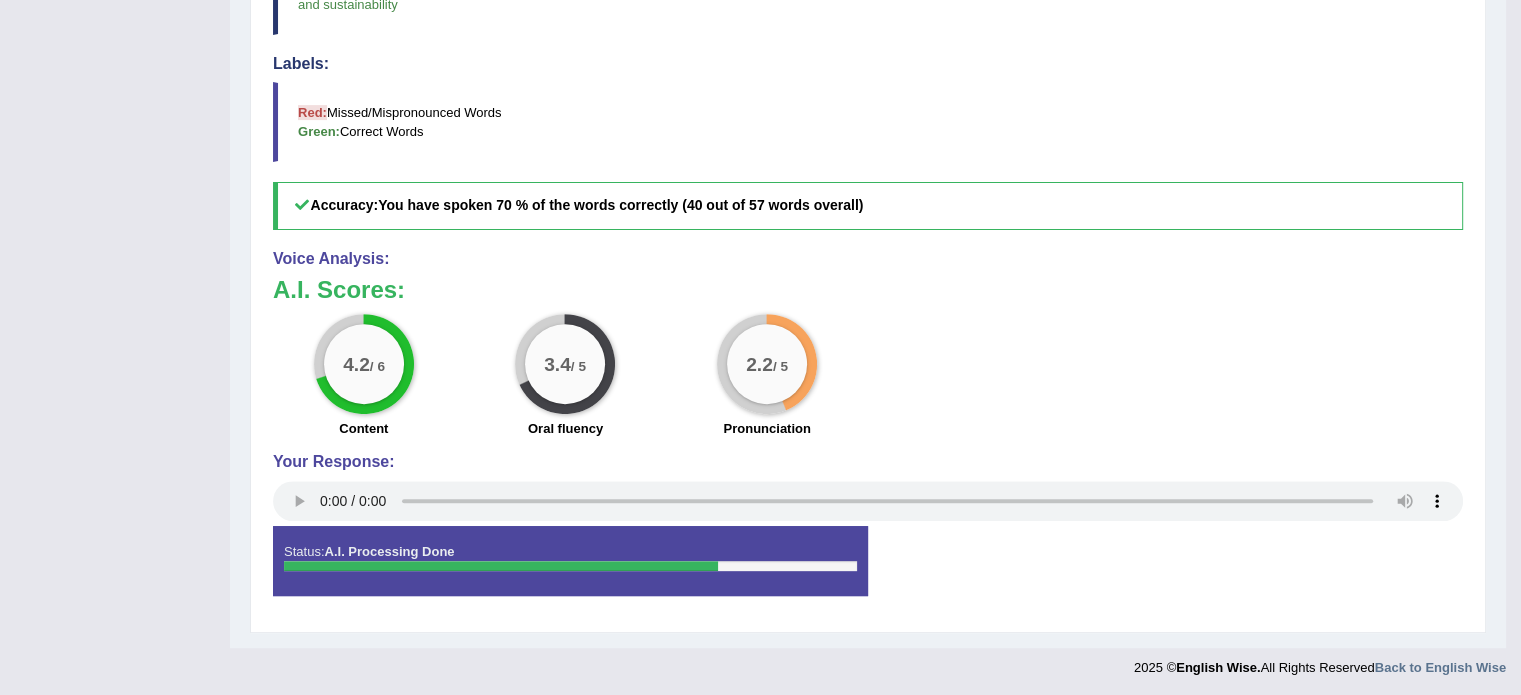 scroll, scrollTop: 0, scrollLeft: 0, axis: both 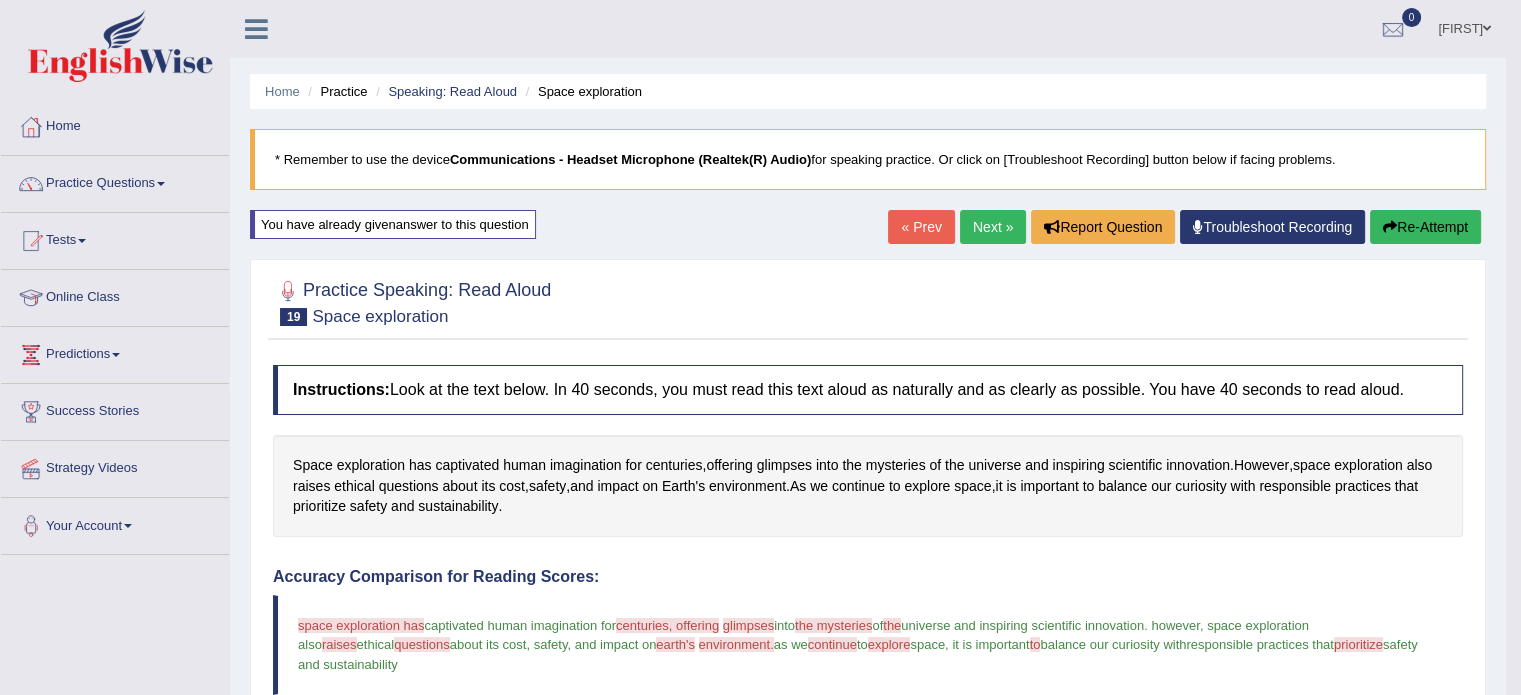 click on "Next »" at bounding box center [993, 227] 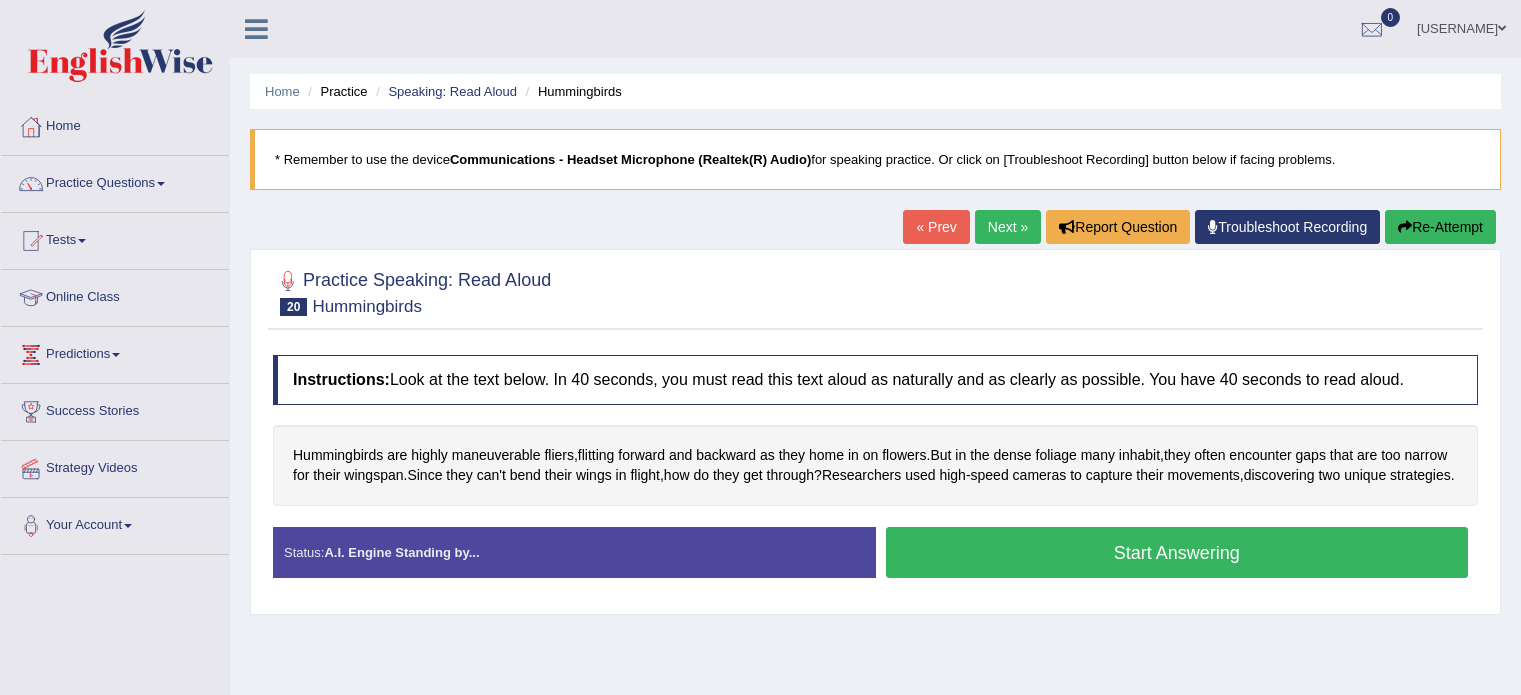 scroll, scrollTop: 0, scrollLeft: 0, axis: both 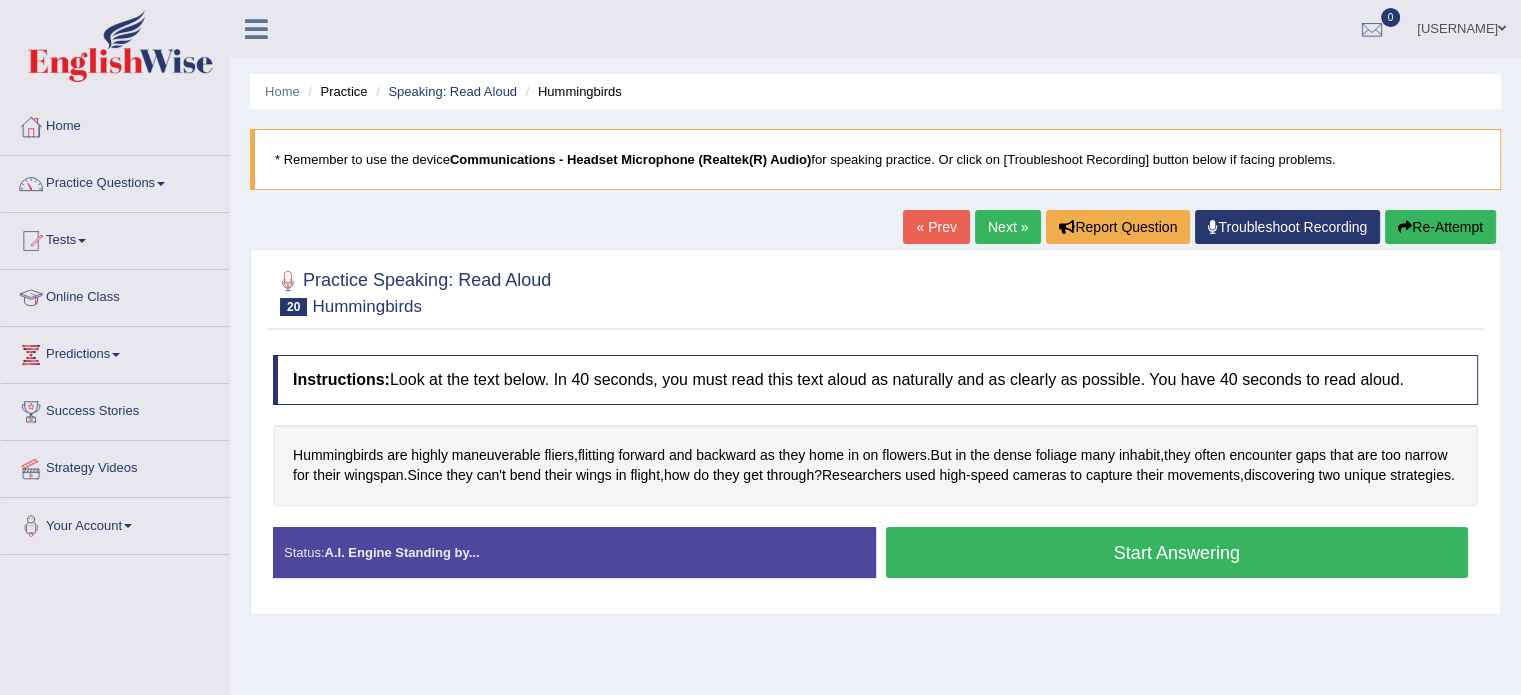 click on "Start Answering" at bounding box center [1177, 552] 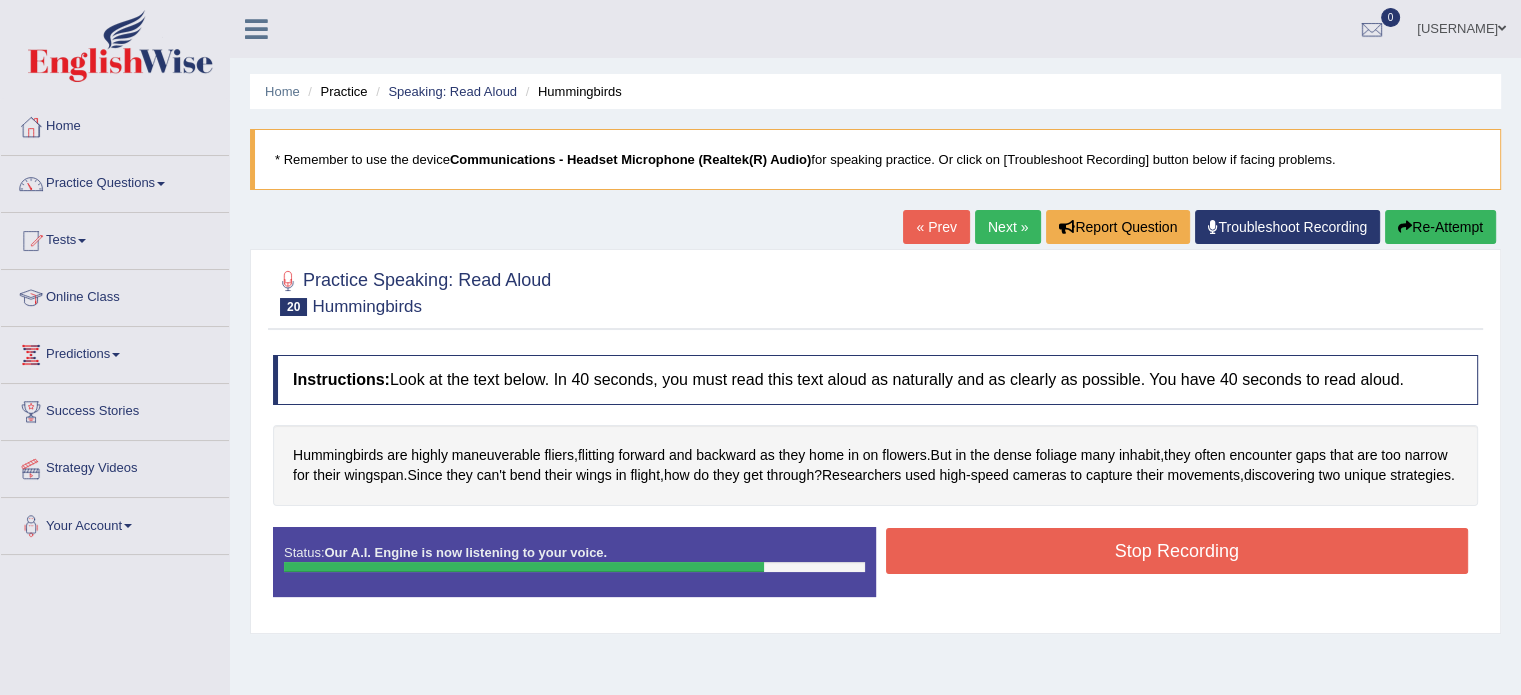 click on "Stop Recording" at bounding box center (1177, 551) 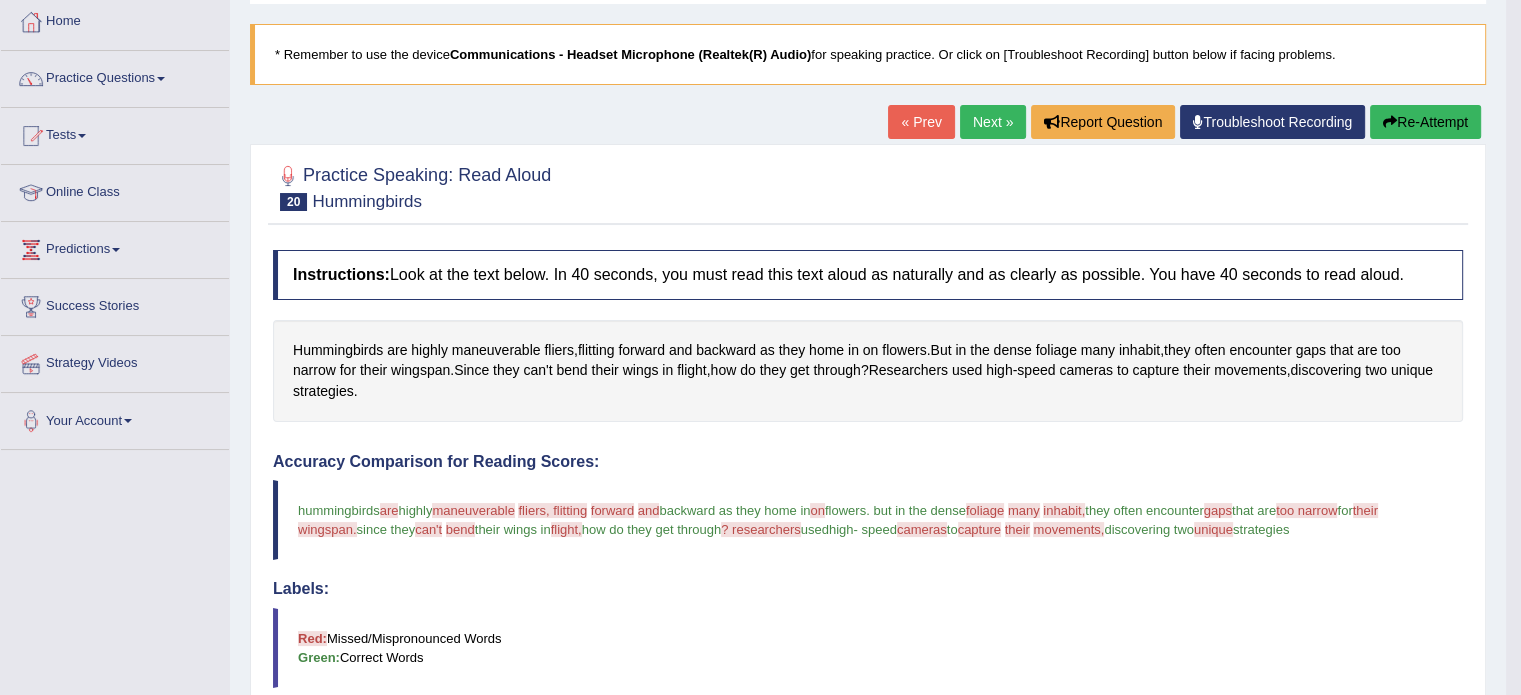 scroll, scrollTop: 56, scrollLeft: 0, axis: vertical 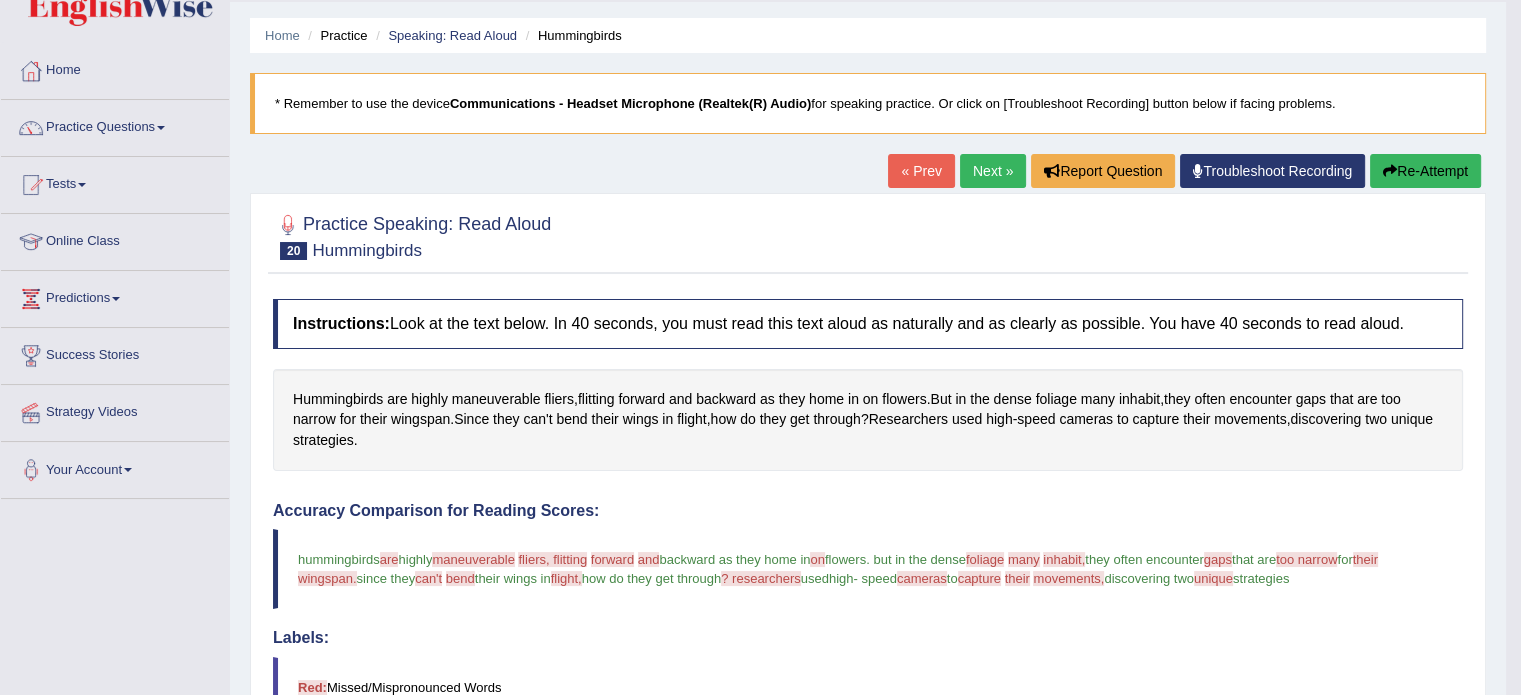 click on "Re-Attempt" at bounding box center [1425, 171] 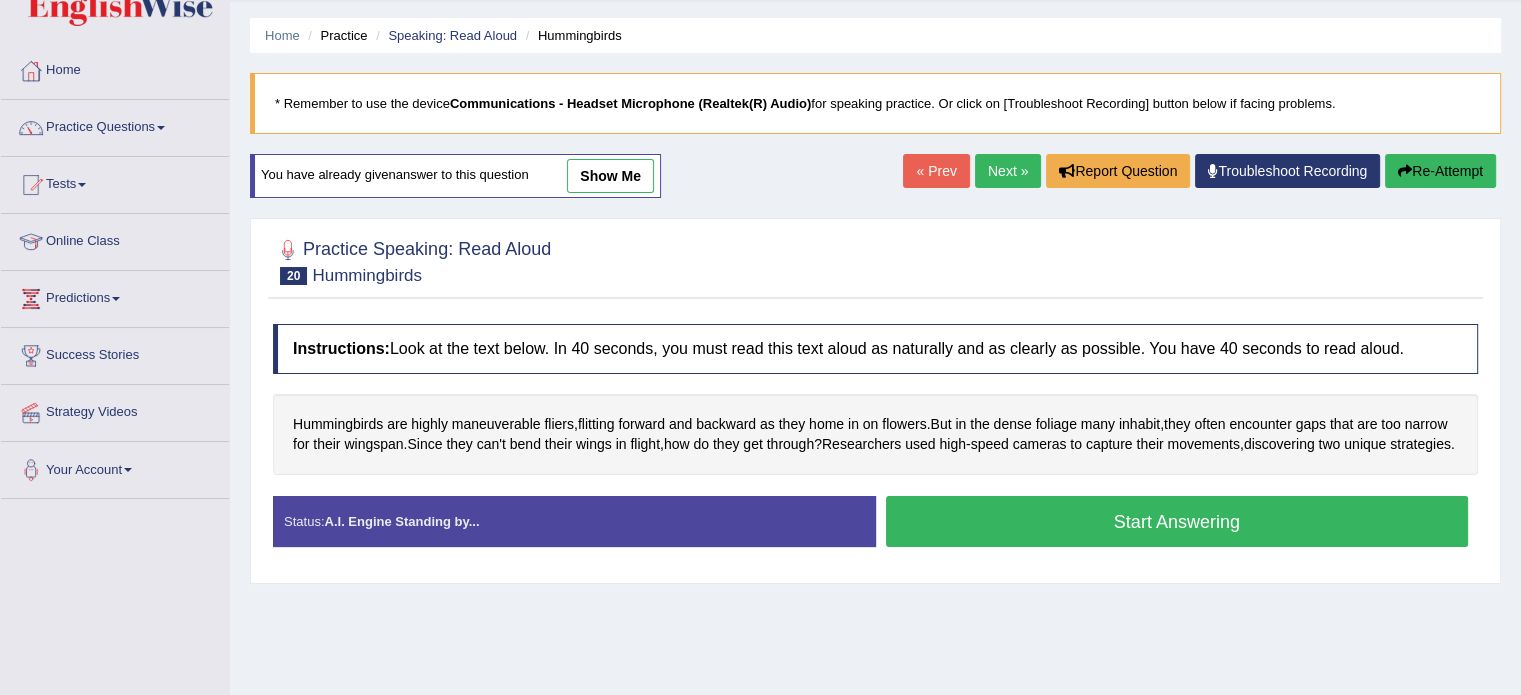 scroll, scrollTop: 56, scrollLeft: 0, axis: vertical 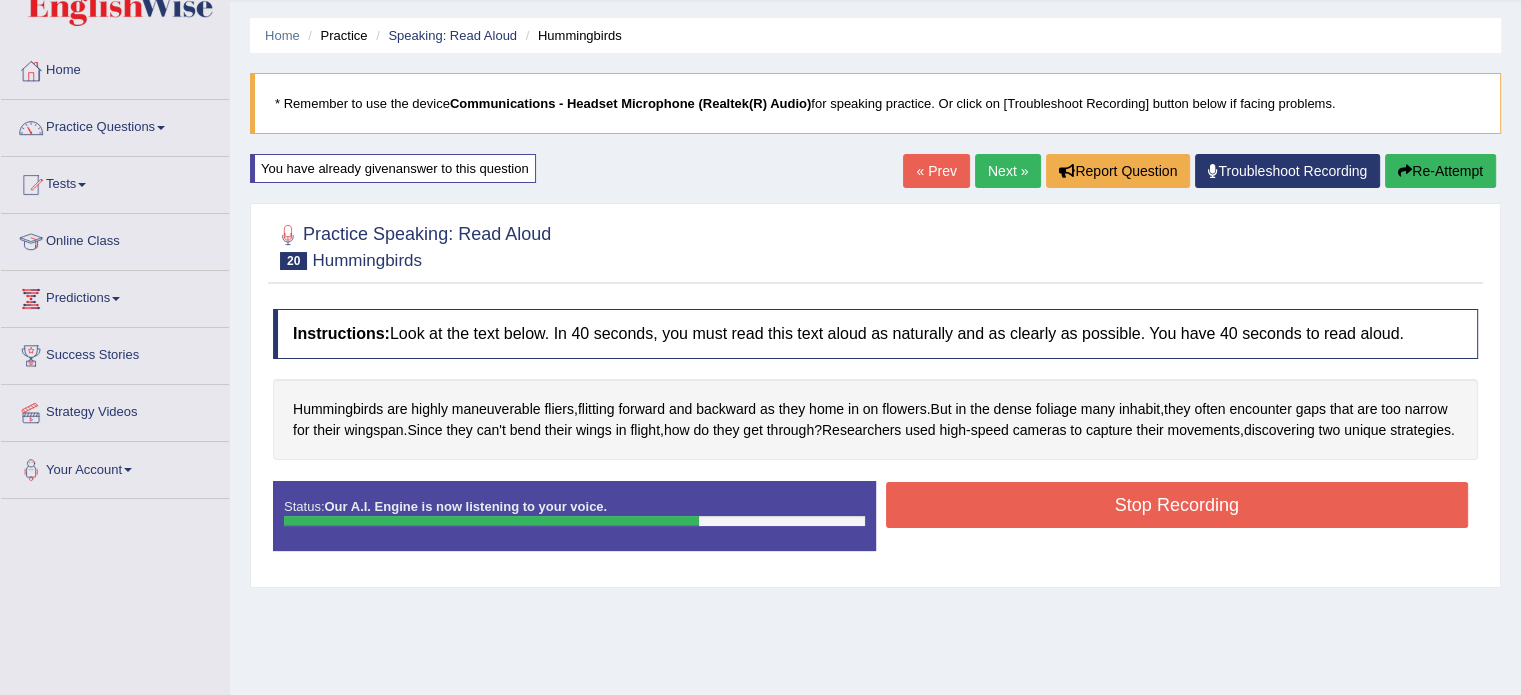 click on "Stop Recording" at bounding box center (1177, 505) 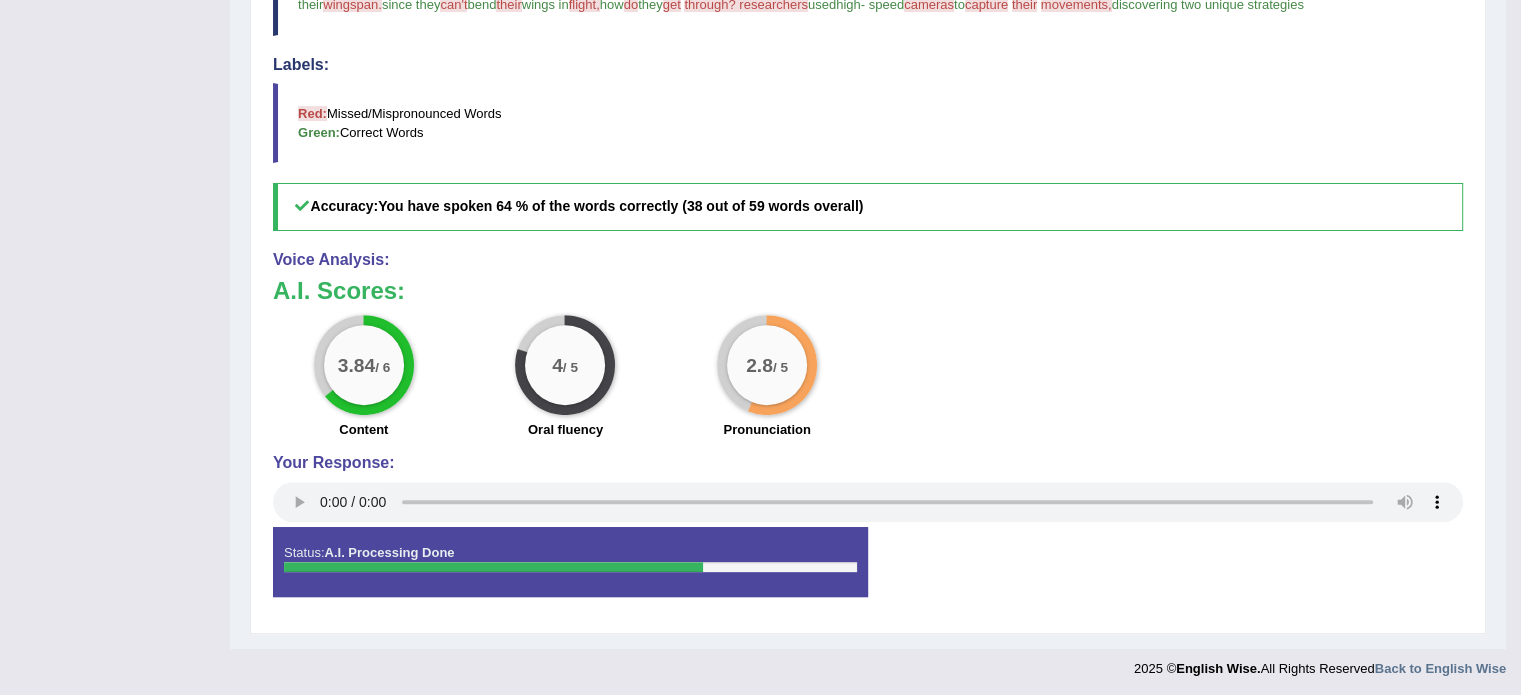 scroll, scrollTop: 0, scrollLeft: 0, axis: both 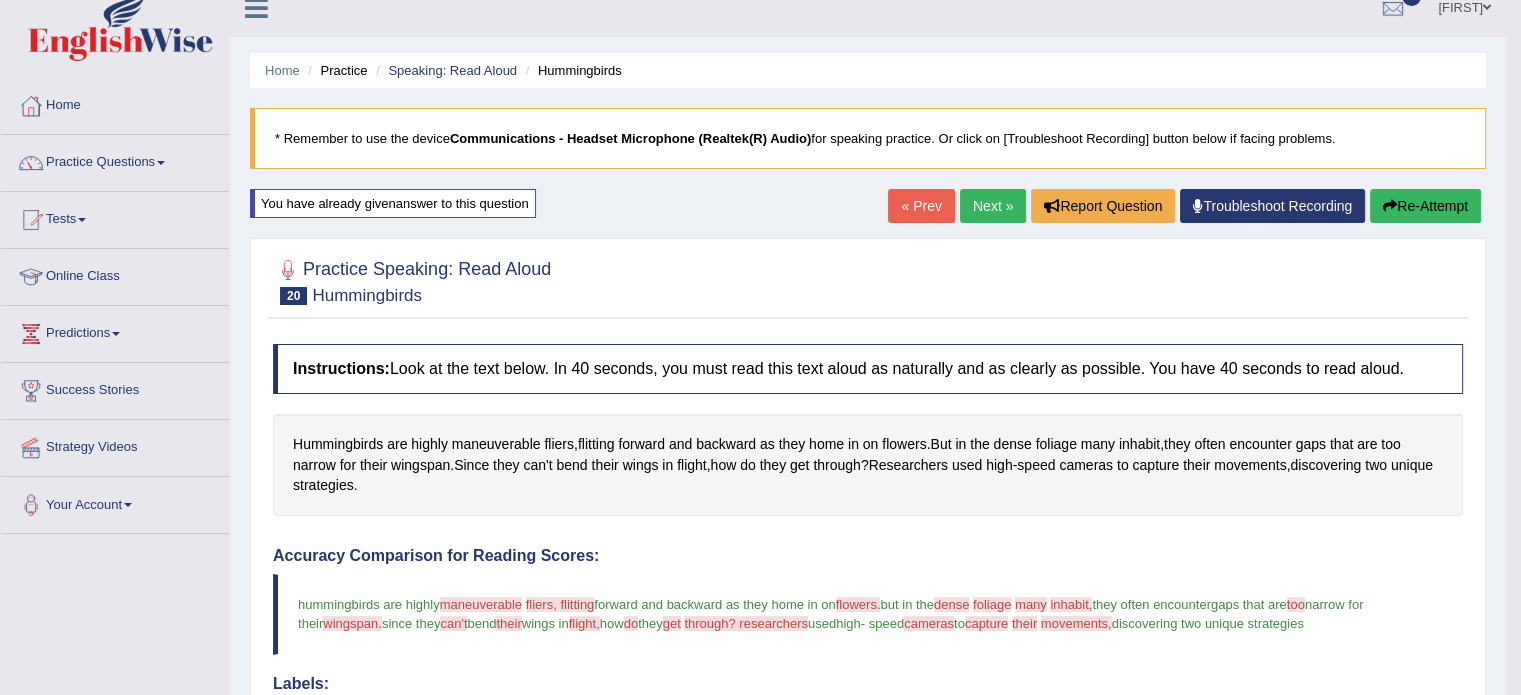 click on "Next »" at bounding box center (993, 206) 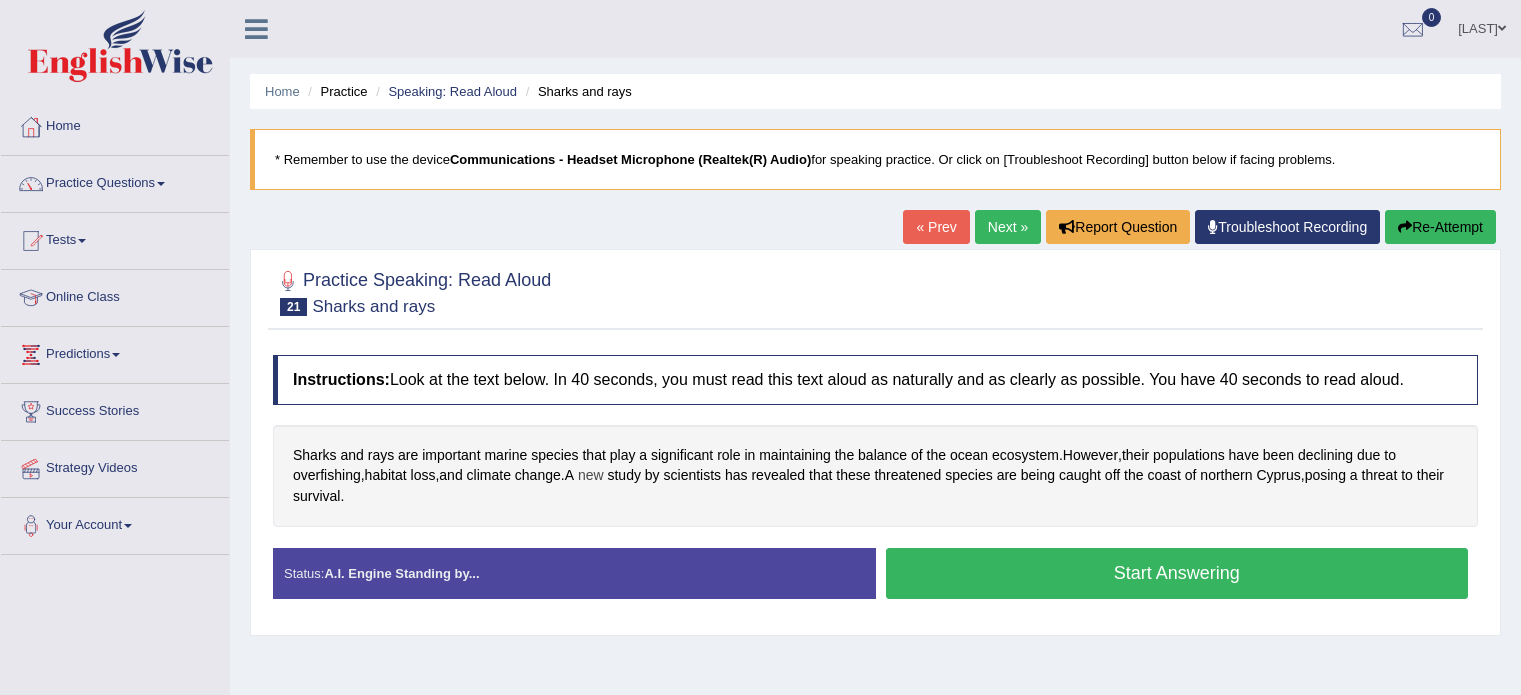scroll, scrollTop: 0, scrollLeft: 0, axis: both 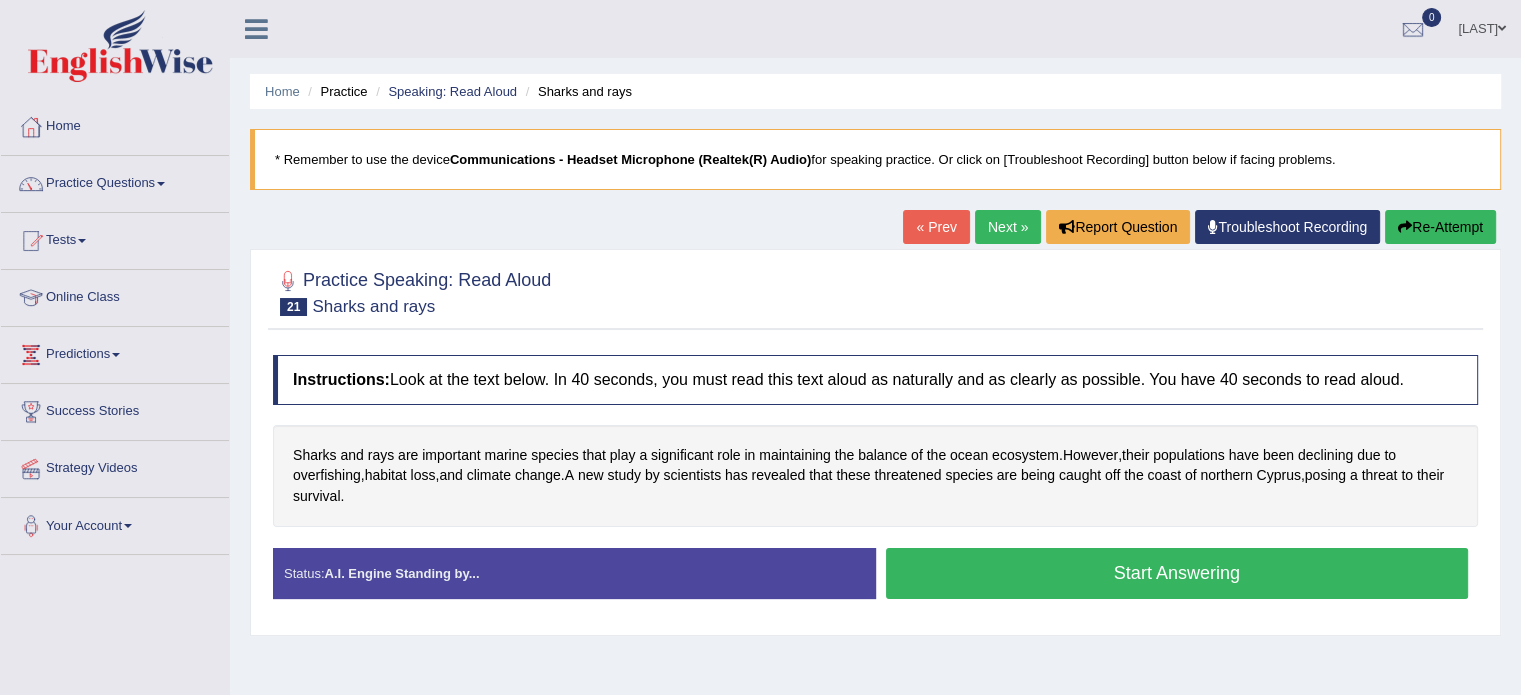 click on "Start Answering" at bounding box center (1177, 573) 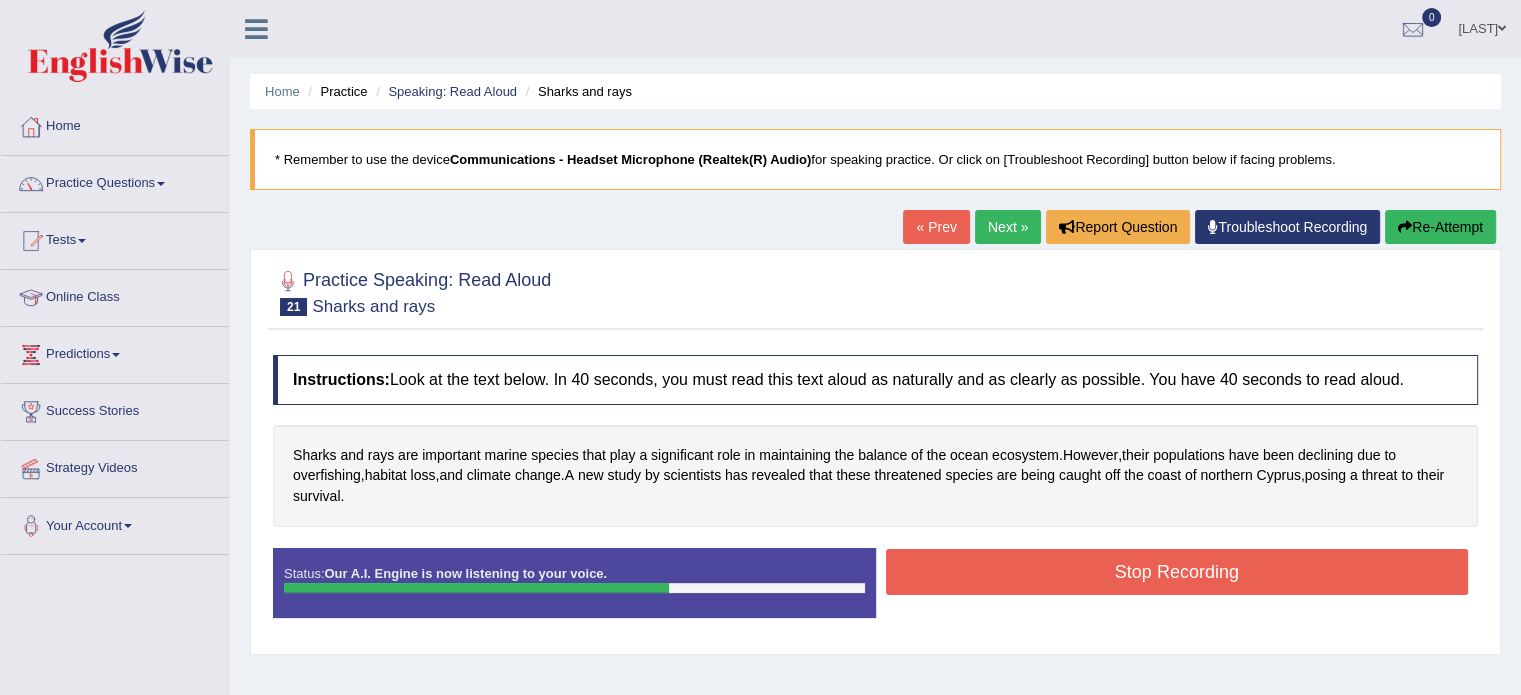 click on "Stop Recording" at bounding box center (1177, 572) 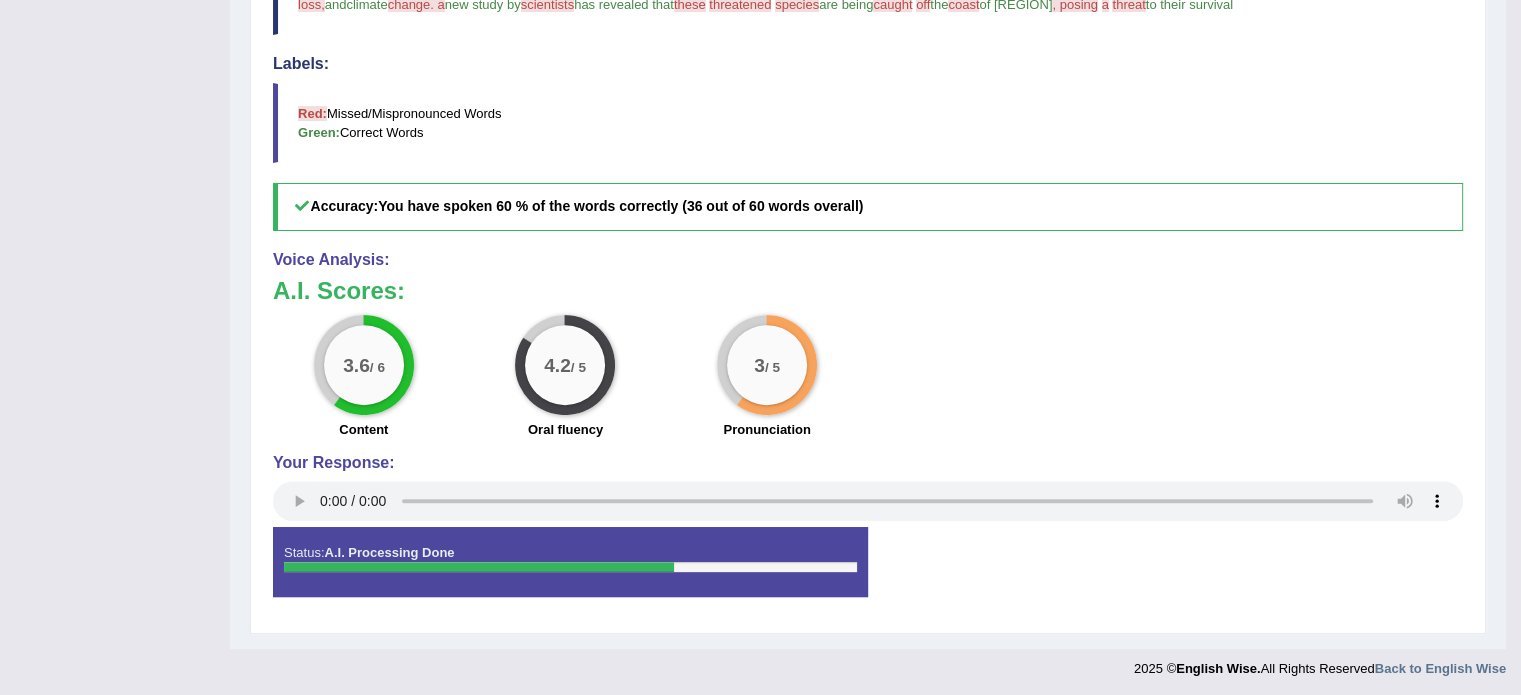 scroll, scrollTop: 0, scrollLeft: 0, axis: both 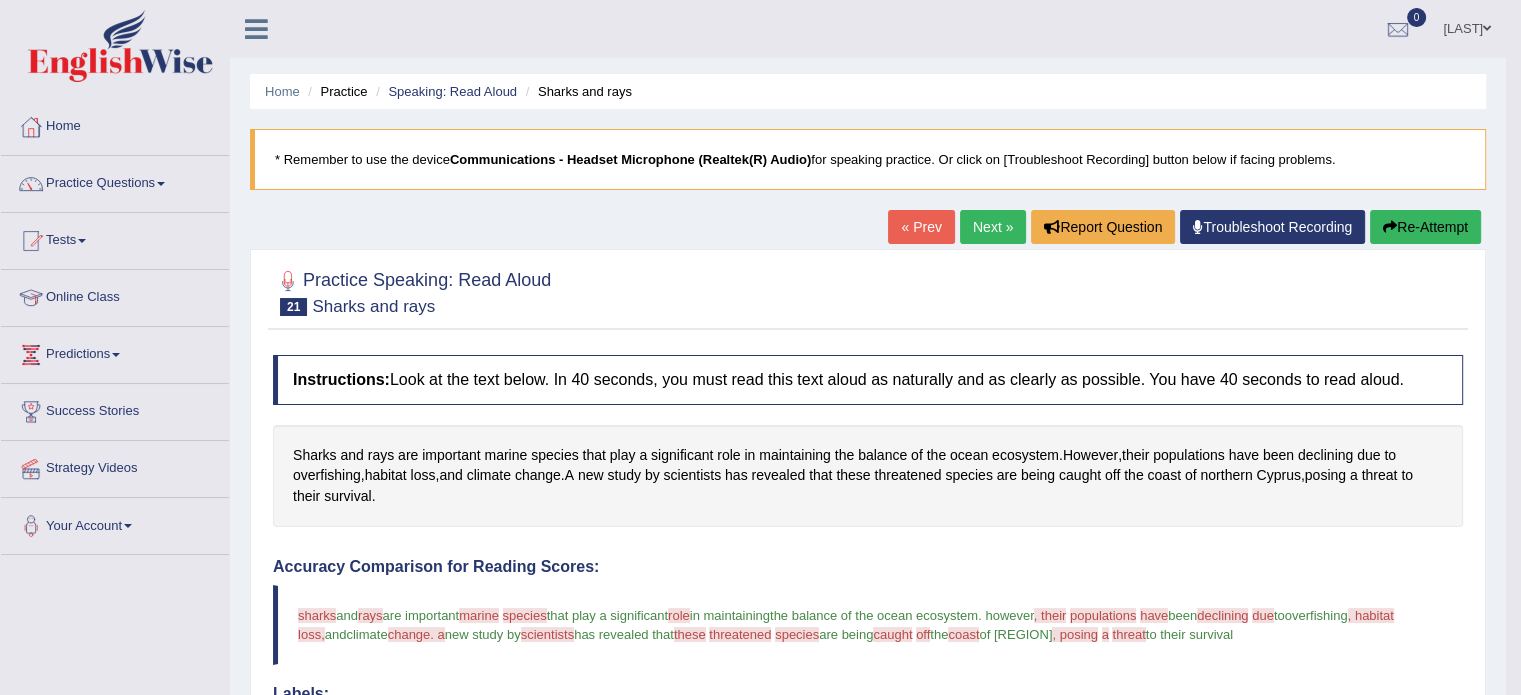 click on "Next »" at bounding box center (993, 227) 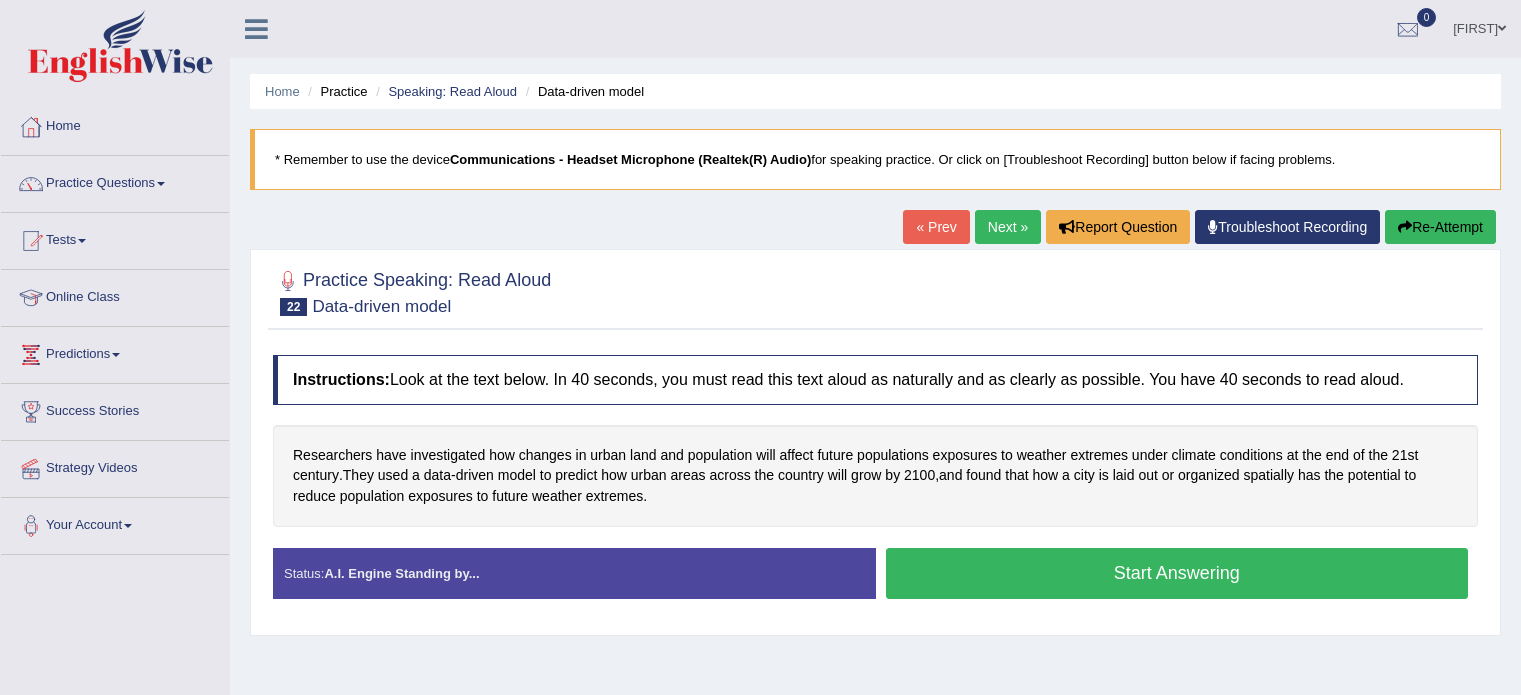 scroll, scrollTop: 0, scrollLeft: 0, axis: both 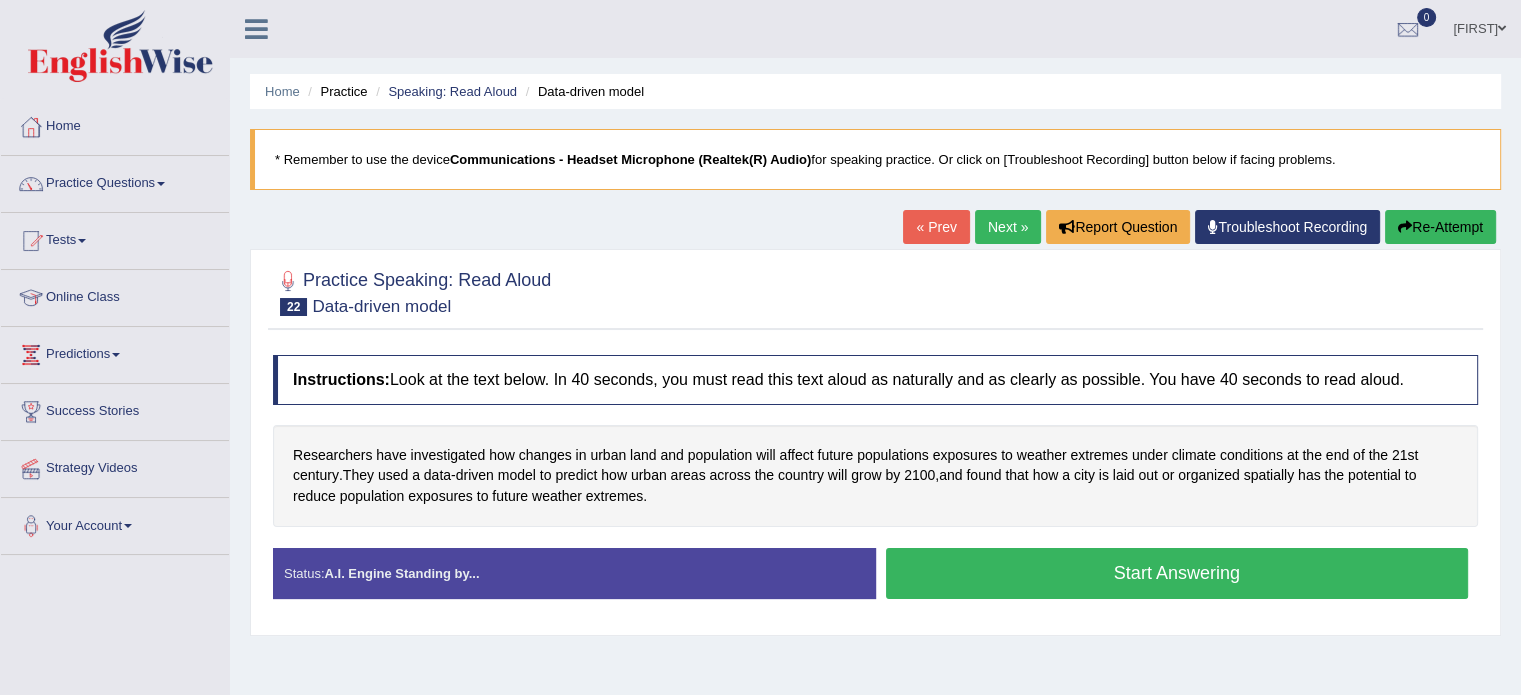 click on "Start Answering" at bounding box center [1177, 573] 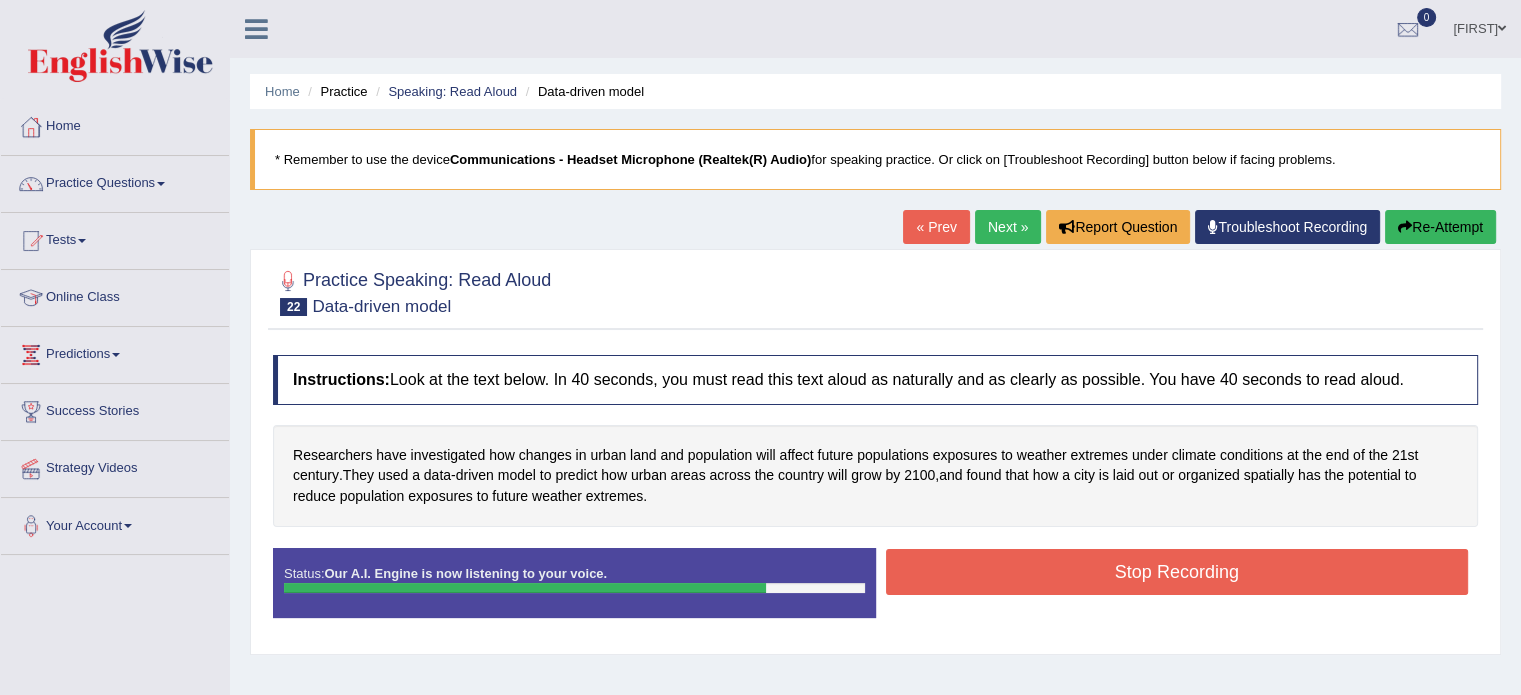click on "Stop Recording" at bounding box center [1177, 572] 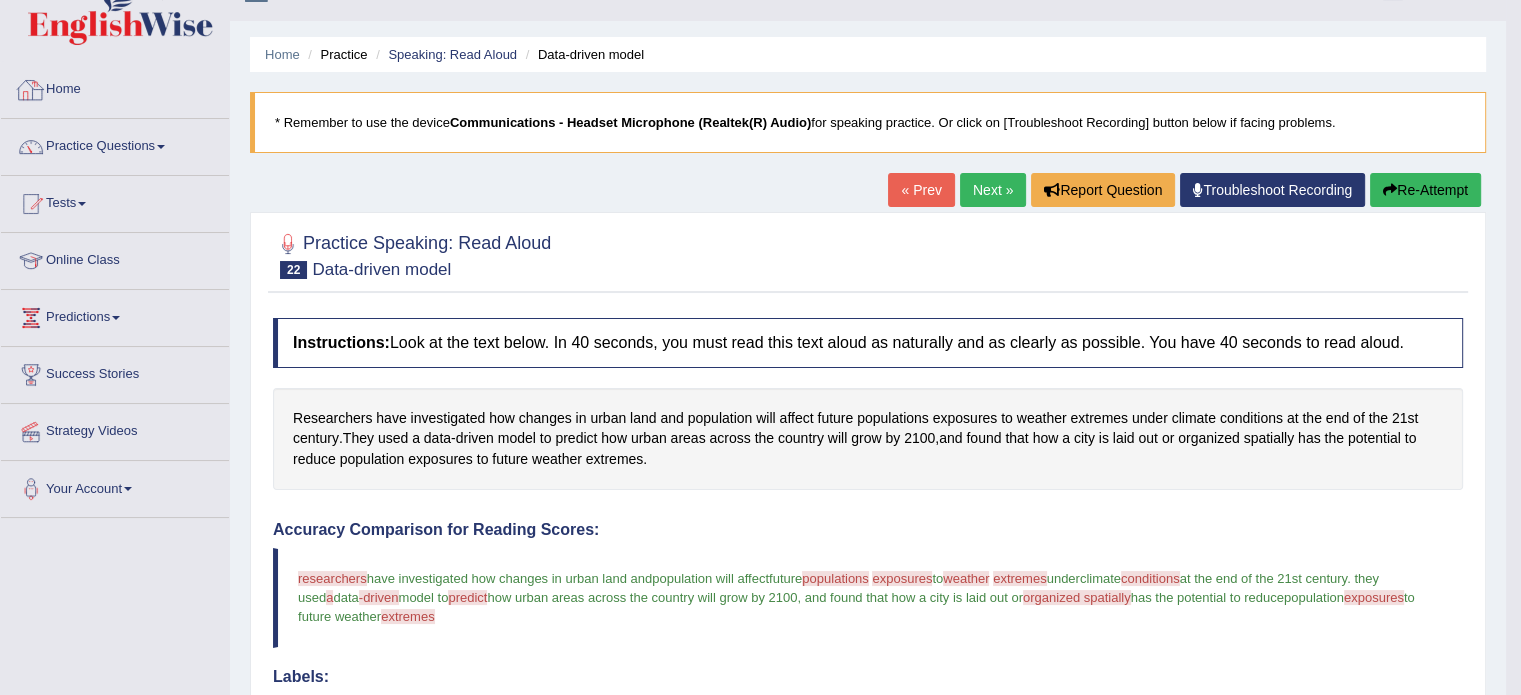 scroll, scrollTop: 649, scrollLeft: 0, axis: vertical 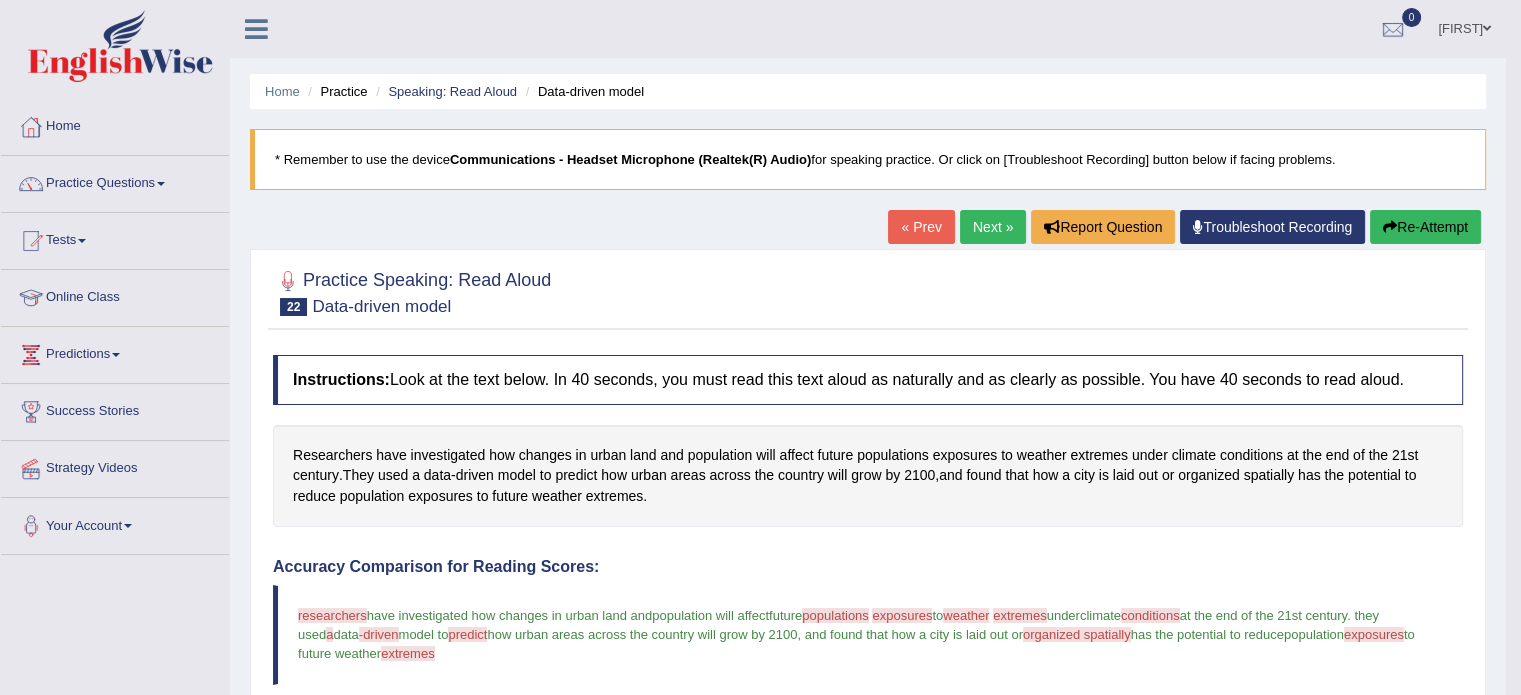 click on "Next »" at bounding box center [993, 227] 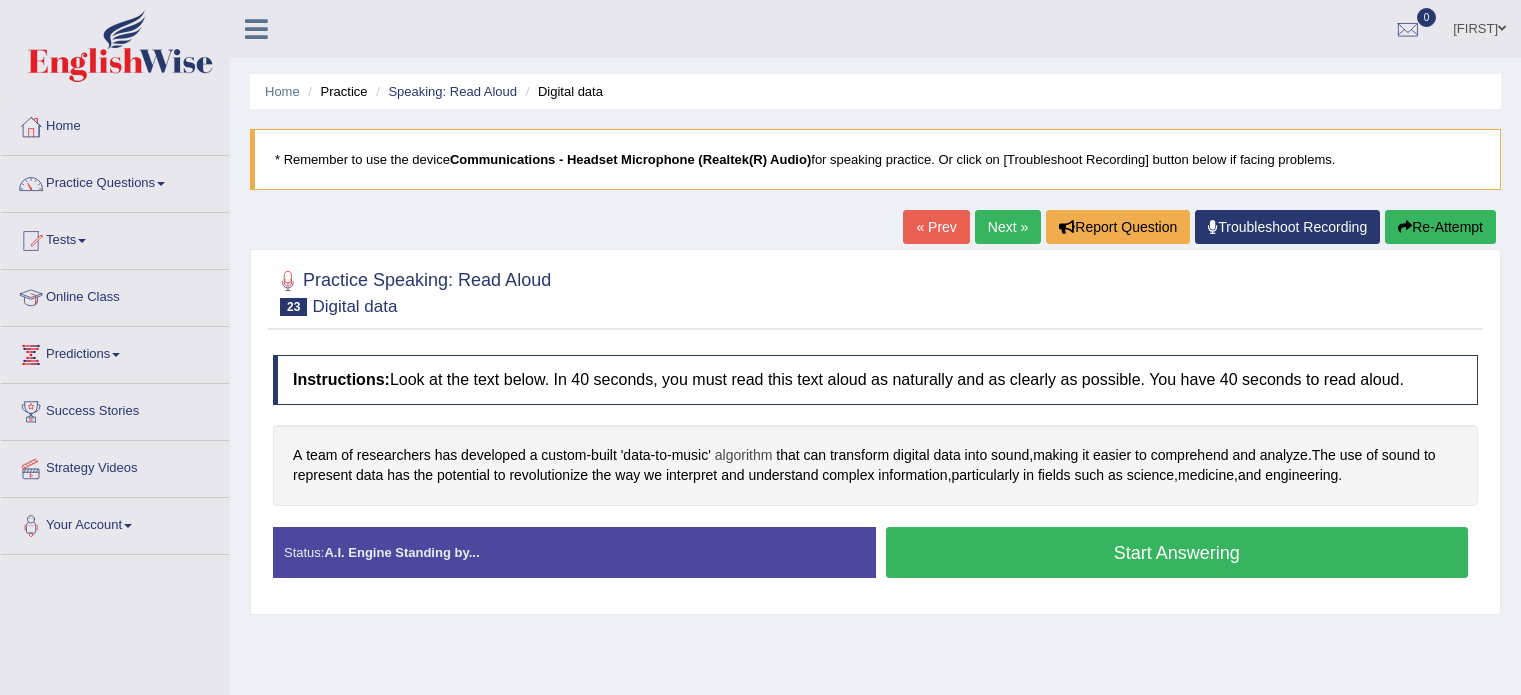 scroll, scrollTop: 0, scrollLeft: 0, axis: both 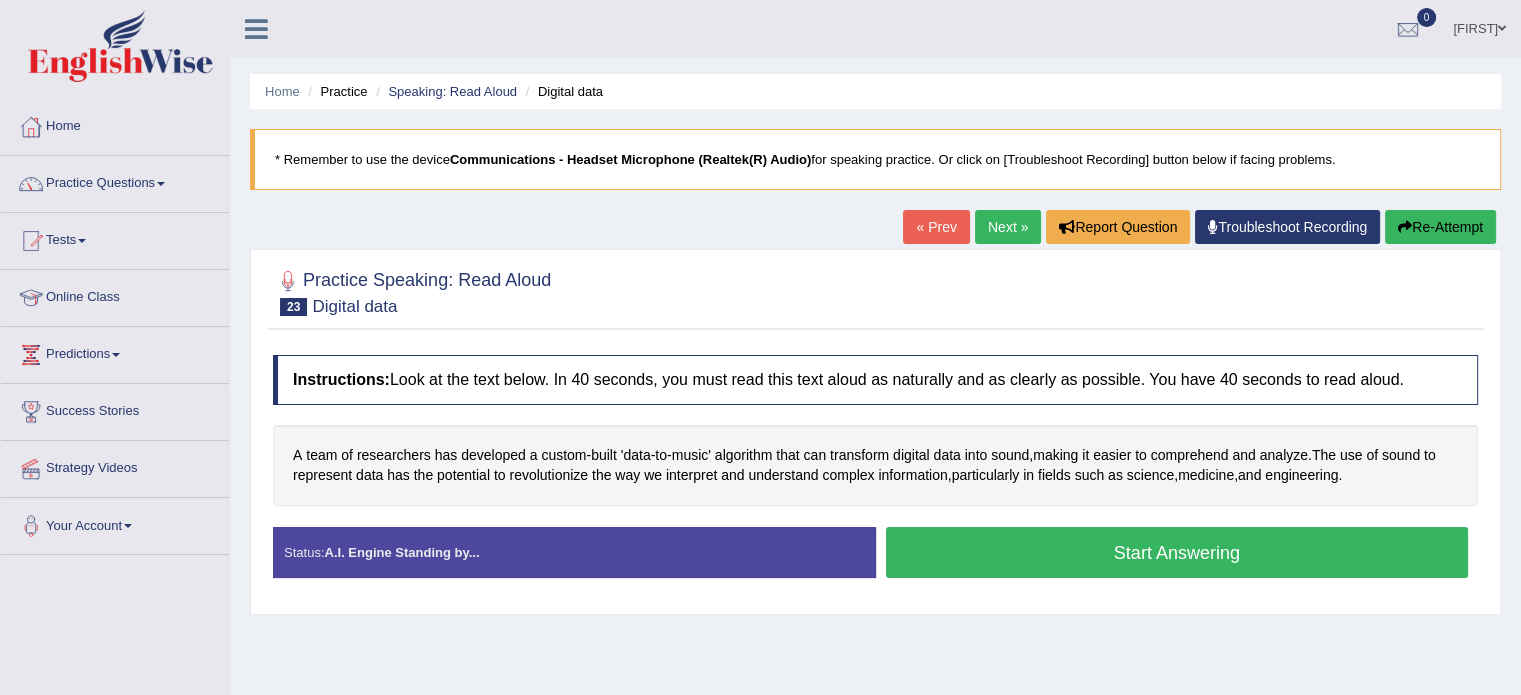 click on "Start Answering" at bounding box center [1177, 552] 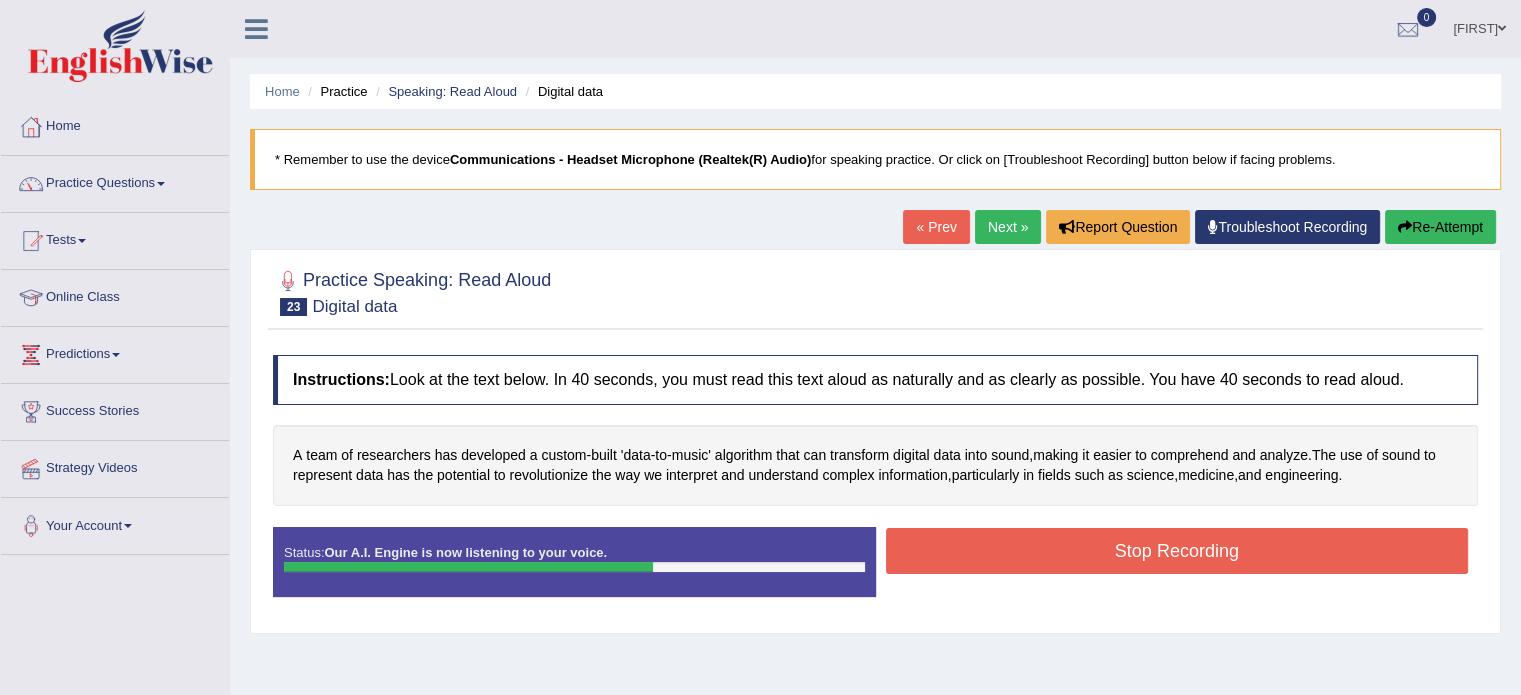 click on "Stop Recording" at bounding box center [1177, 551] 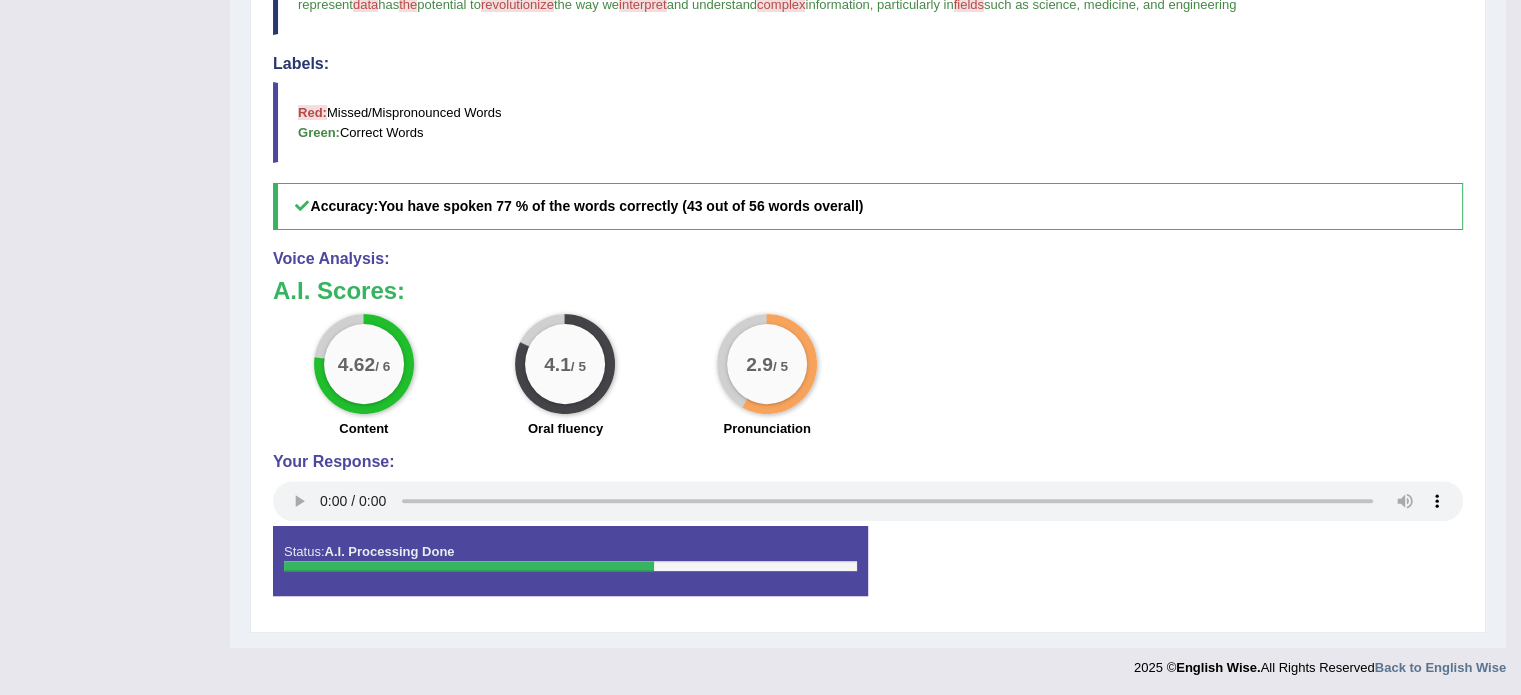 scroll, scrollTop: 0, scrollLeft: 0, axis: both 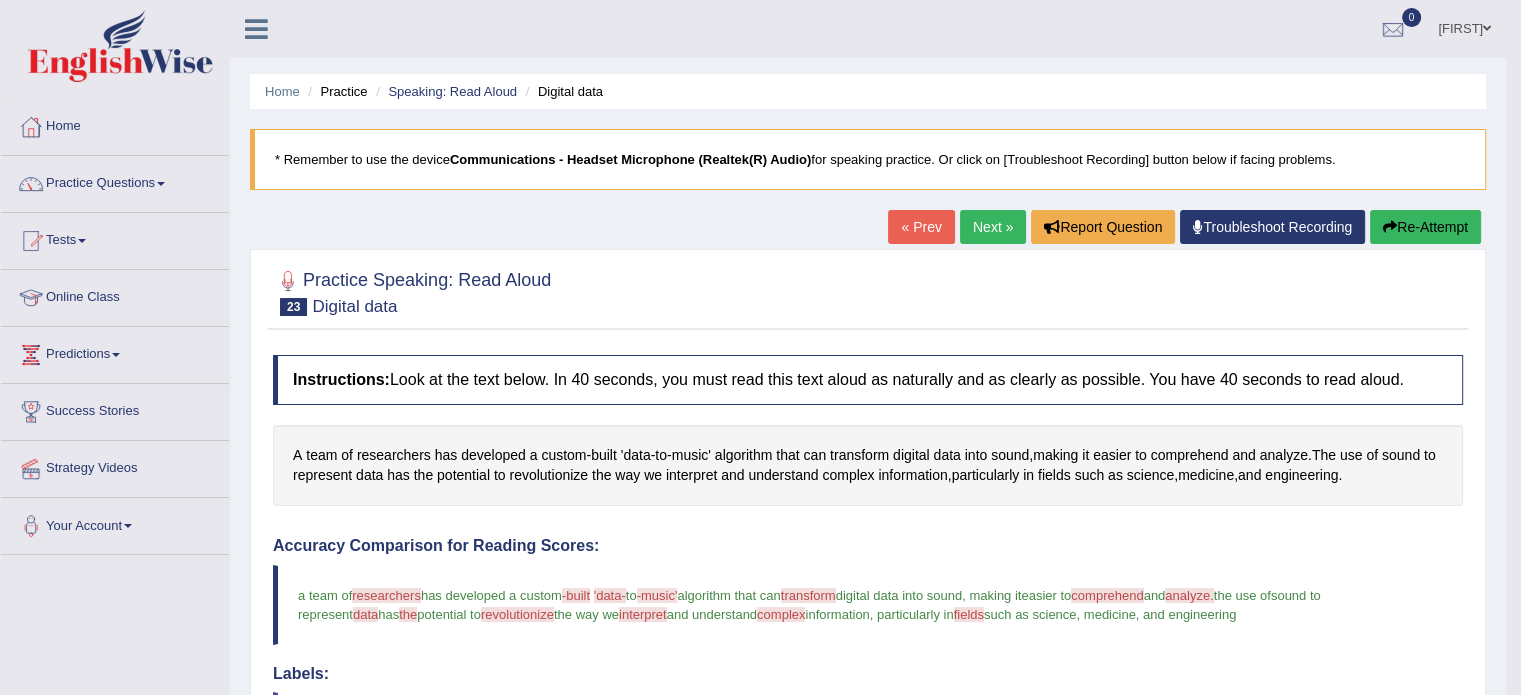 click on "Next »" at bounding box center (993, 227) 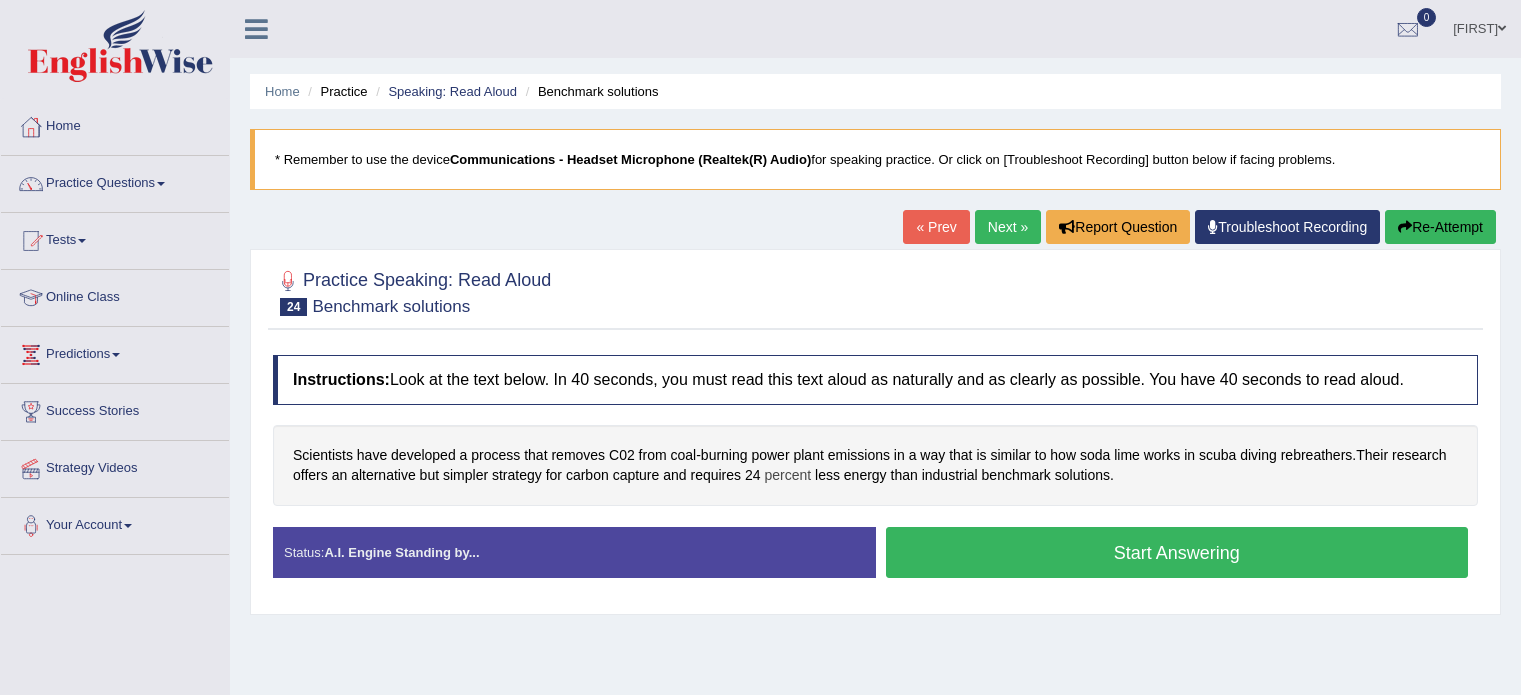scroll, scrollTop: 0, scrollLeft: 0, axis: both 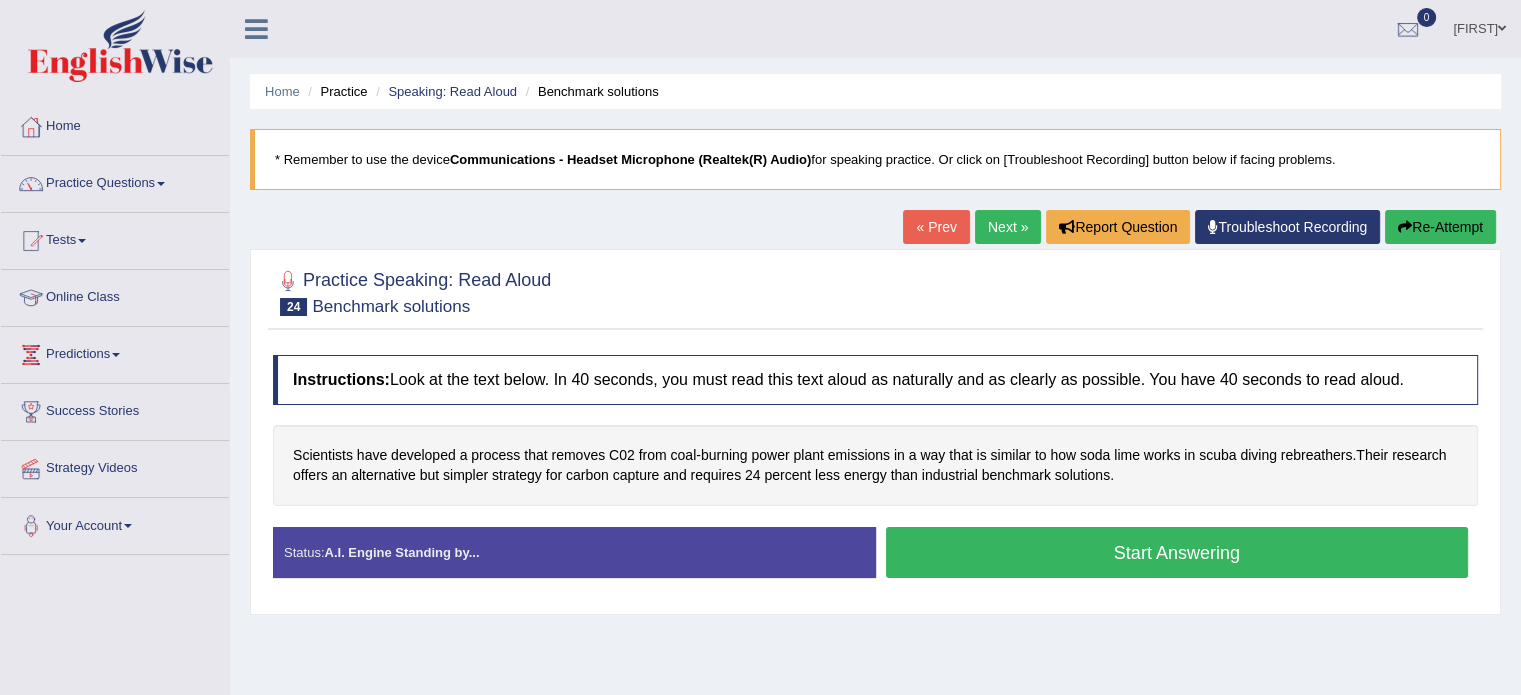 click on "Start Answering" at bounding box center [1177, 552] 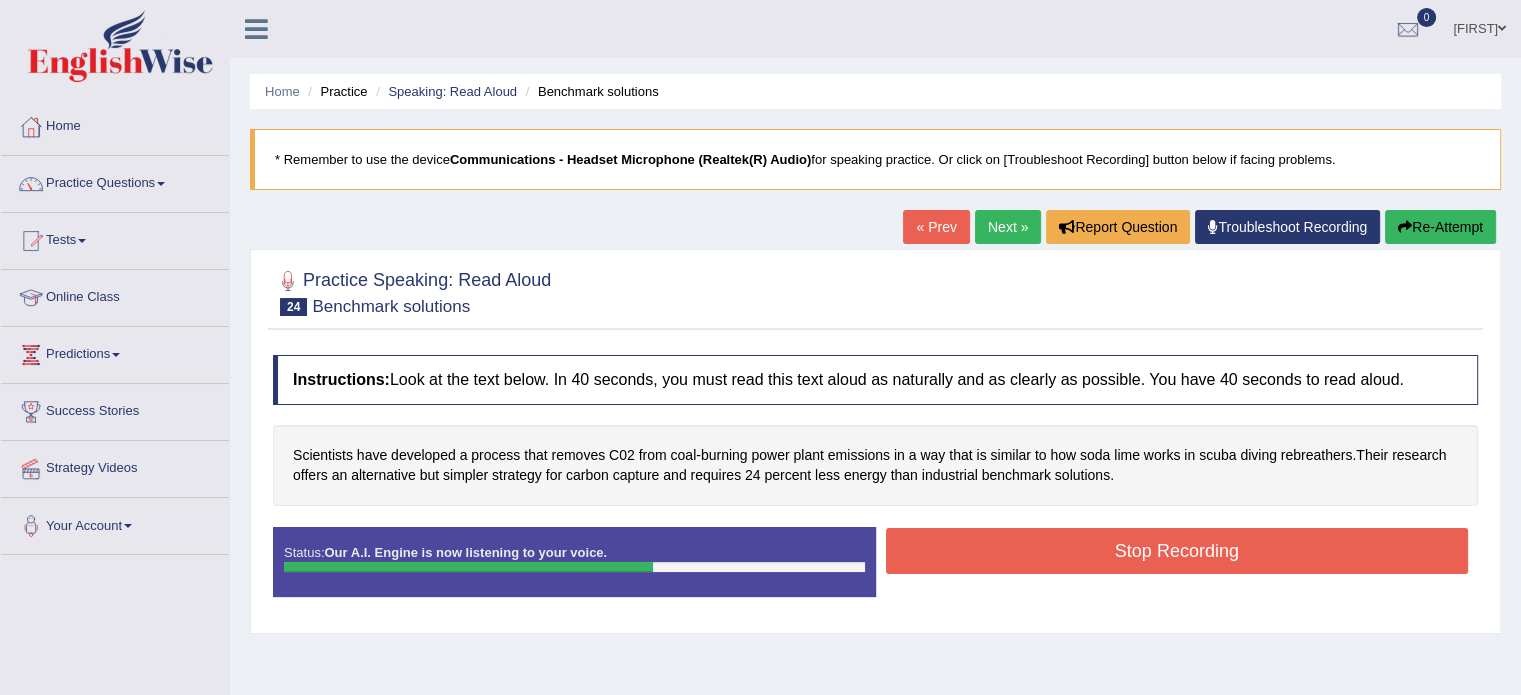 click on "Stop Recording" at bounding box center [1177, 551] 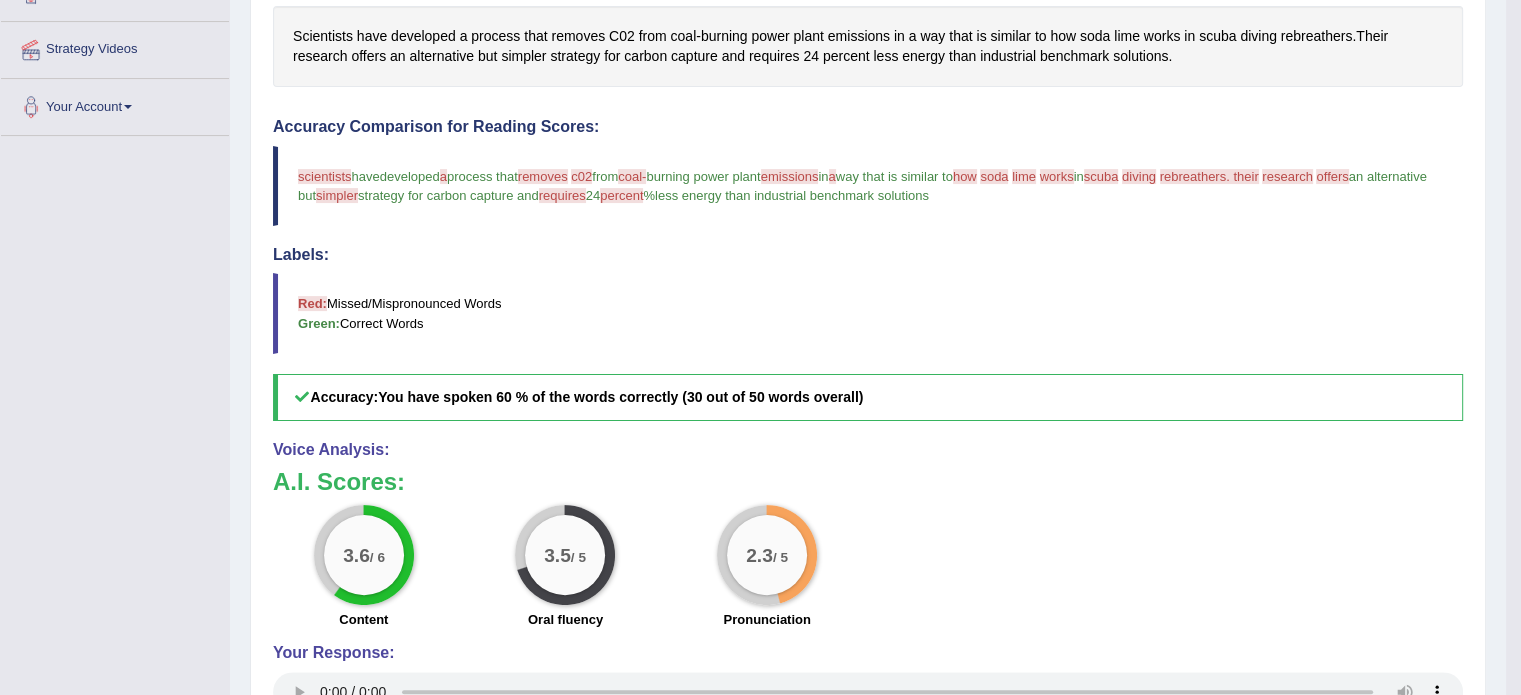 scroll, scrollTop: 422, scrollLeft: 0, axis: vertical 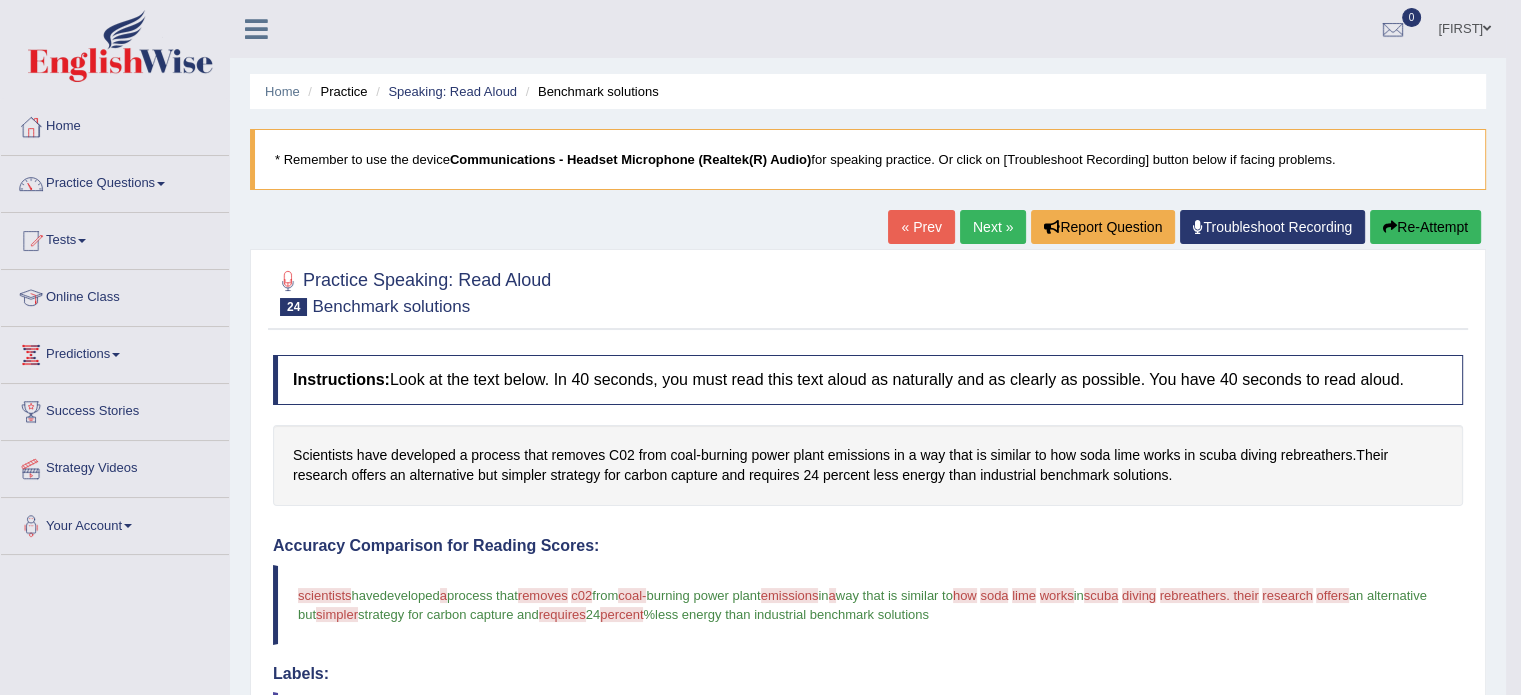 click on "Next »" at bounding box center [993, 227] 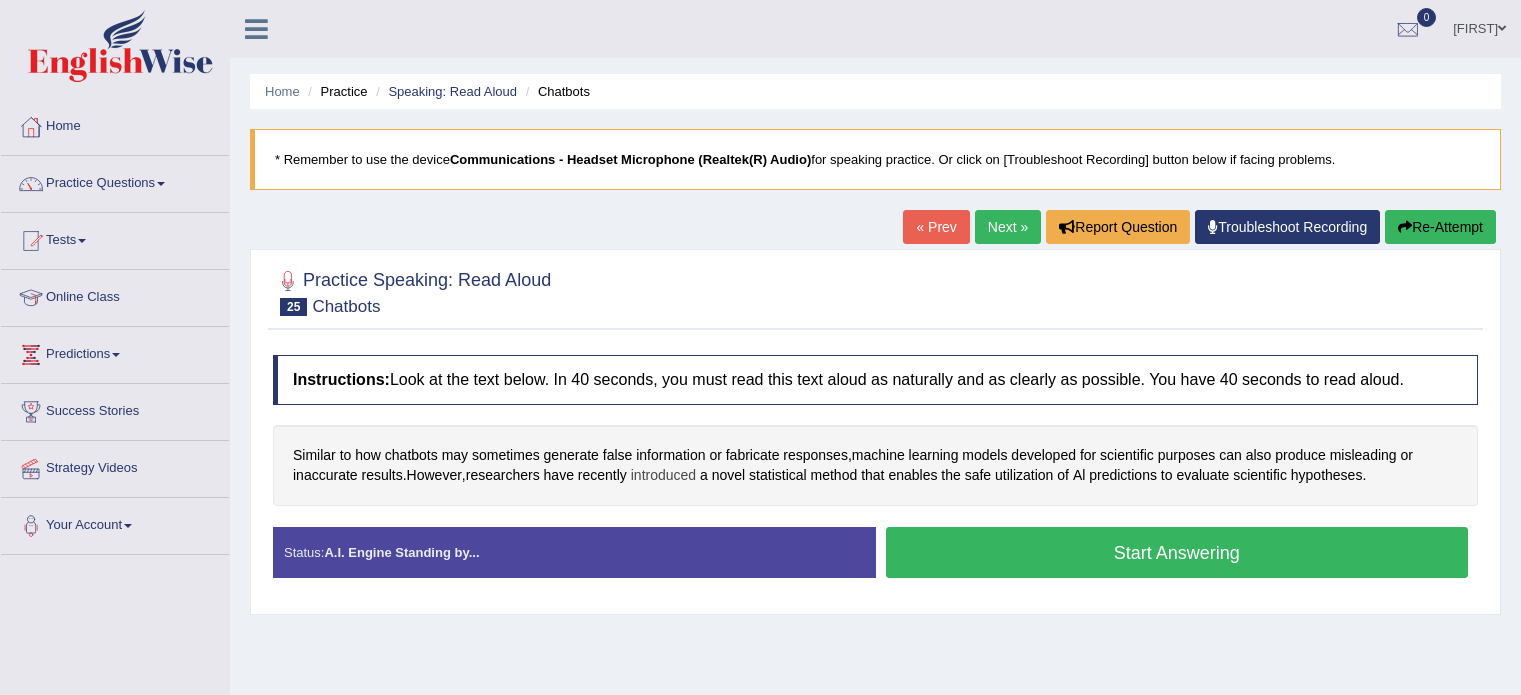 scroll, scrollTop: 0, scrollLeft: 0, axis: both 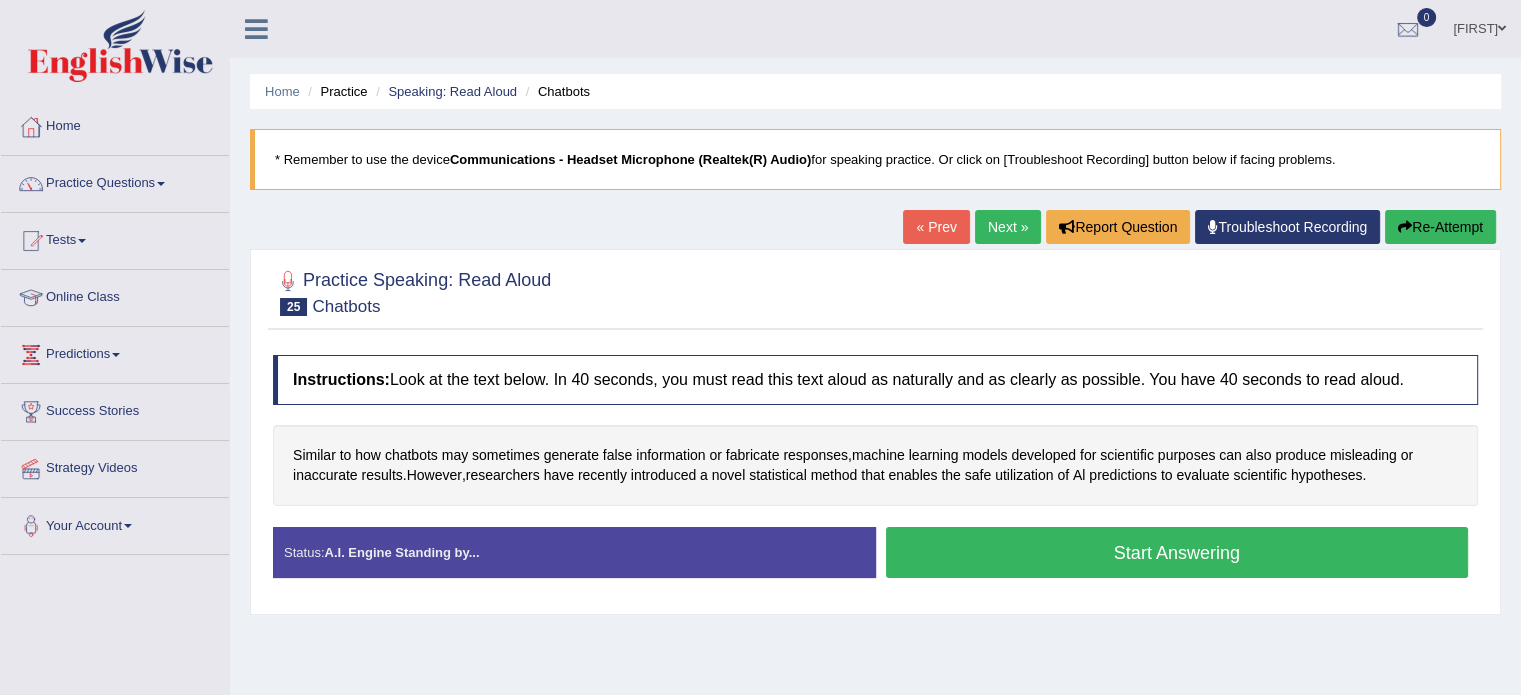 click on "Start Answering" 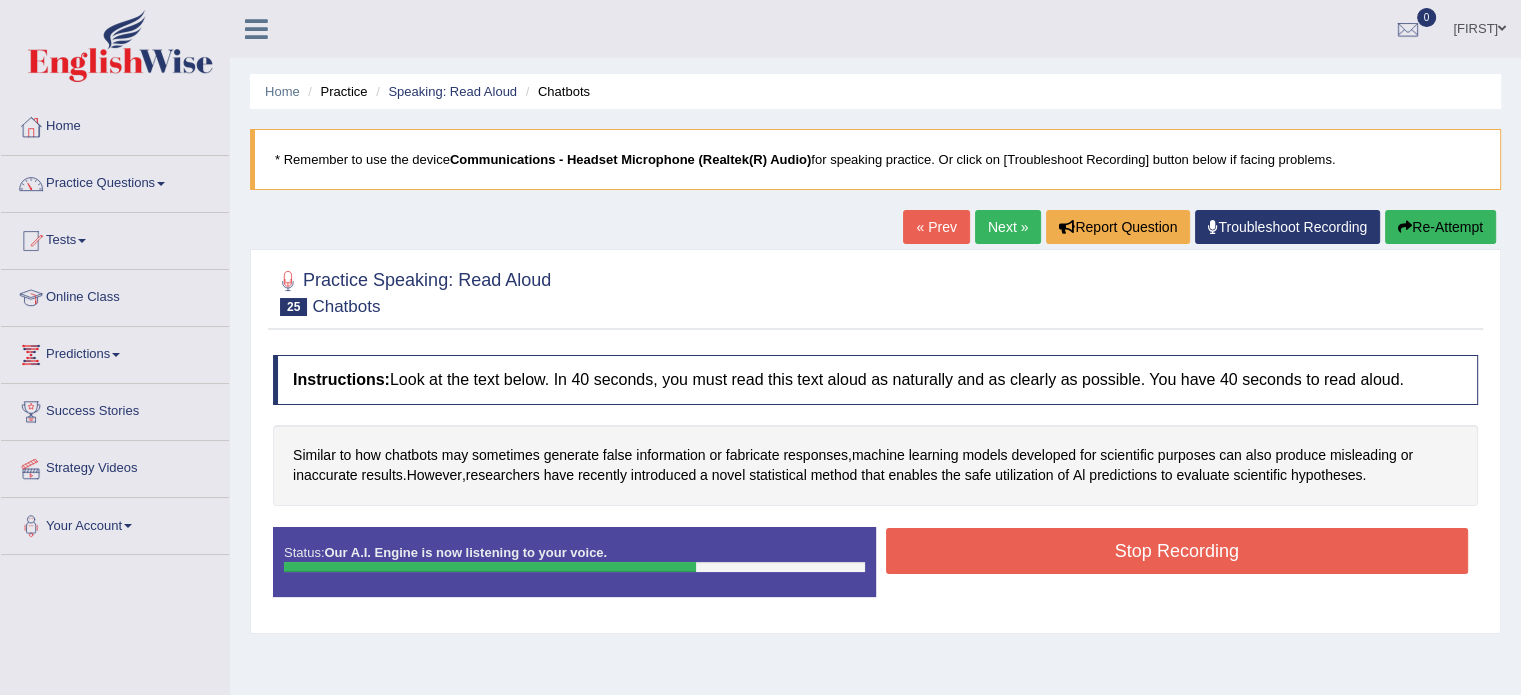 click on "Stop Recording" 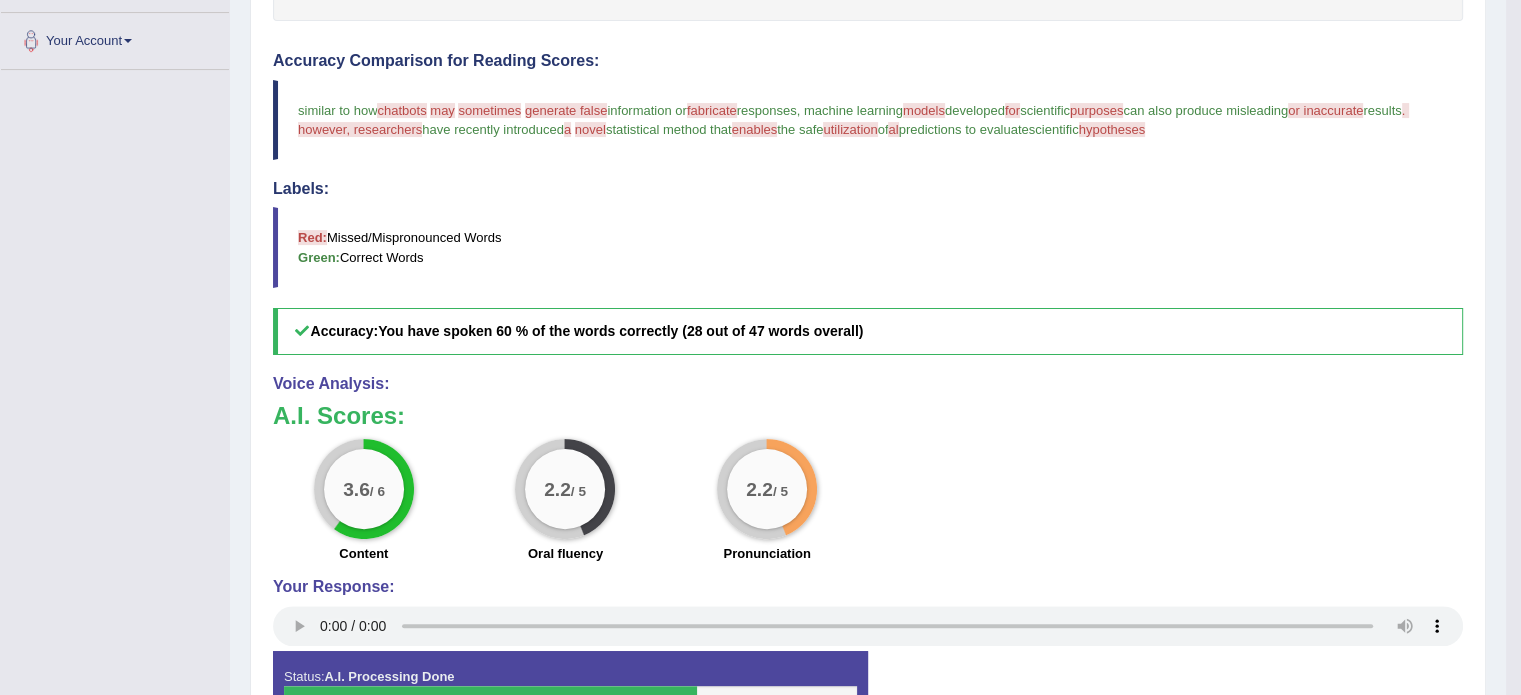scroll, scrollTop: 493, scrollLeft: 0, axis: vertical 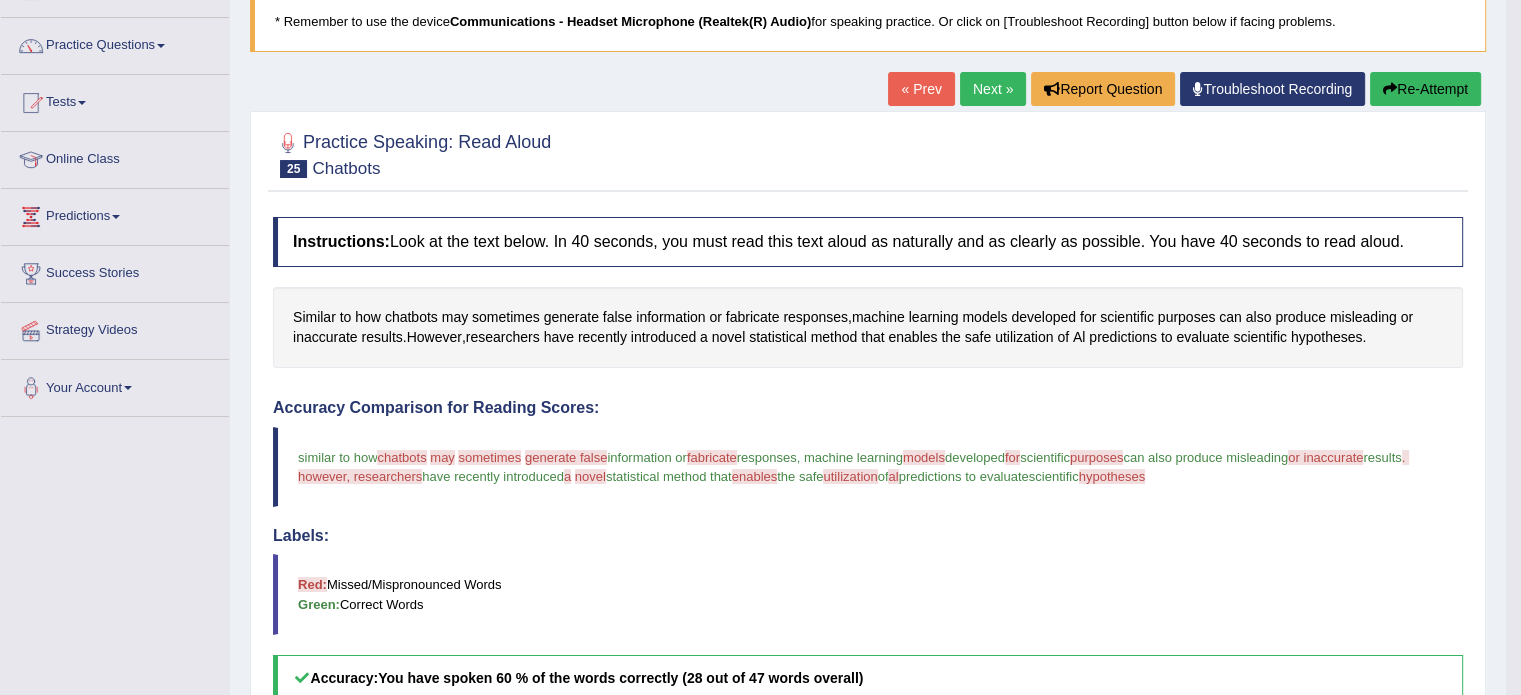 click on "Re-Attempt" 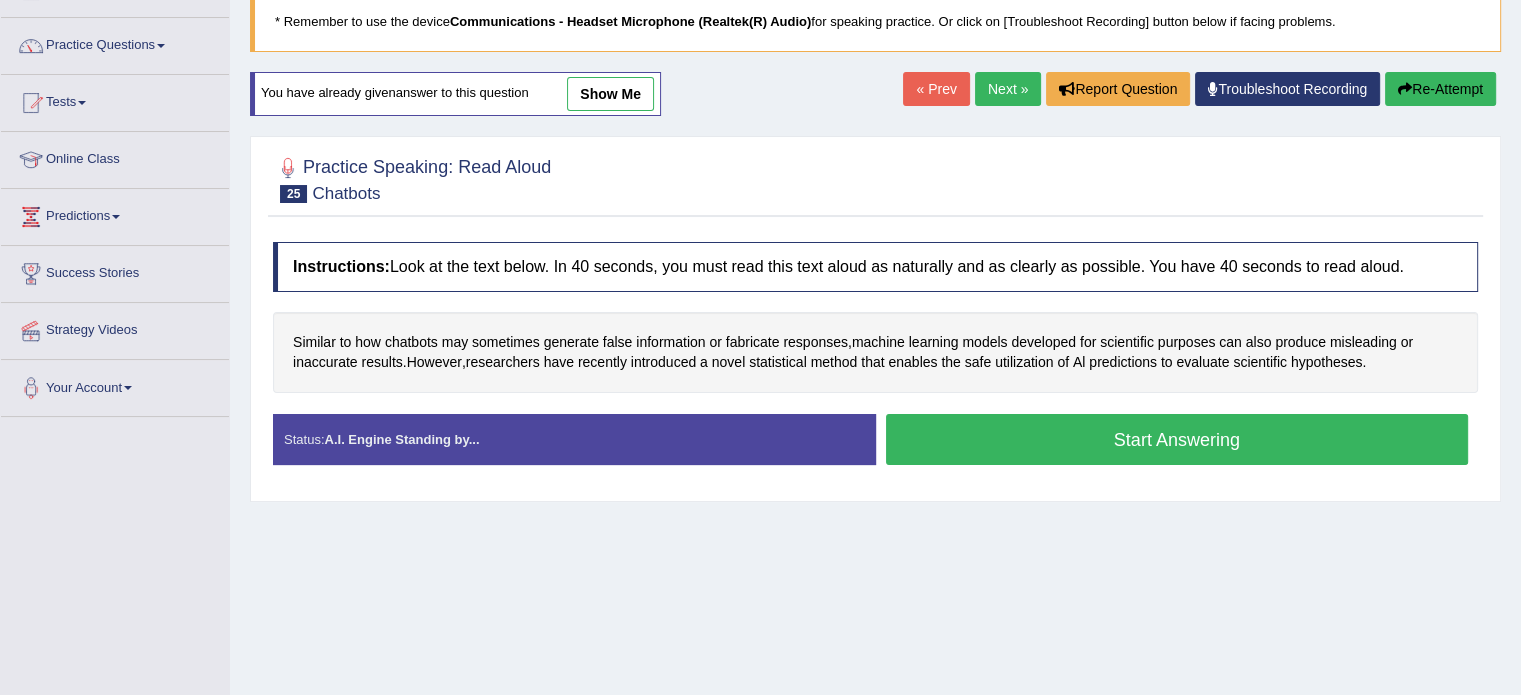 scroll, scrollTop: 138, scrollLeft: 0, axis: vertical 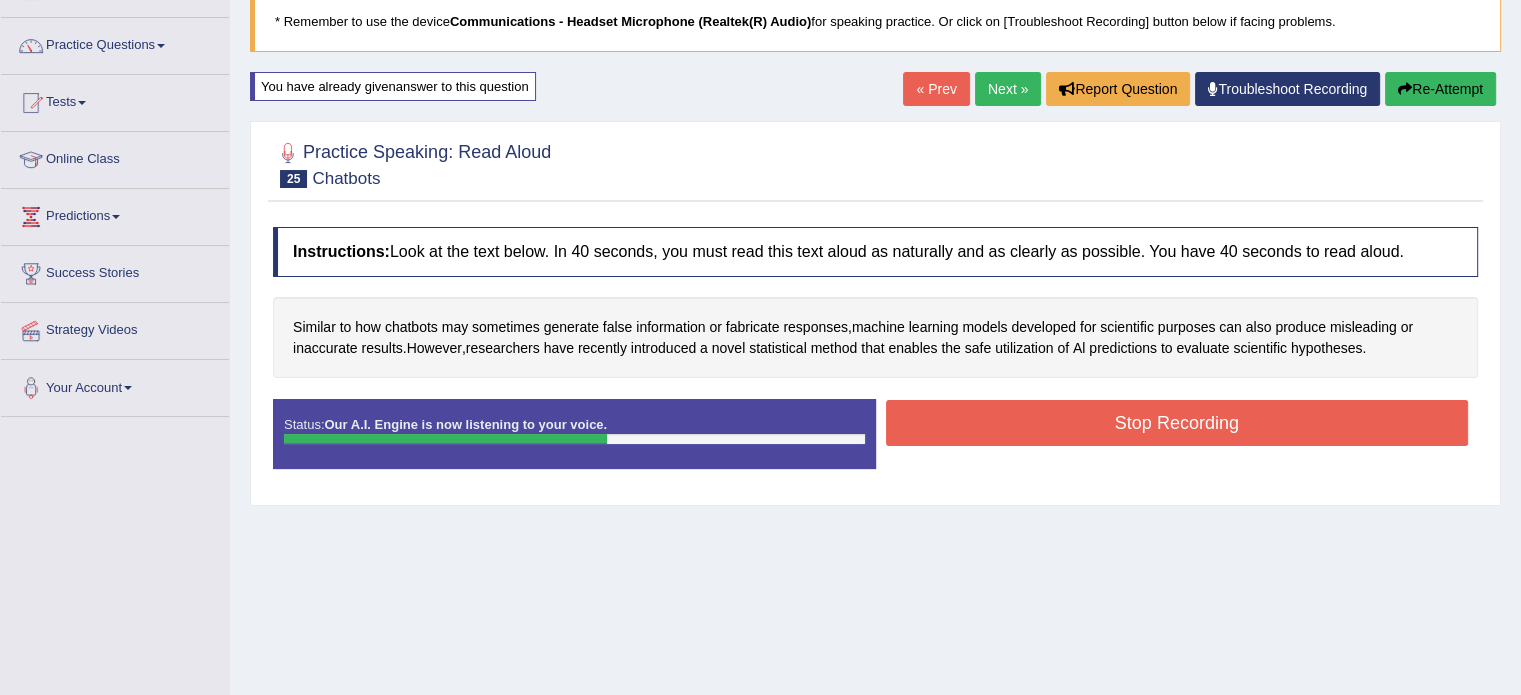 click on "Stop Recording" at bounding box center [1177, 423] 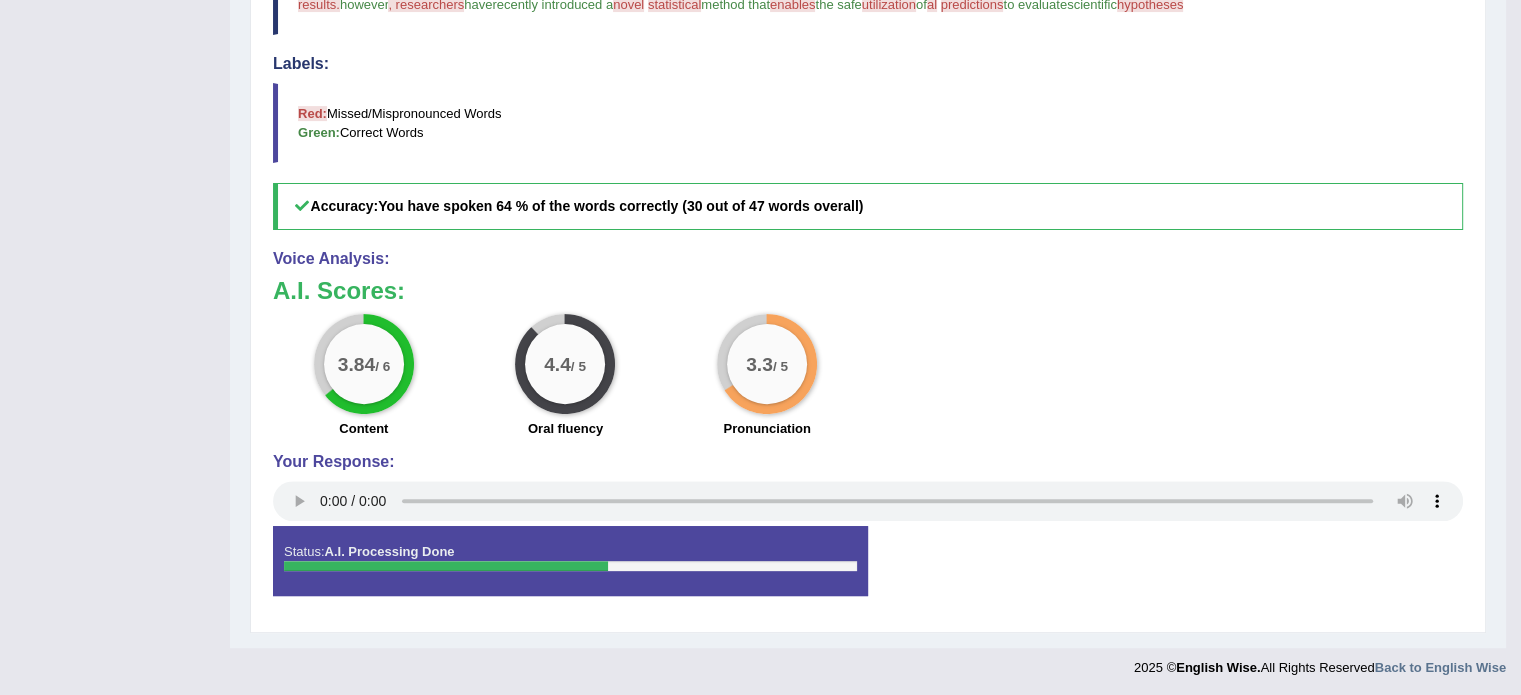 scroll, scrollTop: 0, scrollLeft: 0, axis: both 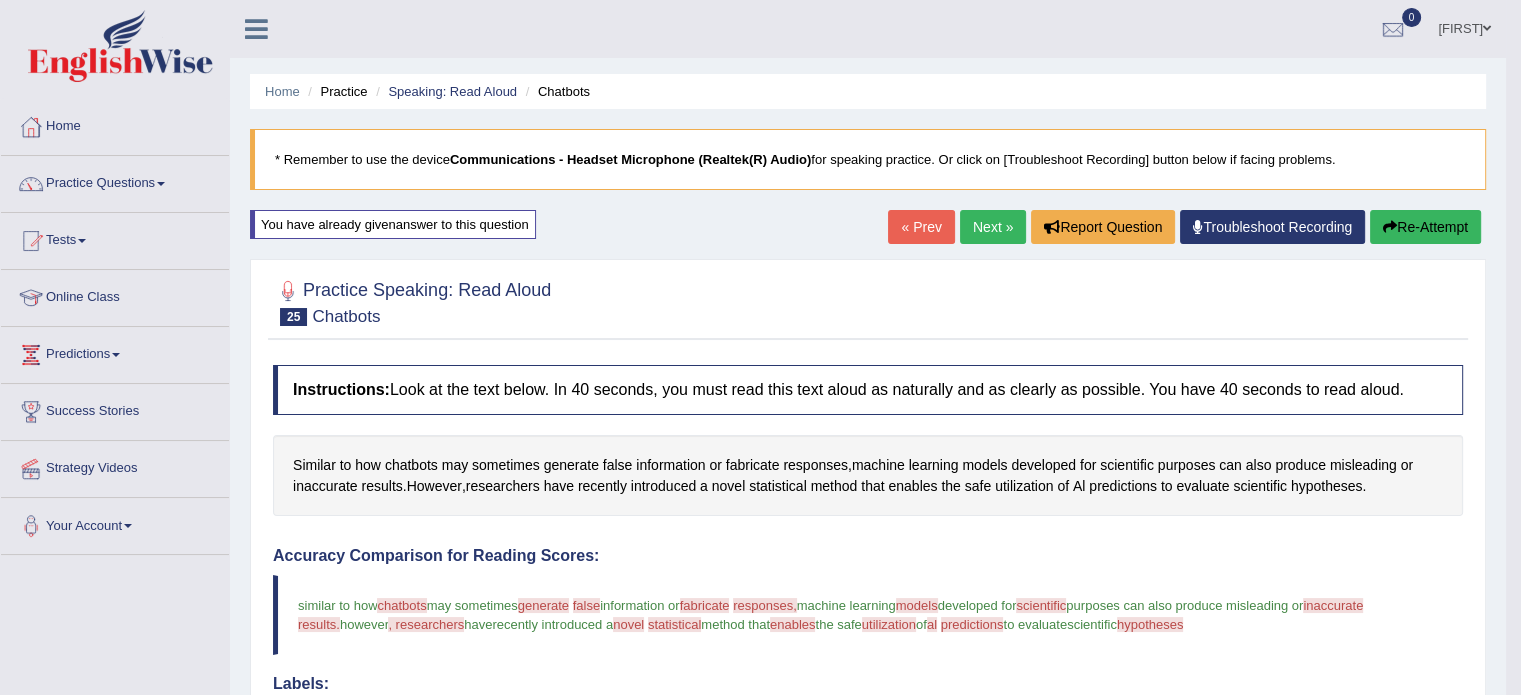 click on "Next »" at bounding box center [993, 227] 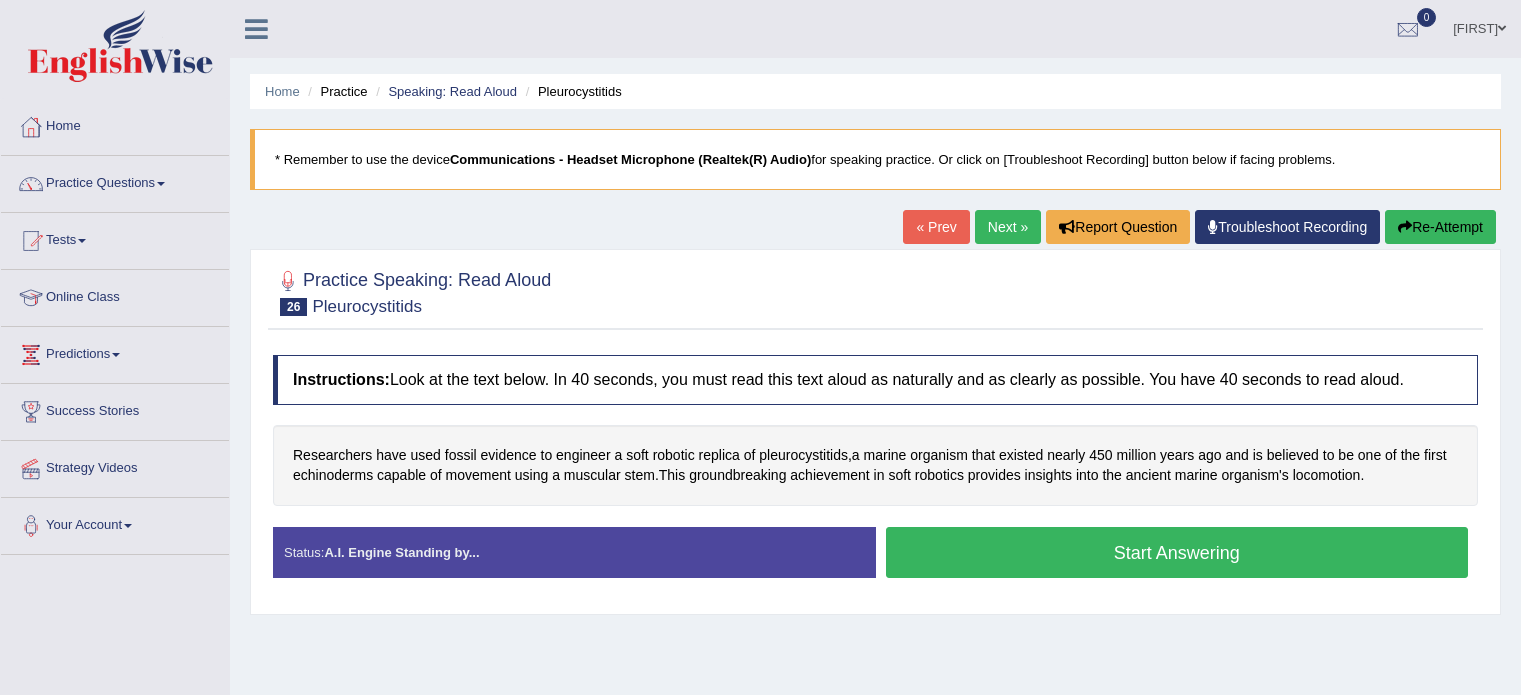 scroll, scrollTop: 0, scrollLeft: 0, axis: both 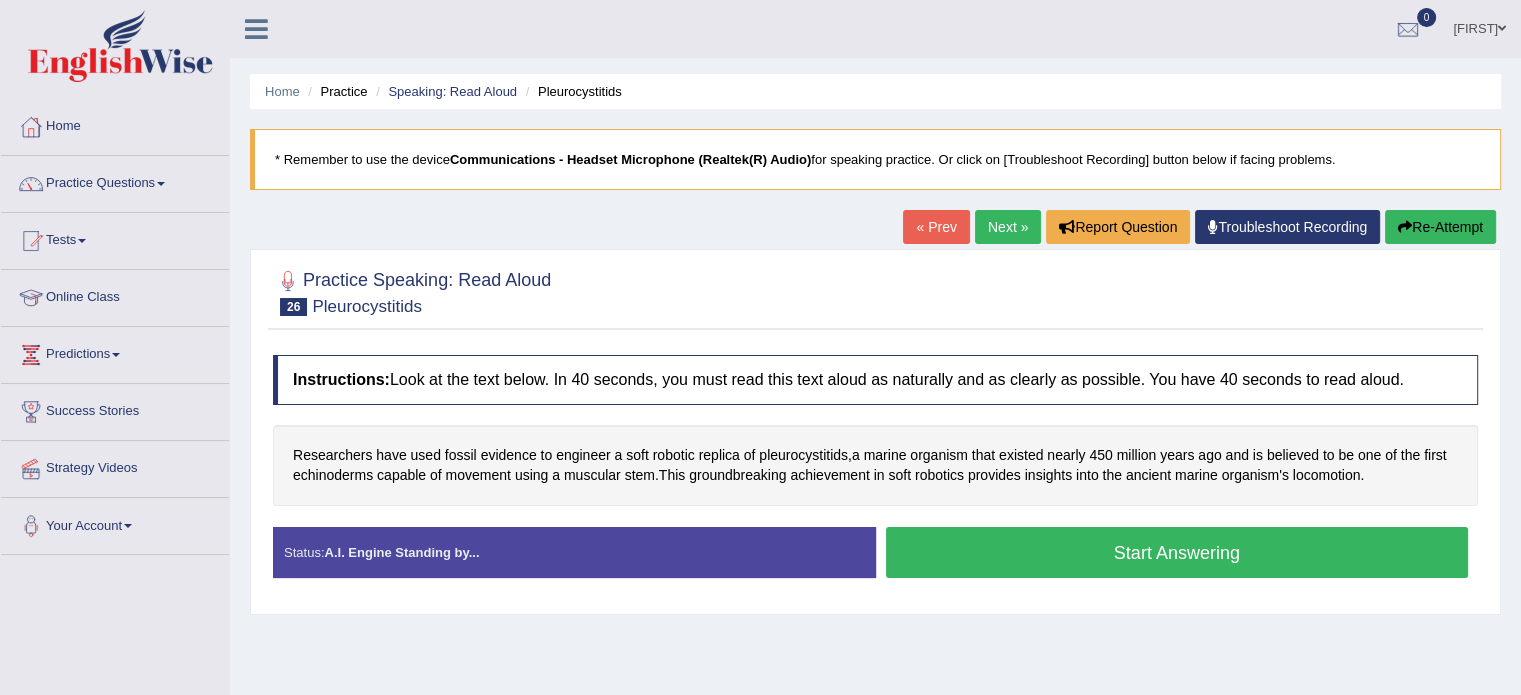 click on "Start Answering" at bounding box center [1177, 552] 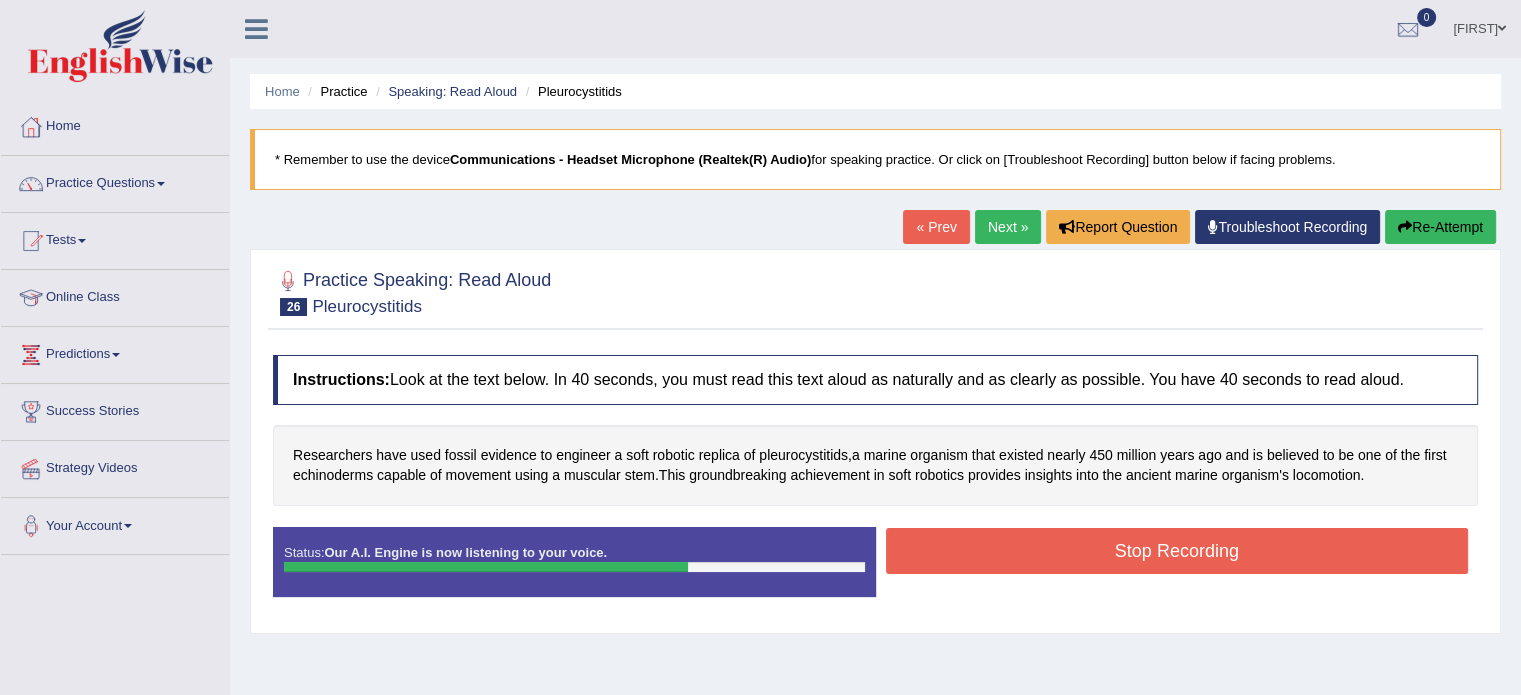 click on "Stop Recording" at bounding box center [1177, 551] 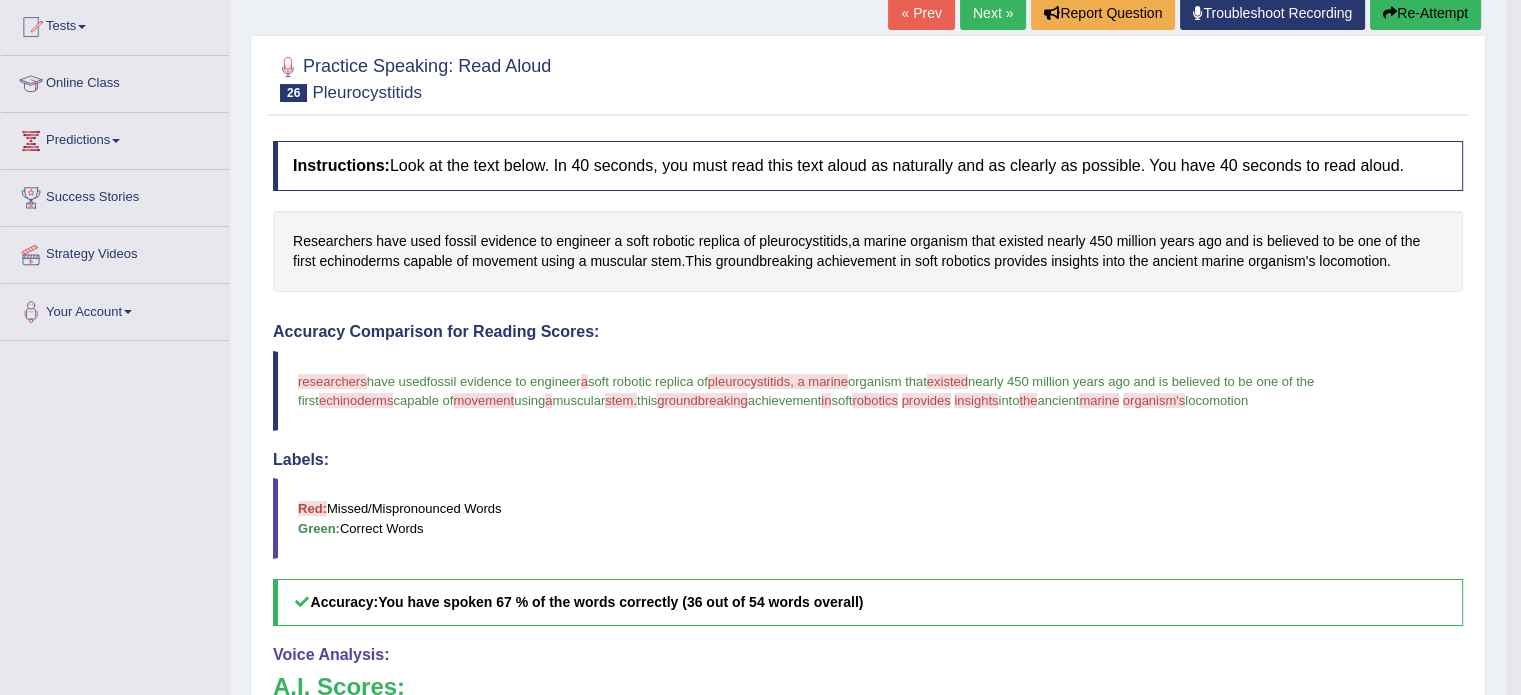 scroll, scrollTop: 393, scrollLeft: 0, axis: vertical 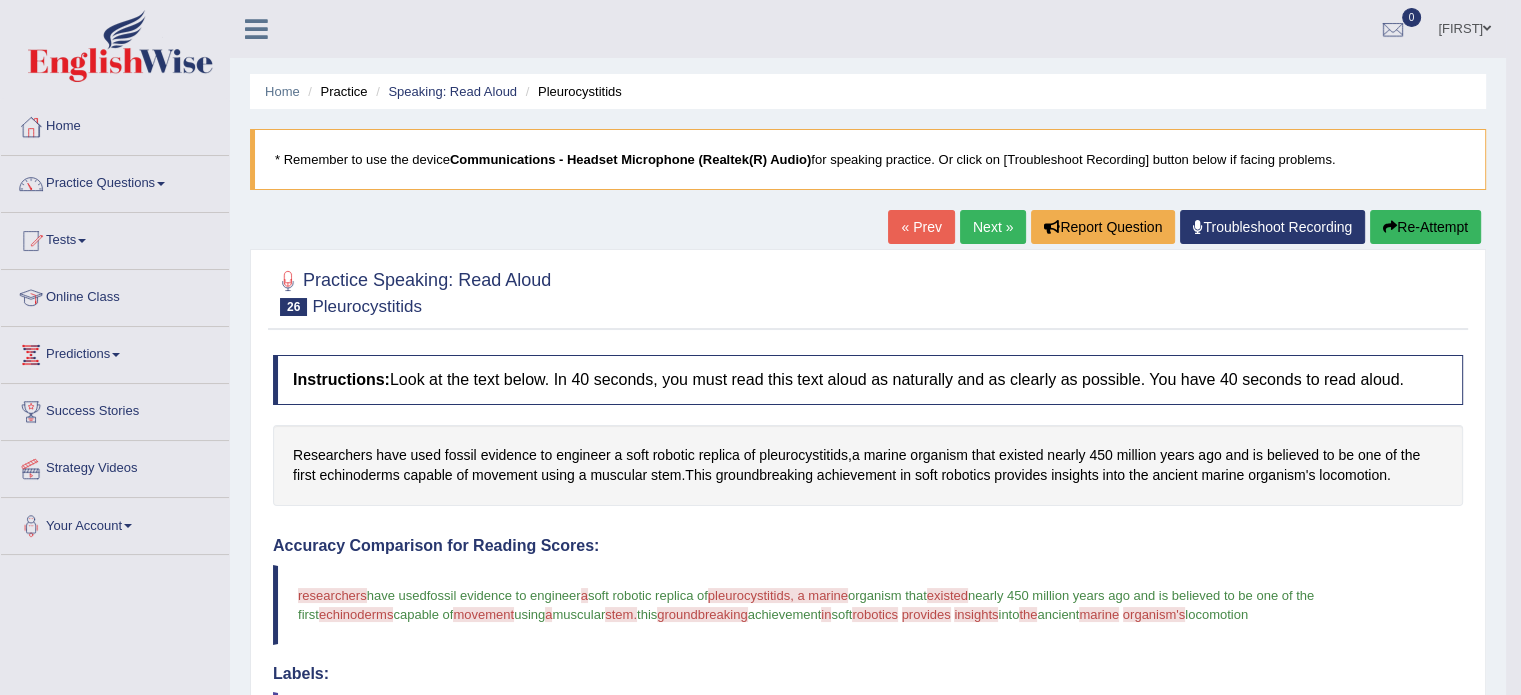 click on "Re-Attempt" at bounding box center [1425, 227] 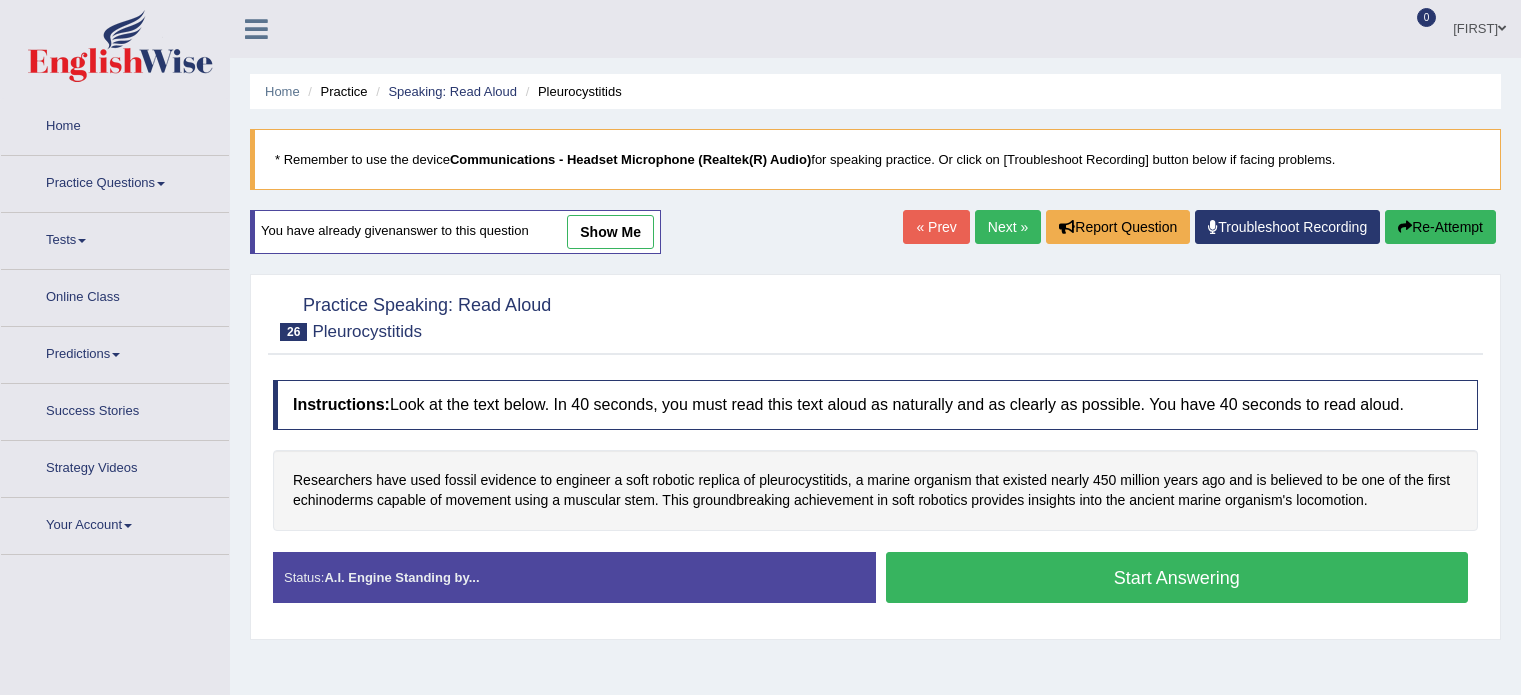 scroll, scrollTop: 0, scrollLeft: 0, axis: both 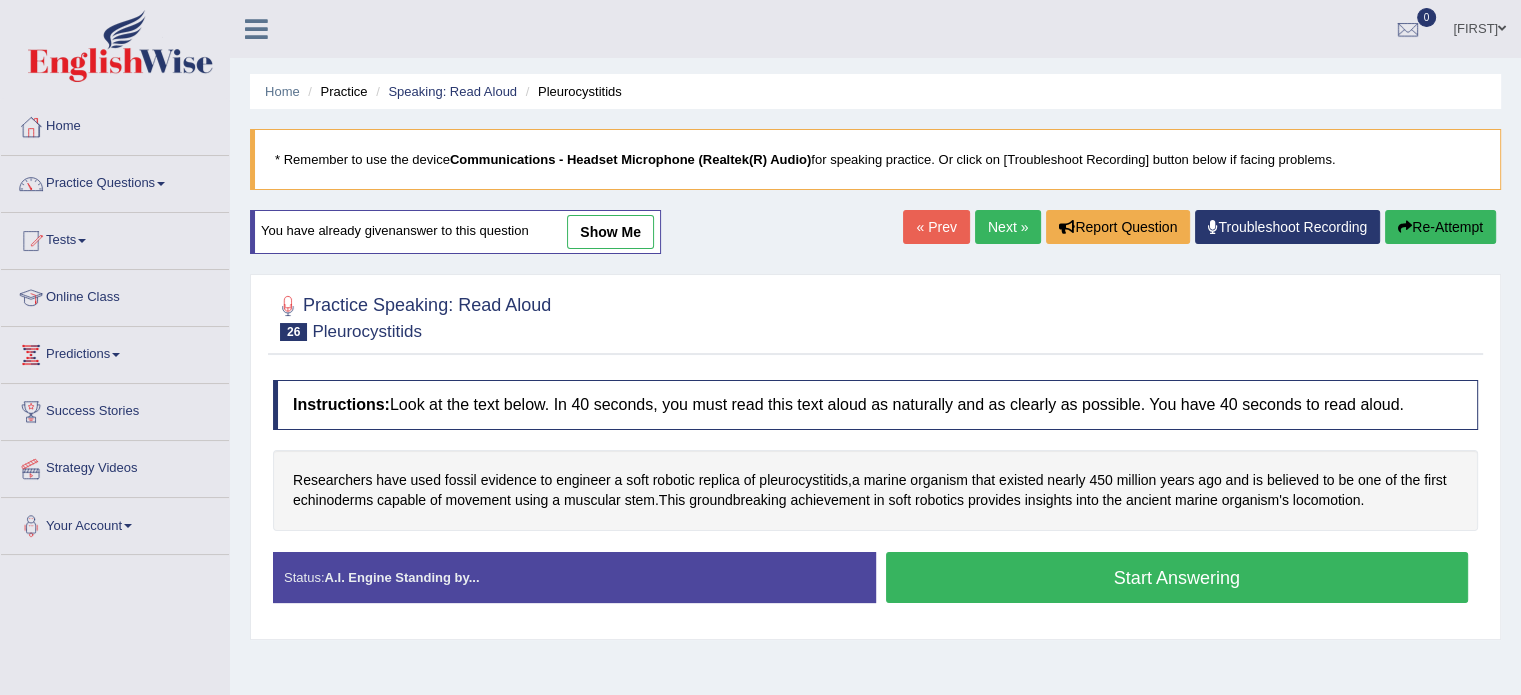 click on "Start Answering" at bounding box center [1177, 577] 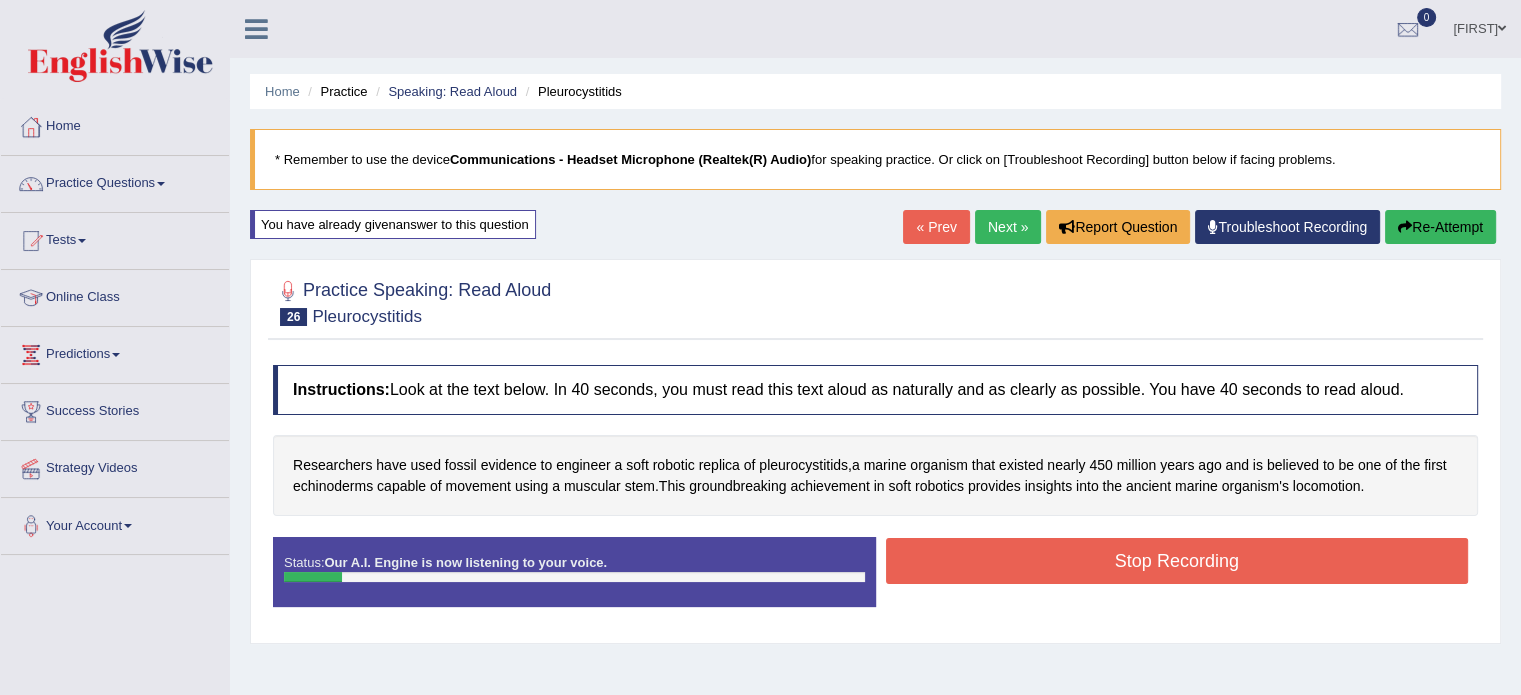 click on "Re-Attempt" at bounding box center (1440, 227) 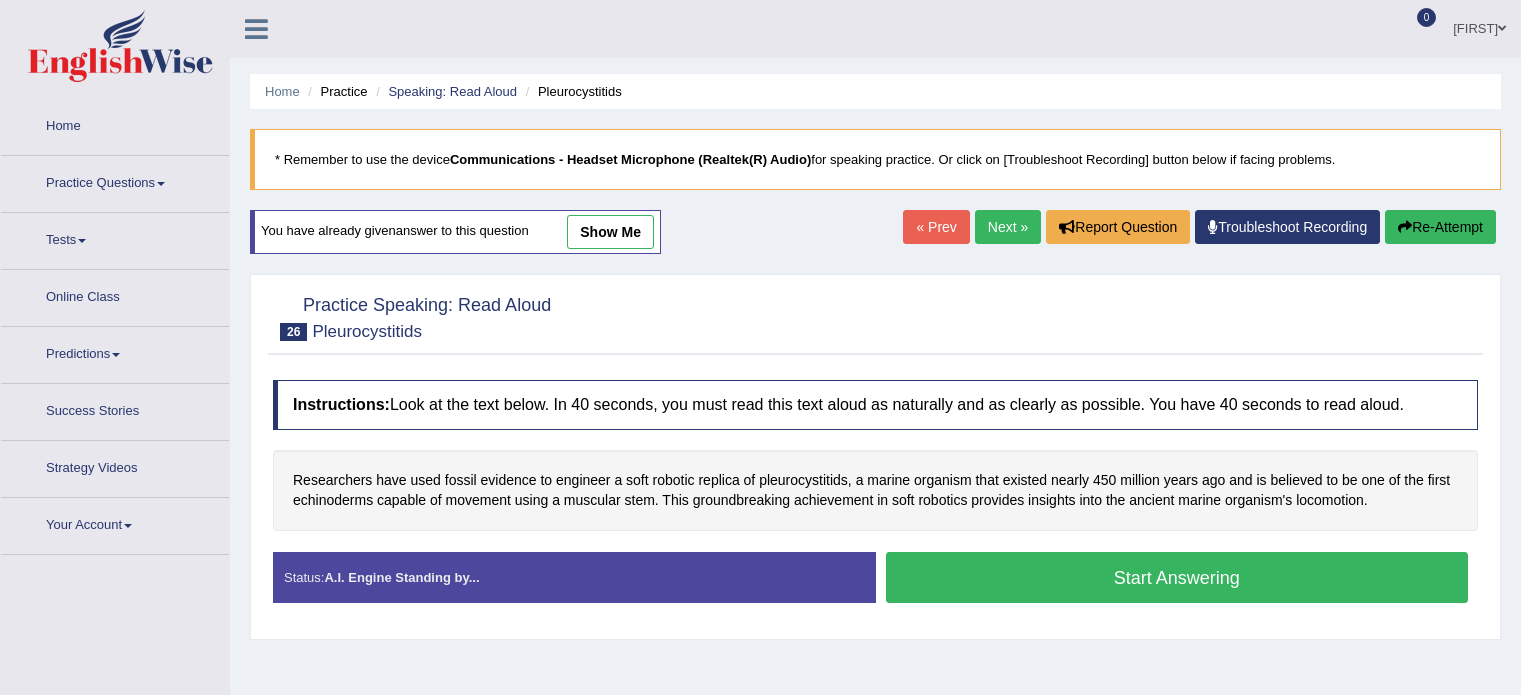 click on "Start Answering" at bounding box center [1177, 577] 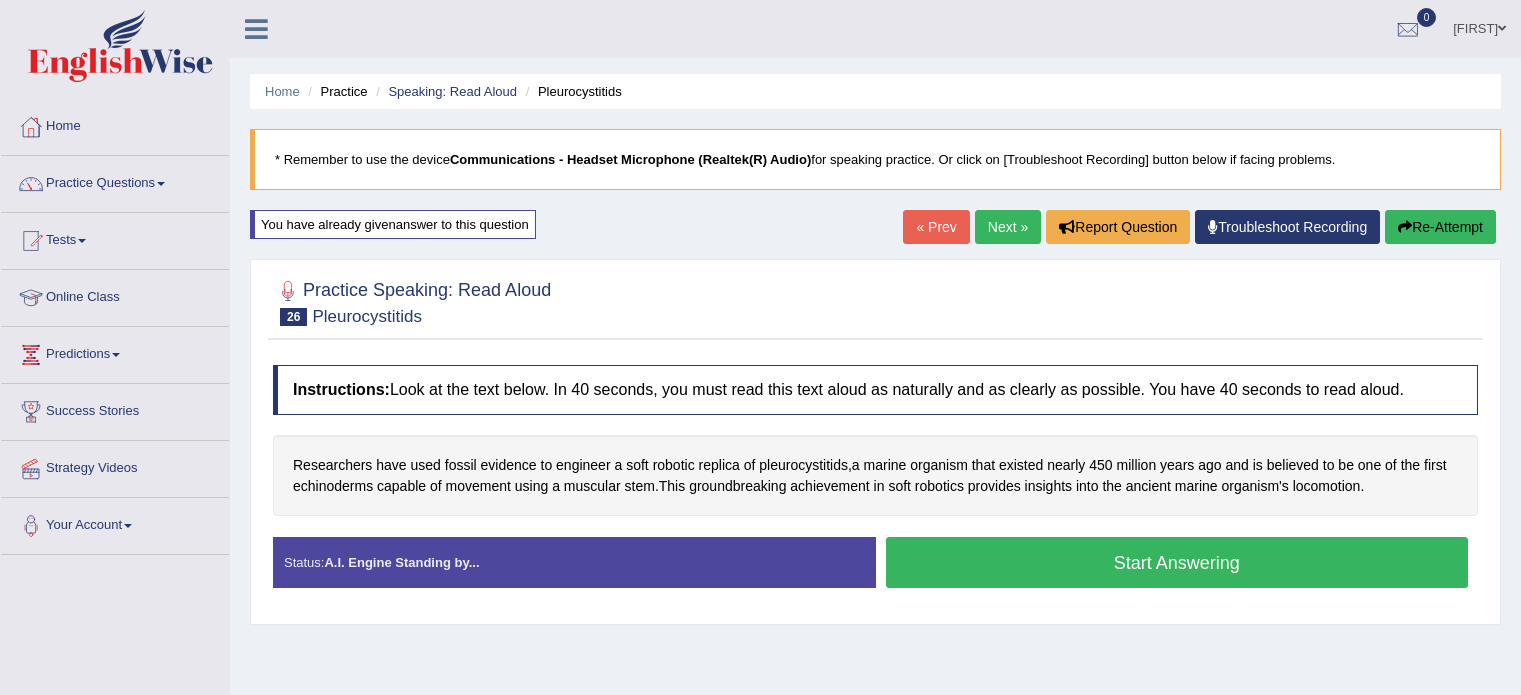 scroll, scrollTop: 0, scrollLeft: 0, axis: both 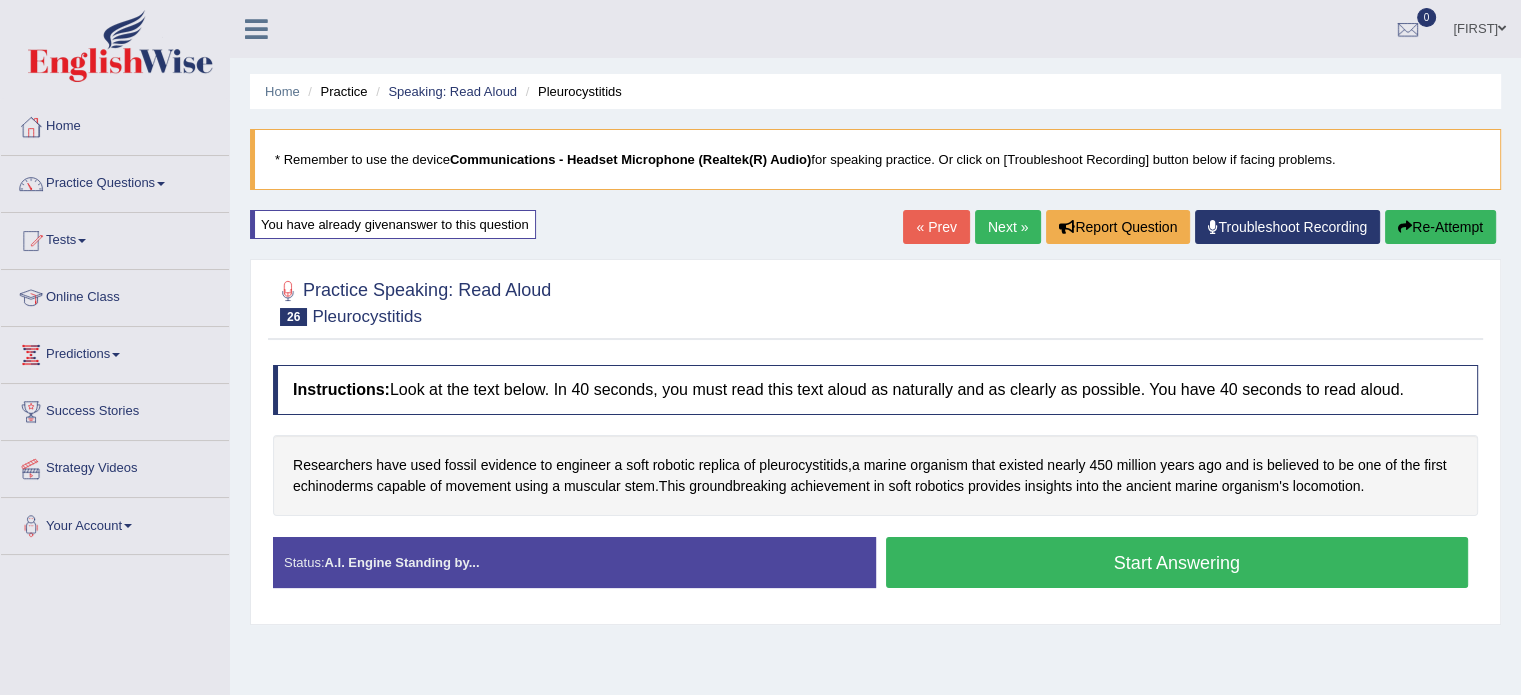 click on "Start Answering" at bounding box center [1177, 562] 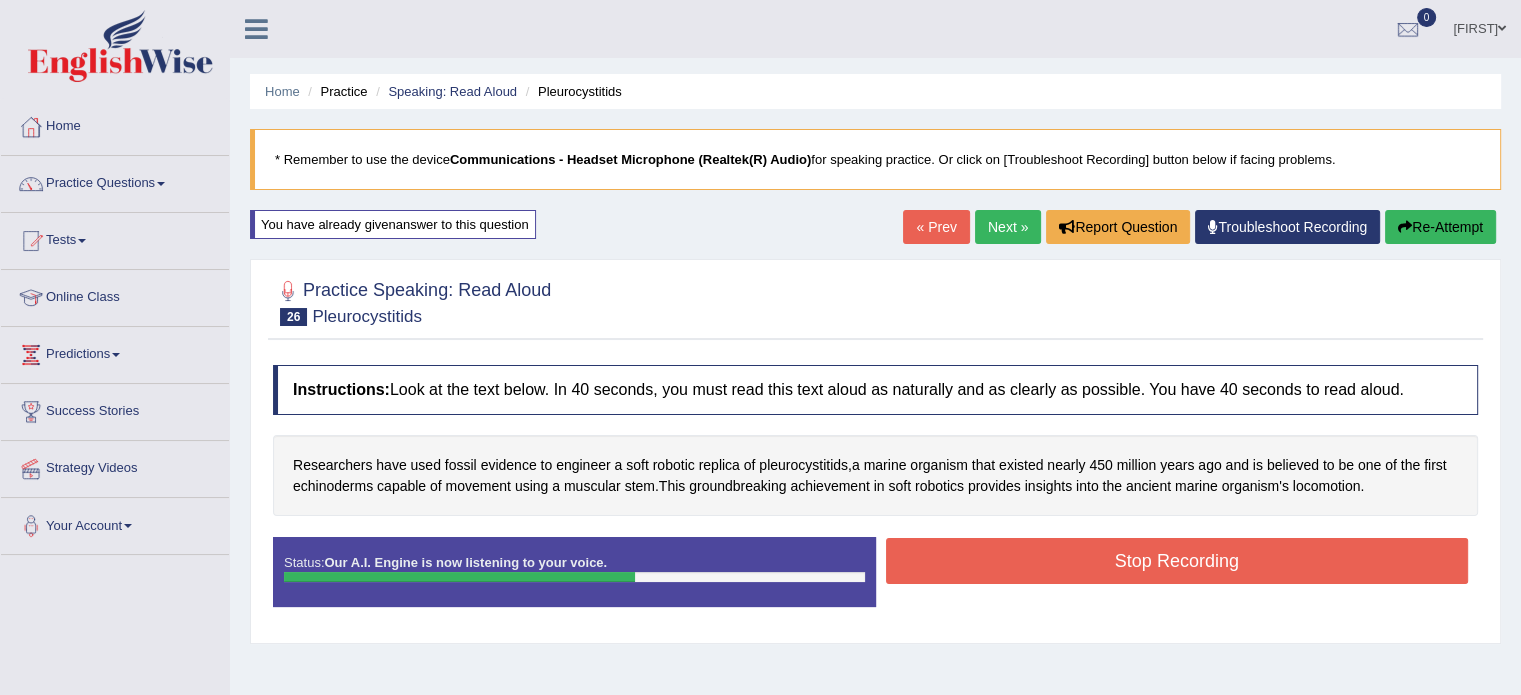 click on "Stop Recording" at bounding box center (1177, 561) 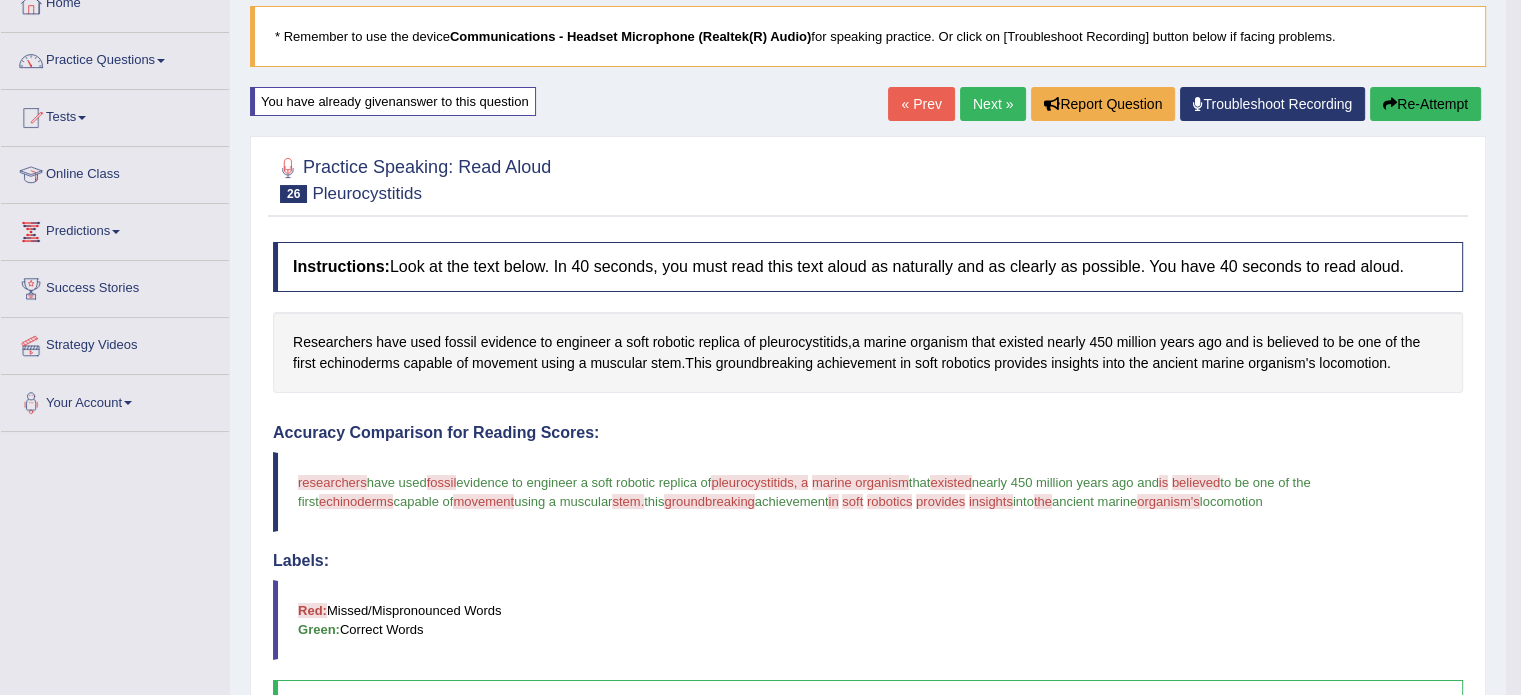 scroll, scrollTop: 104, scrollLeft: 0, axis: vertical 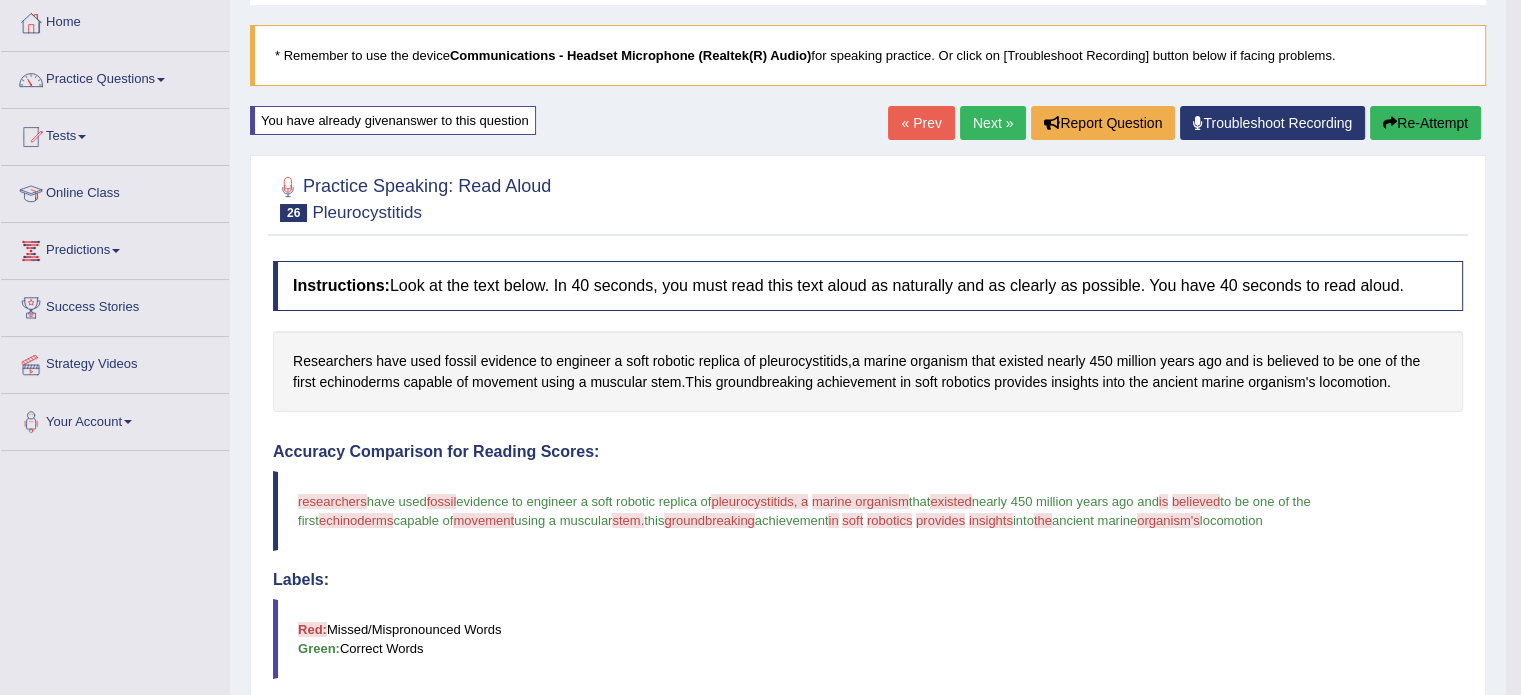 click on "Next »" at bounding box center [993, 123] 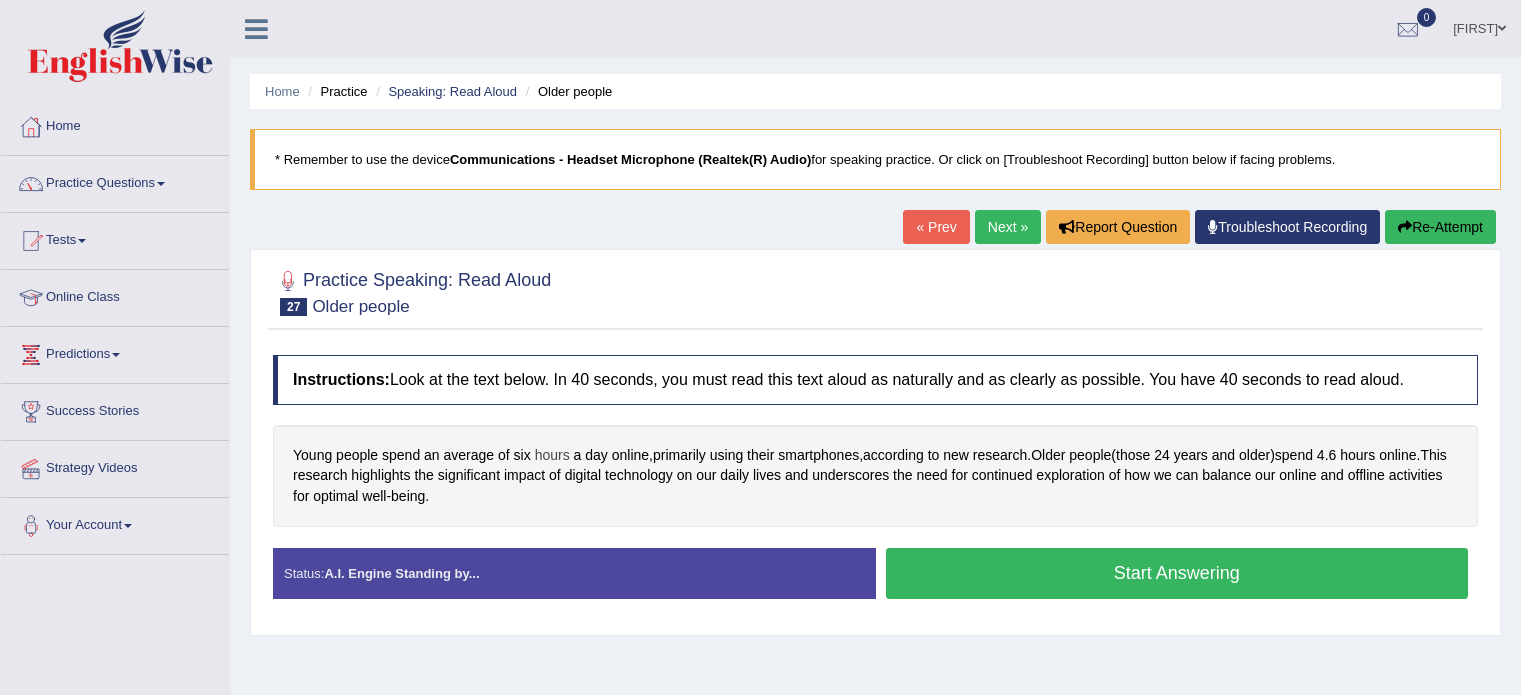 scroll, scrollTop: 0, scrollLeft: 0, axis: both 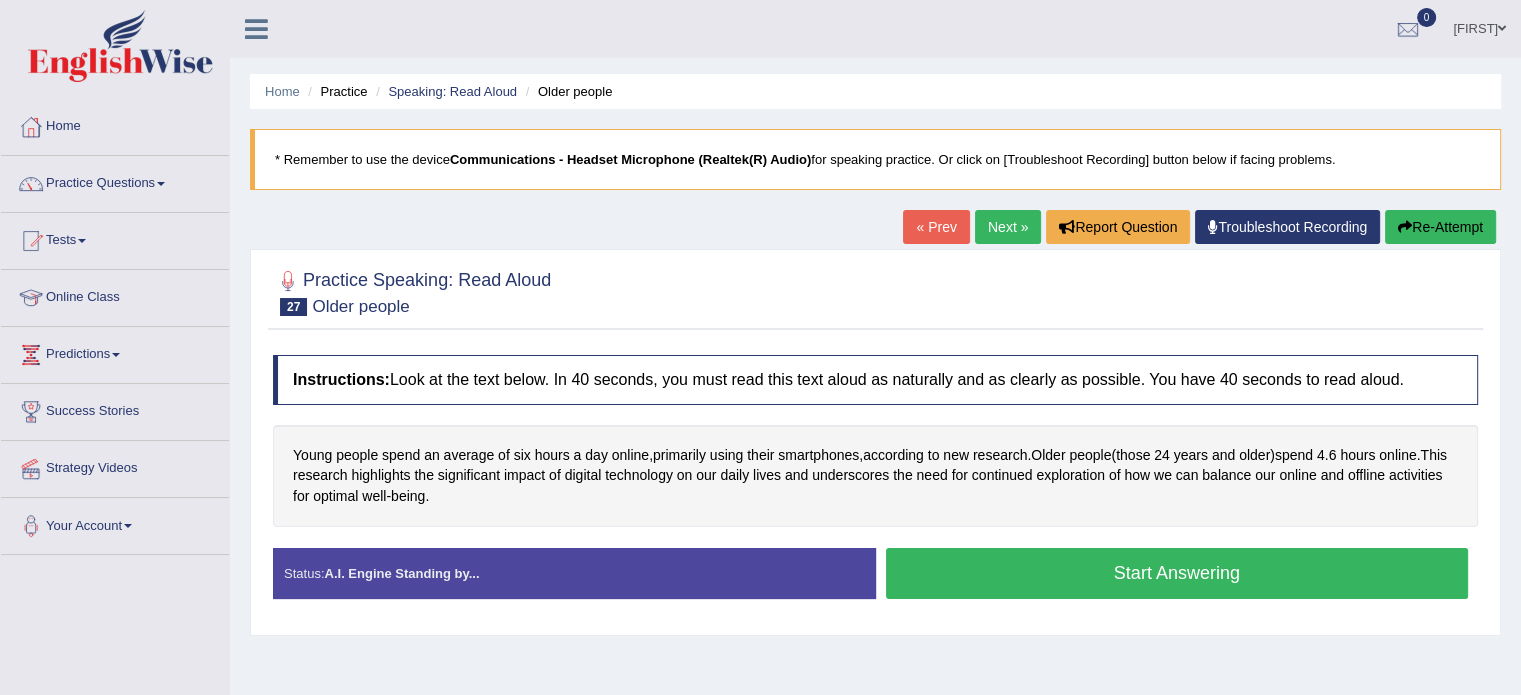 click on "Start Answering" at bounding box center (1177, 573) 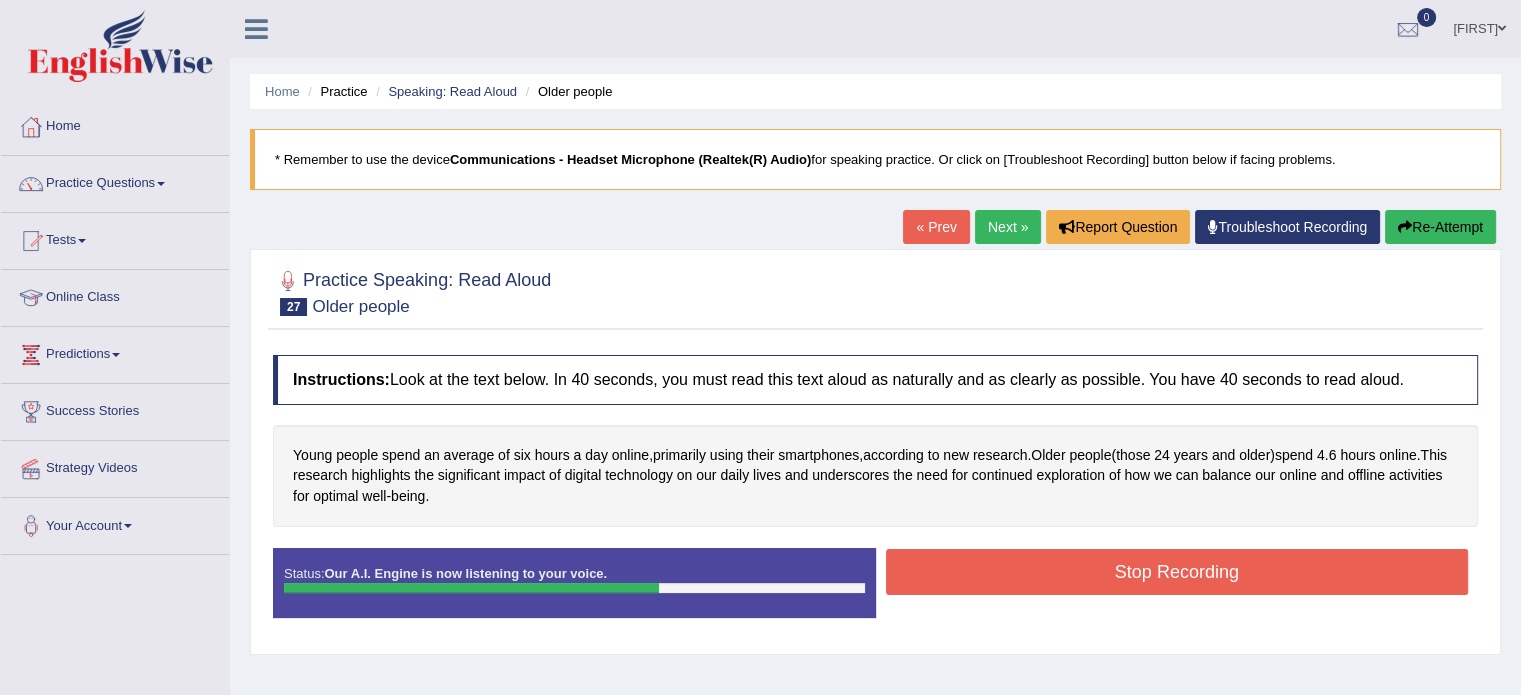 click on "Stop Recording" at bounding box center (1177, 572) 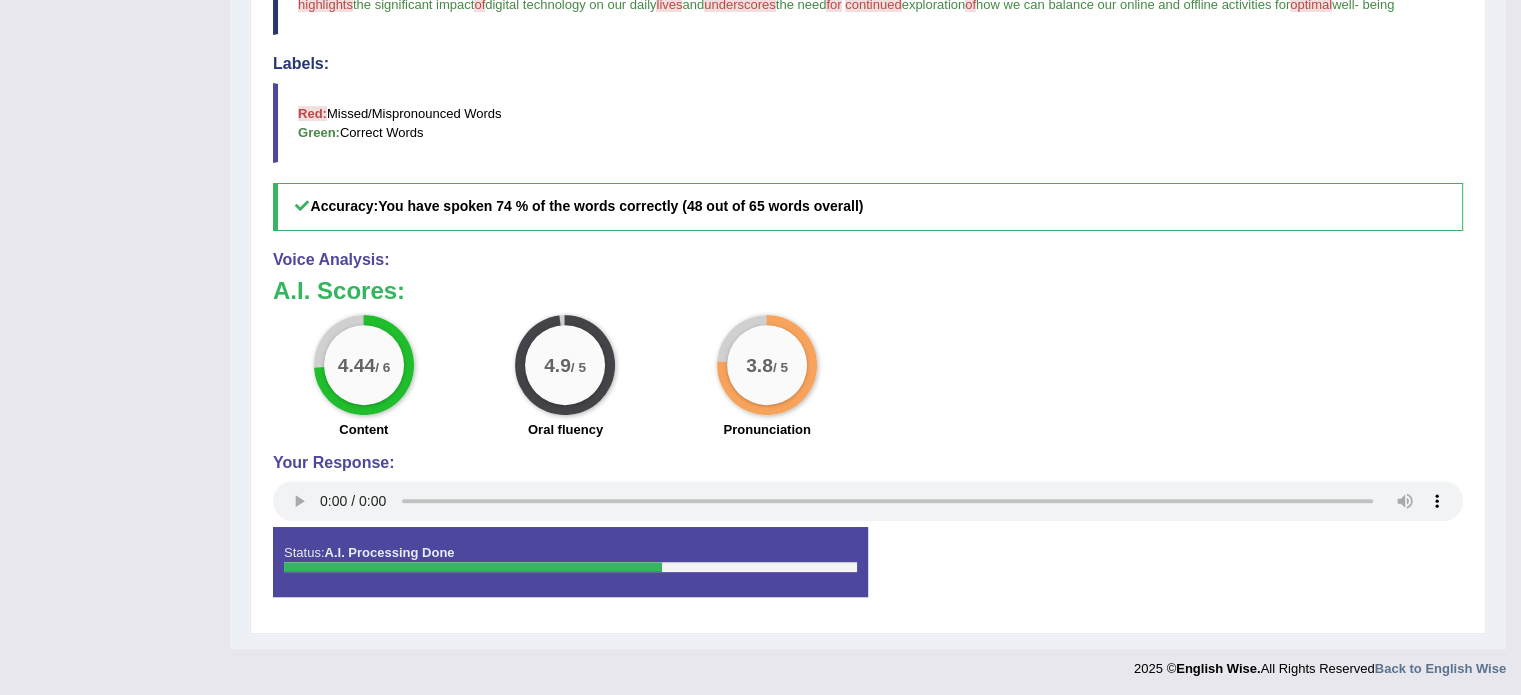 scroll, scrollTop: 0, scrollLeft: 0, axis: both 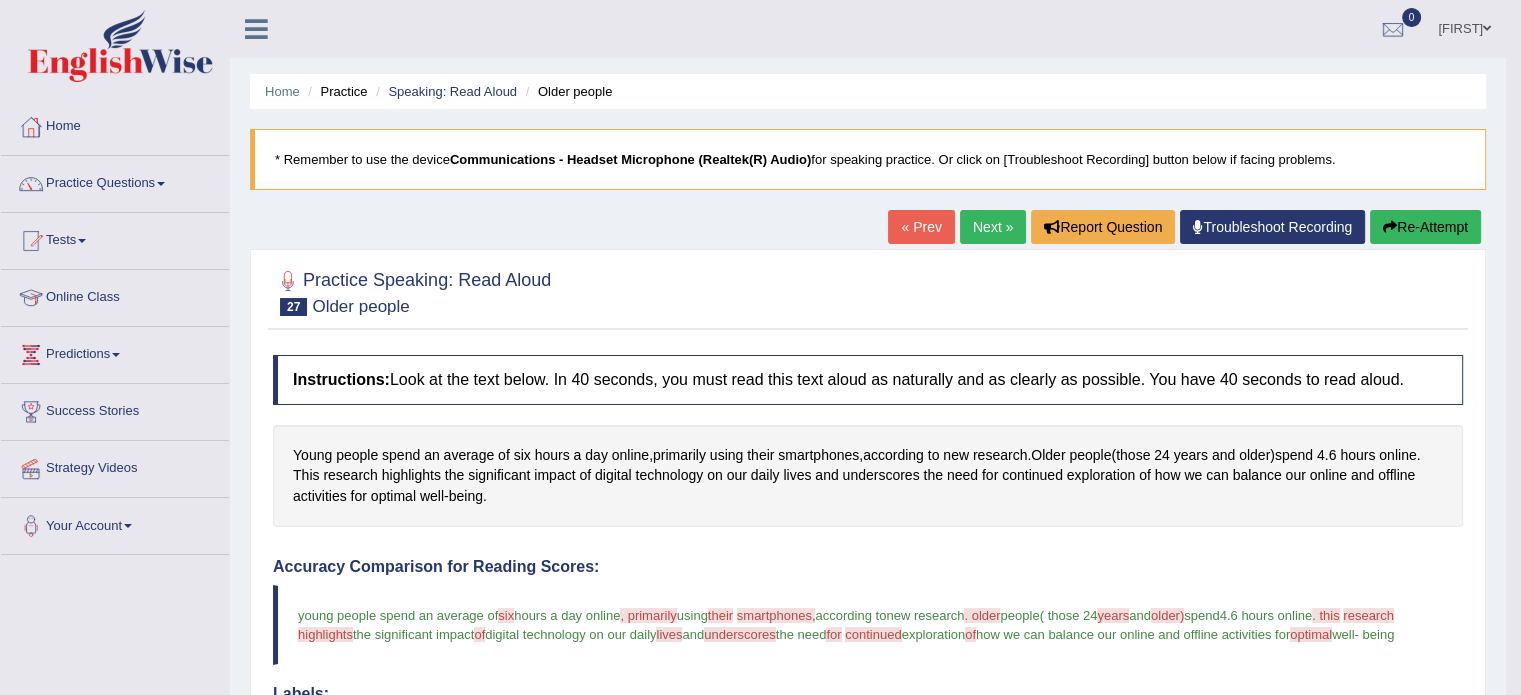 click on "Next »" 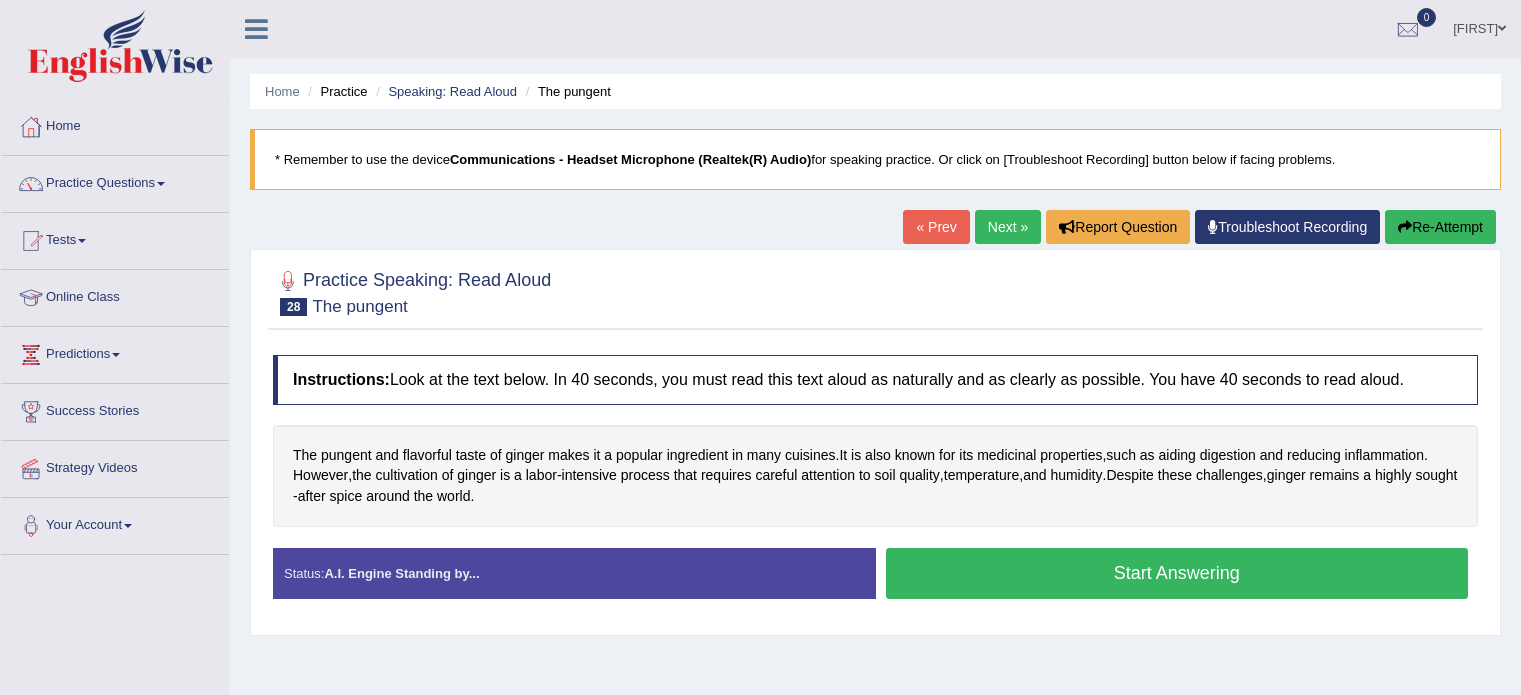 scroll, scrollTop: 0, scrollLeft: 0, axis: both 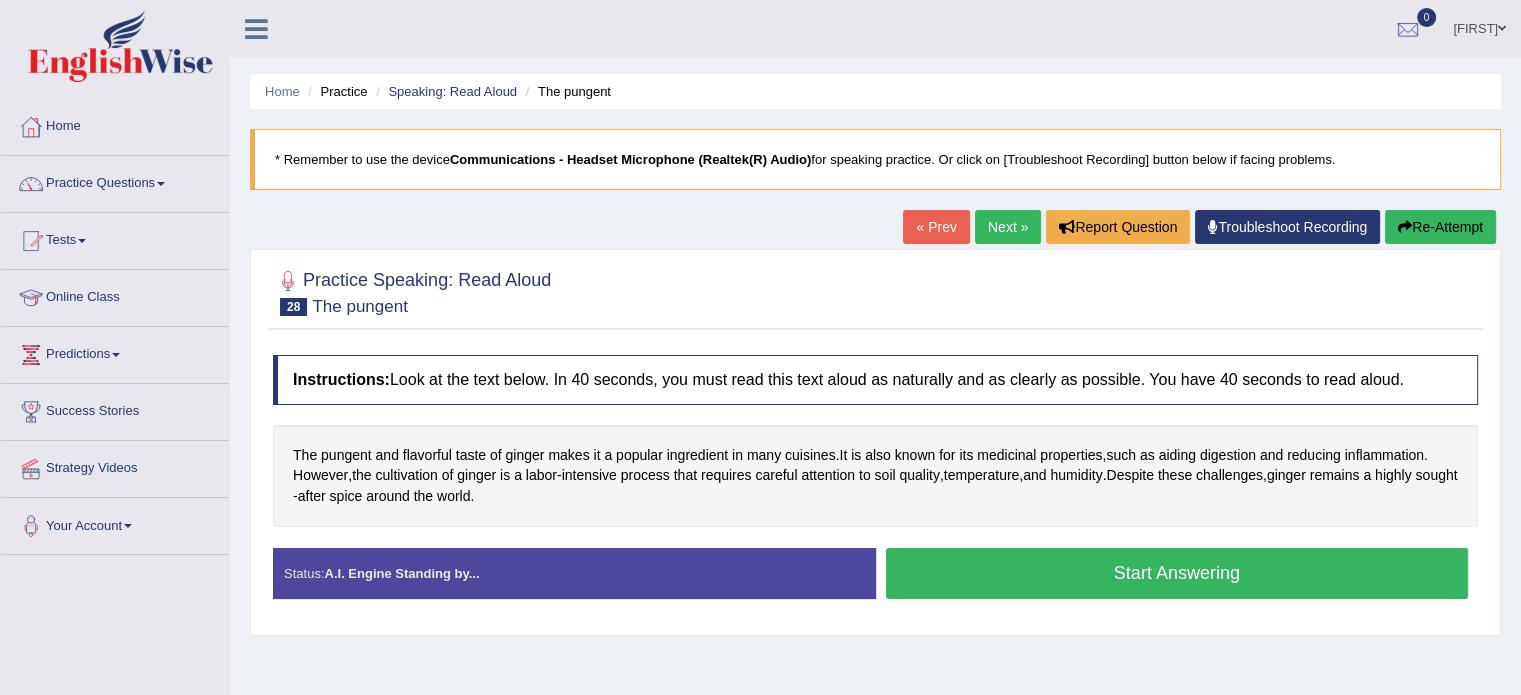 click on "Start Answering" at bounding box center (1177, 573) 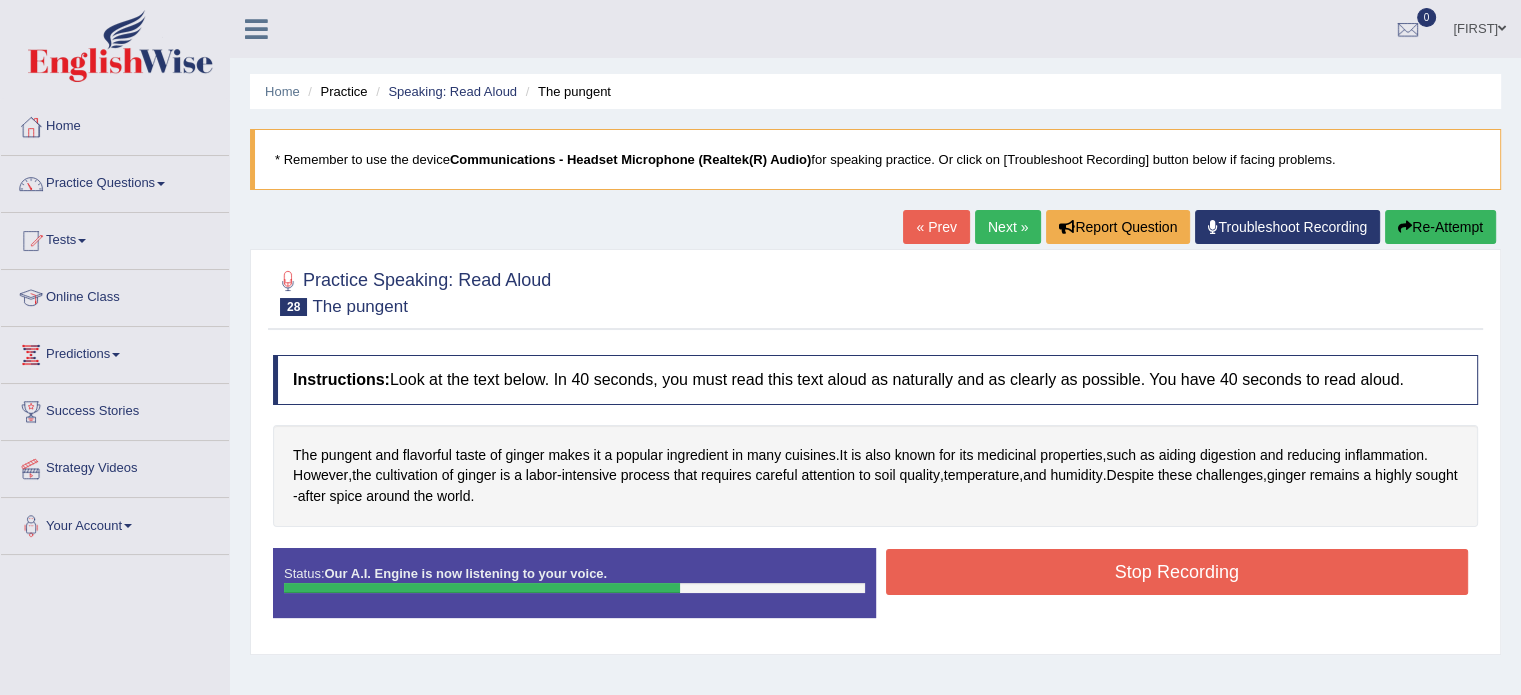 click on "Stop Recording" at bounding box center [1177, 572] 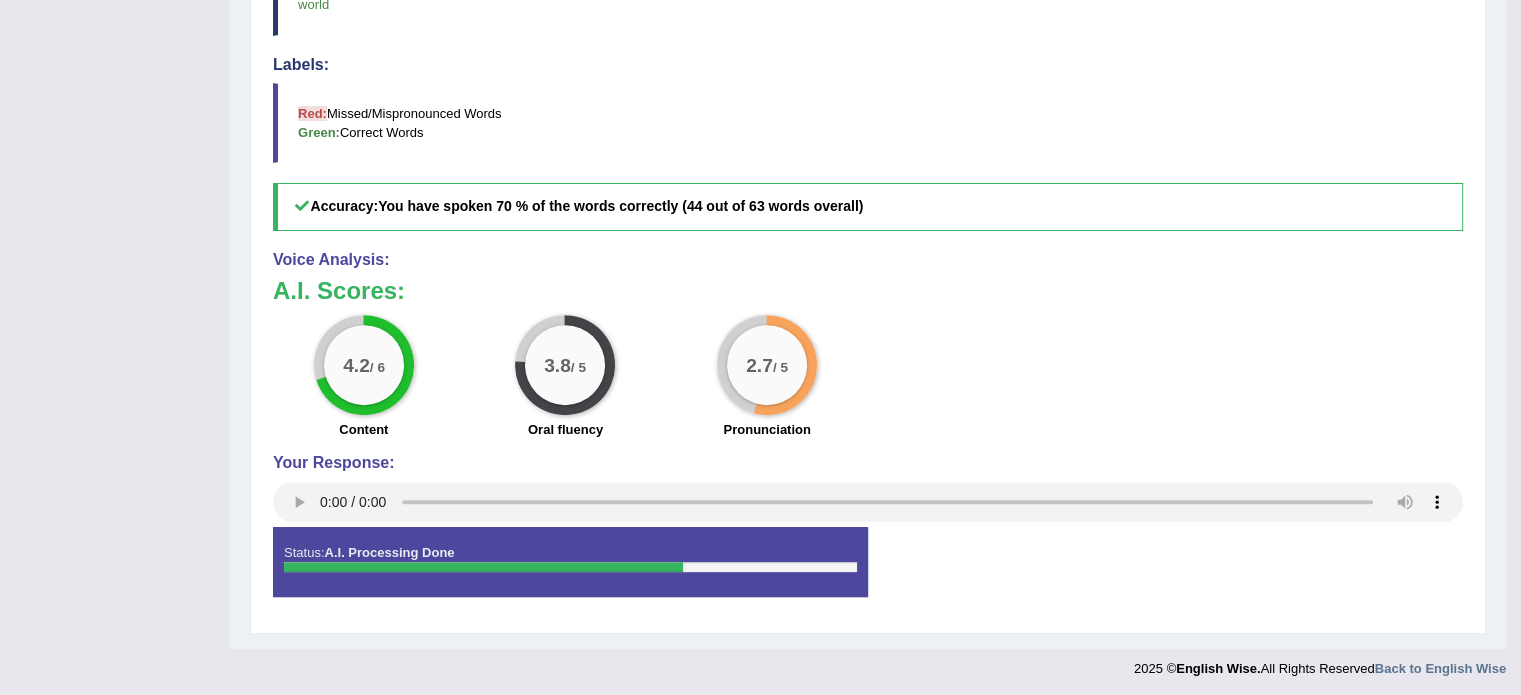 scroll, scrollTop: 0, scrollLeft: 0, axis: both 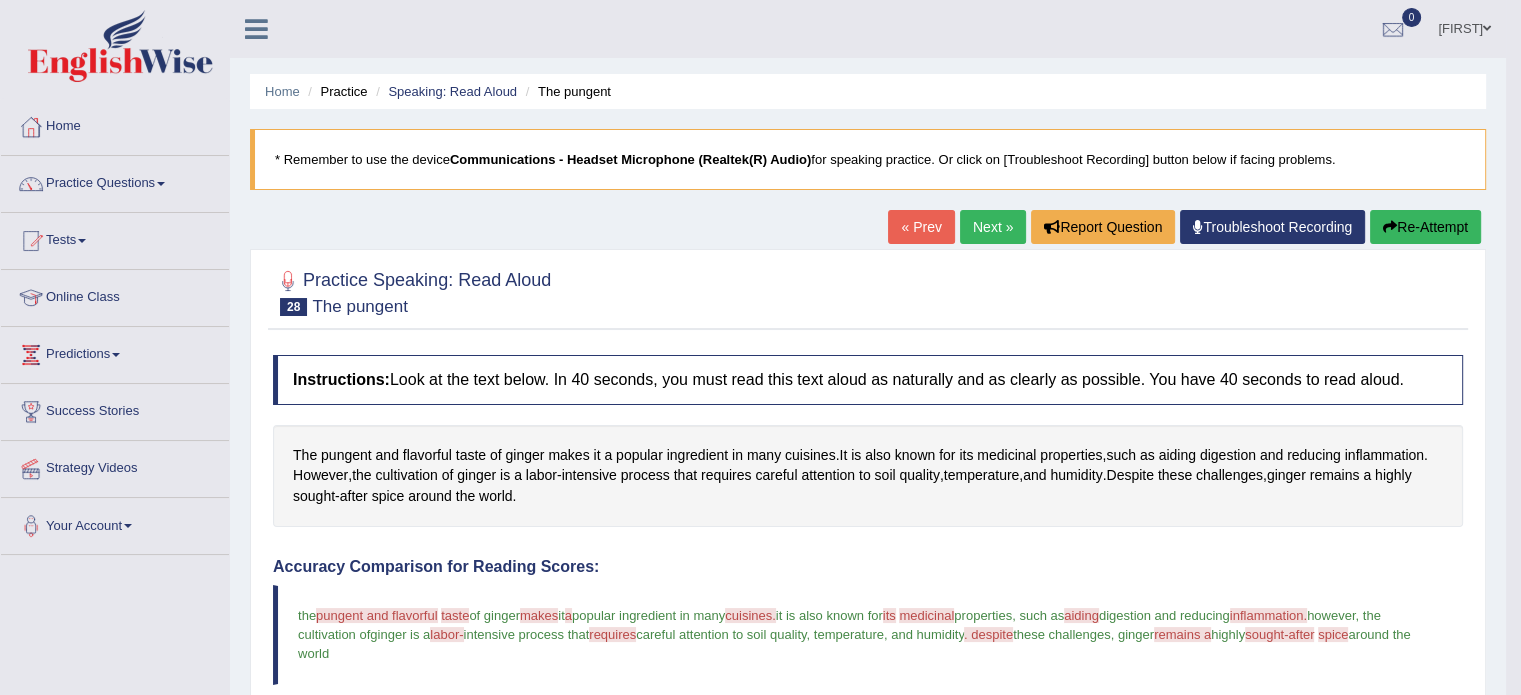 click on "Next »" at bounding box center [993, 227] 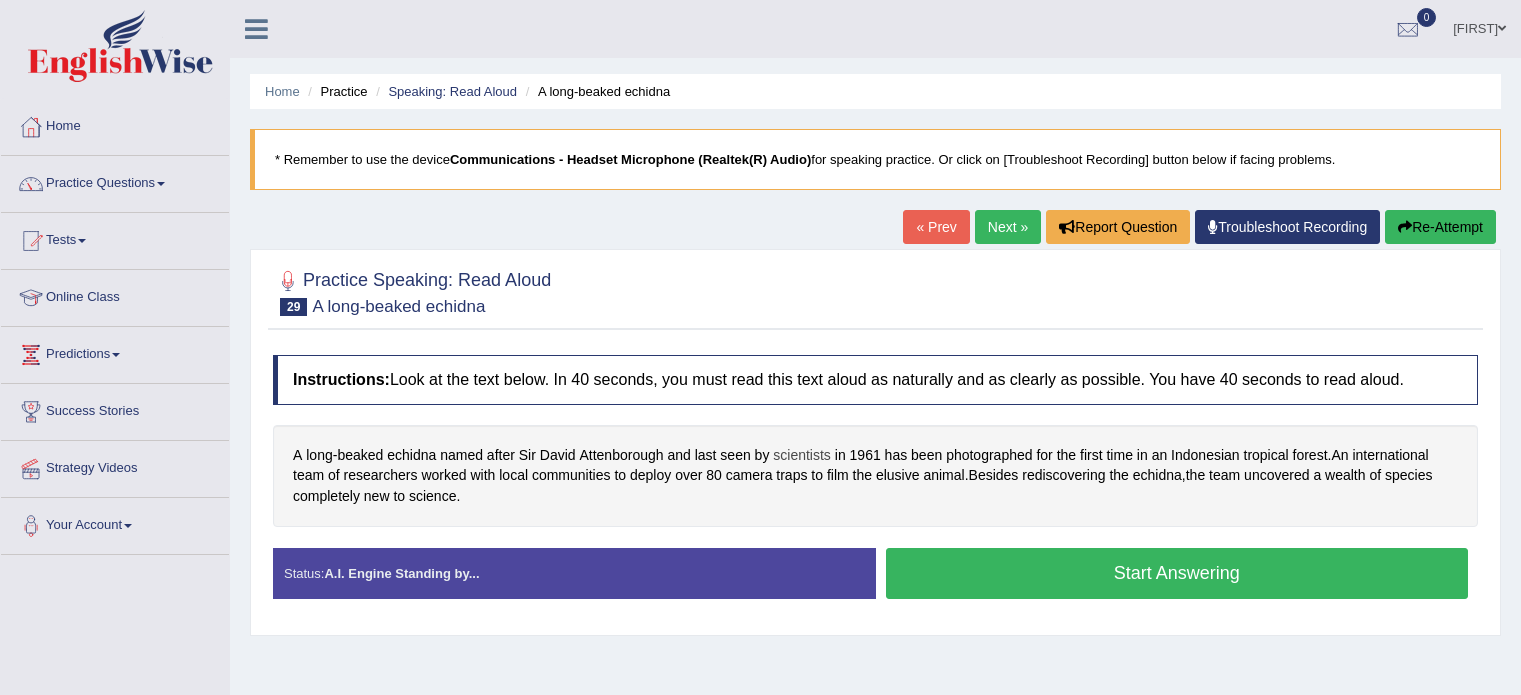 scroll, scrollTop: 0, scrollLeft: 0, axis: both 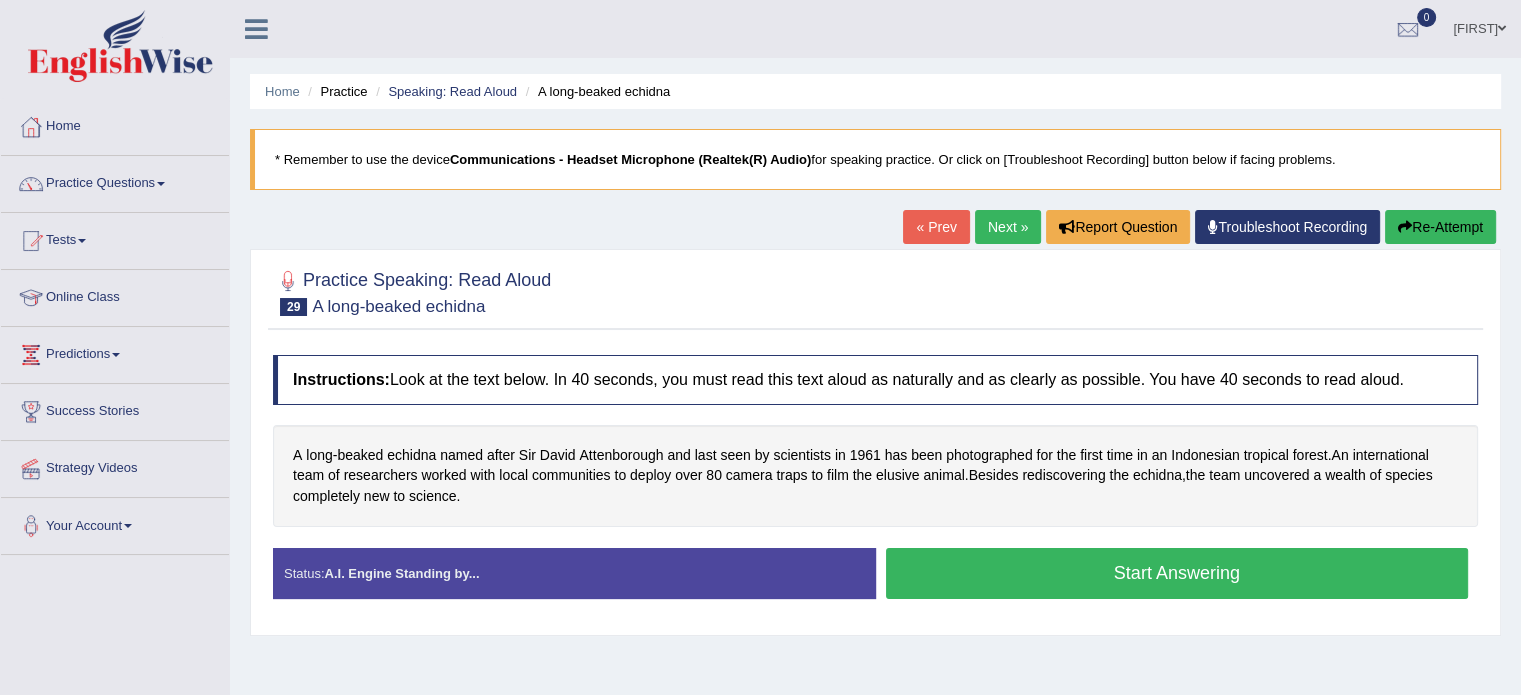 click on "Start Answering" at bounding box center (1177, 573) 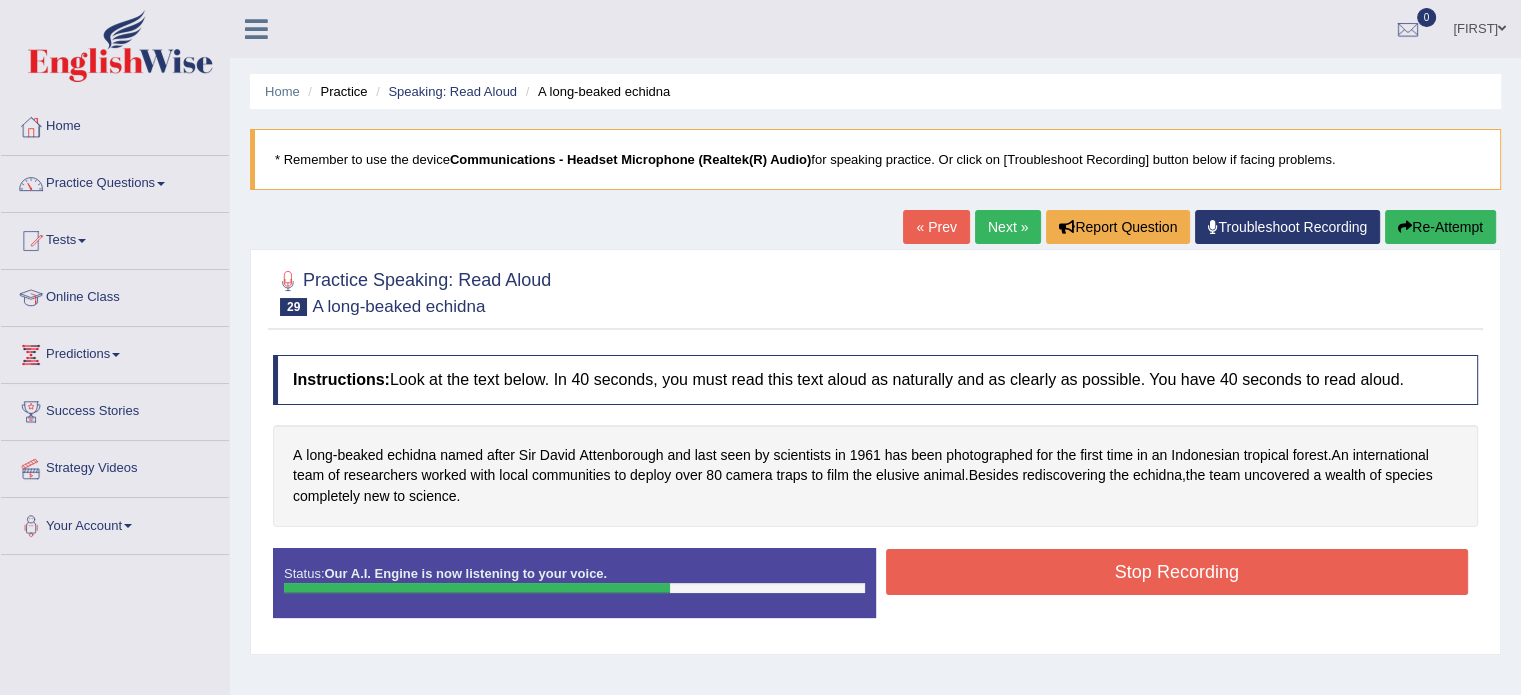 click on "Stop Recording" at bounding box center (1177, 572) 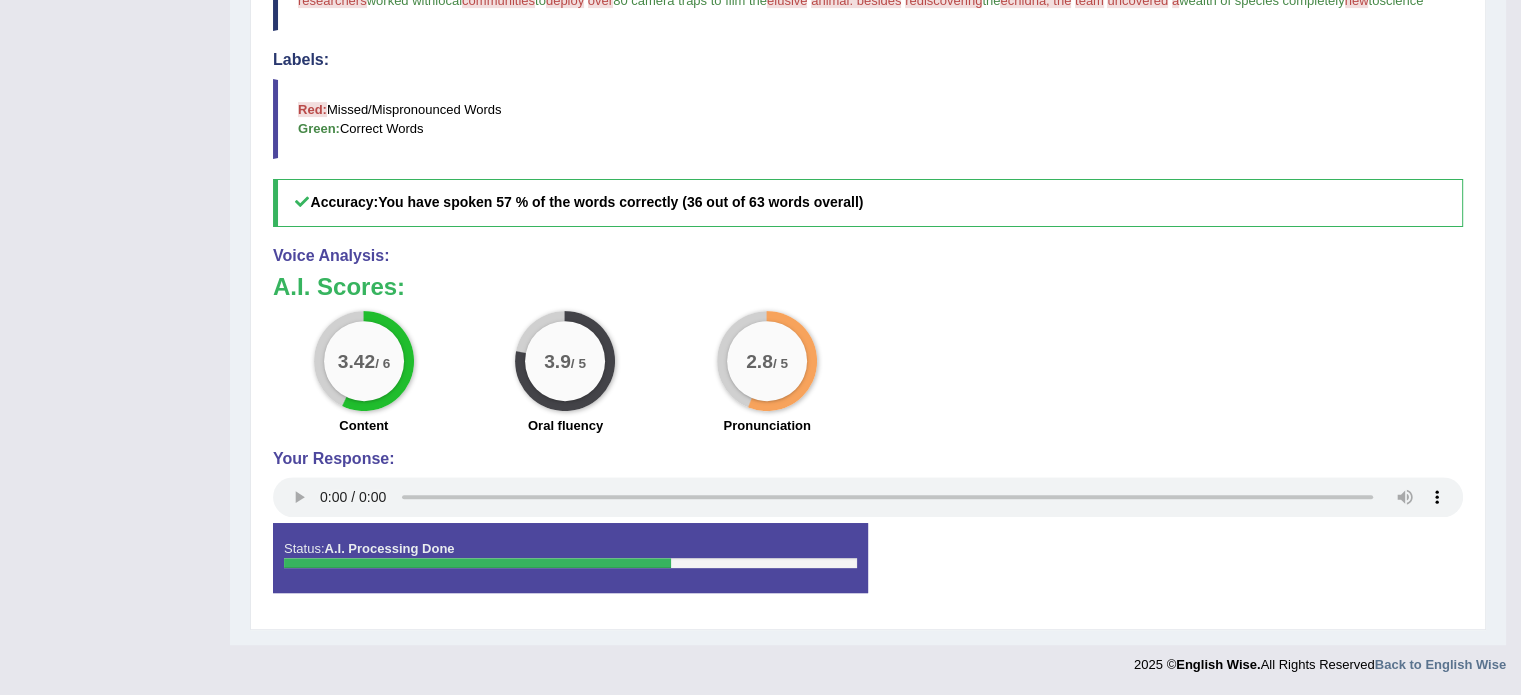 scroll, scrollTop: 0, scrollLeft: 0, axis: both 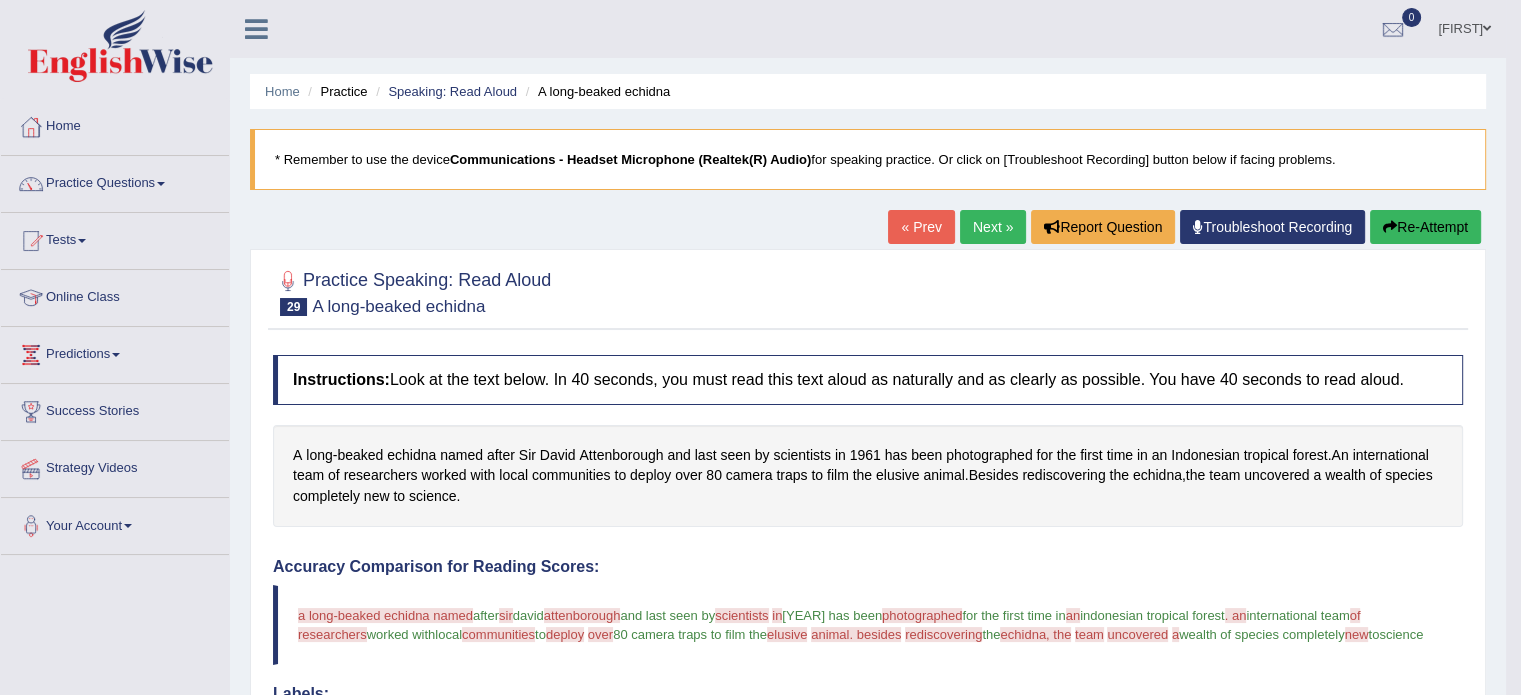 click on "Next »" at bounding box center [993, 227] 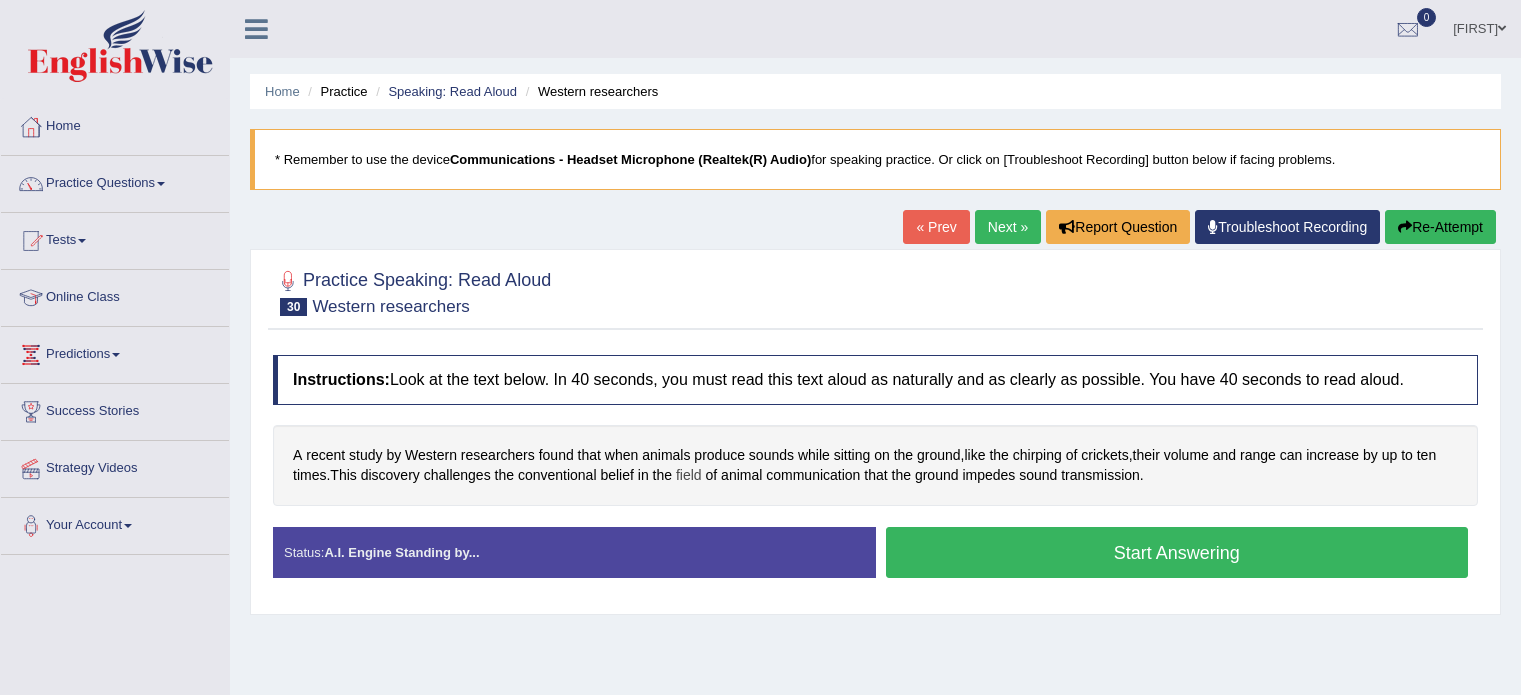 scroll, scrollTop: 0, scrollLeft: 0, axis: both 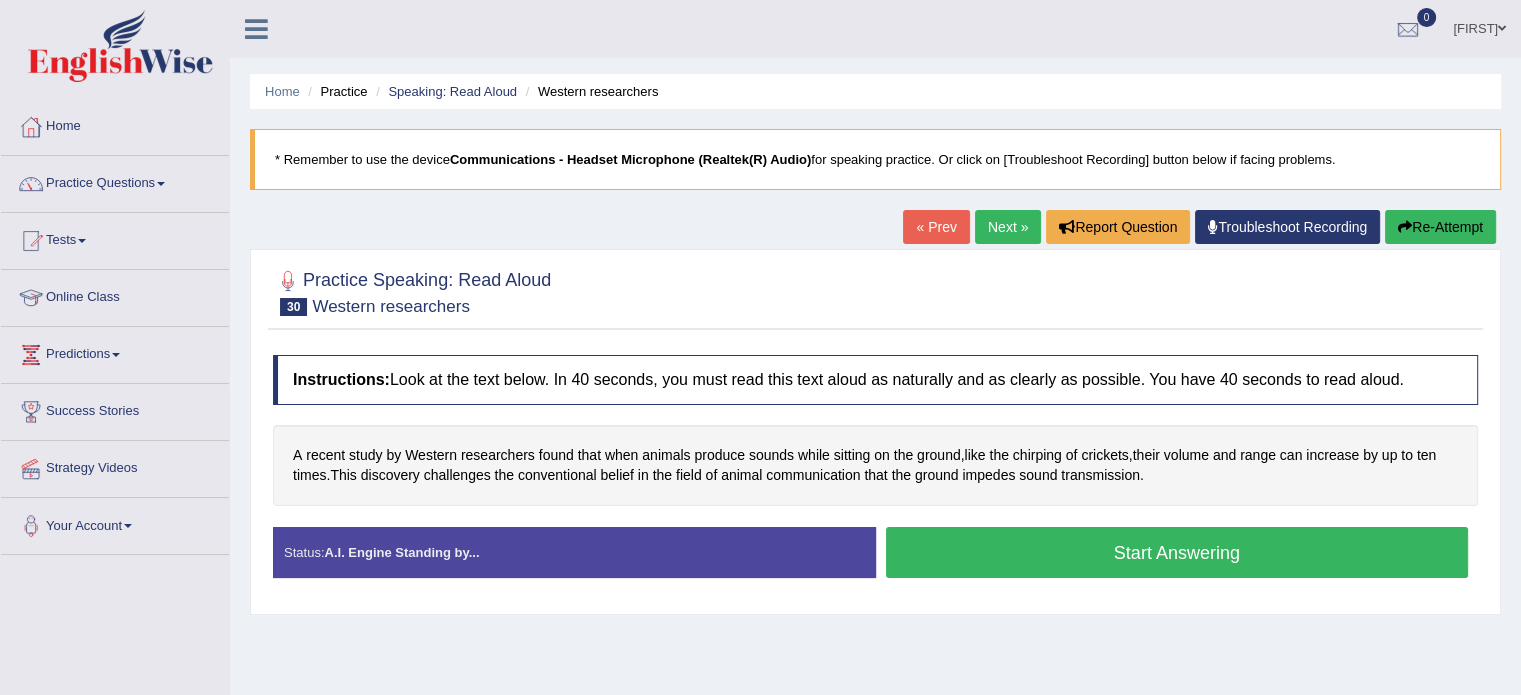 click on "Start Answering" at bounding box center [1177, 552] 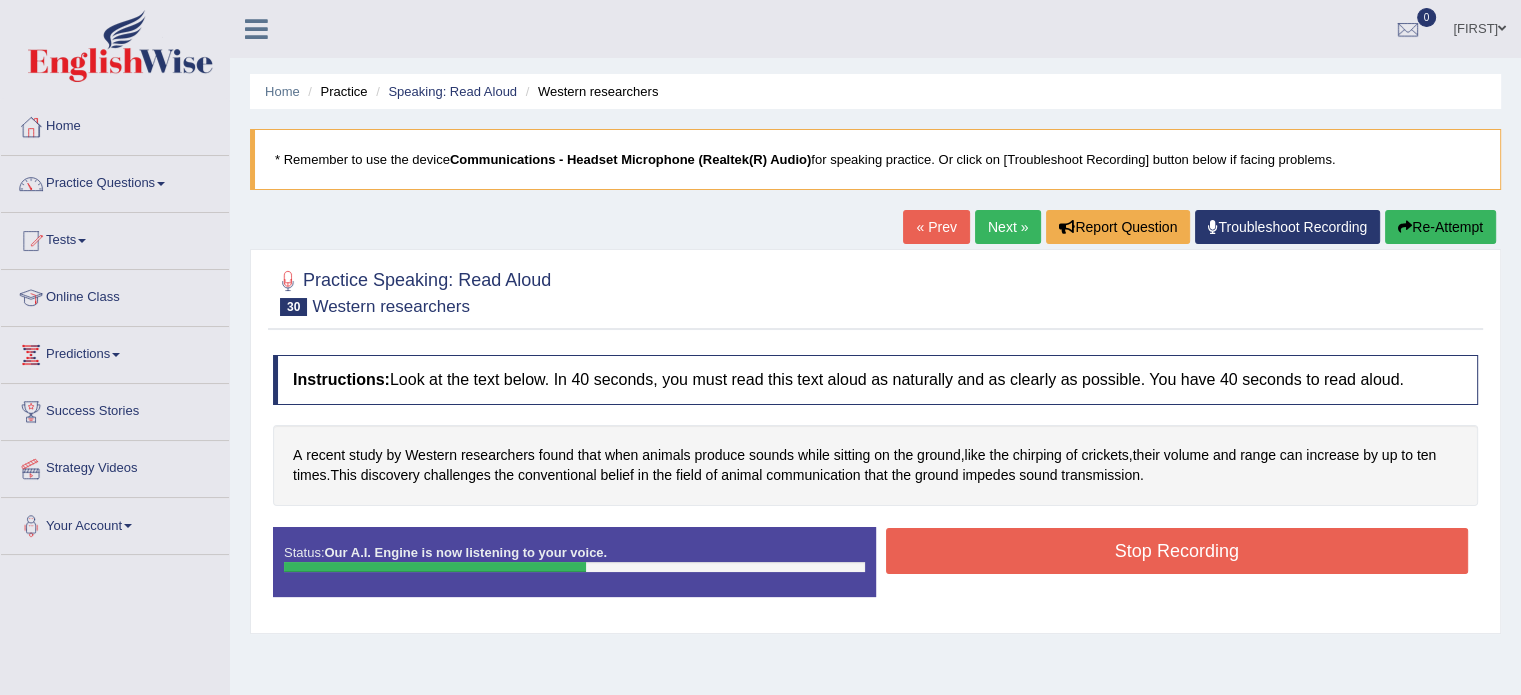 click on "Stop Recording" at bounding box center [1177, 551] 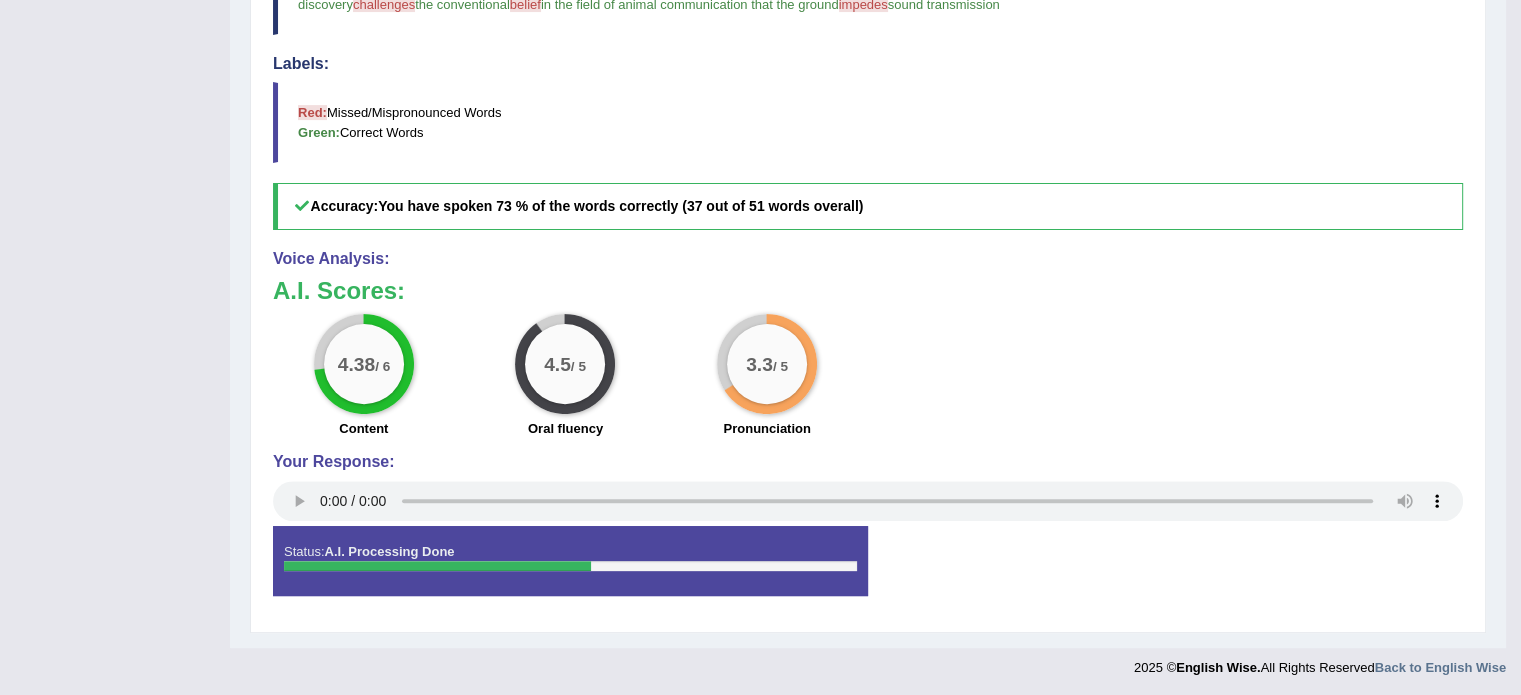 scroll, scrollTop: 0, scrollLeft: 0, axis: both 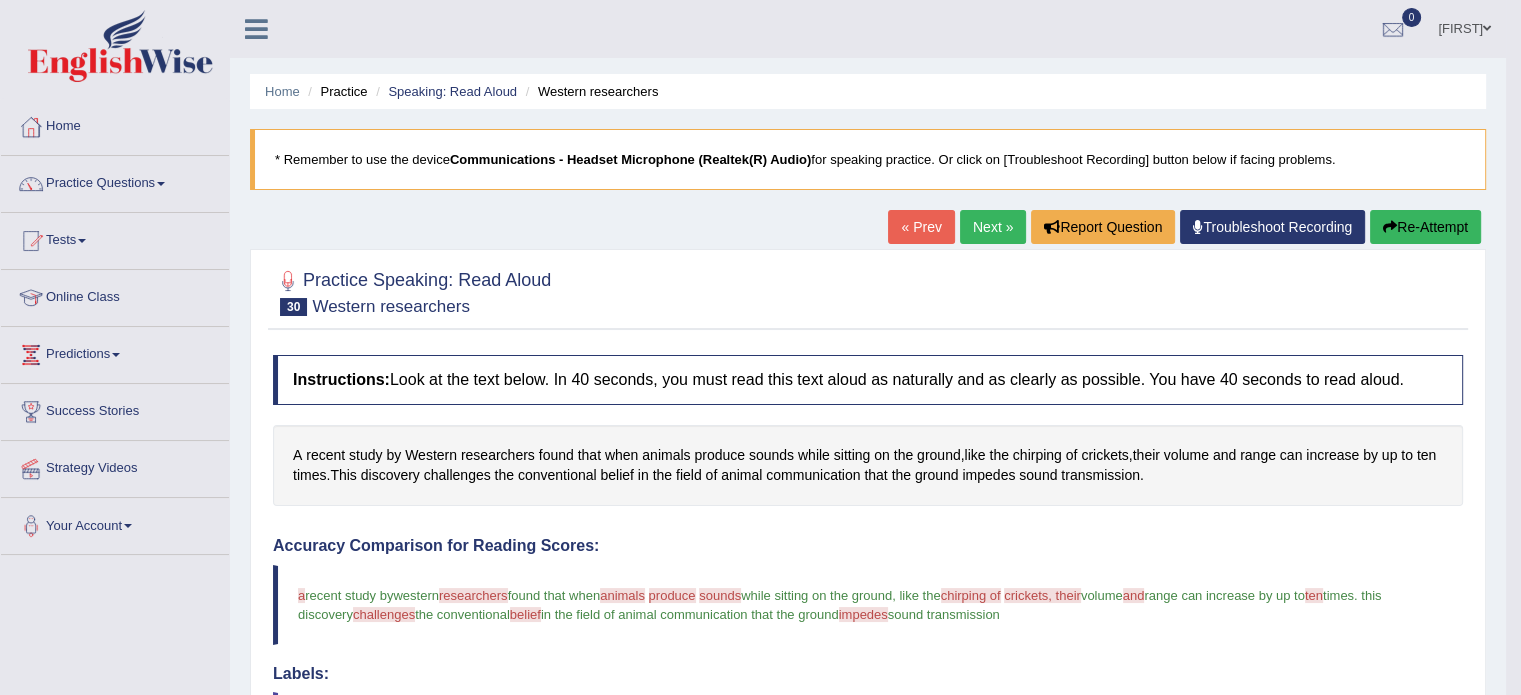 click on "Next »" at bounding box center (993, 227) 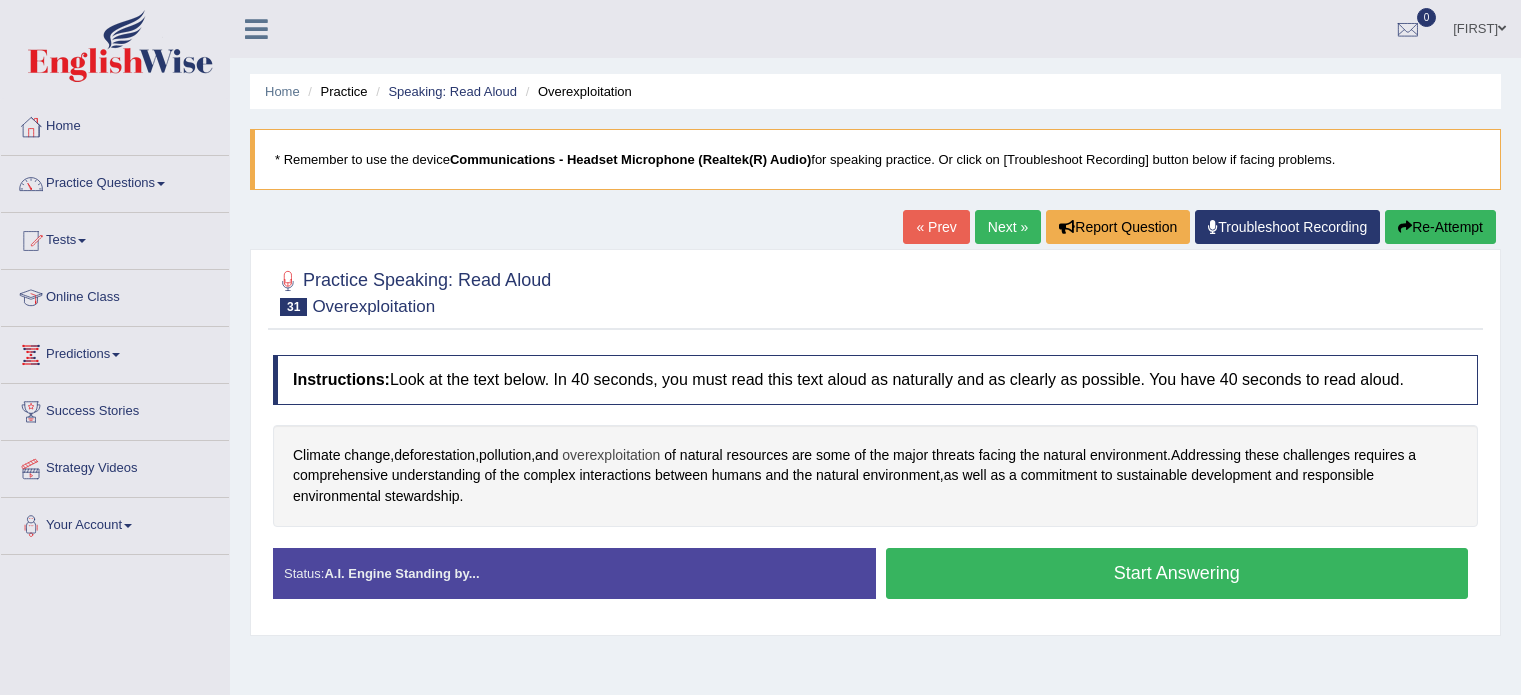 scroll, scrollTop: 0, scrollLeft: 0, axis: both 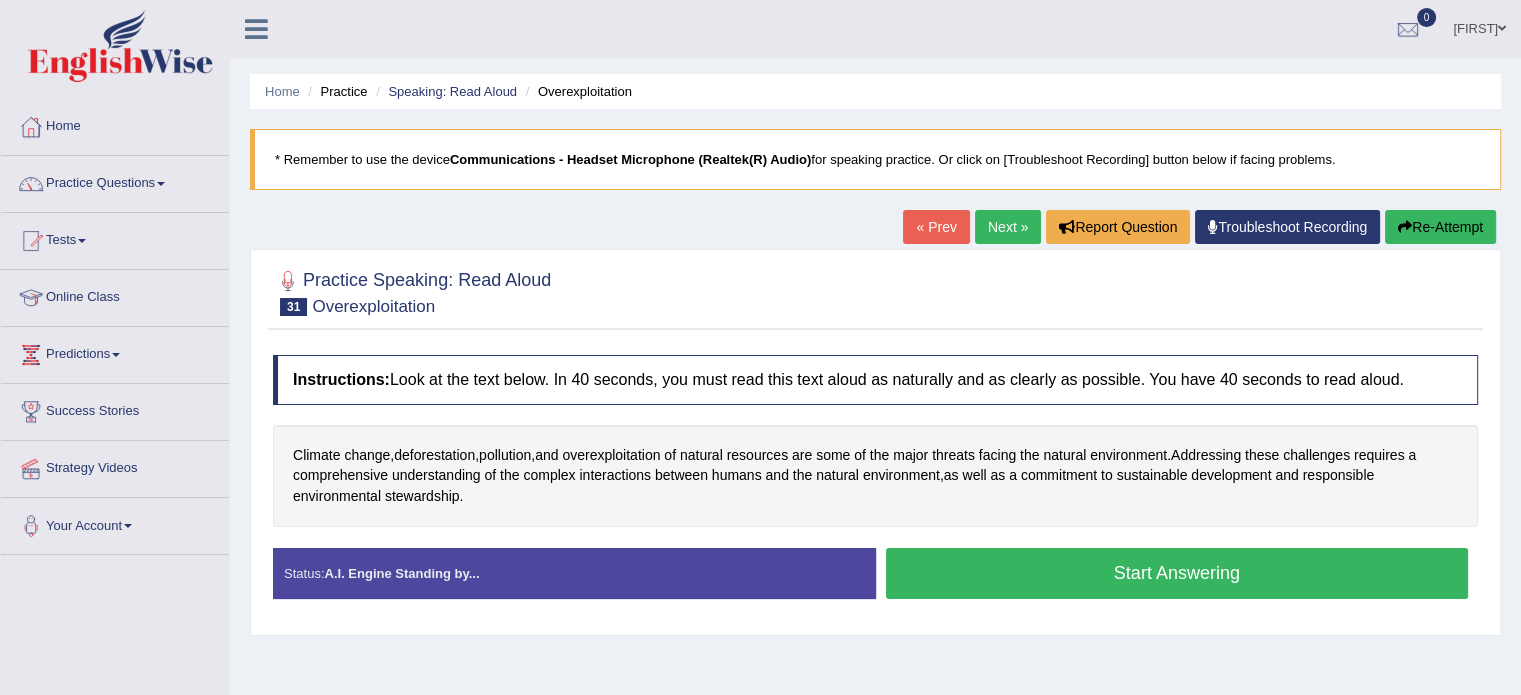 click on "Start Answering" at bounding box center [1177, 573] 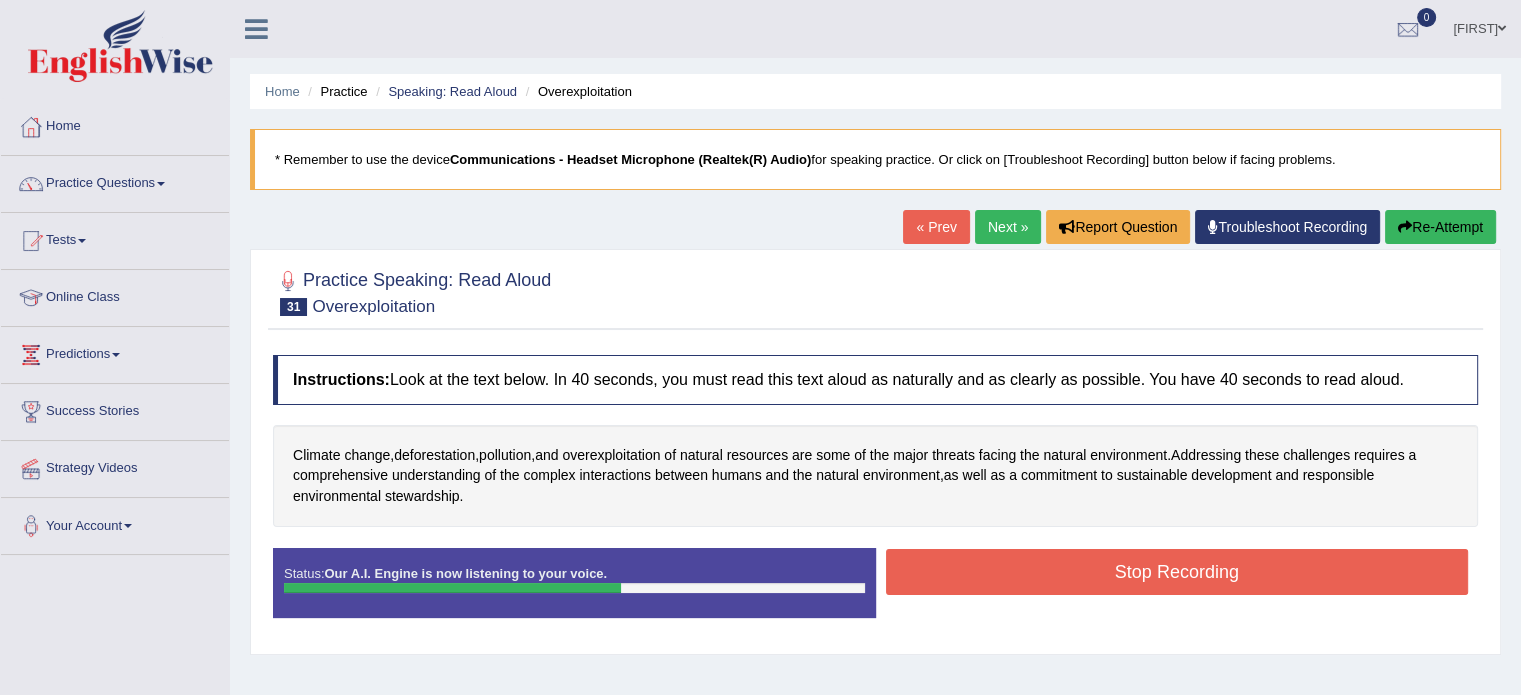 click on "Stop Recording" at bounding box center (1177, 572) 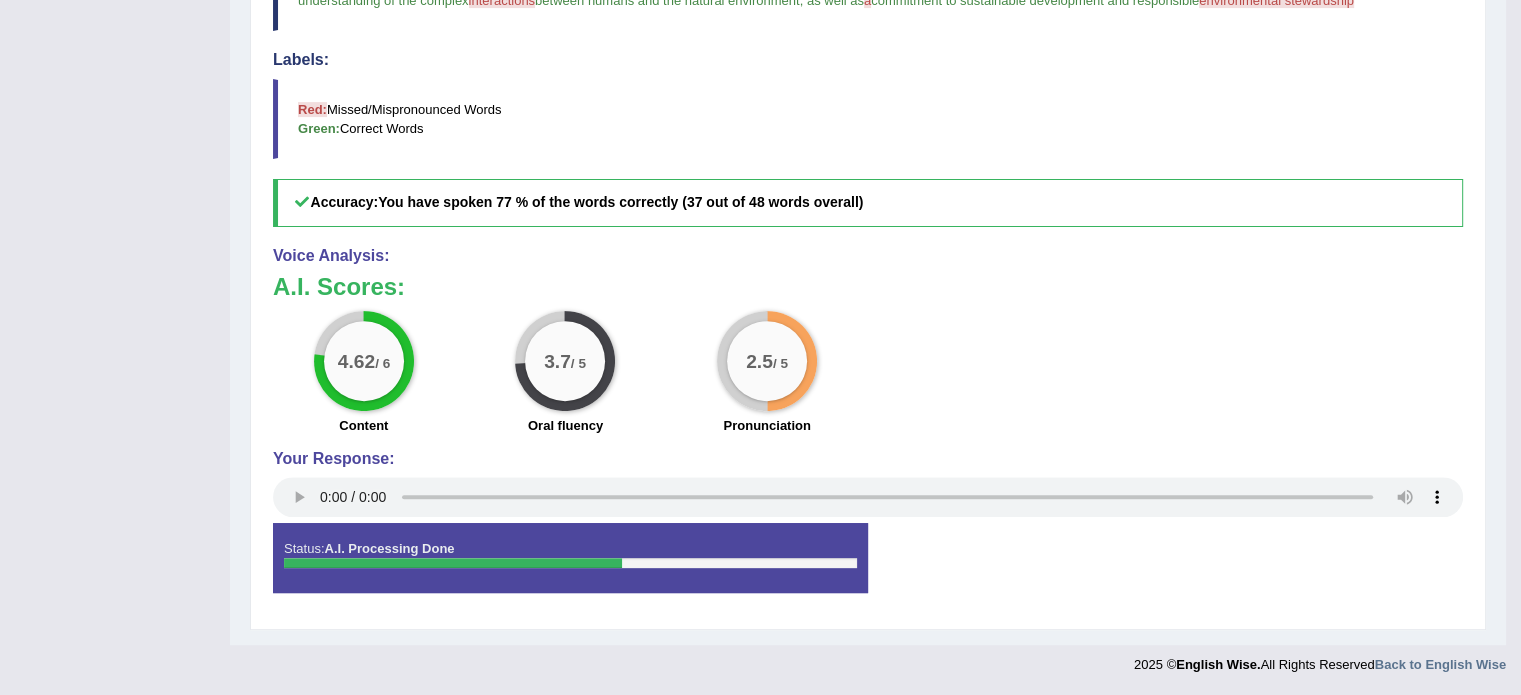 scroll, scrollTop: 0, scrollLeft: 0, axis: both 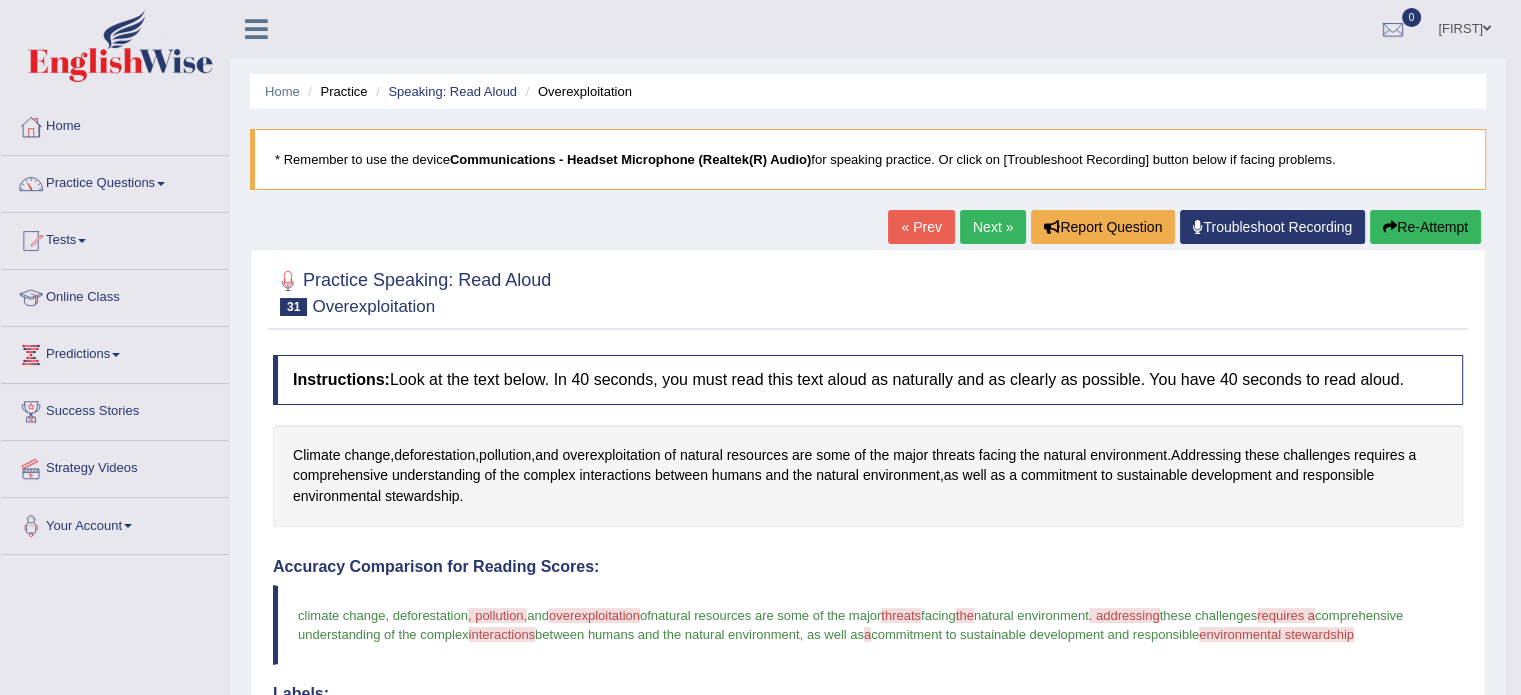 click on "Next »" at bounding box center (993, 227) 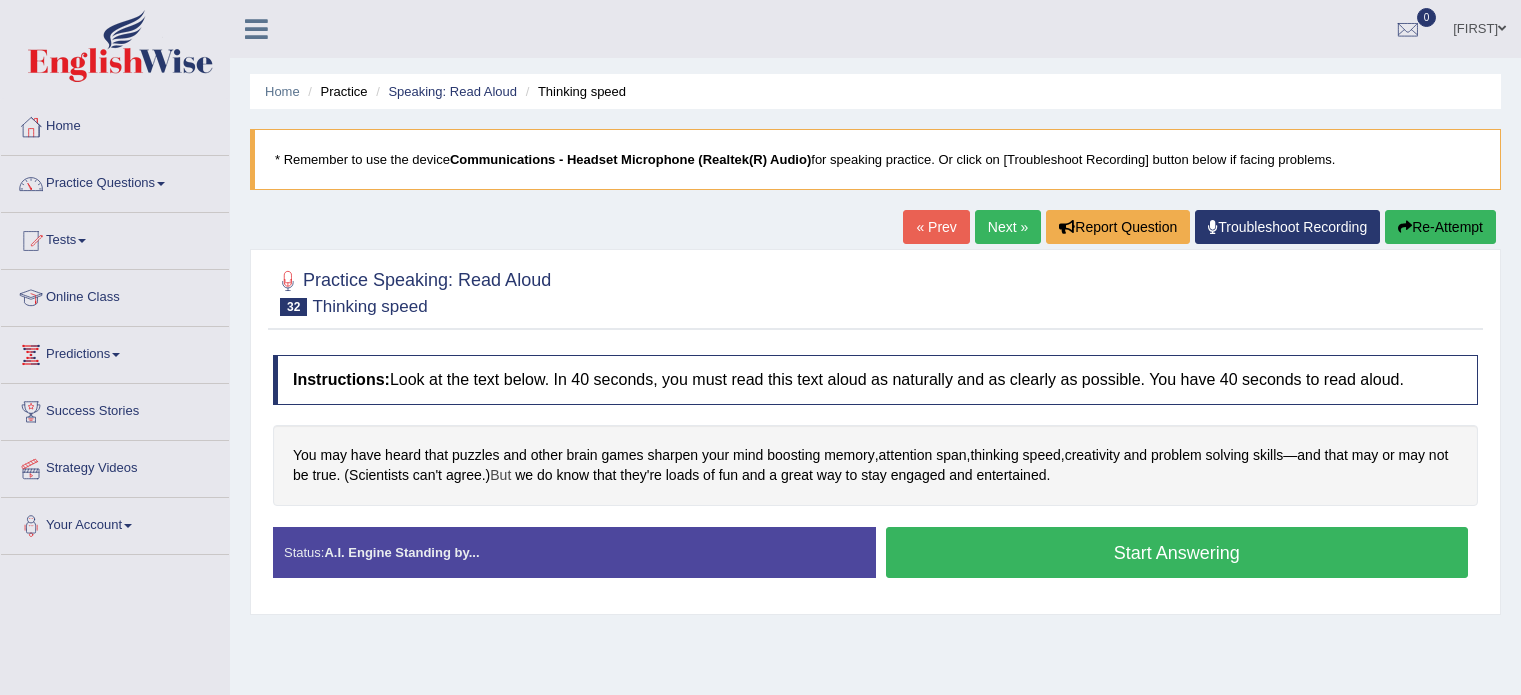 scroll, scrollTop: 0, scrollLeft: 0, axis: both 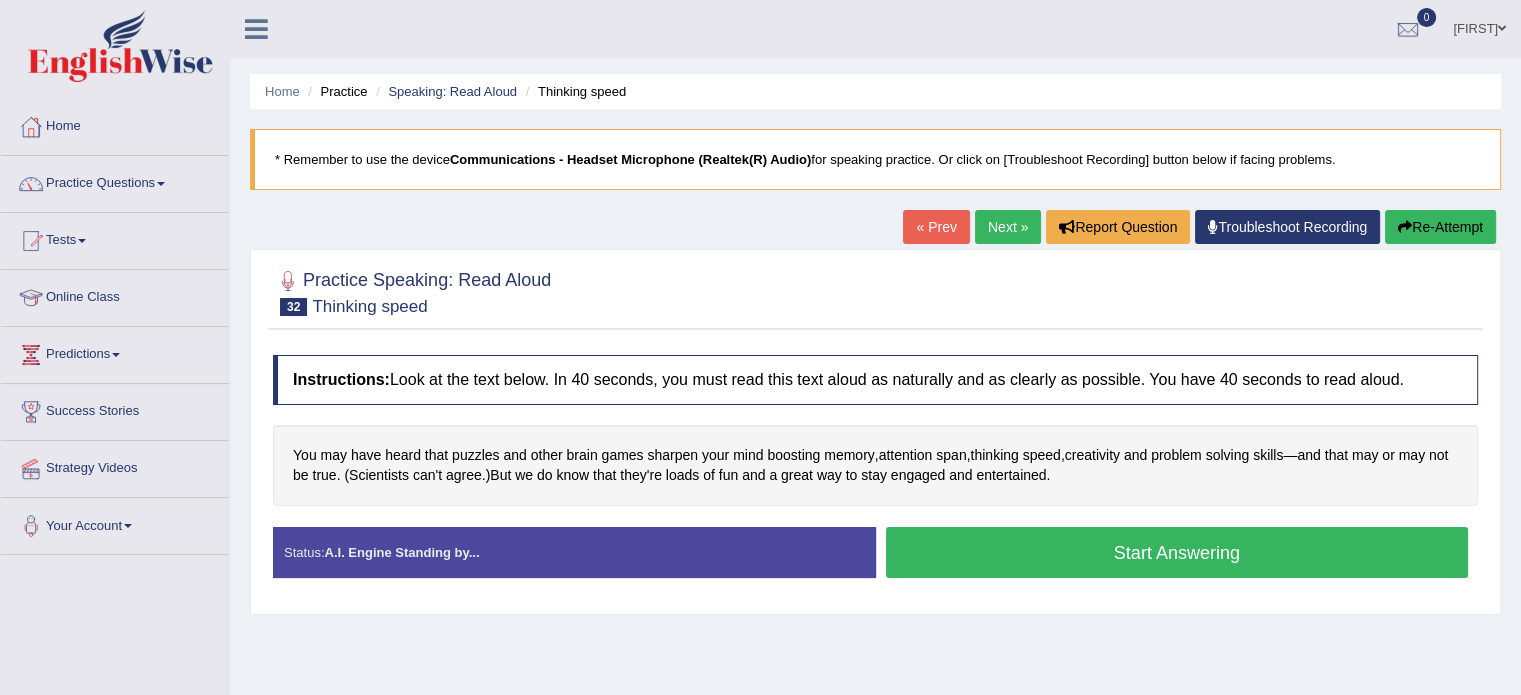 click on "Start Answering" at bounding box center (1177, 552) 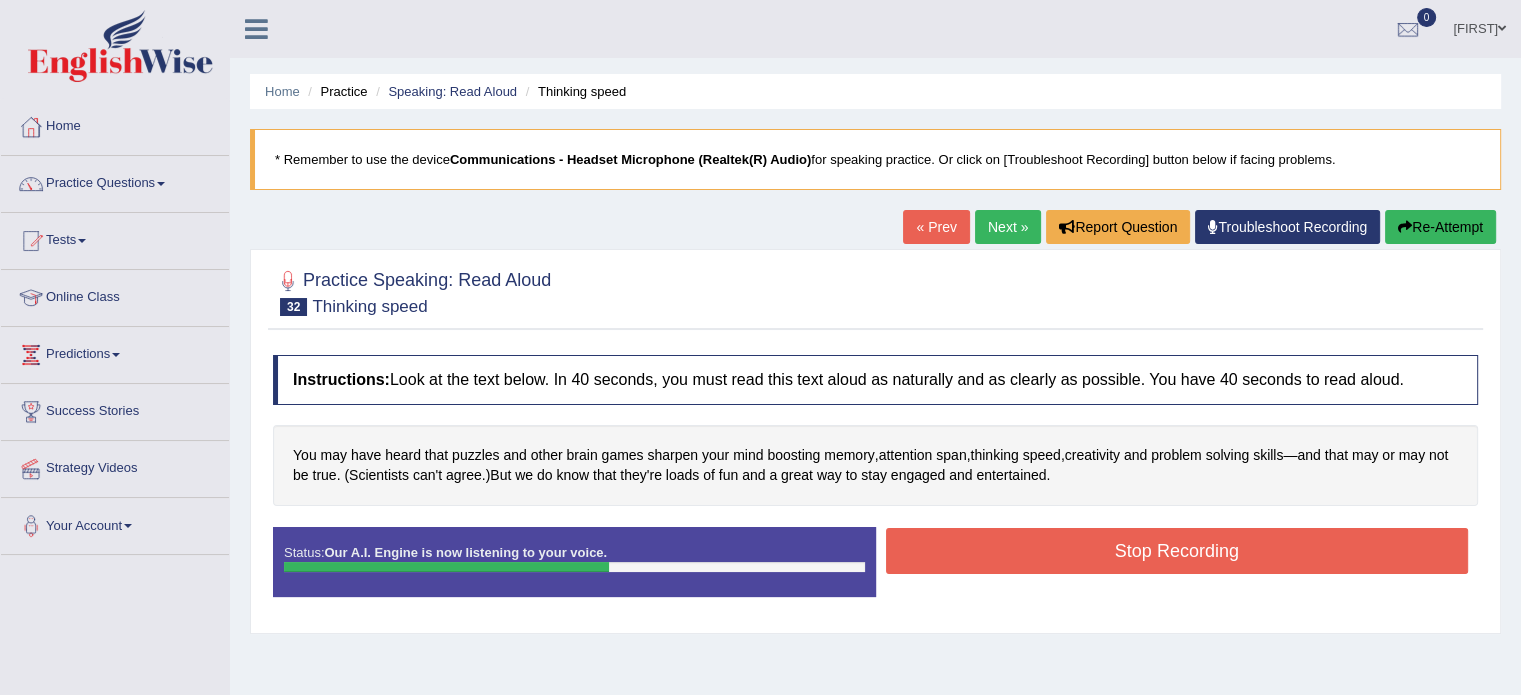 click on "Stop Recording" at bounding box center (1177, 551) 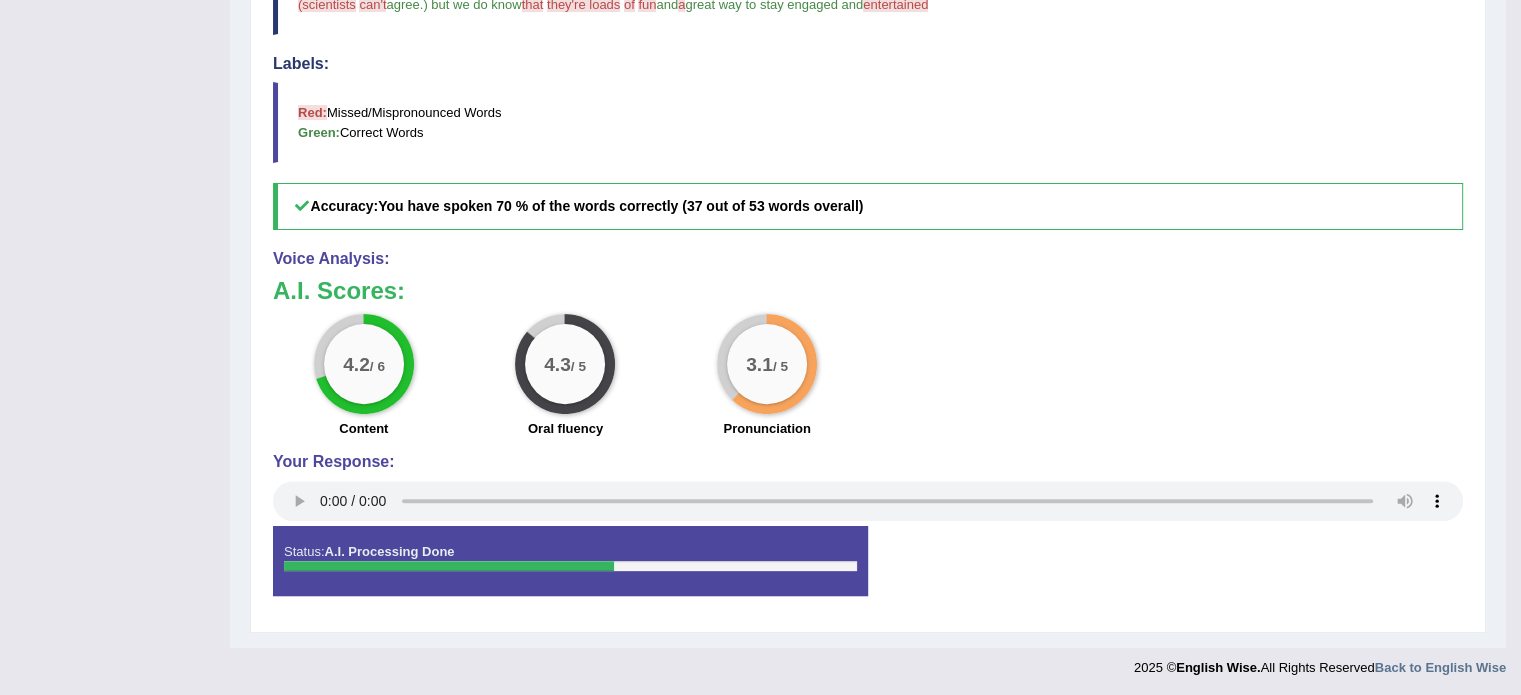scroll, scrollTop: 0, scrollLeft: 0, axis: both 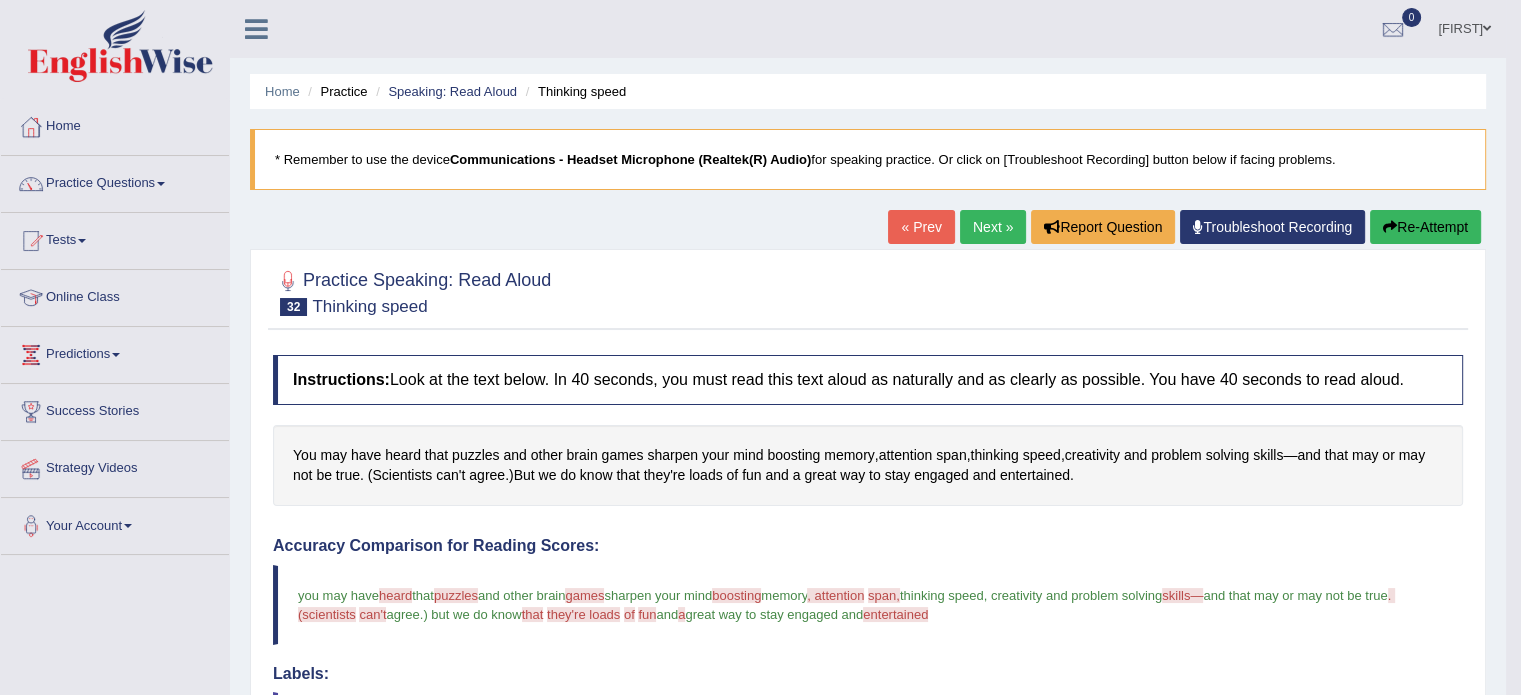 click on "Re-Attempt" at bounding box center [1425, 227] 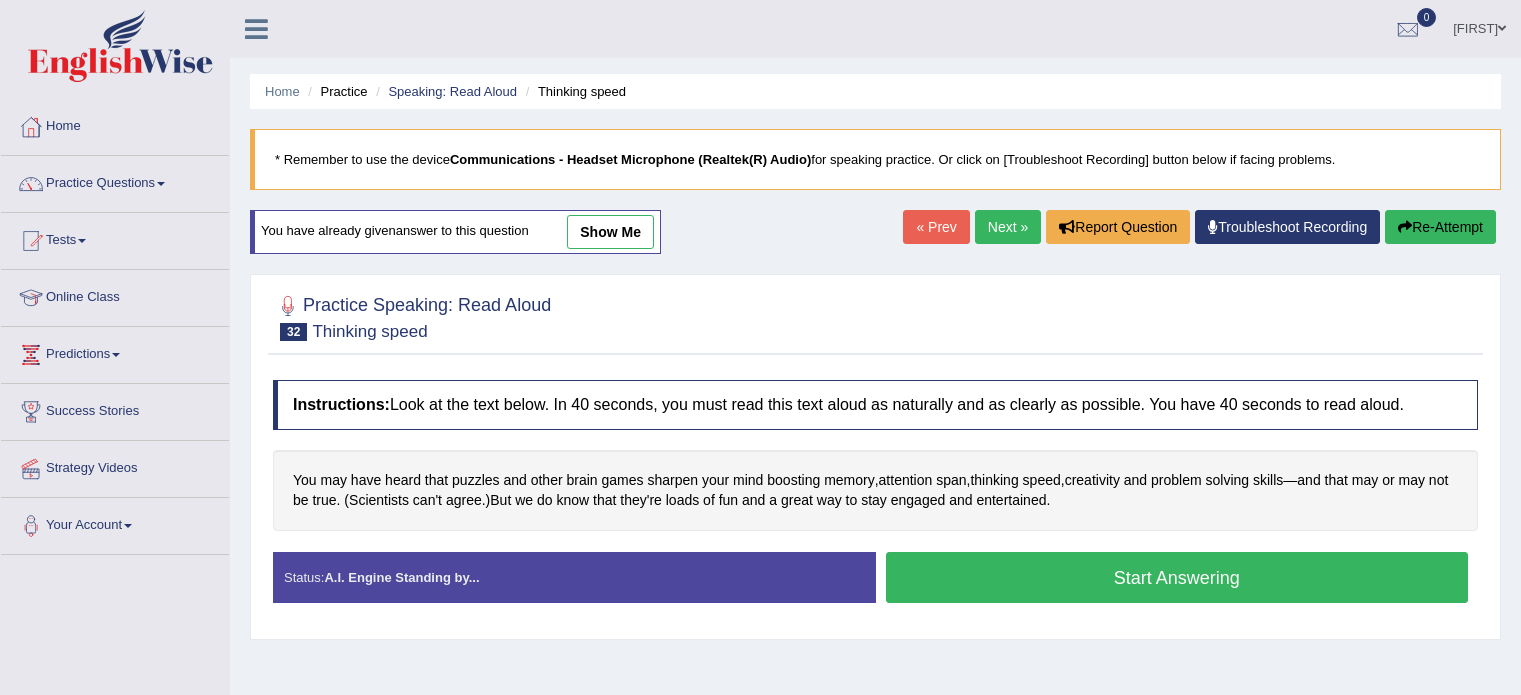 scroll, scrollTop: 0, scrollLeft: 0, axis: both 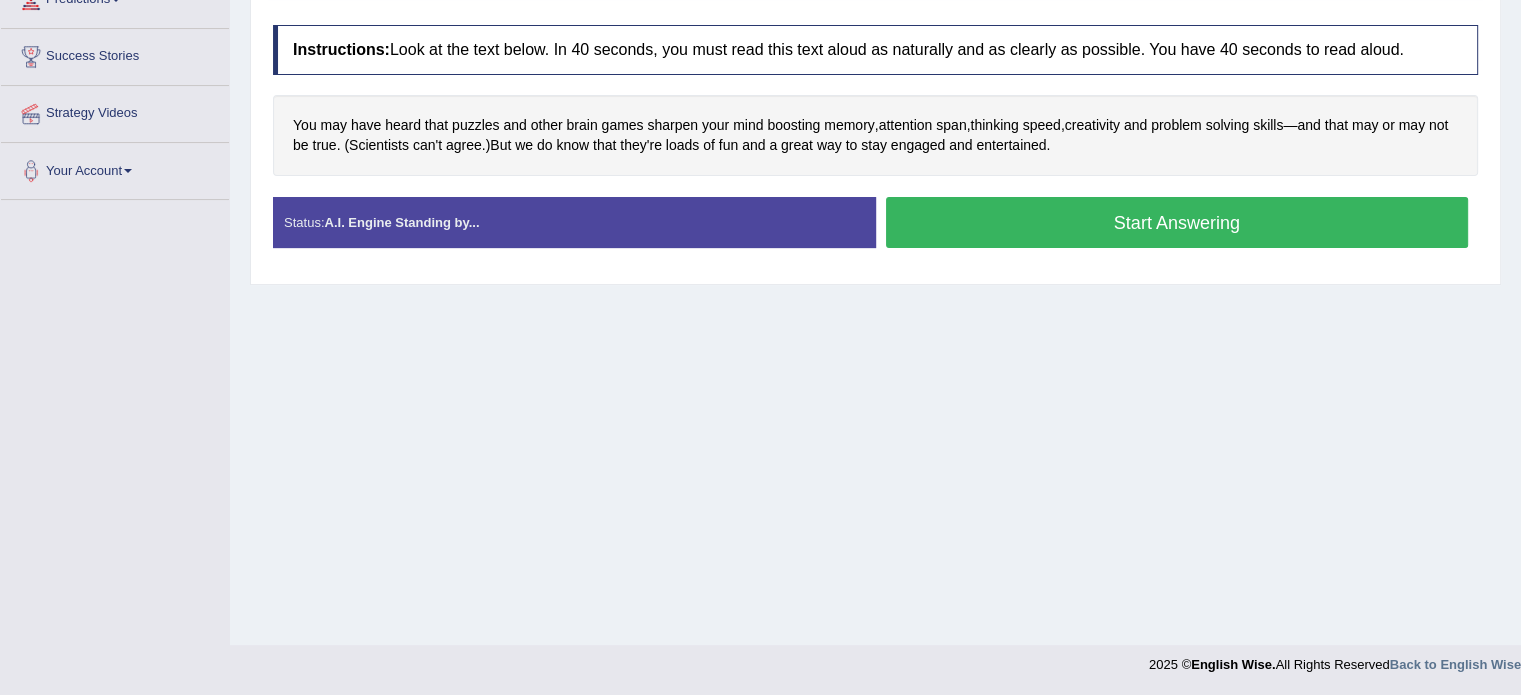click on "Start Answering" at bounding box center [1177, 222] 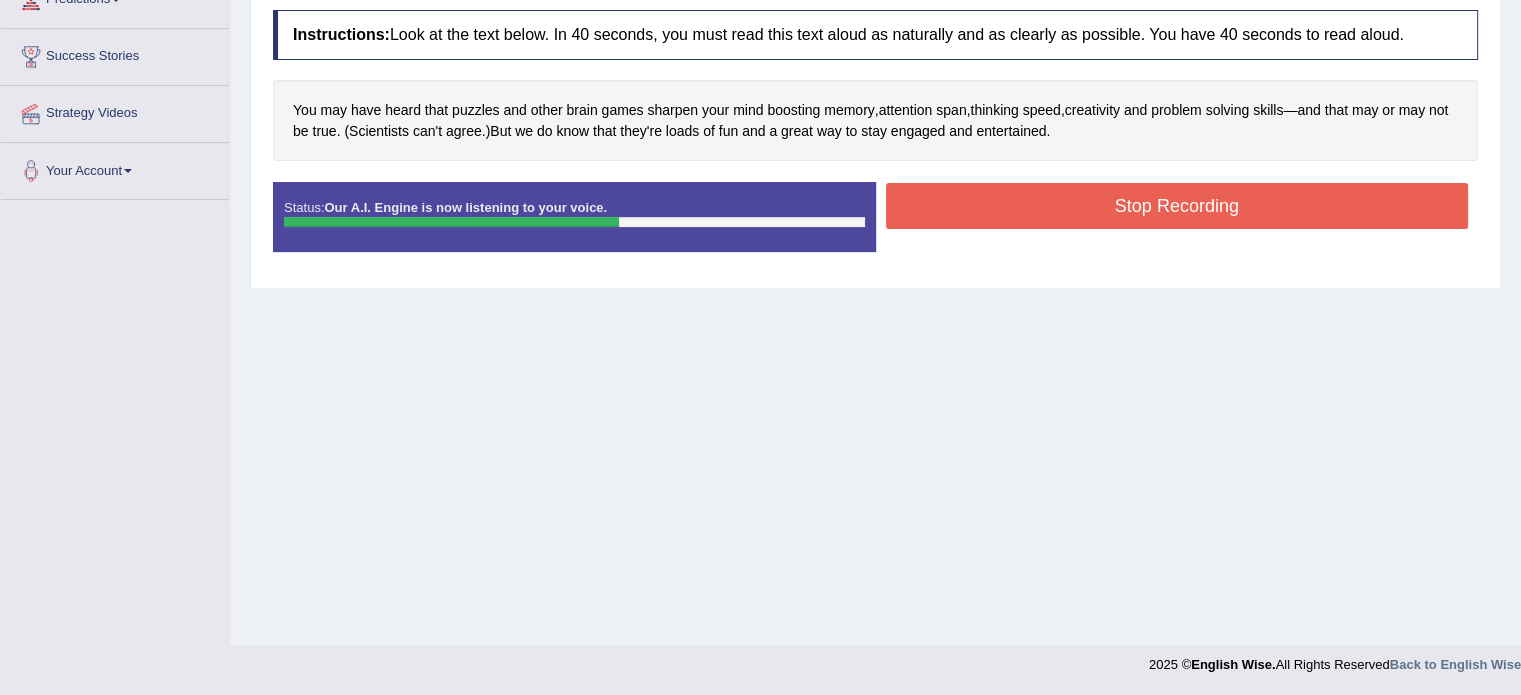 click on "Stop Recording" at bounding box center (1177, 206) 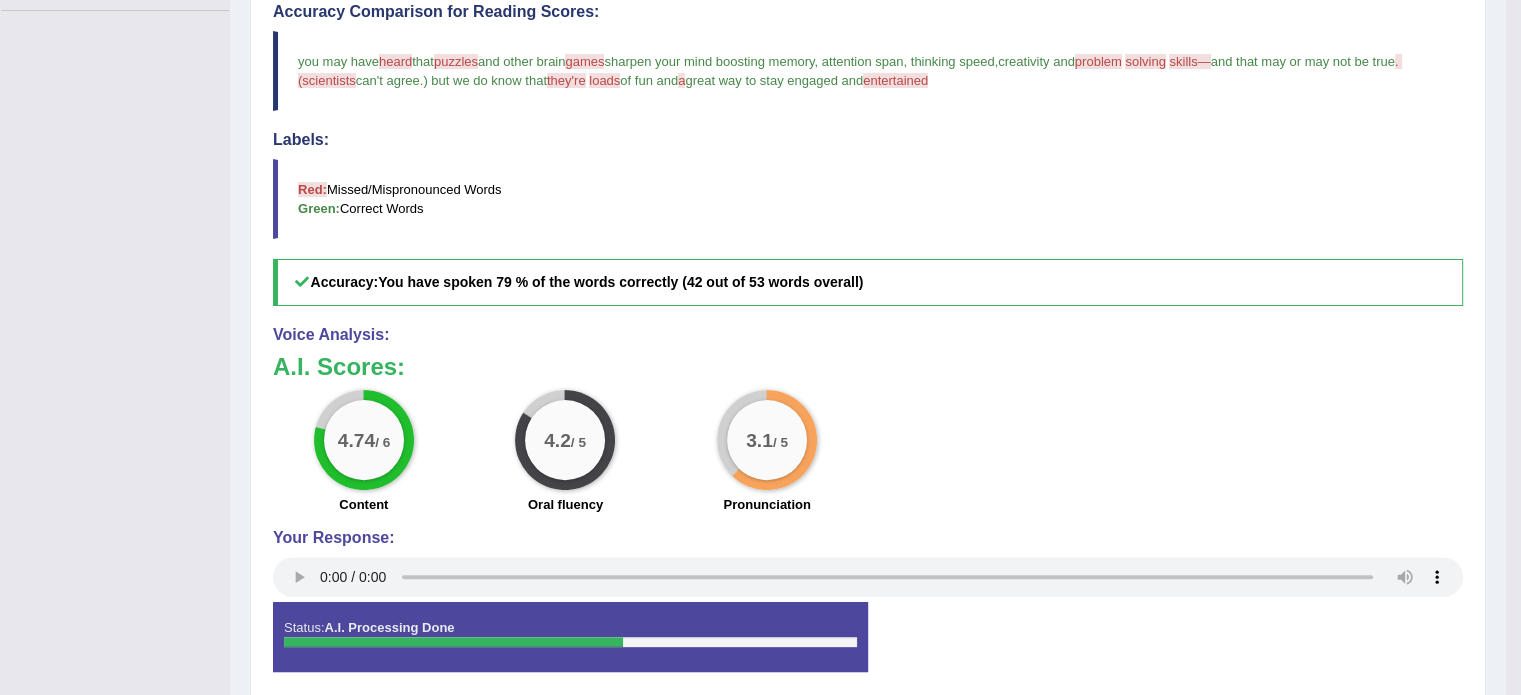 scroll, scrollTop: 555, scrollLeft: 0, axis: vertical 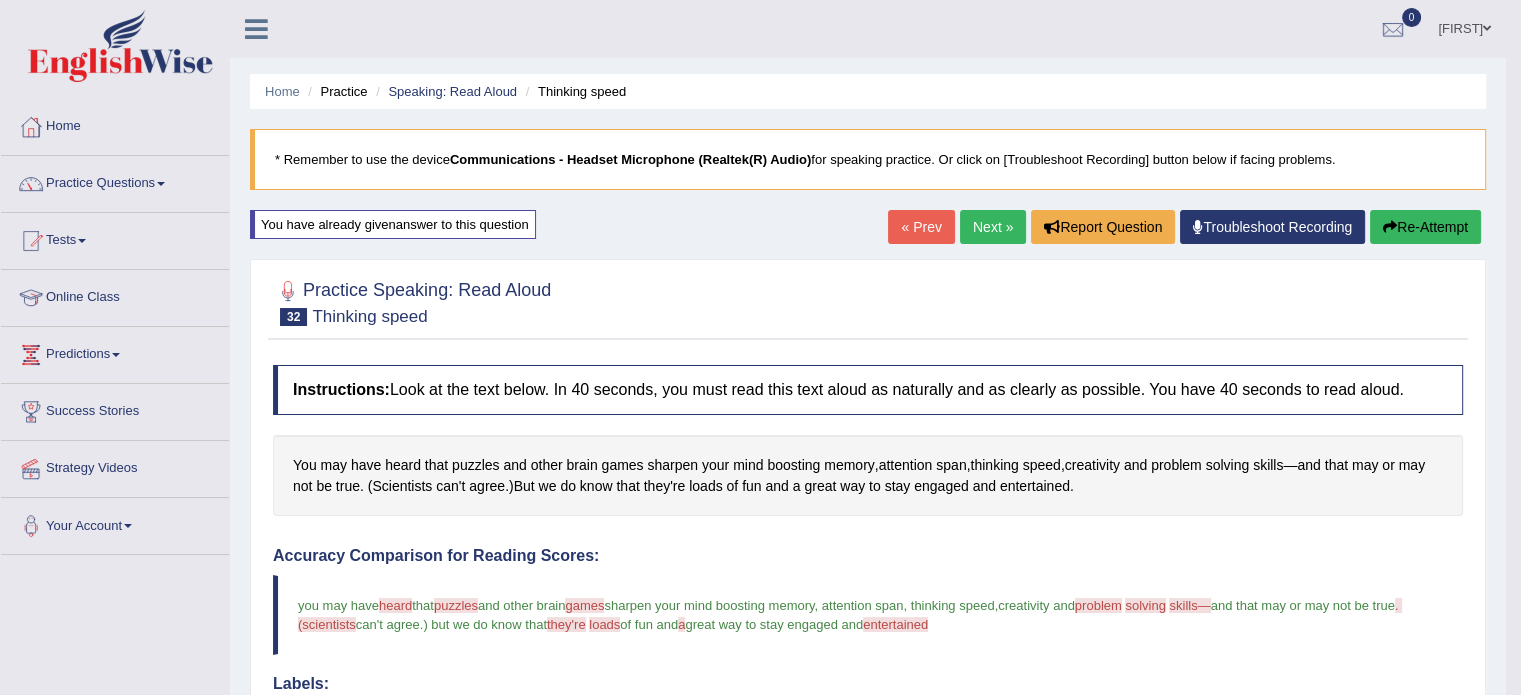 click on "Next »" at bounding box center [993, 227] 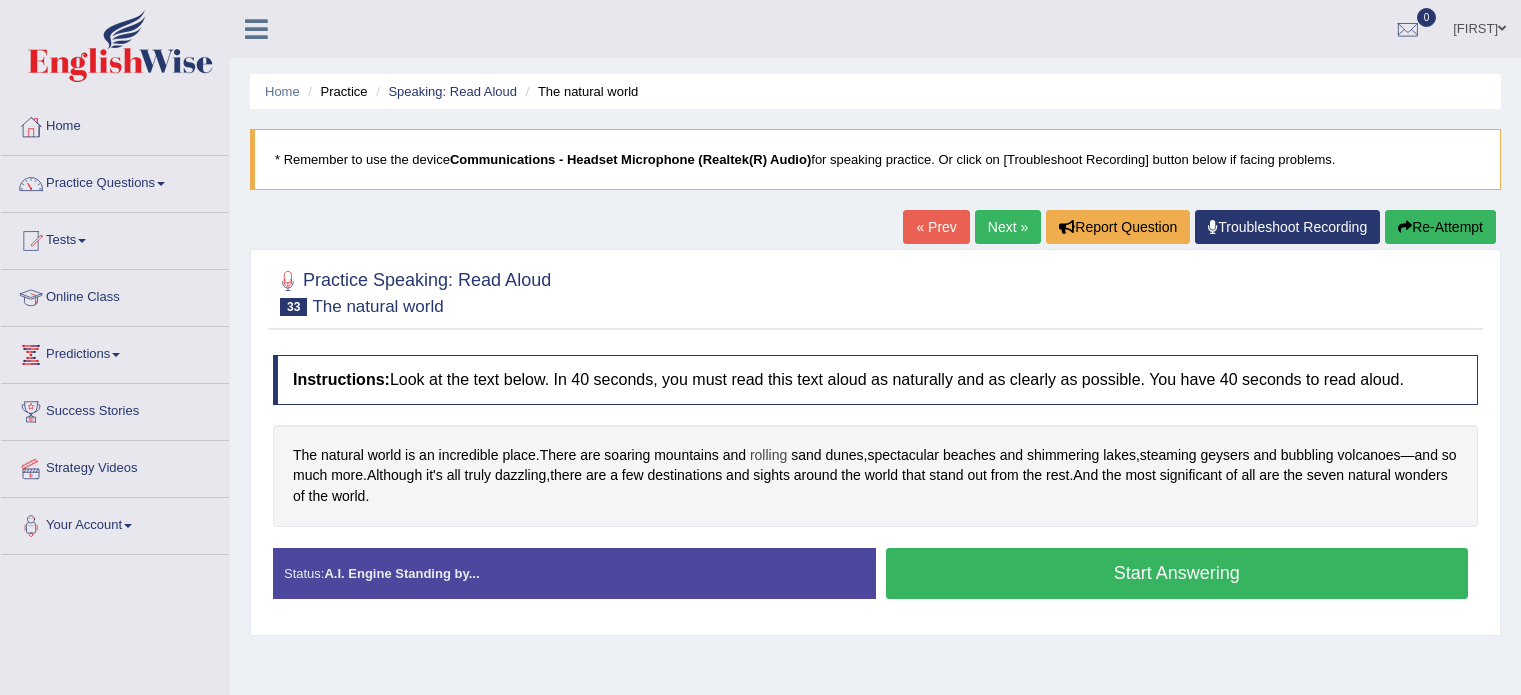 scroll, scrollTop: 0, scrollLeft: 0, axis: both 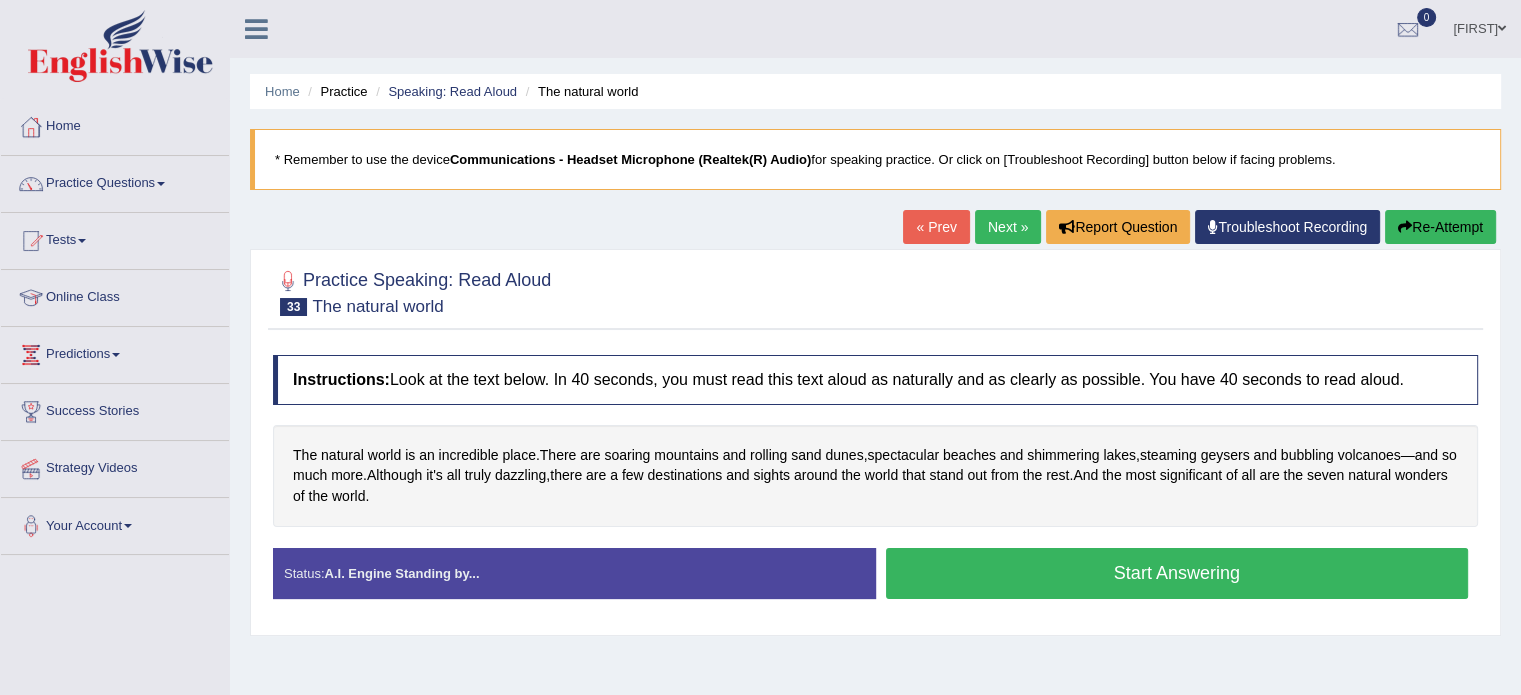 click on "Start Answering" at bounding box center [1177, 573] 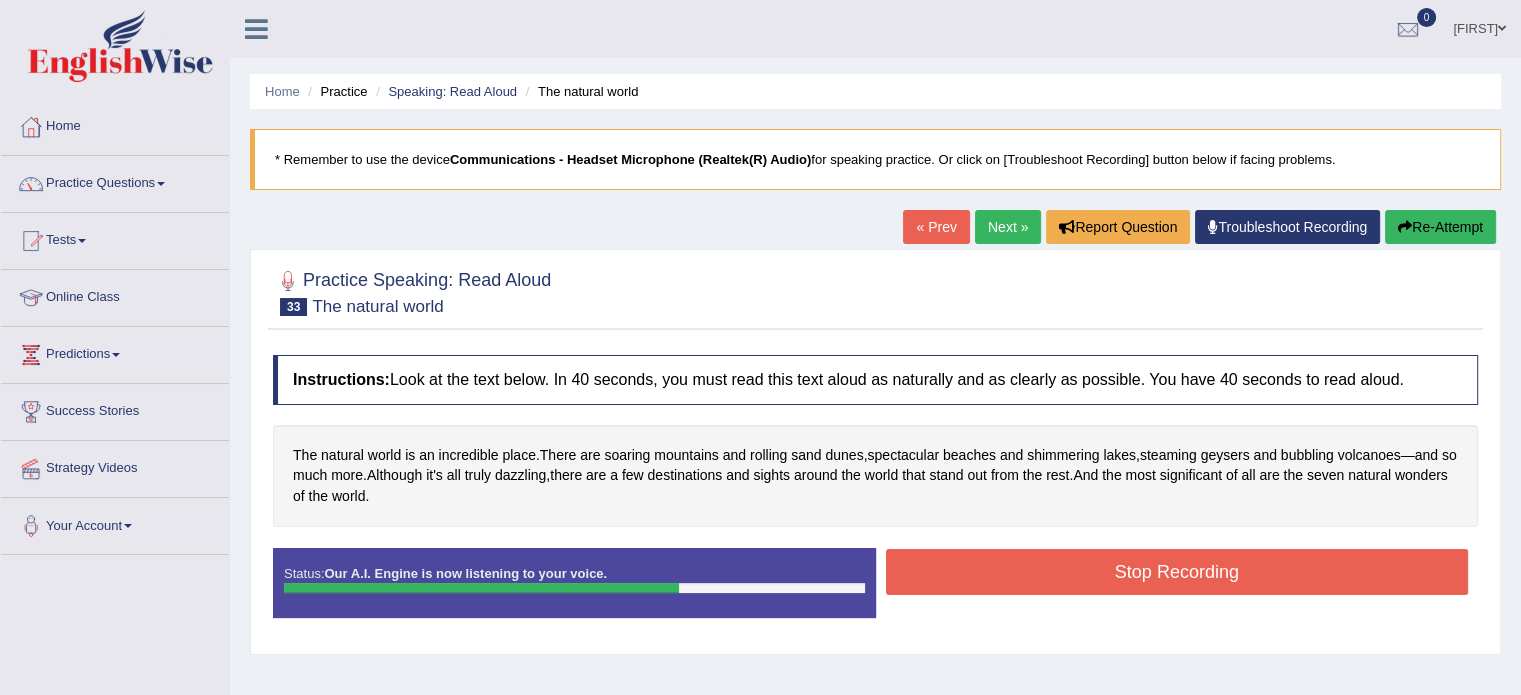 click on "Stop Recording" at bounding box center [1177, 572] 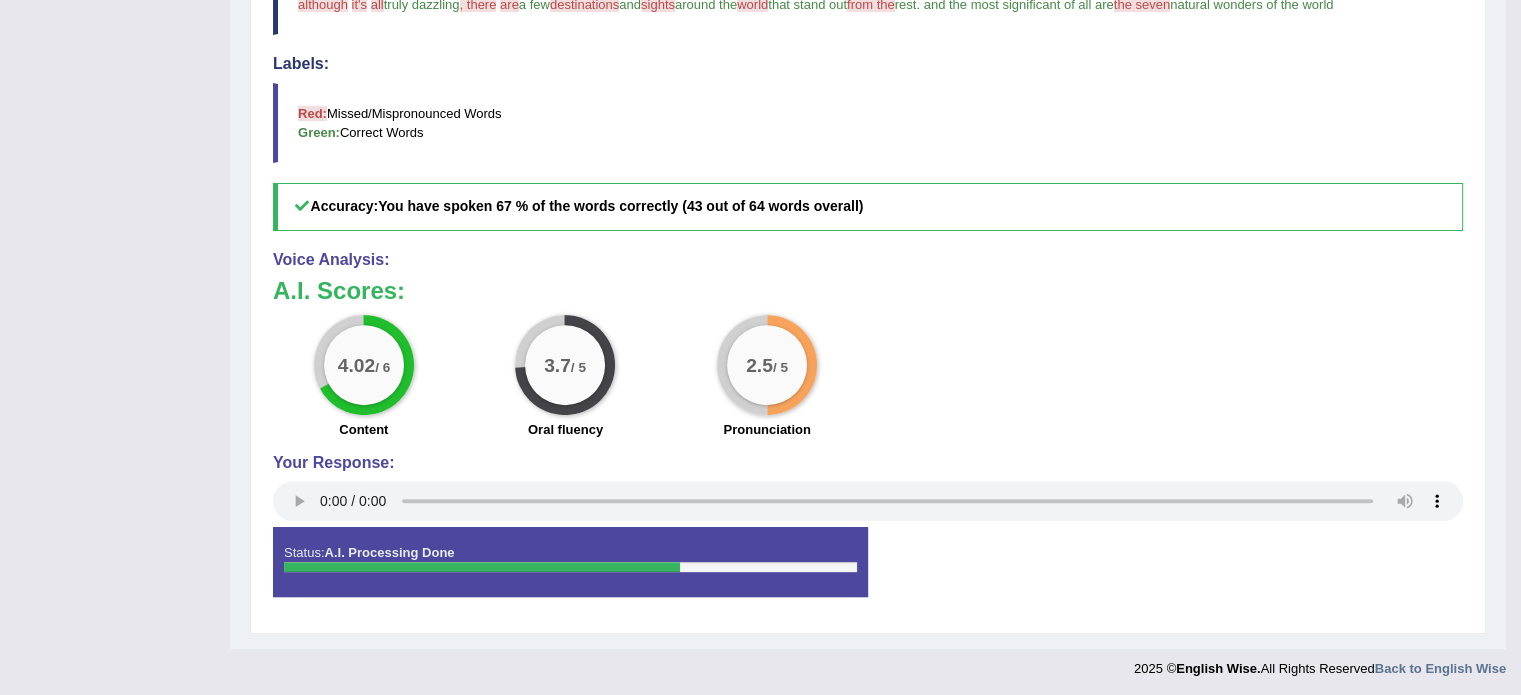 scroll, scrollTop: 0, scrollLeft: 0, axis: both 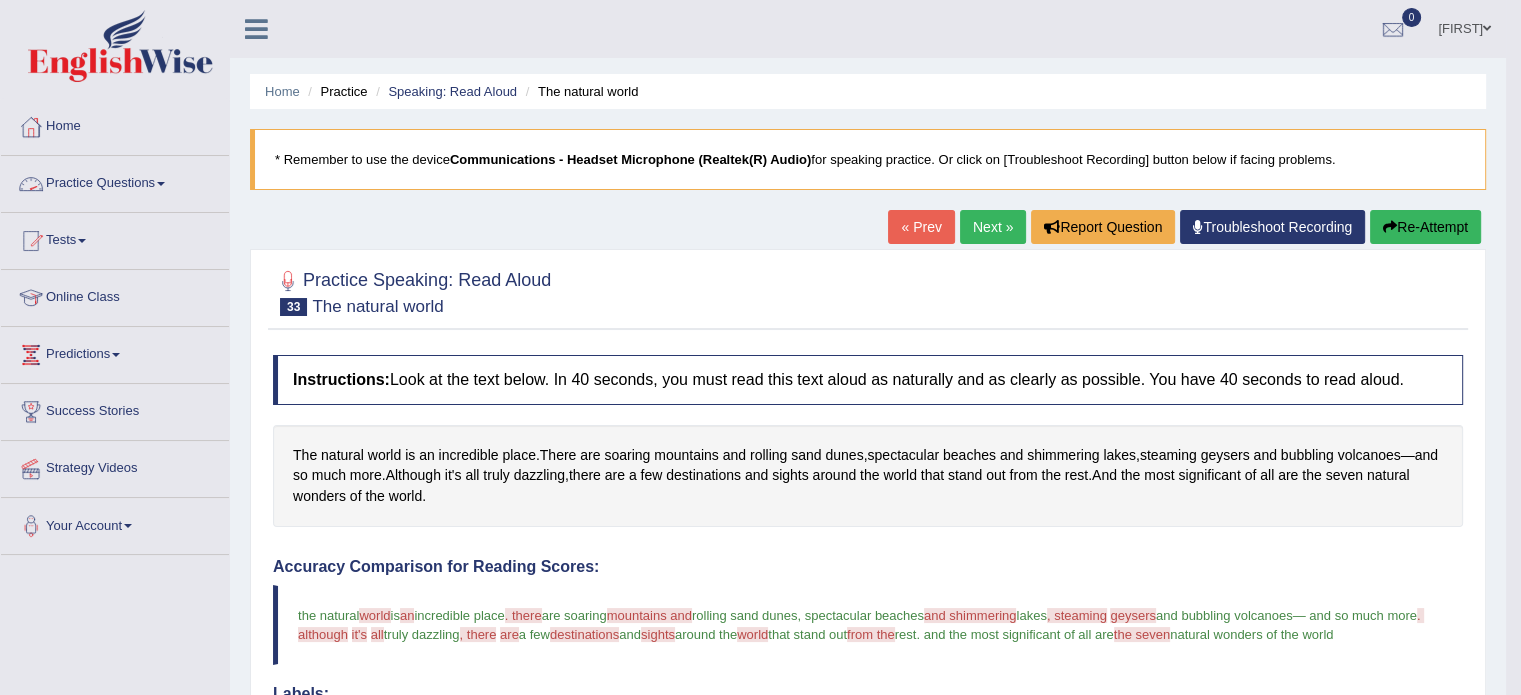 click on "Practice Questions" at bounding box center (115, 181) 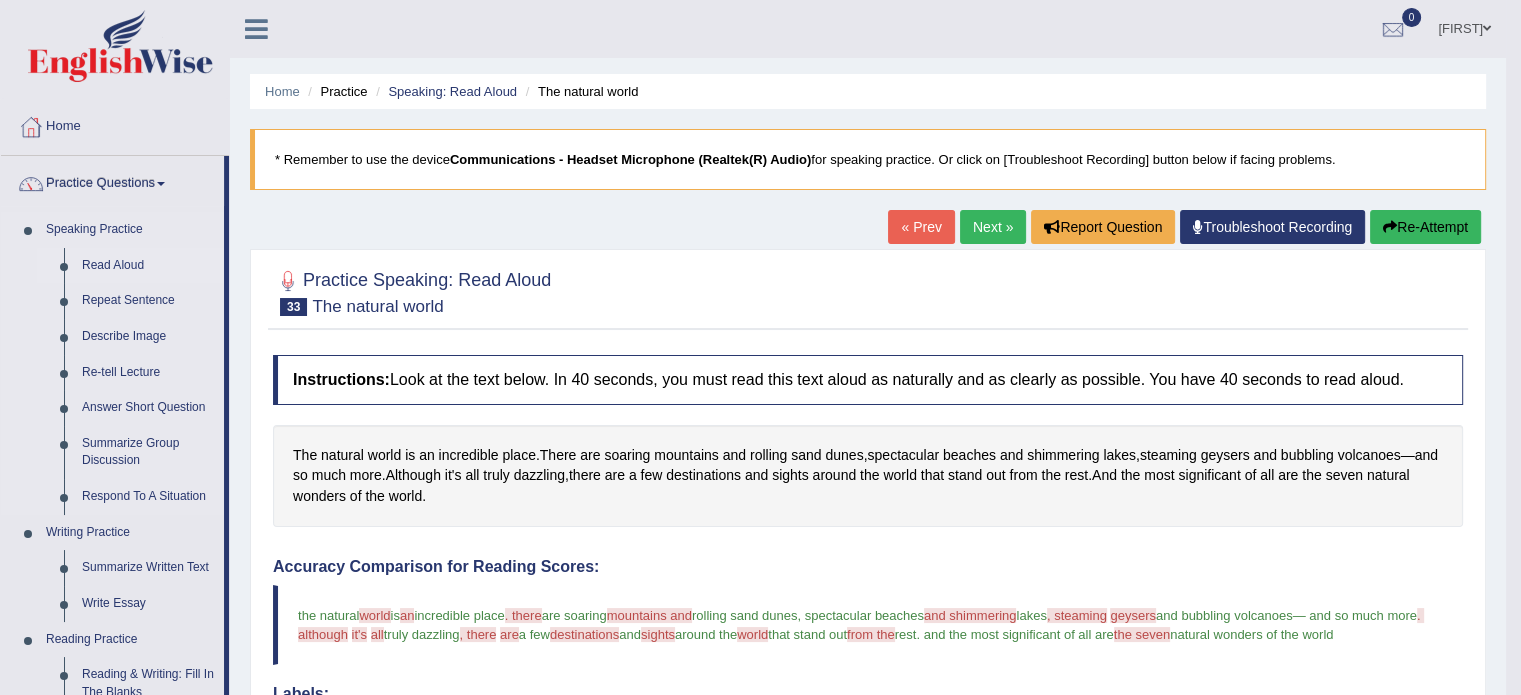 click on "Read Aloud" at bounding box center (148, 266) 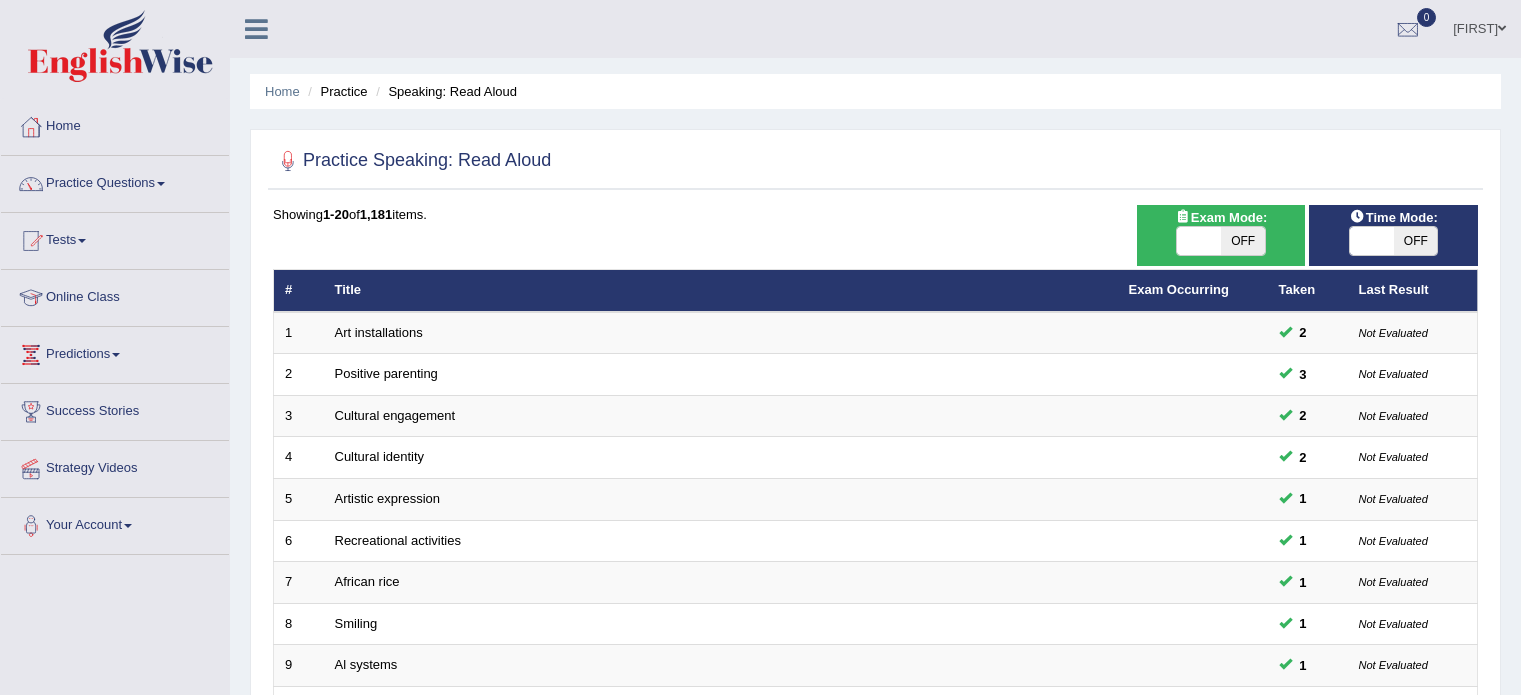scroll, scrollTop: 0, scrollLeft: 0, axis: both 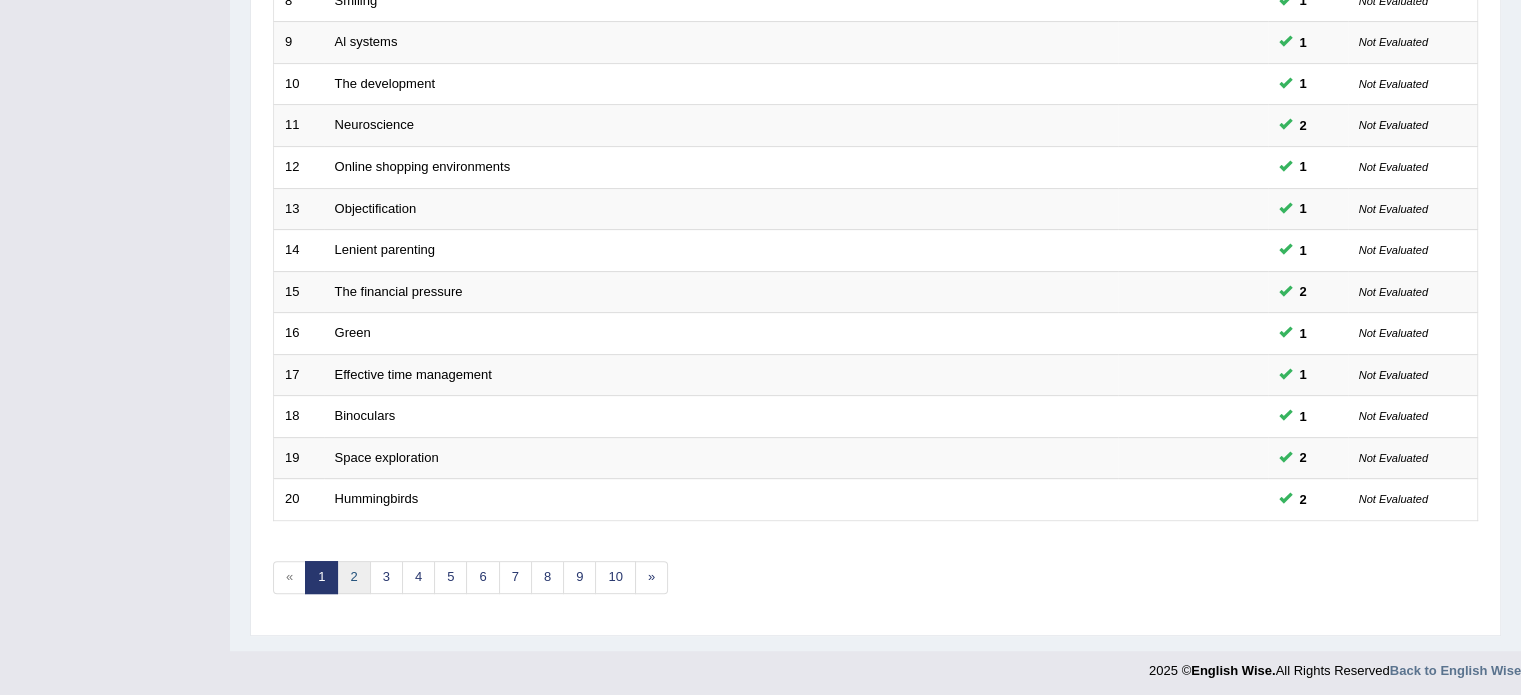 click on "2" at bounding box center (353, 577) 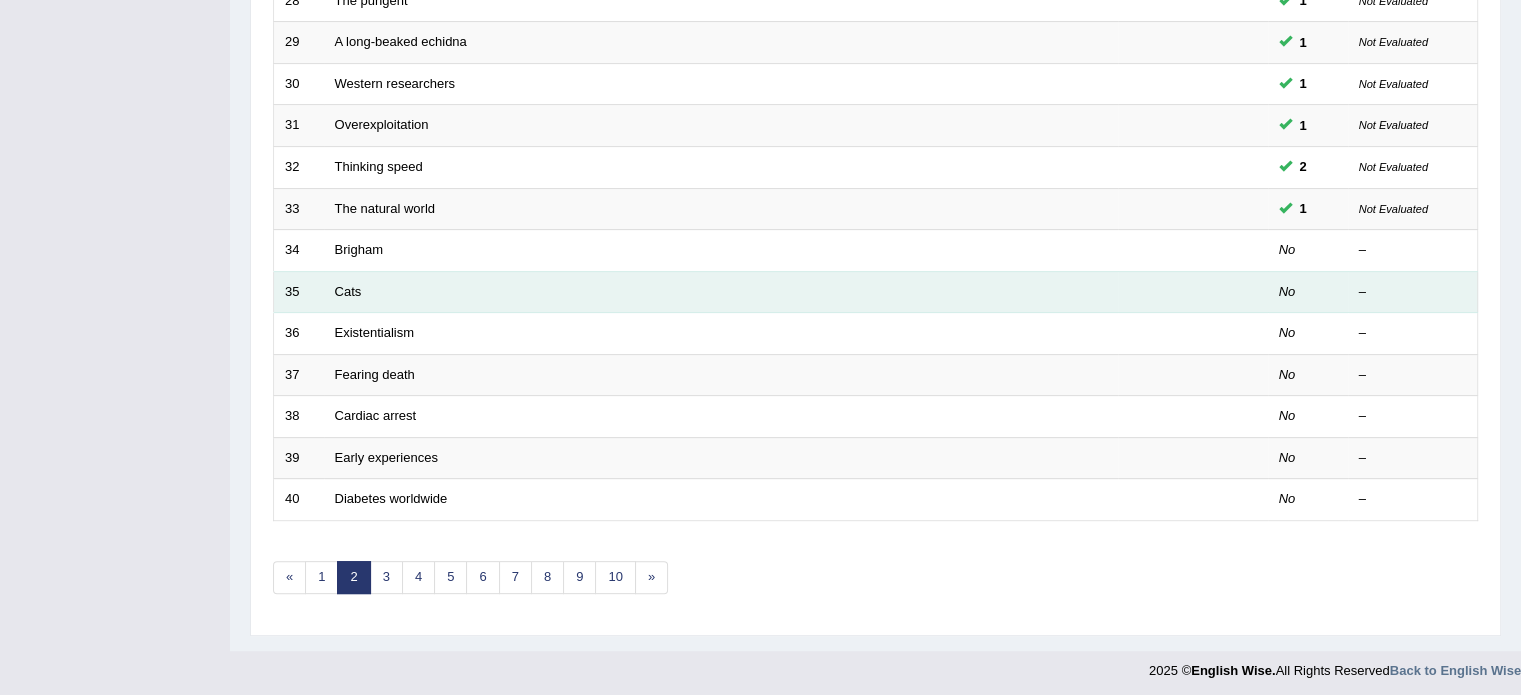 scroll, scrollTop: 623, scrollLeft: 0, axis: vertical 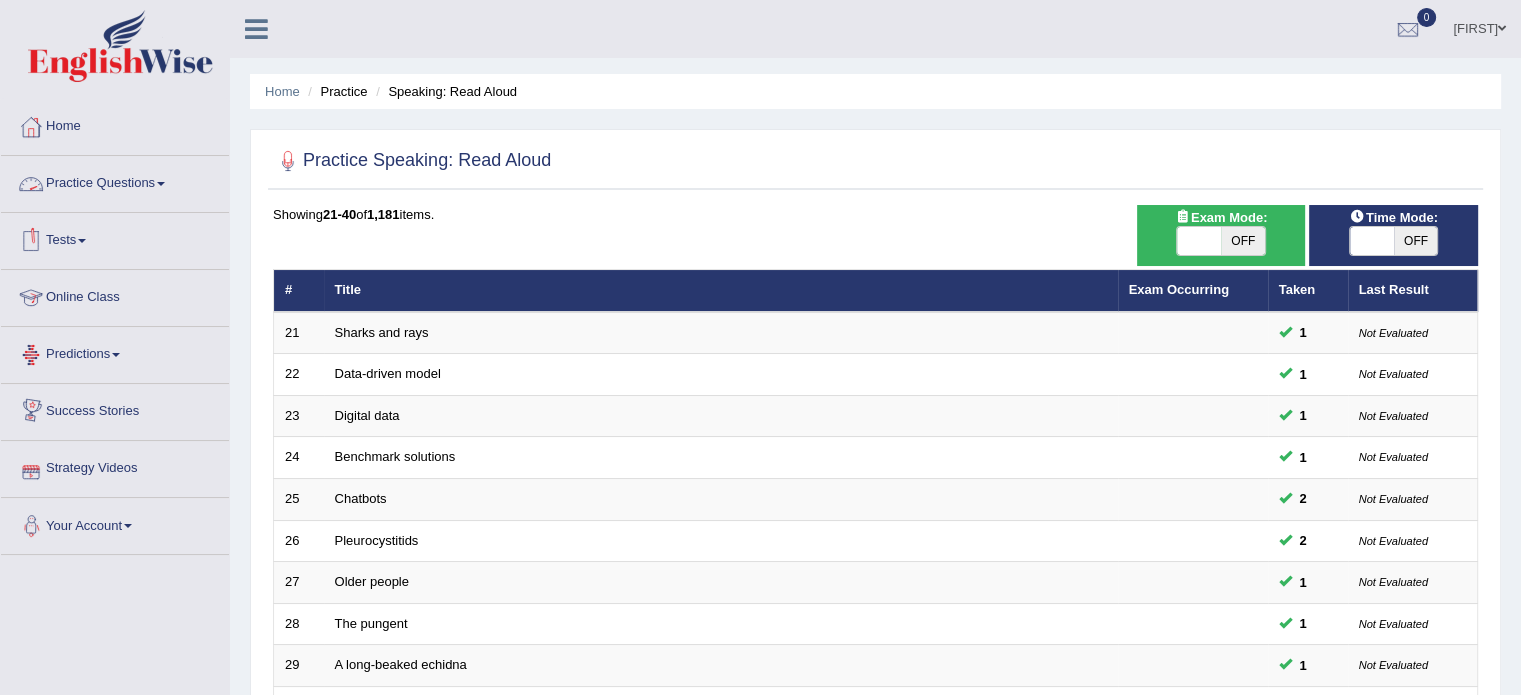 click on "Practice Questions" at bounding box center [115, 181] 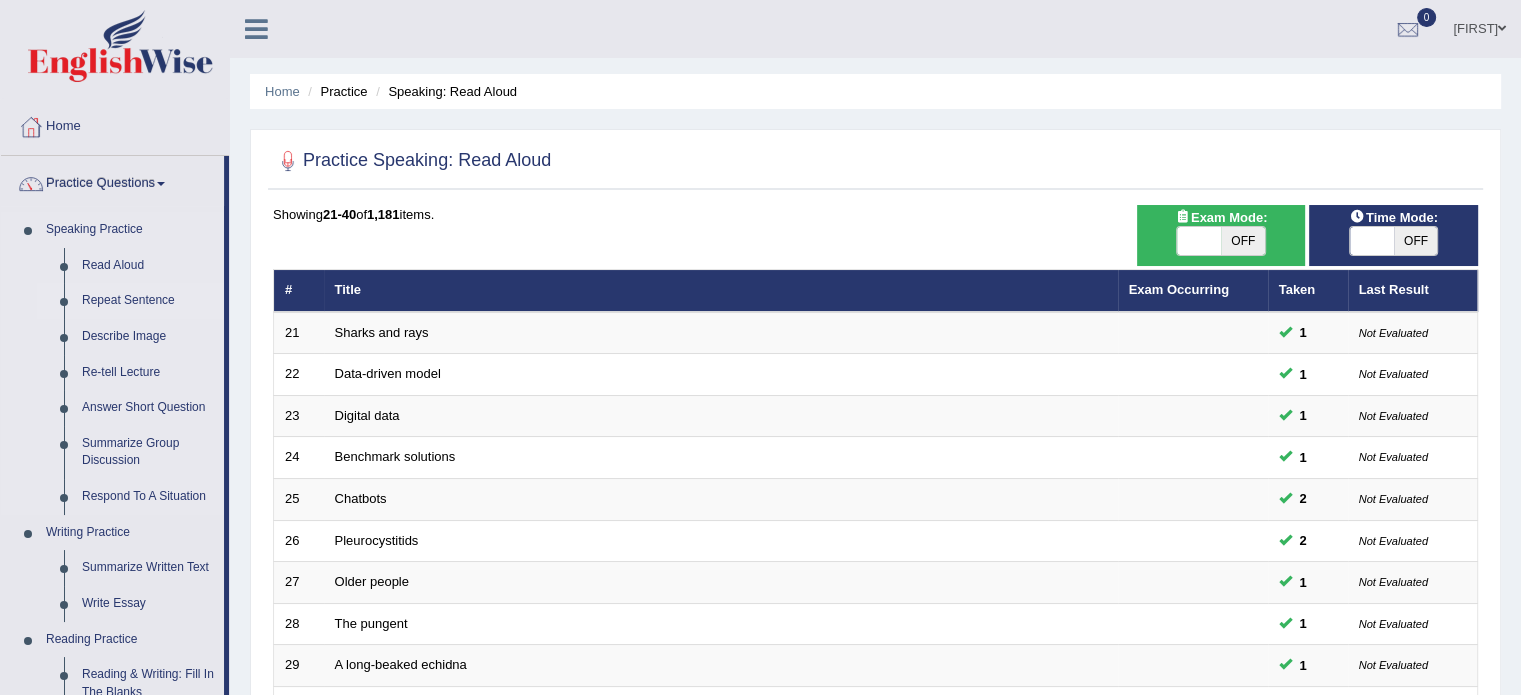 click on "Repeat Sentence" at bounding box center [148, 301] 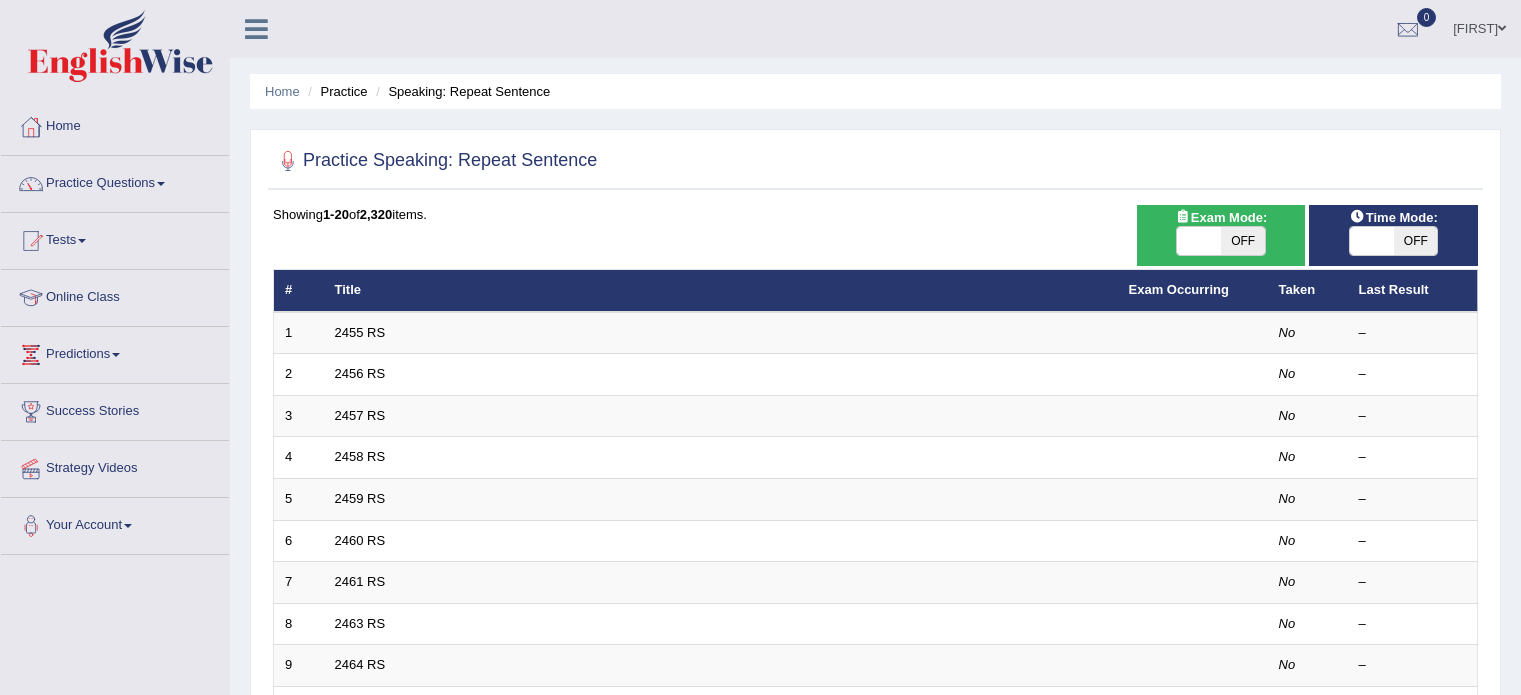 scroll, scrollTop: 0, scrollLeft: 0, axis: both 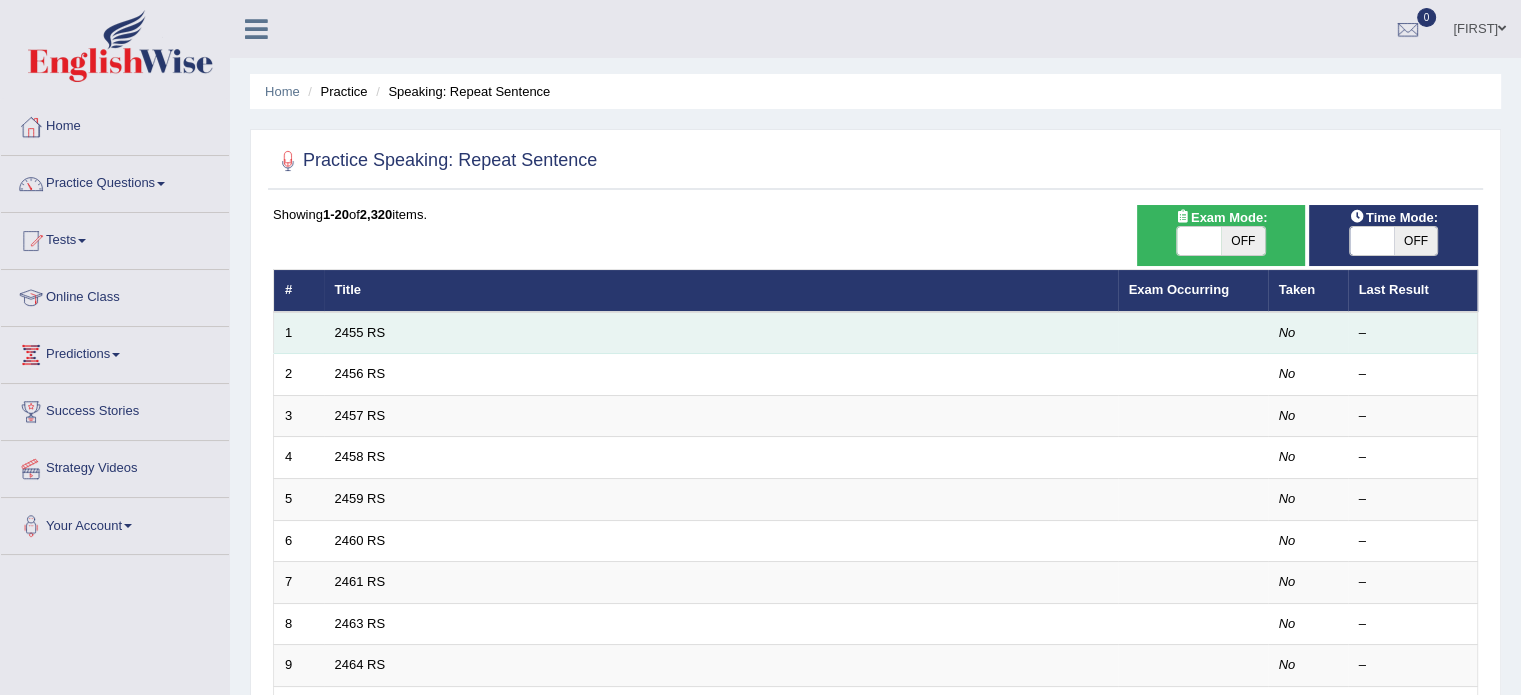 click on "2455 RS" at bounding box center (721, 333) 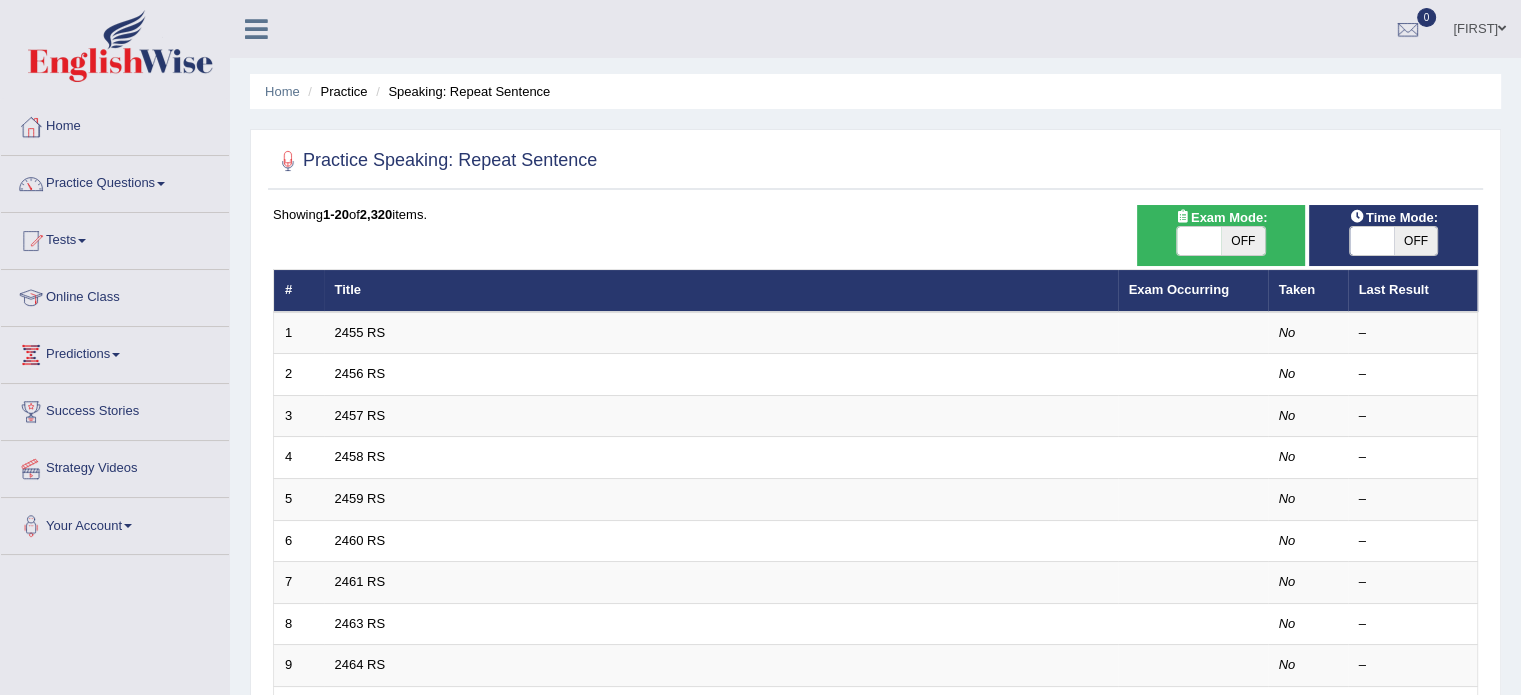 click on "2455 RS" at bounding box center (721, 333) 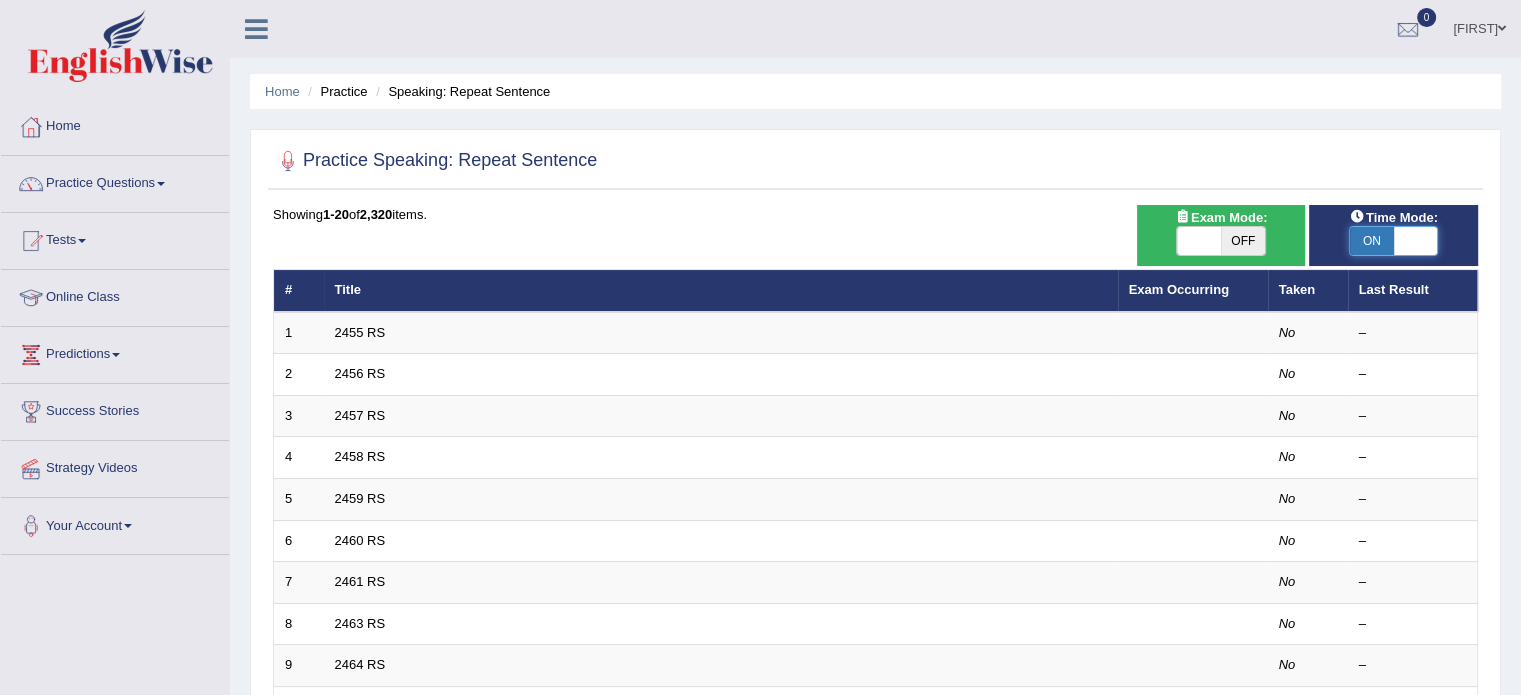 checkbox on "true" 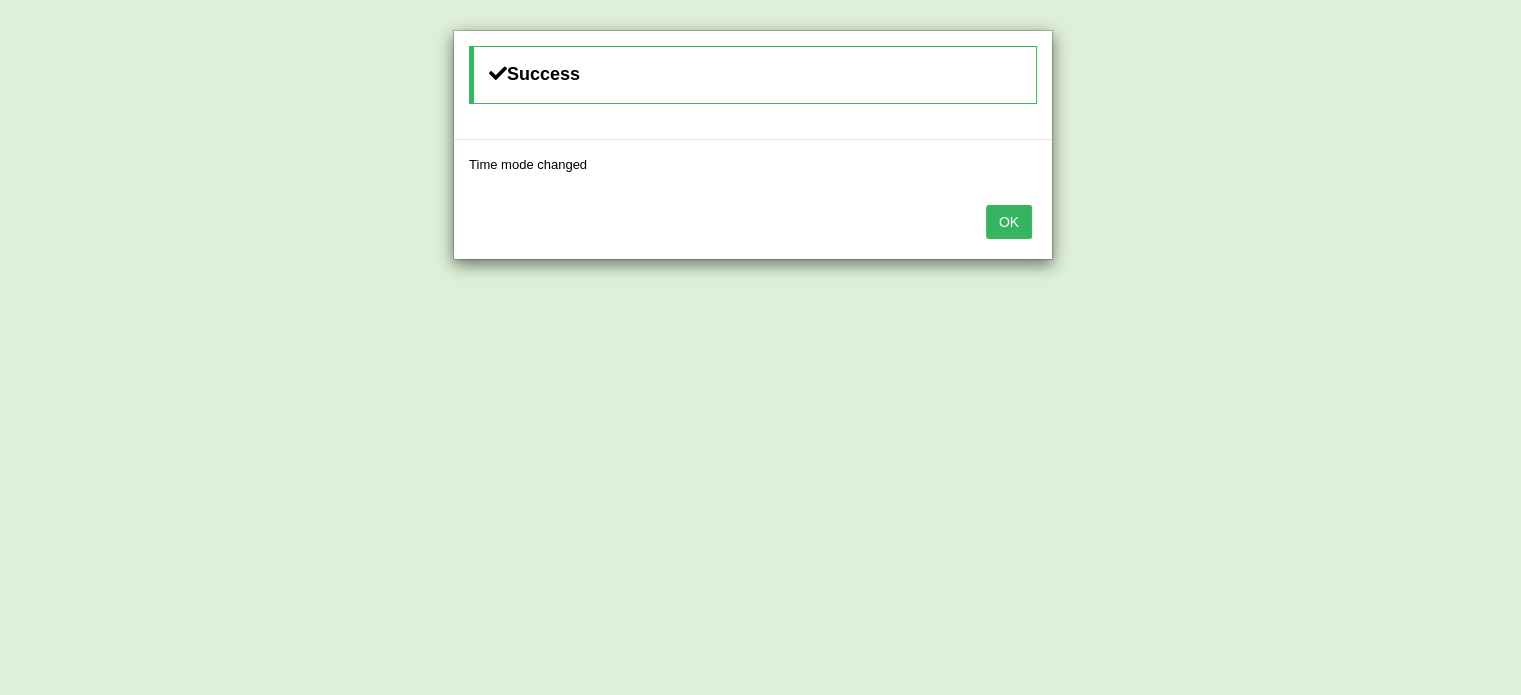 click on "Success Time mode changed OK" at bounding box center [760, 347] 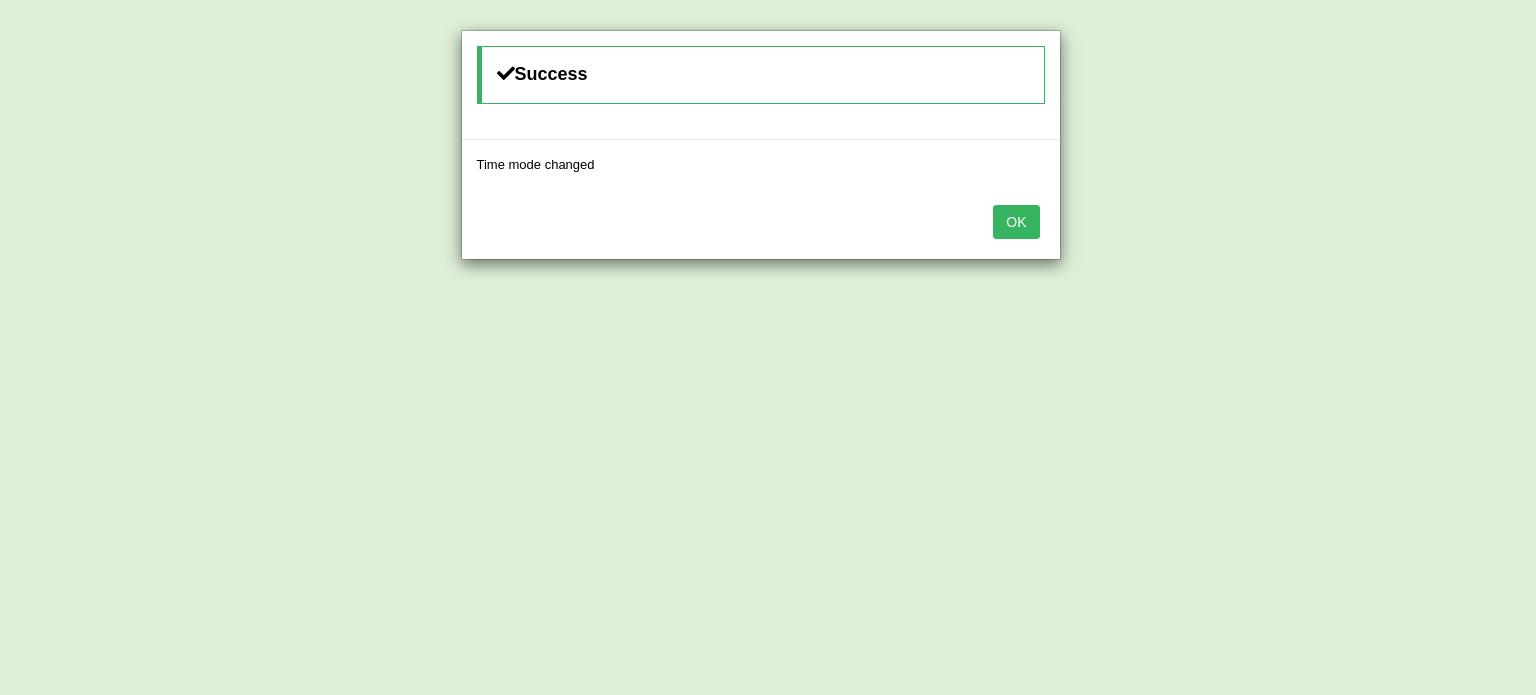 click on "OK" at bounding box center (1016, 222) 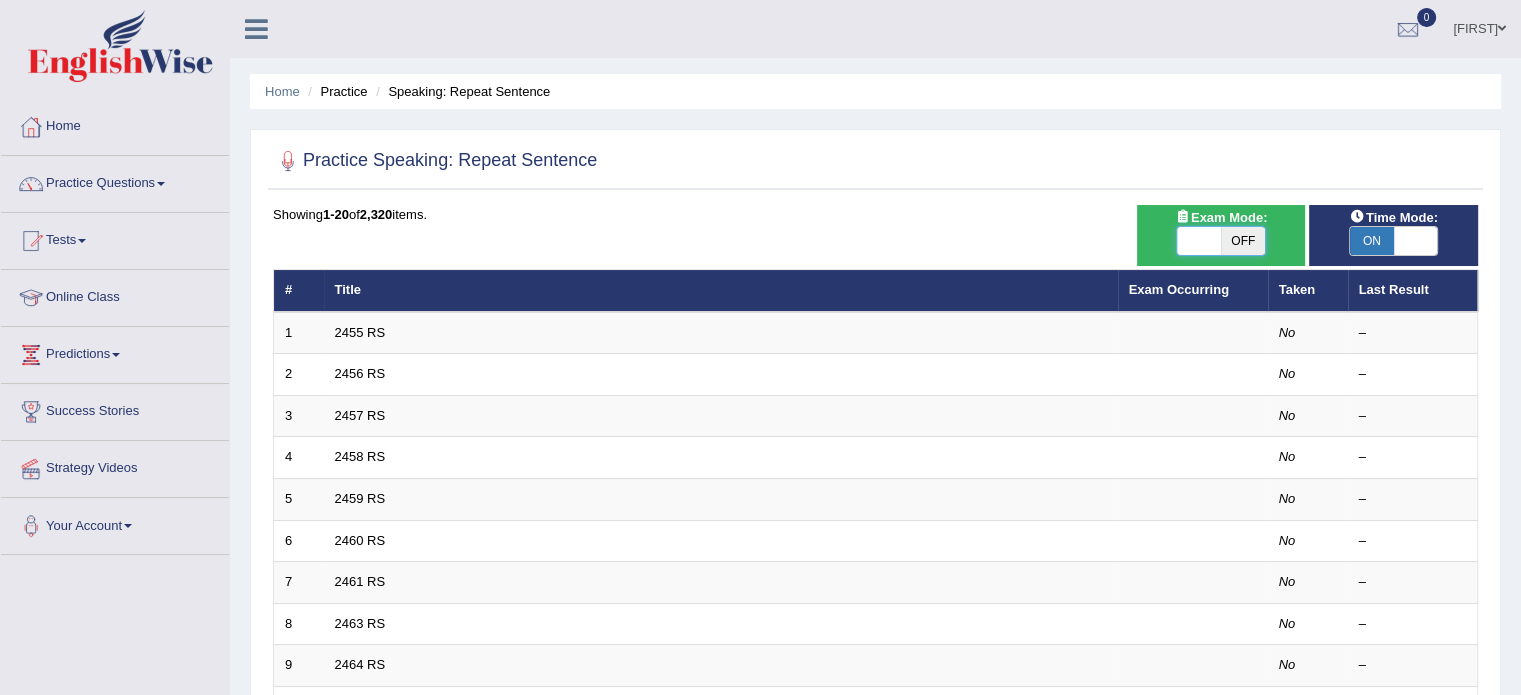 click at bounding box center (1199, 241) 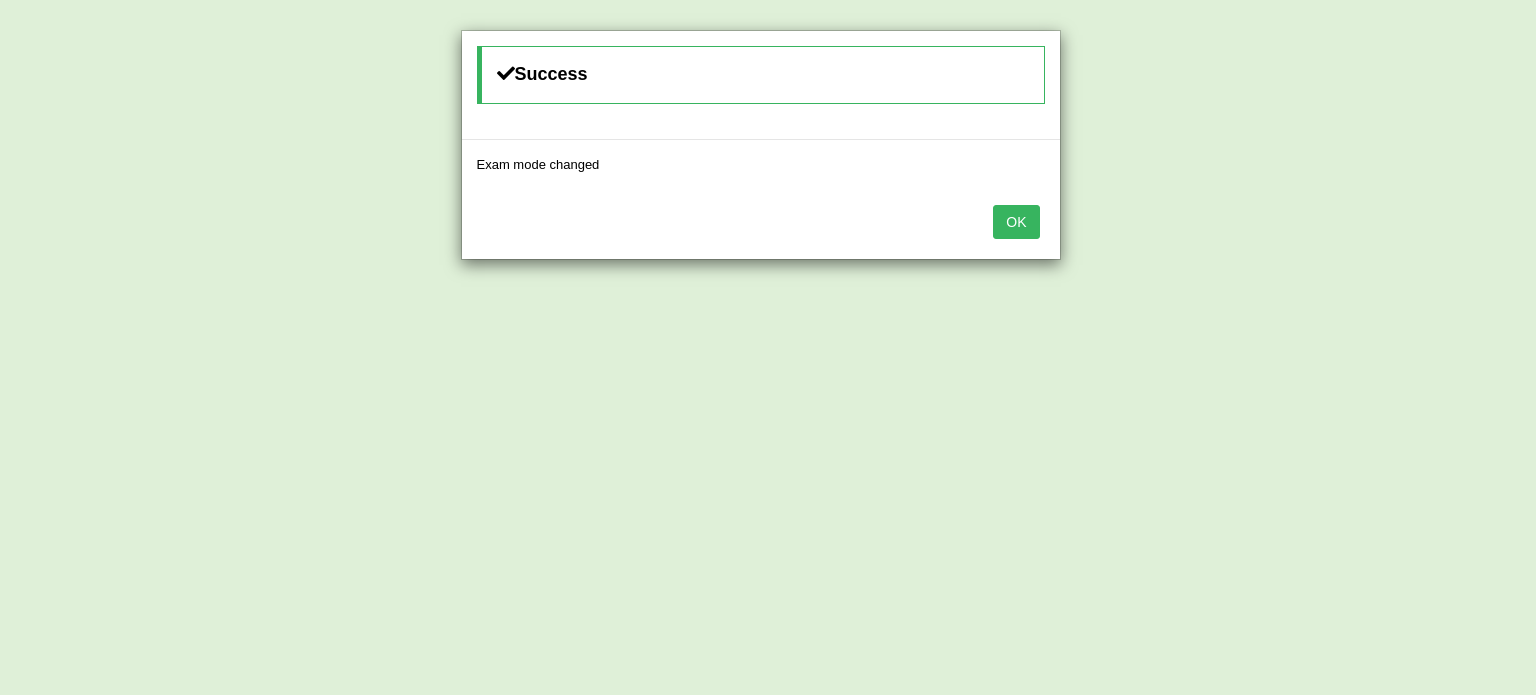 click on "OK" at bounding box center [1016, 222] 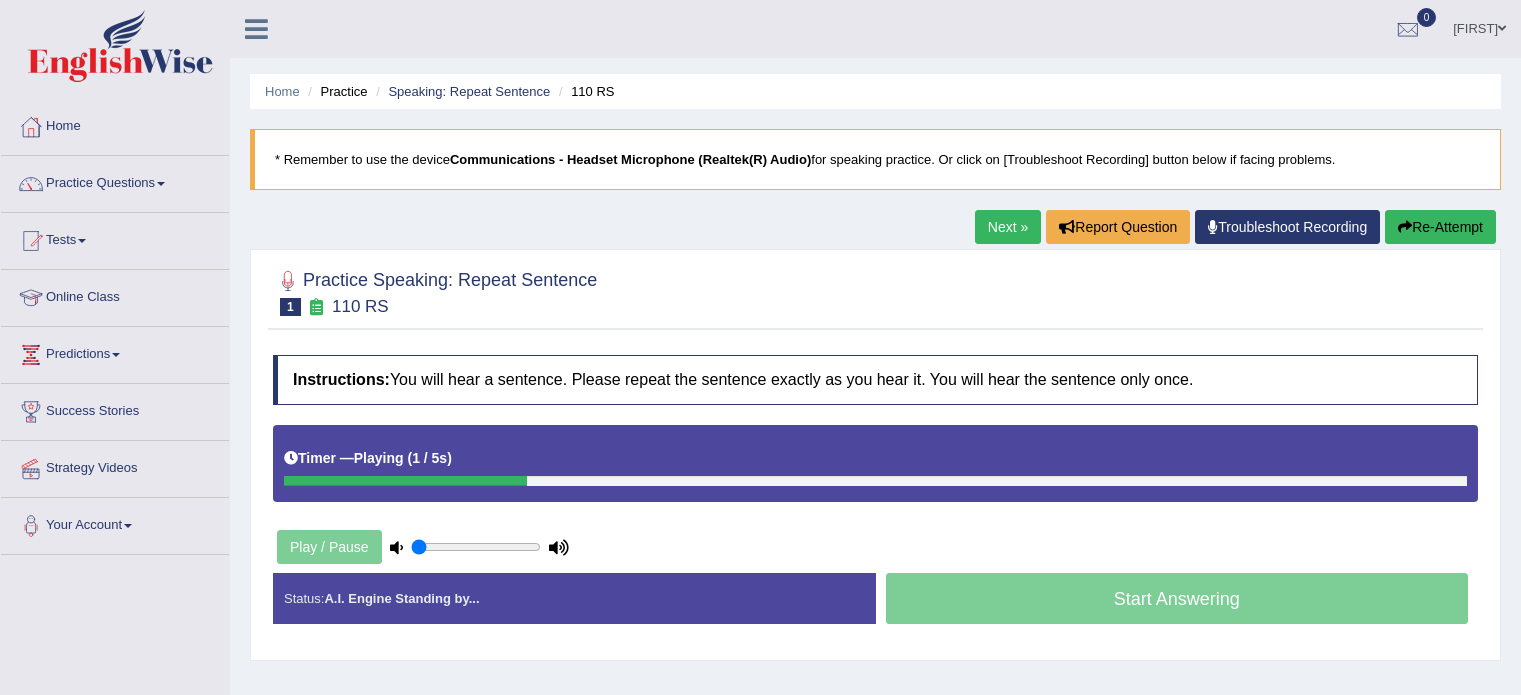 scroll, scrollTop: 0, scrollLeft: 0, axis: both 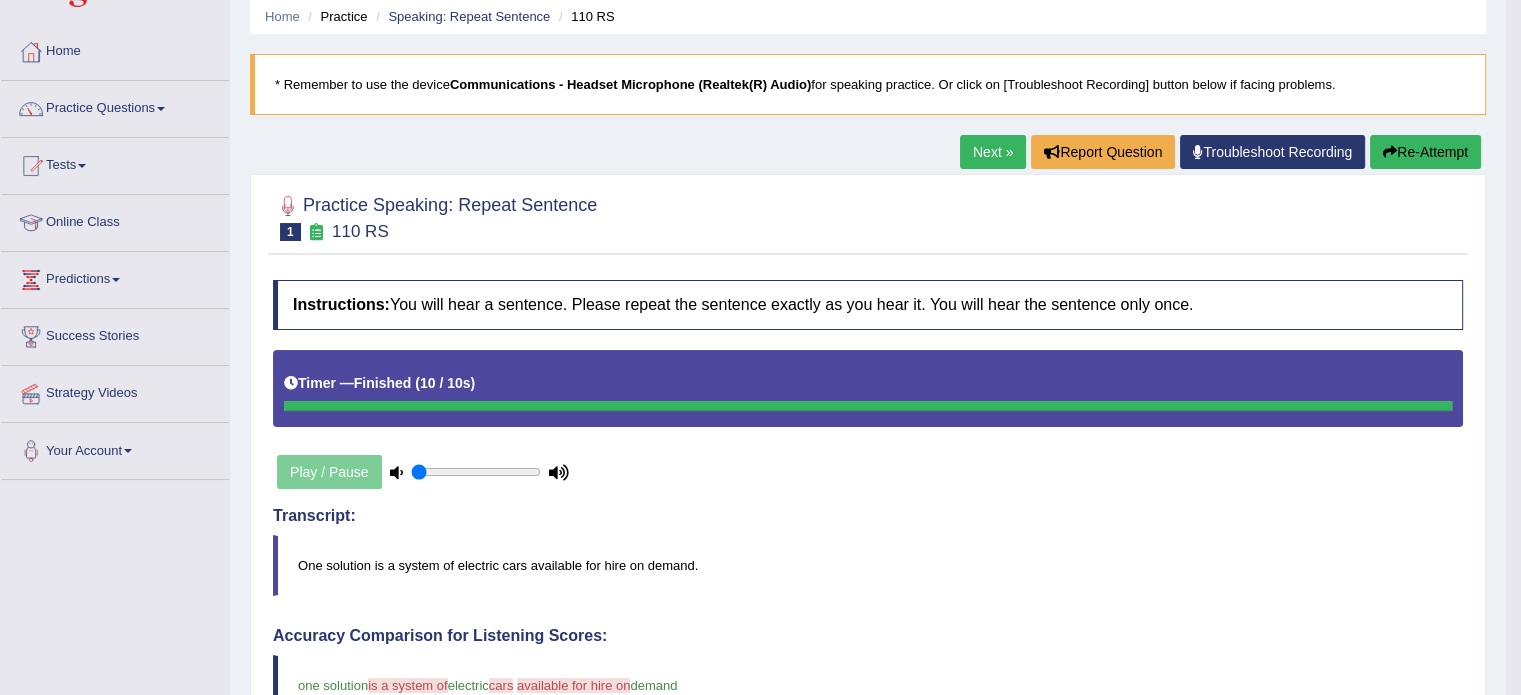 click on "Re-Attempt" at bounding box center [1425, 152] 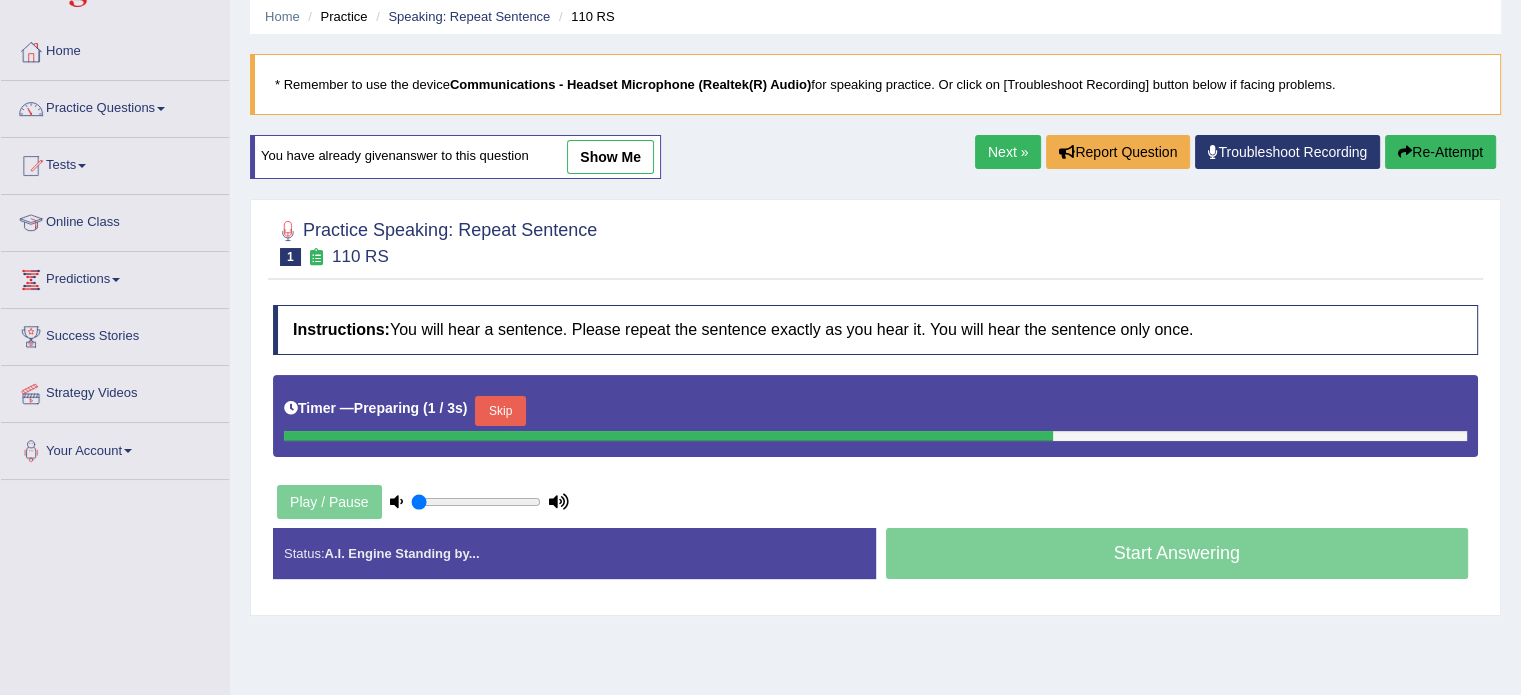 scroll, scrollTop: 75, scrollLeft: 0, axis: vertical 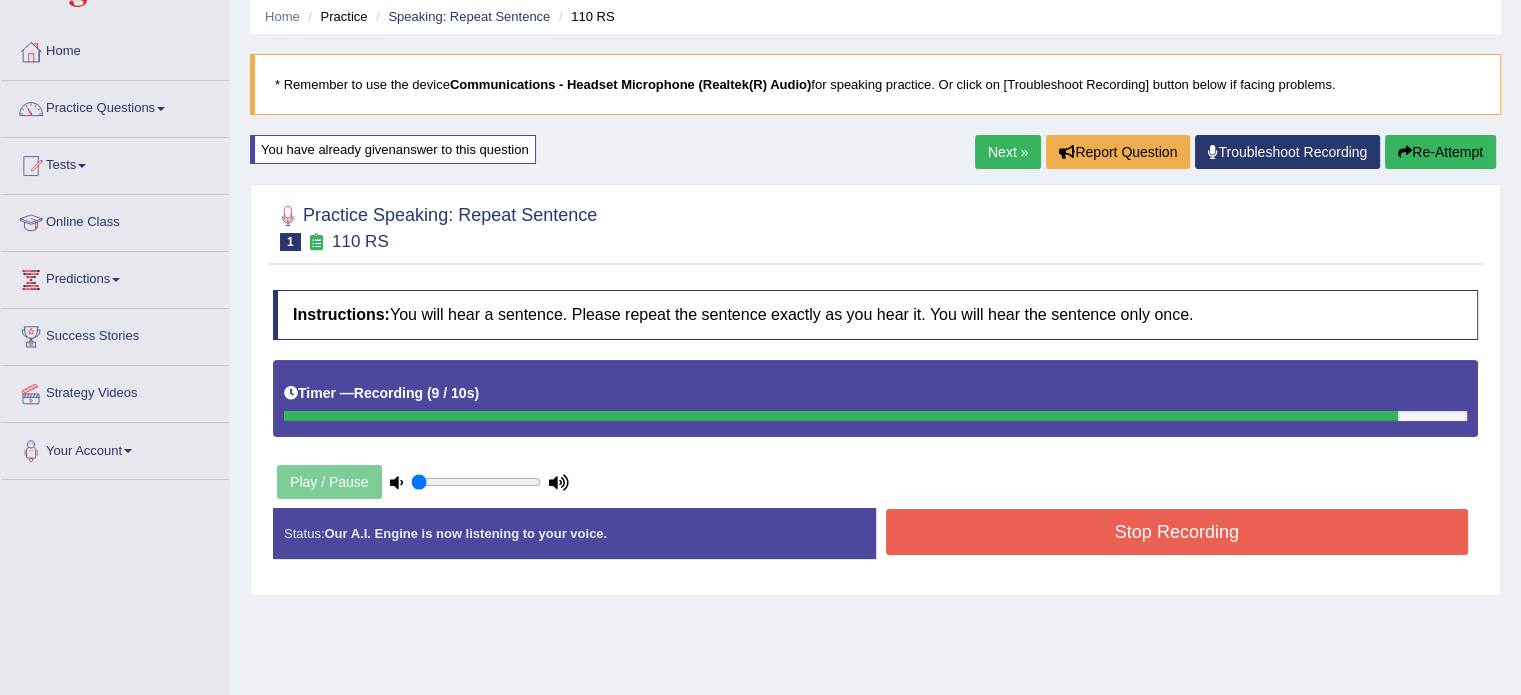 click on "Stop Recording" at bounding box center [1177, 532] 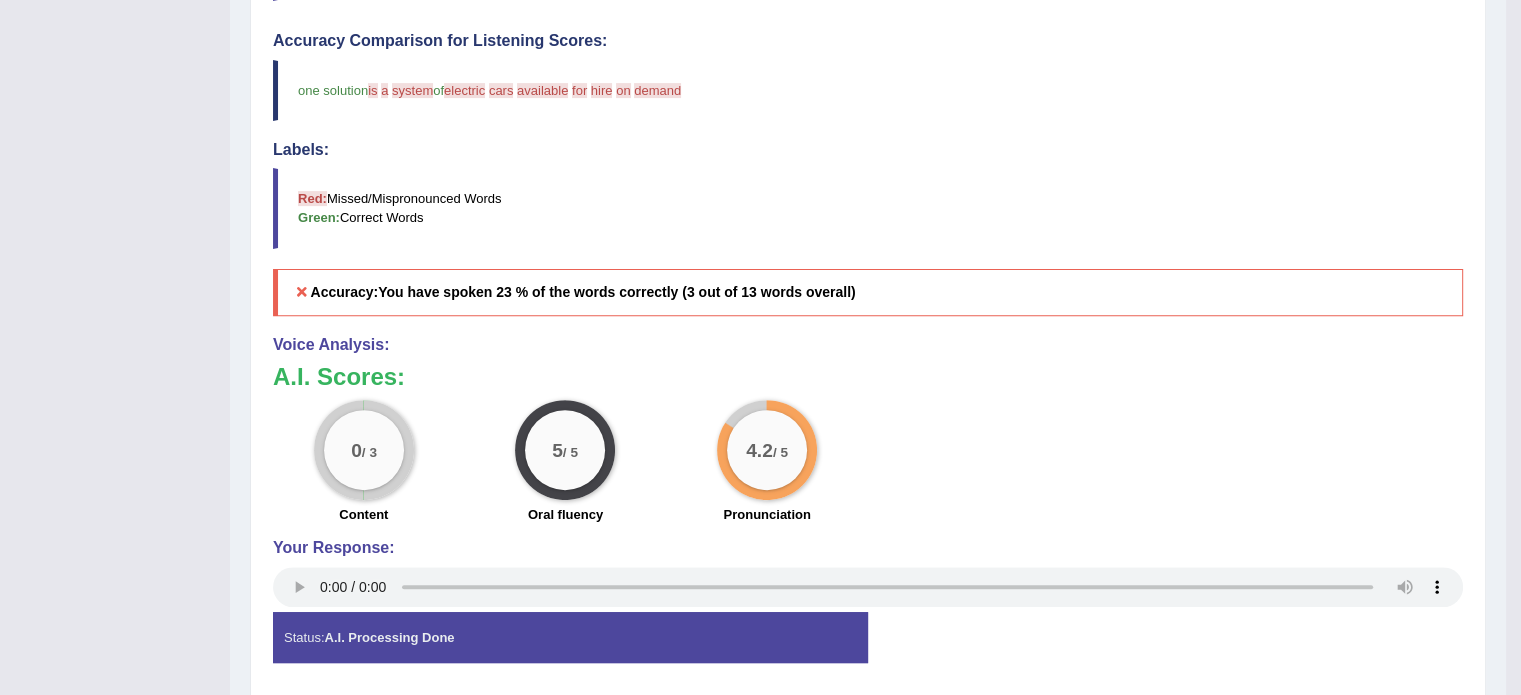 scroll, scrollTop: 687, scrollLeft: 0, axis: vertical 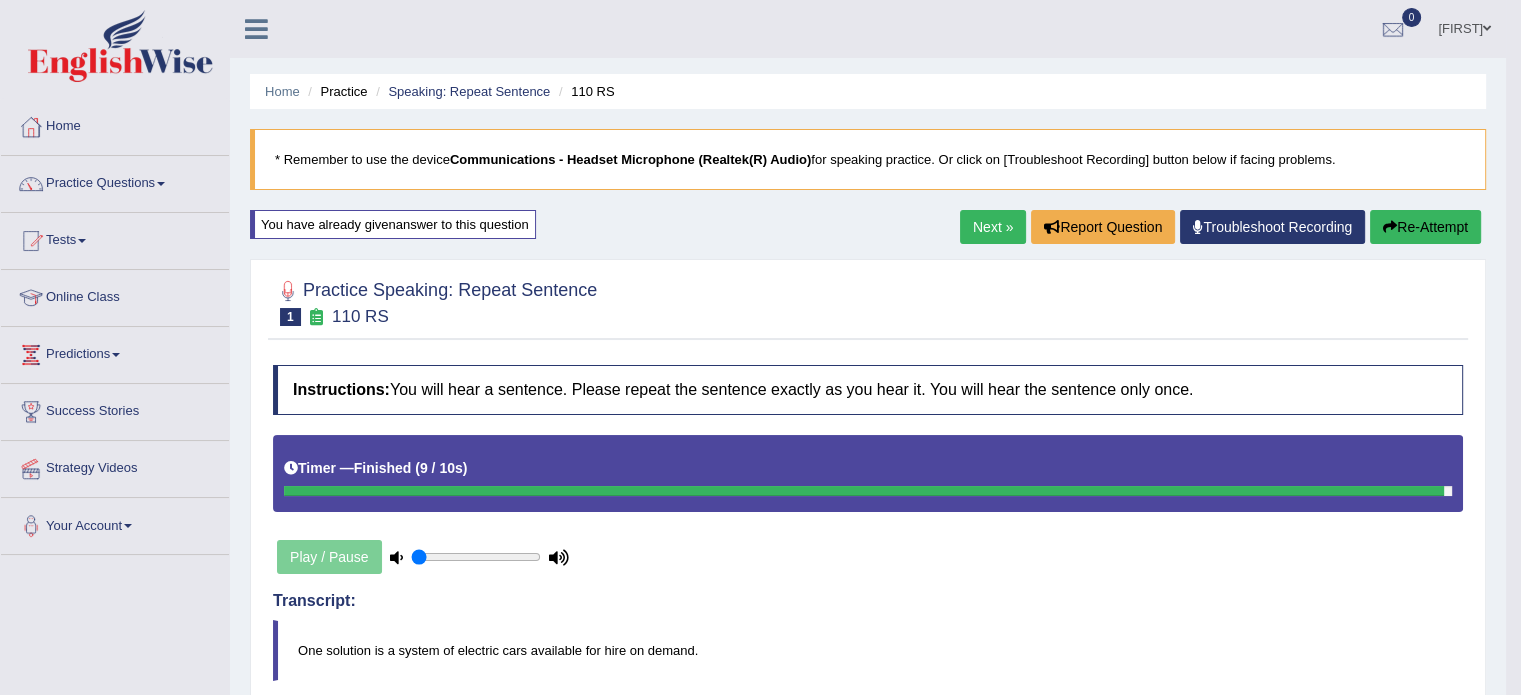click on "Next »" at bounding box center [993, 227] 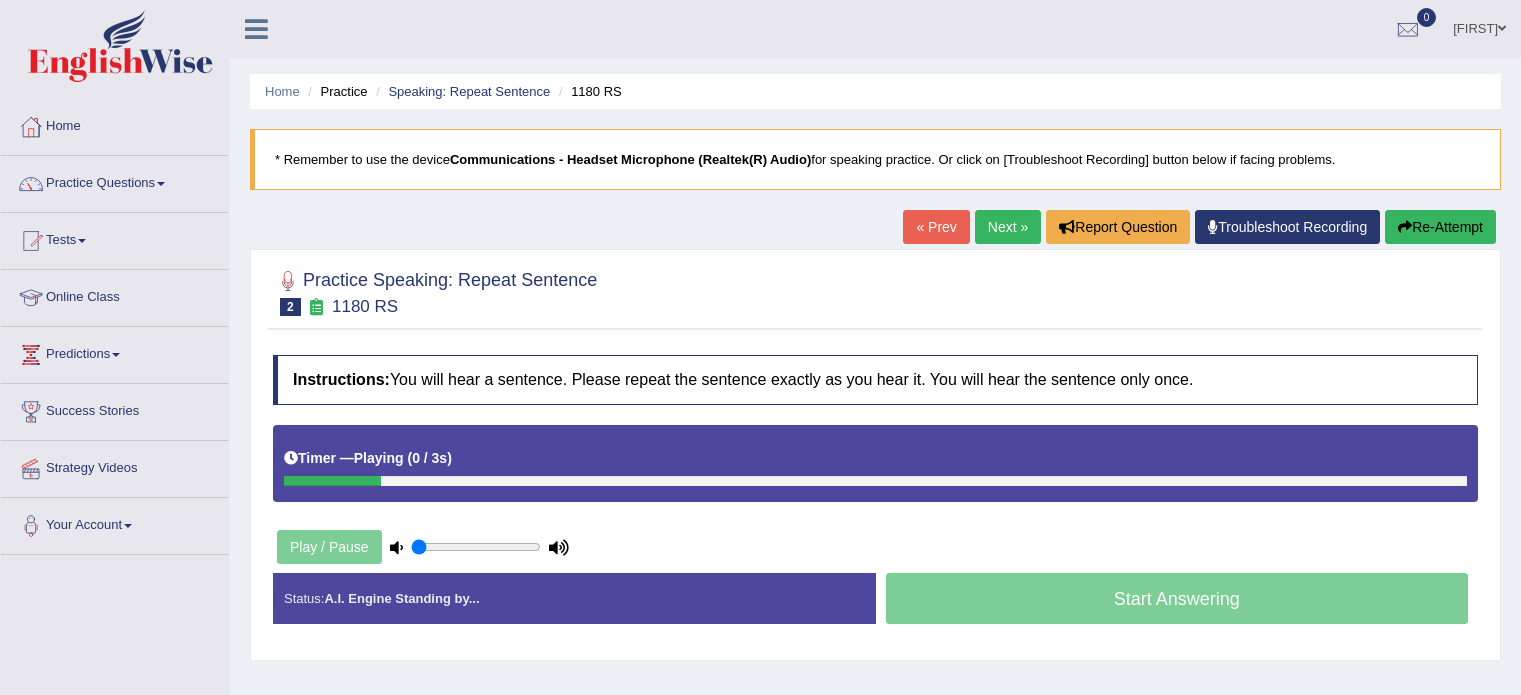 scroll, scrollTop: 0, scrollLeft: 0, axis: both 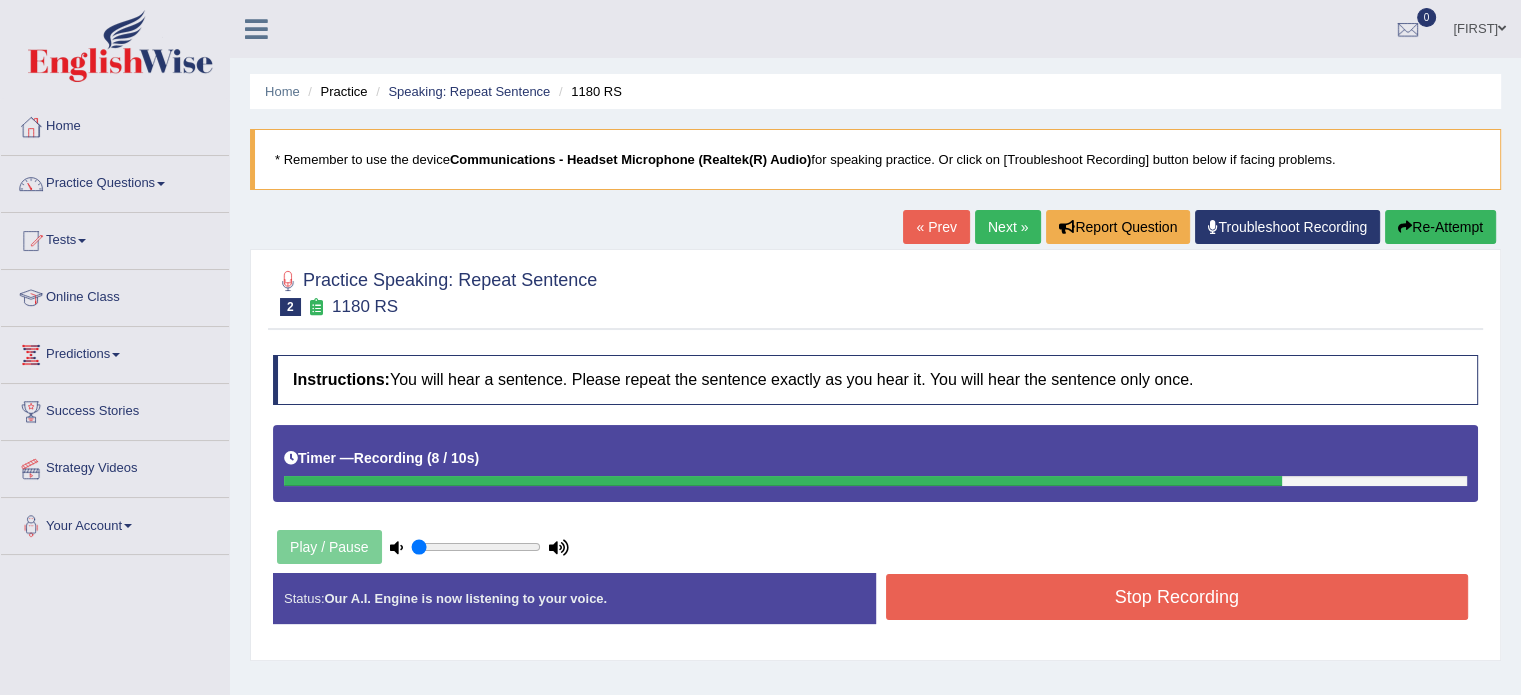 click on "Stop Recording" at bounding box center [1177, 597] 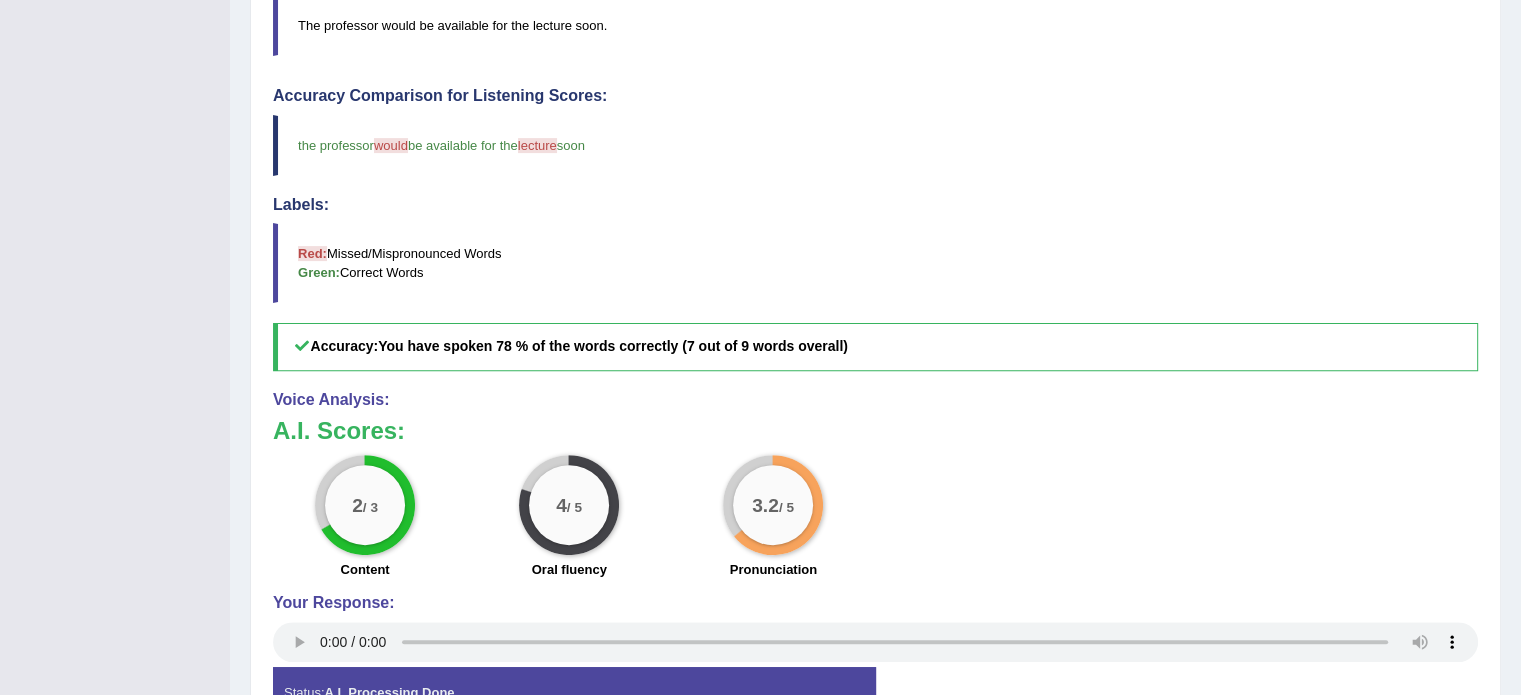 scroll, scrollTop: 627, scrollLeft: 0, axis: vertical 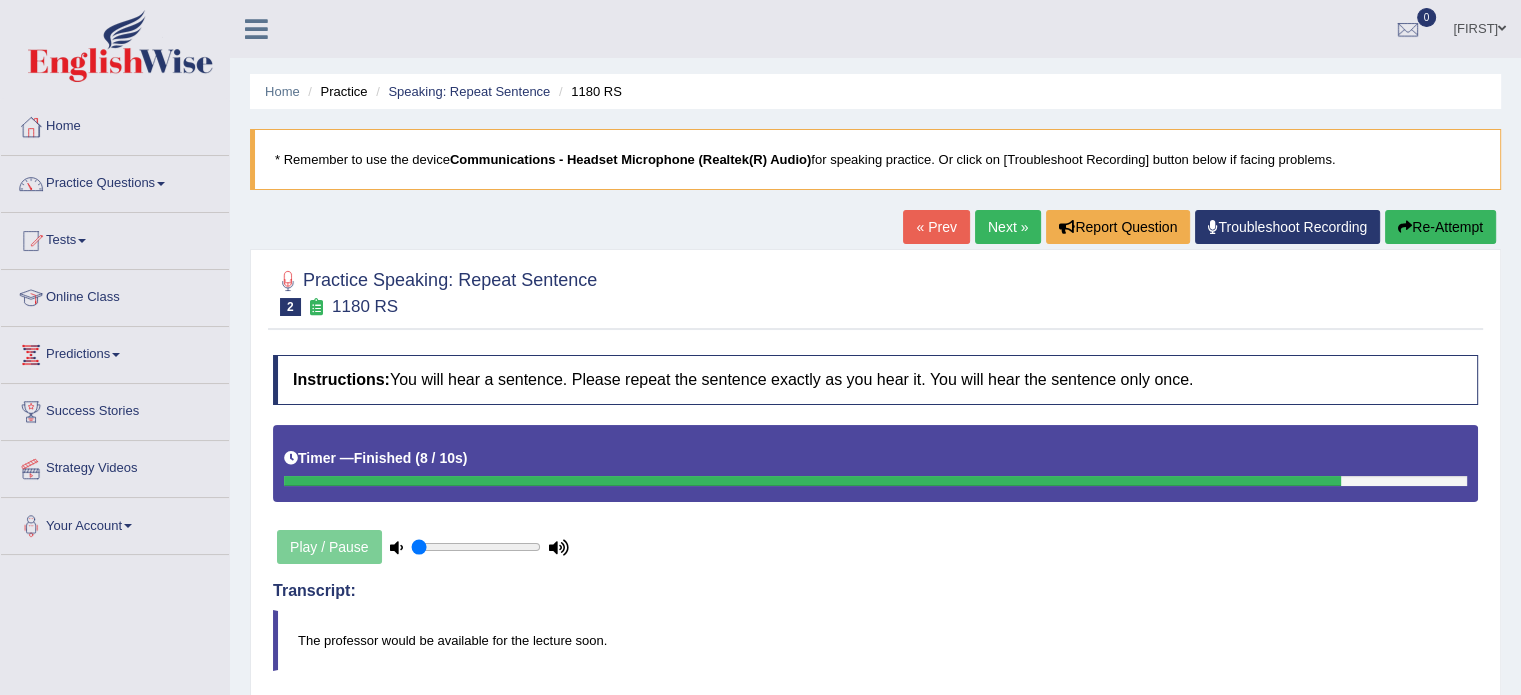 click on "Next »" at bounding box center (1008, 227) 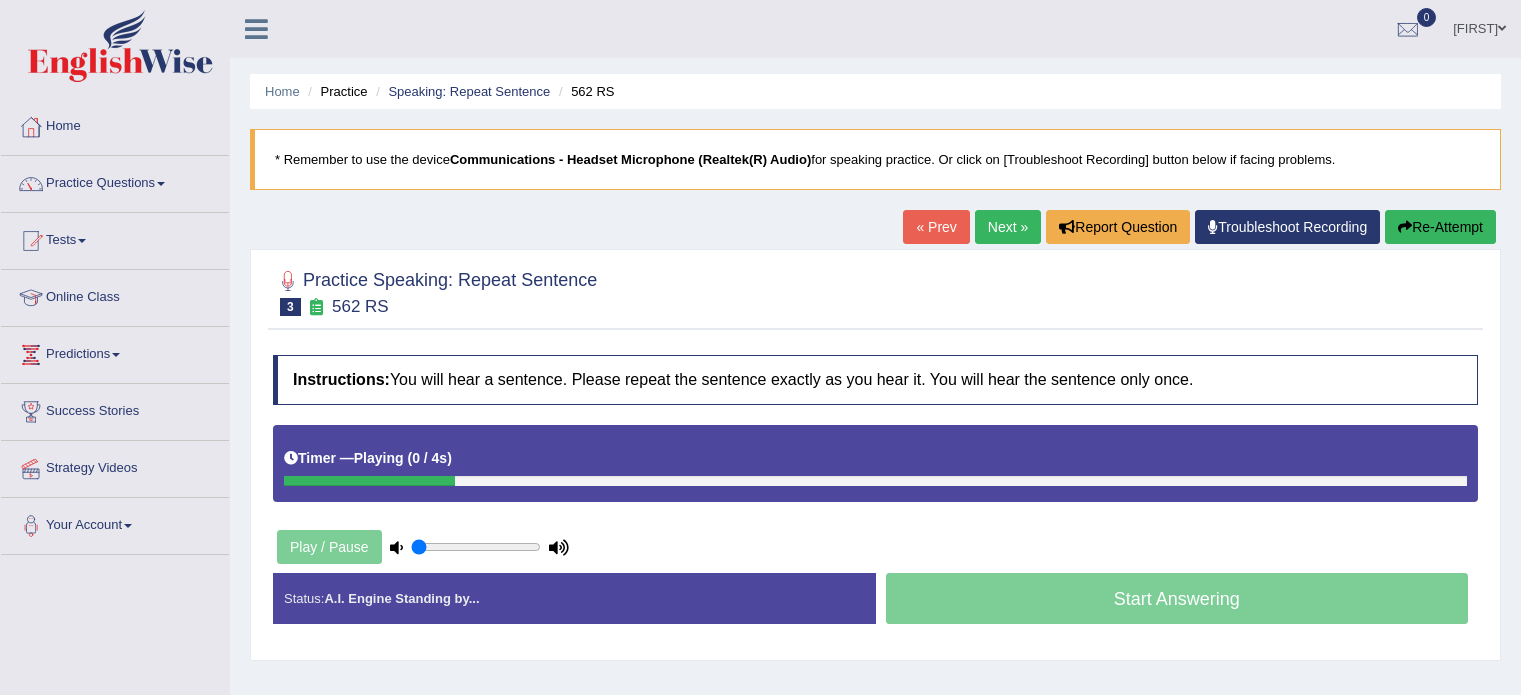 scroll, scrollTop: 0, scrollLeft: 0, axis: both 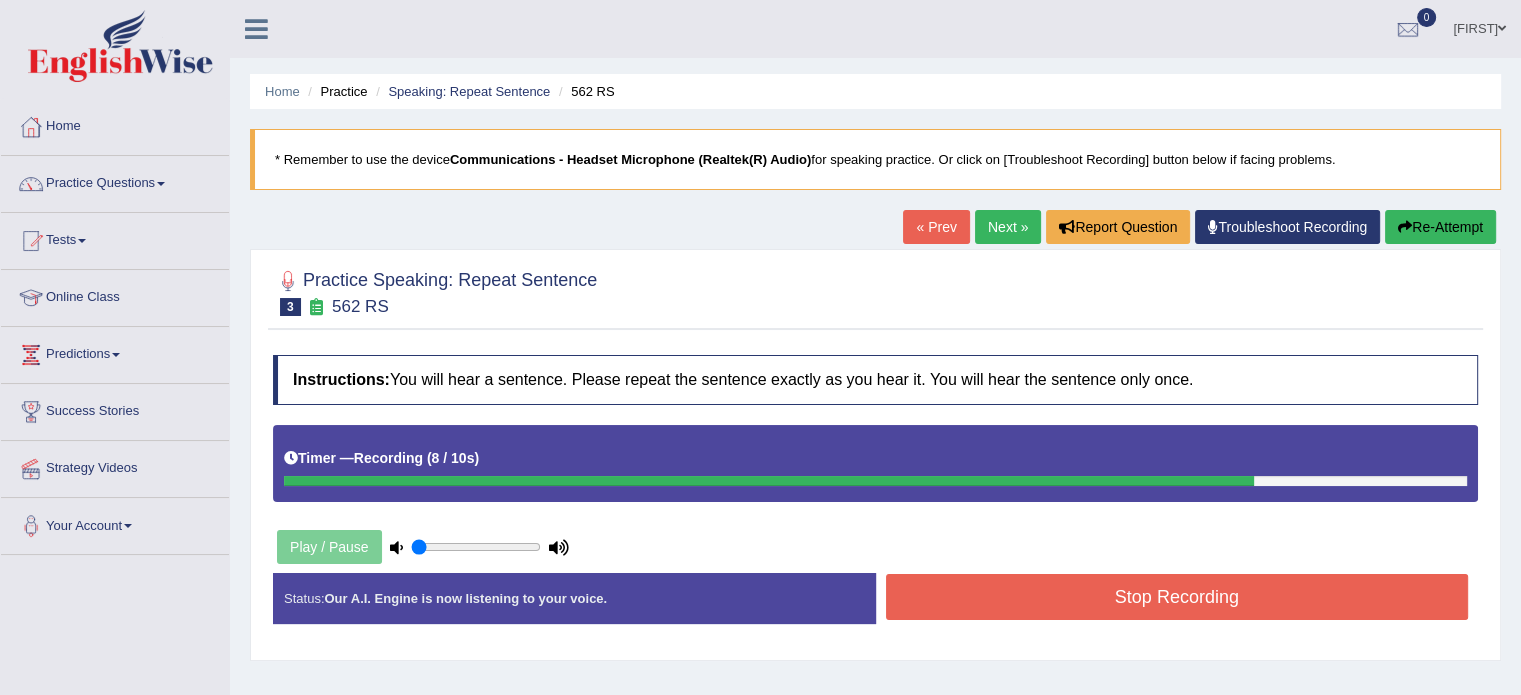 click on "Re-Attempt" at bounding box center [1440, 227] 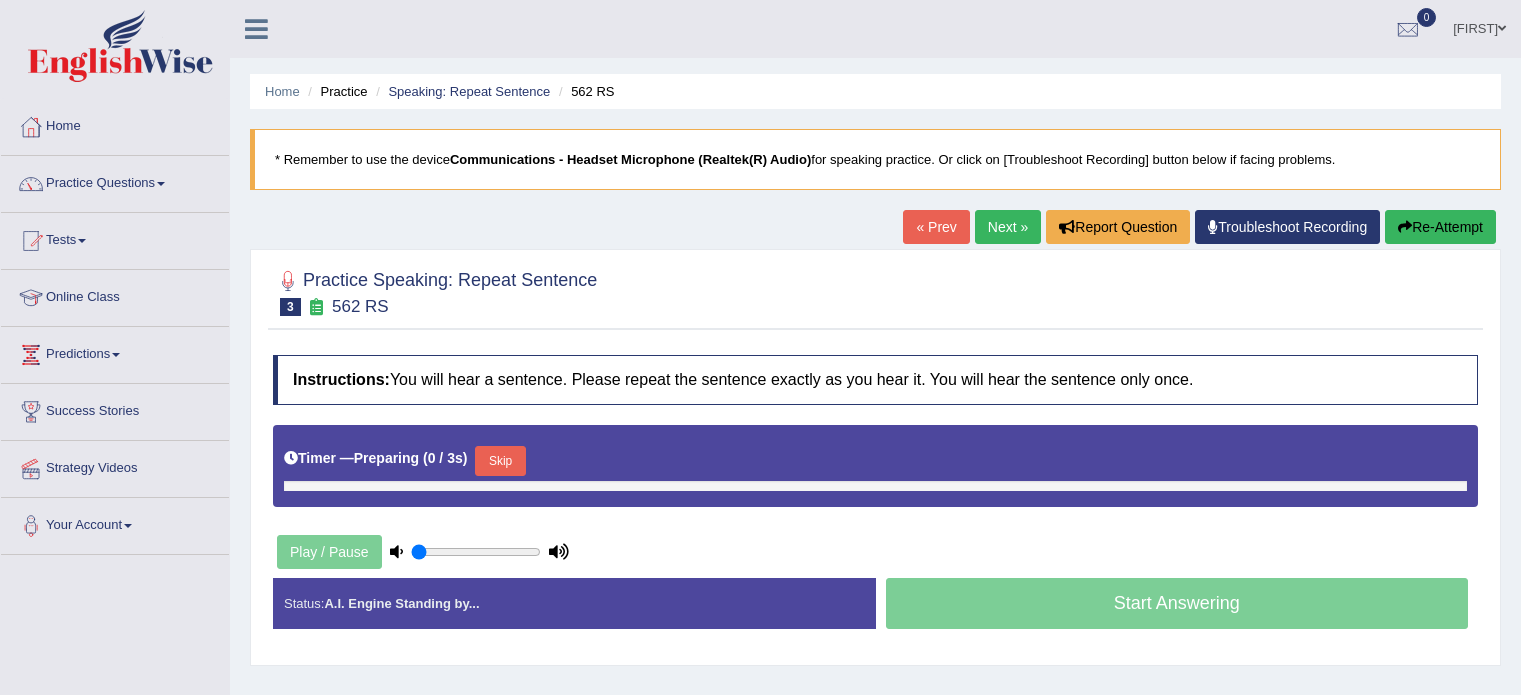 scroll, scrollTop: 0, scrollLeft: 0, axis: both 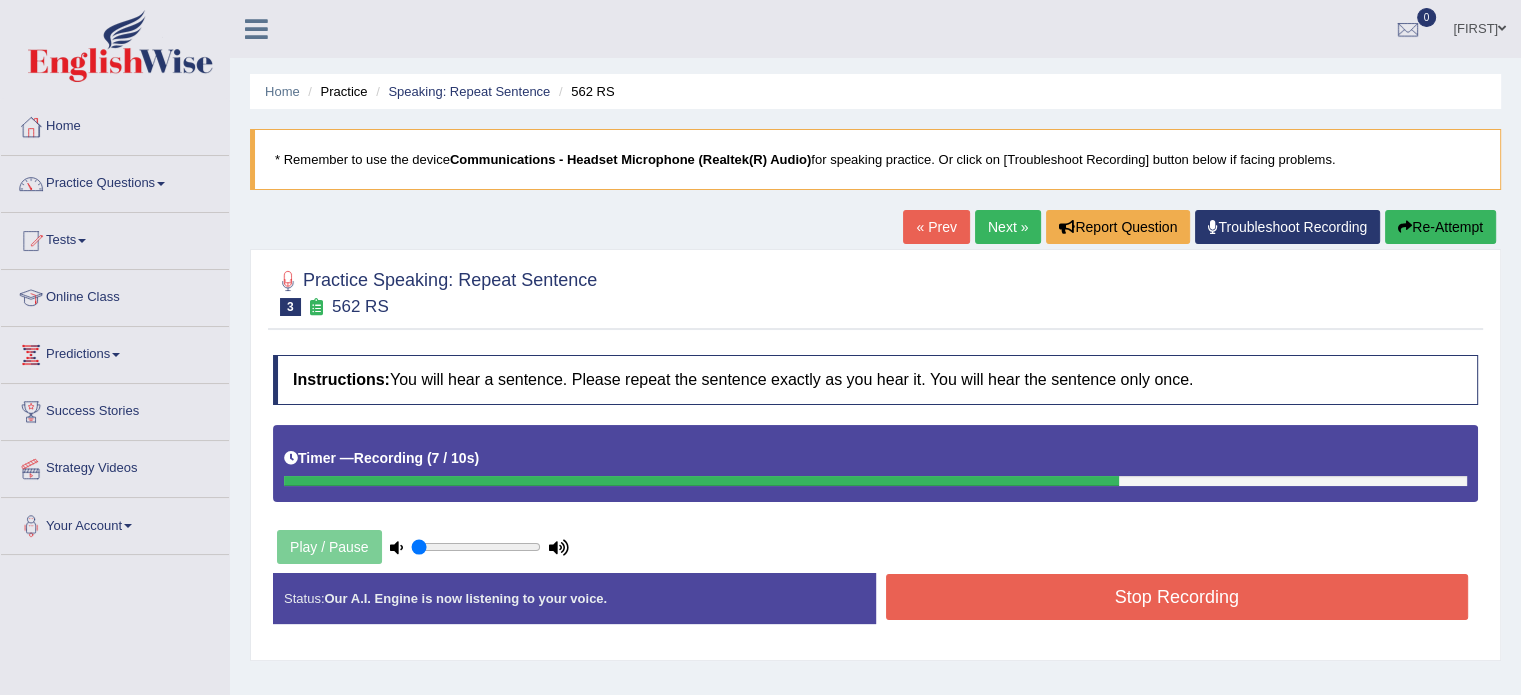click on "Stop Recording" at bounding box center (1177, 597) 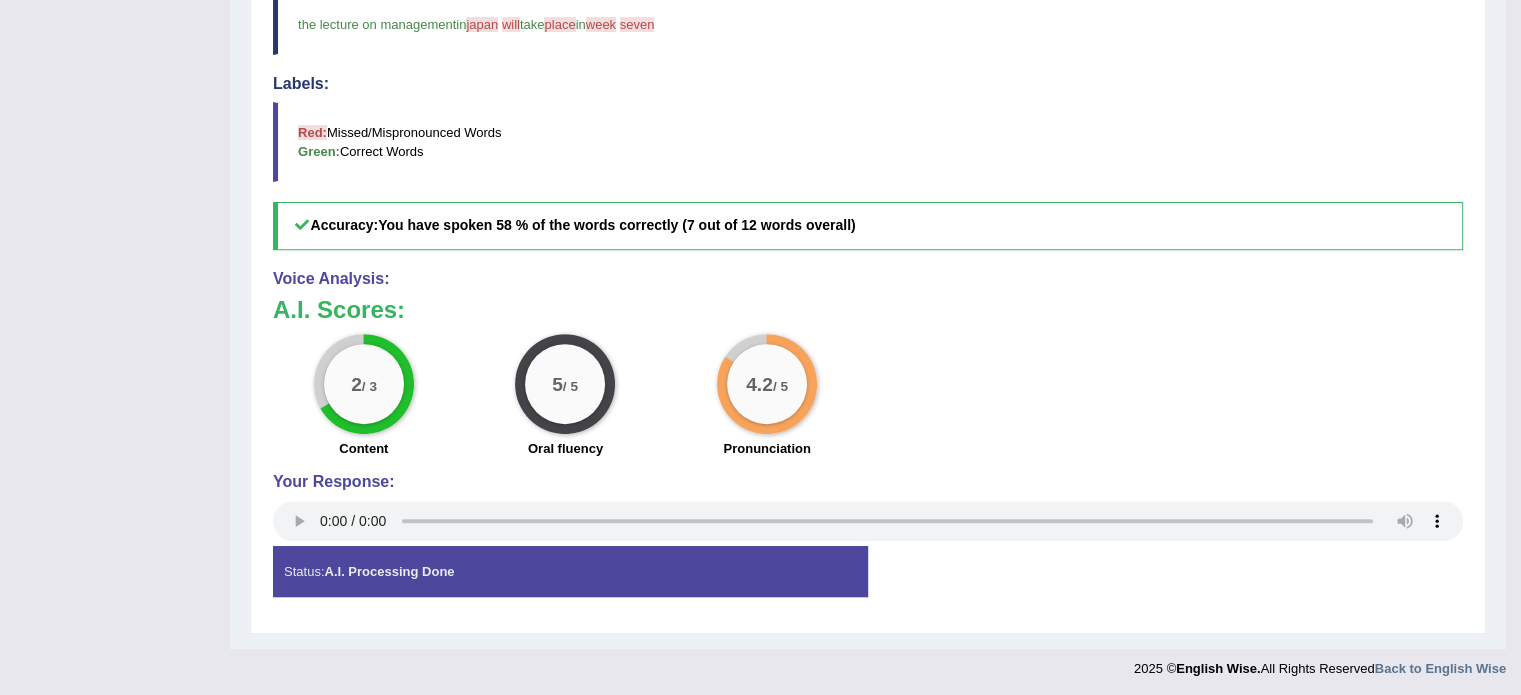 scroll, scrollTop: 0, scrollLeft: 0, axis: both 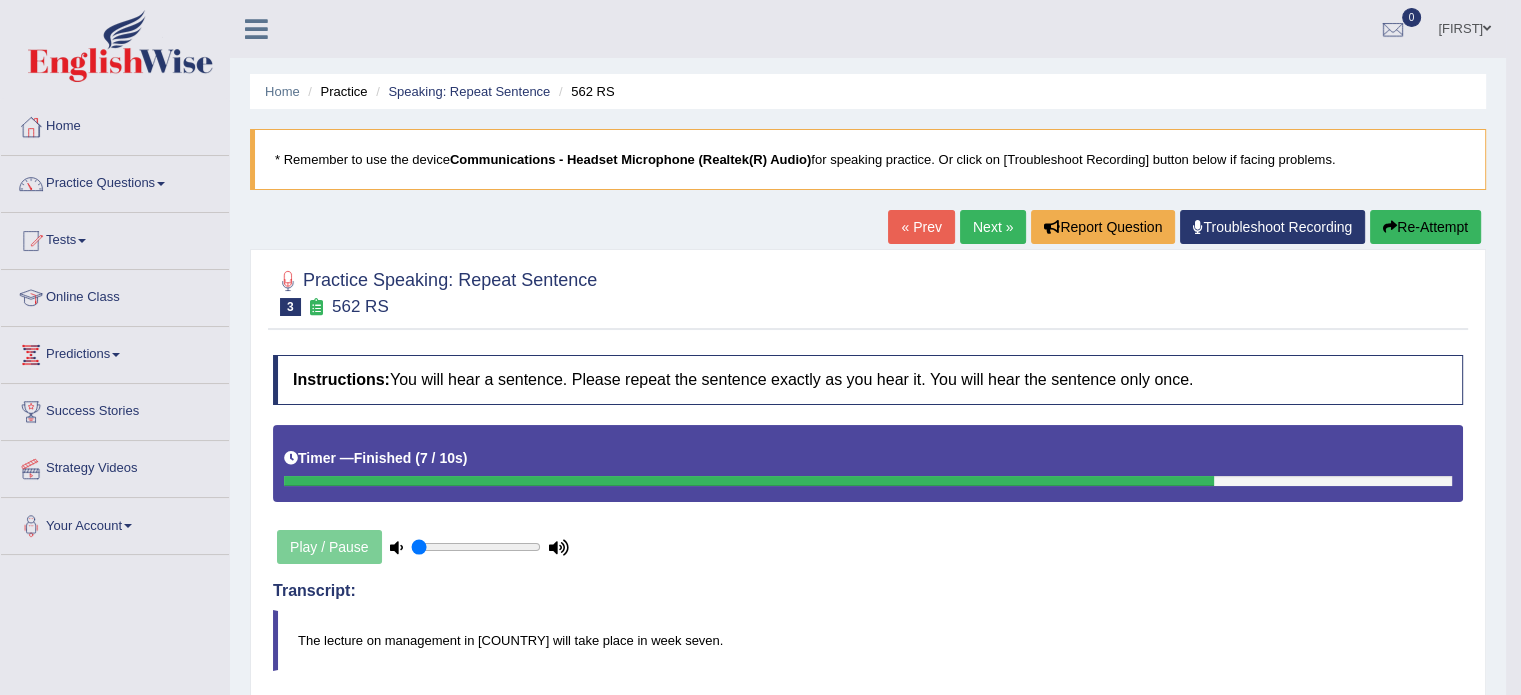 click on "Next »" at bounding box center (993, 227) 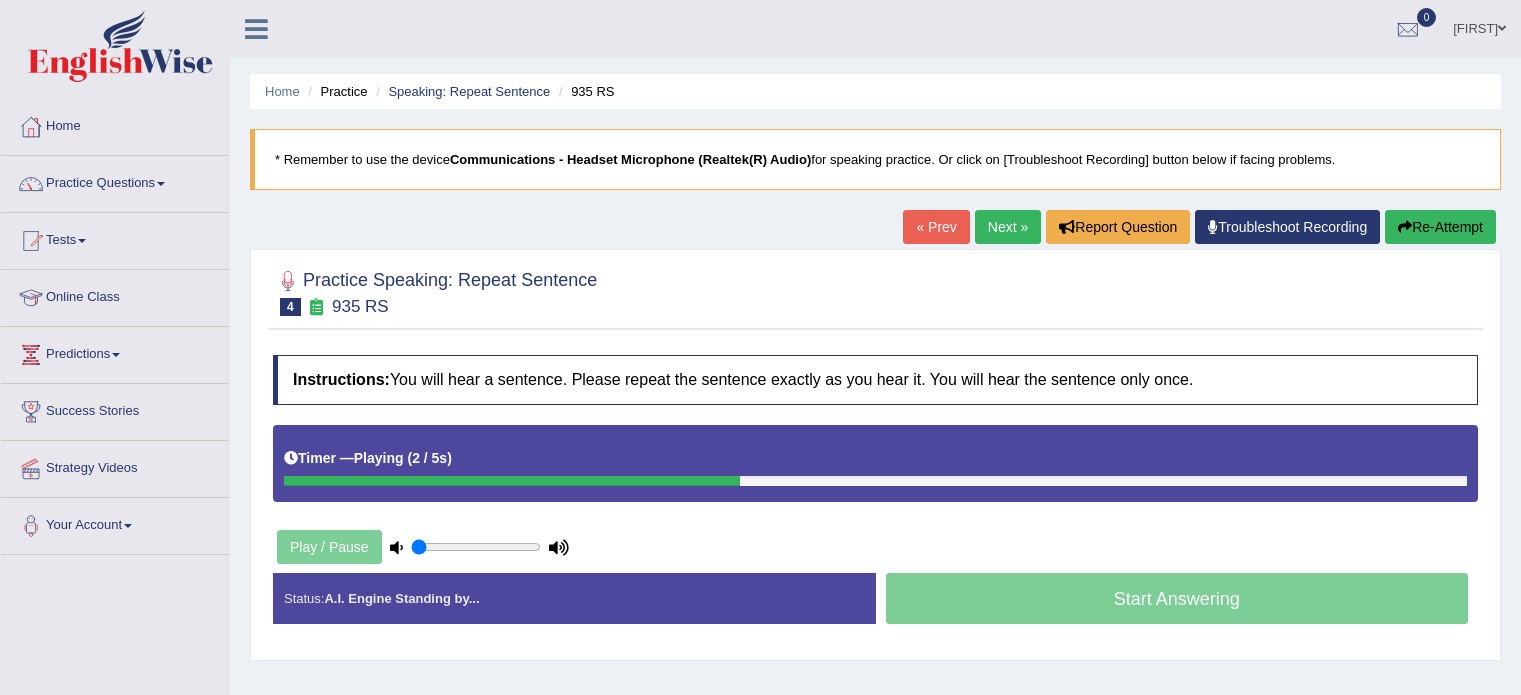 scroll, scrollTop: 0, scrollLeft: 0, axis: both 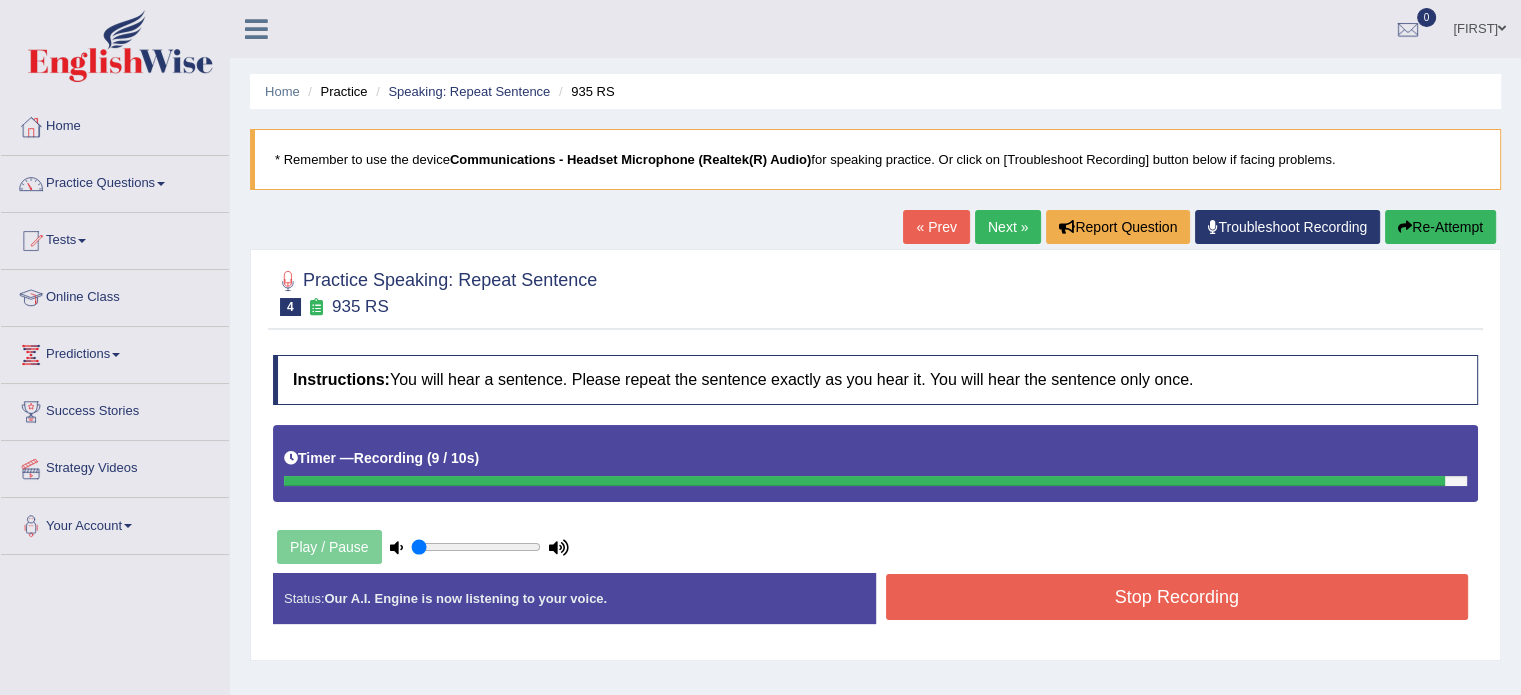 click on "Stop Recording" at bounding box center (1177, 597) 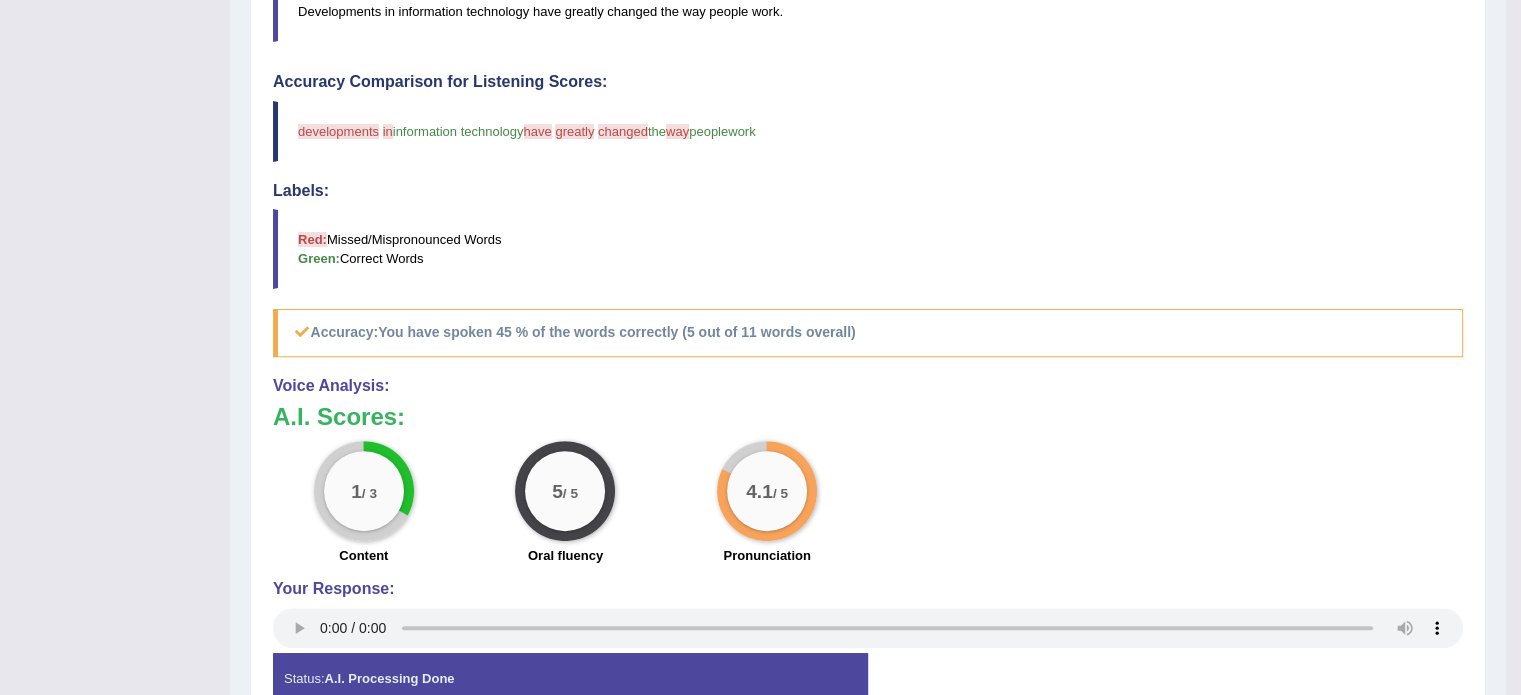 scroll, scrollTop: 631, scrollLeft: 0, axis: vertical 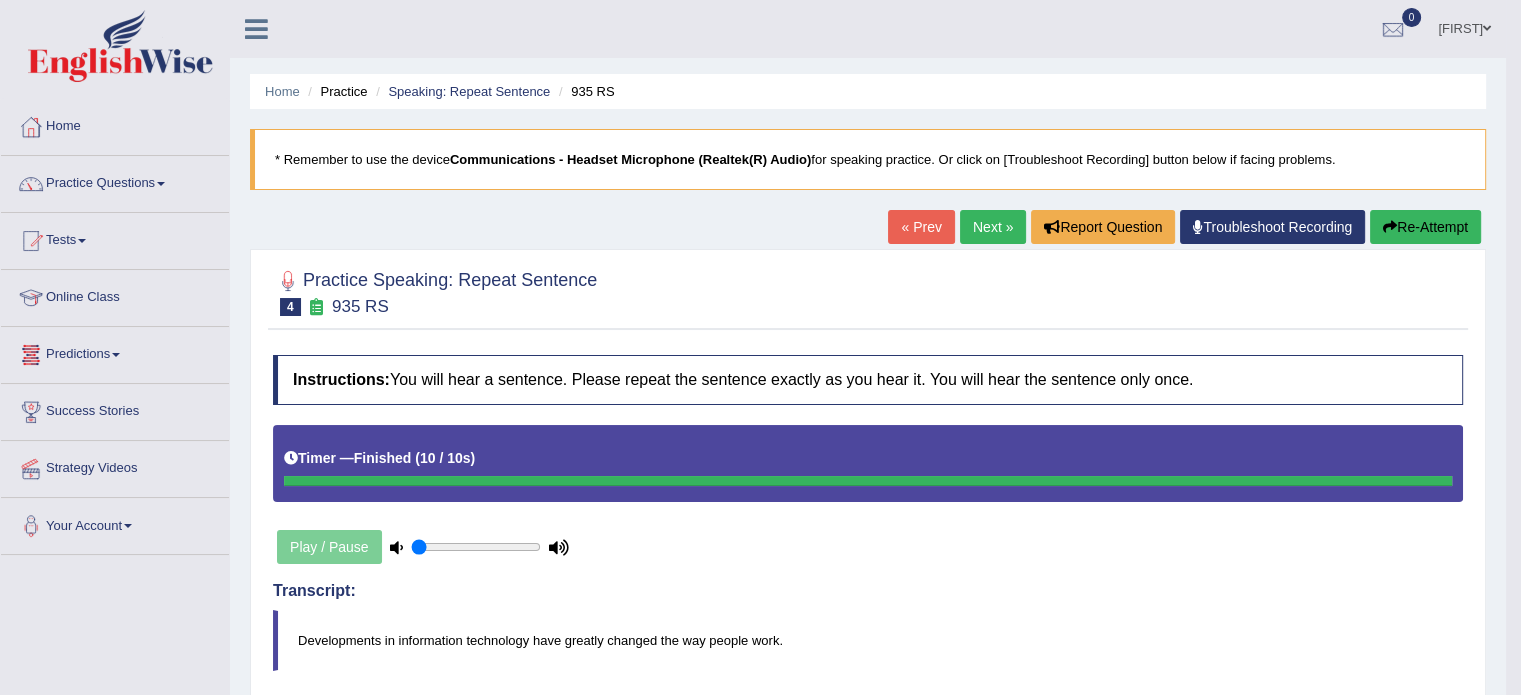click on "Next »" at bounding box center [993, 227] 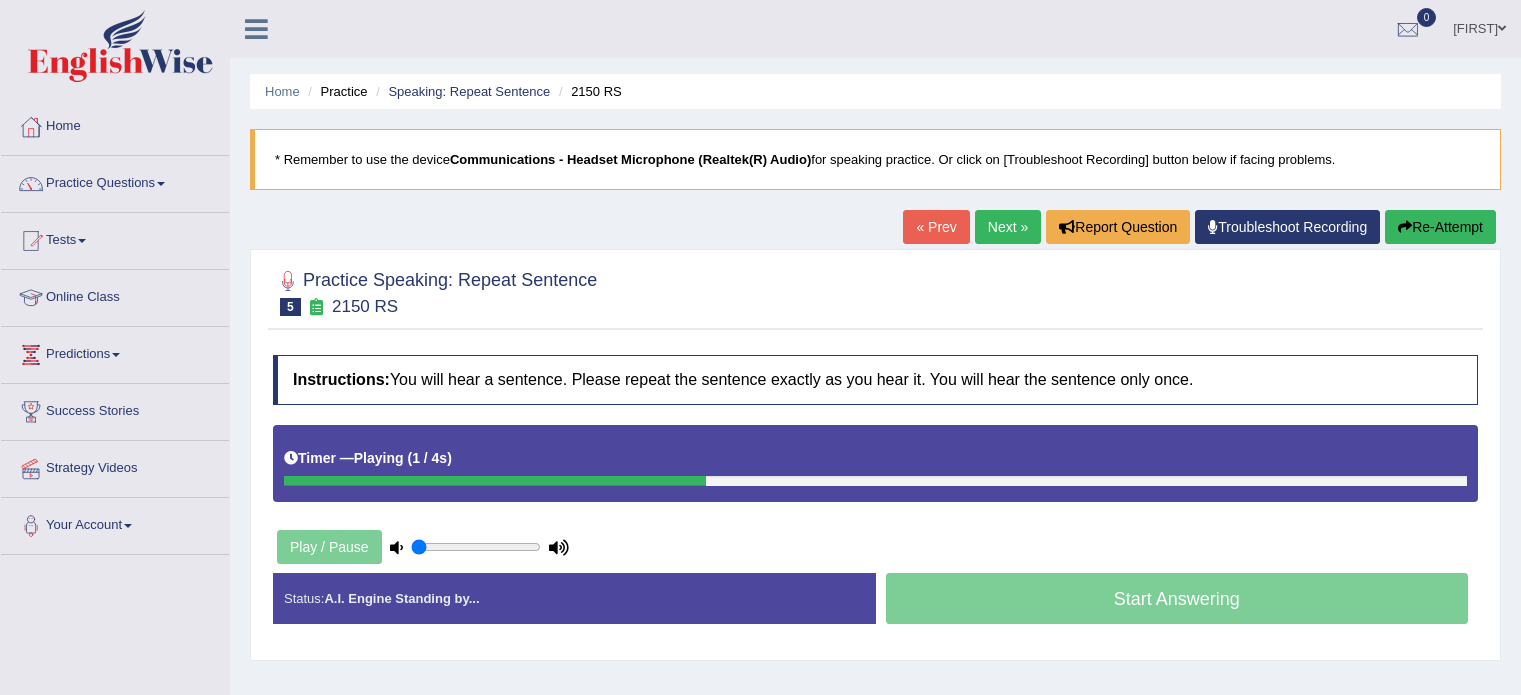 scroll, scrollTop: 0, scrollLeft: 0, axis: both 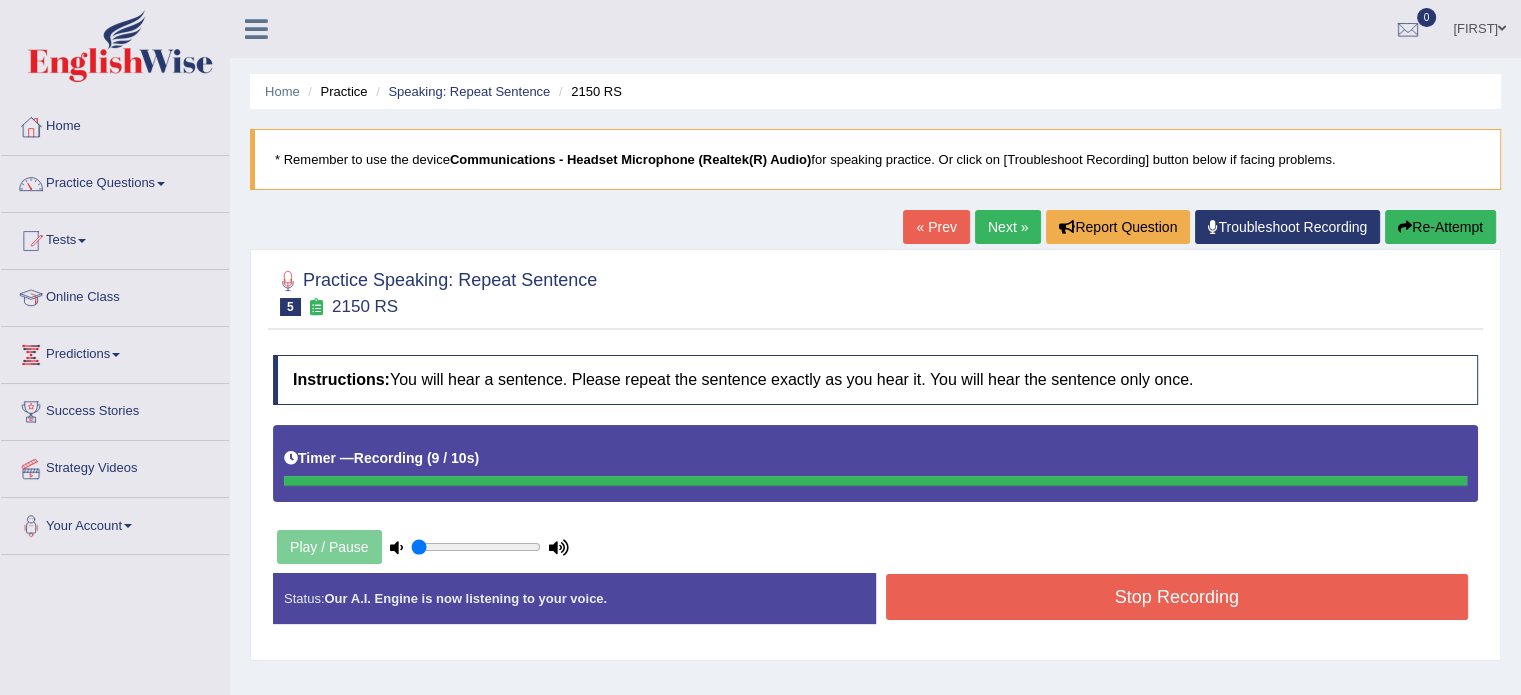 click on "Stop Recording" at bounding box center (1177, 597) 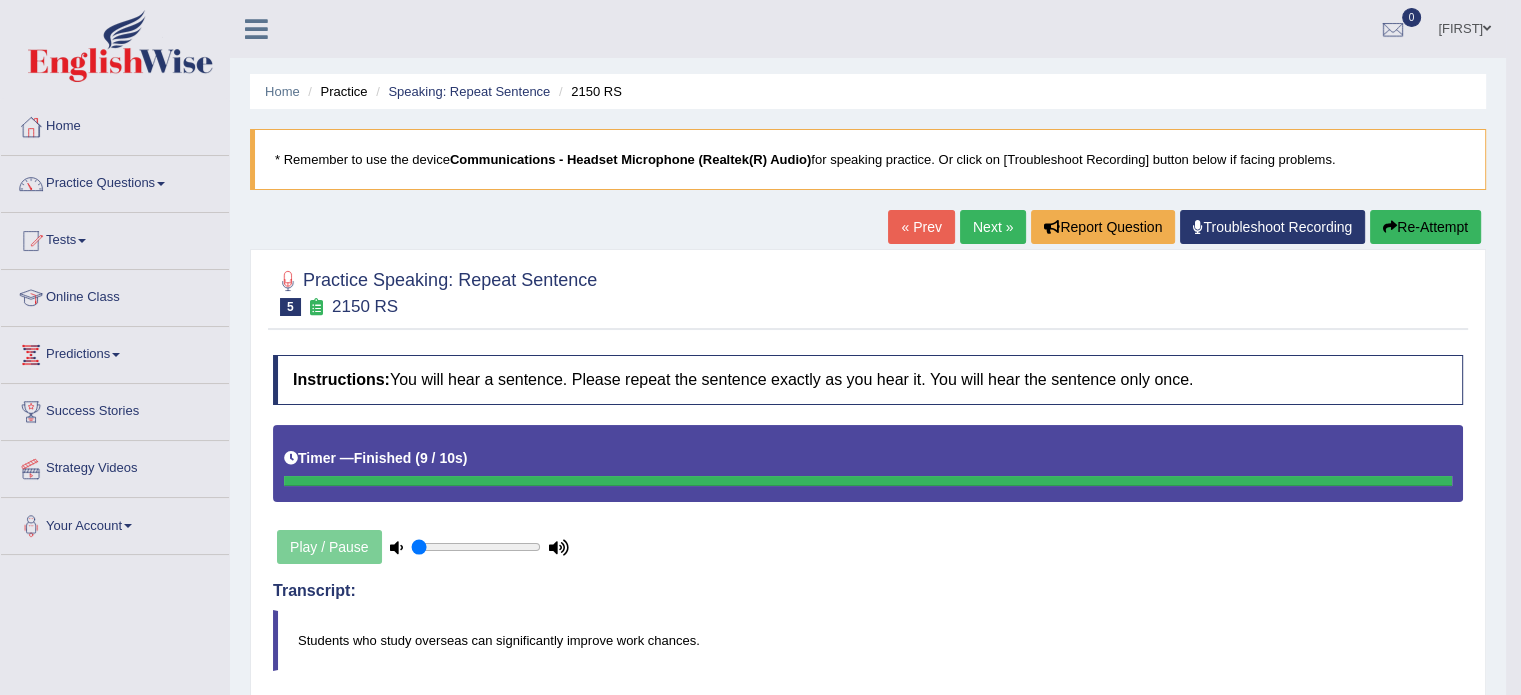scroll, scrollTop: 736, scrollLeft: 0, axis: vertical 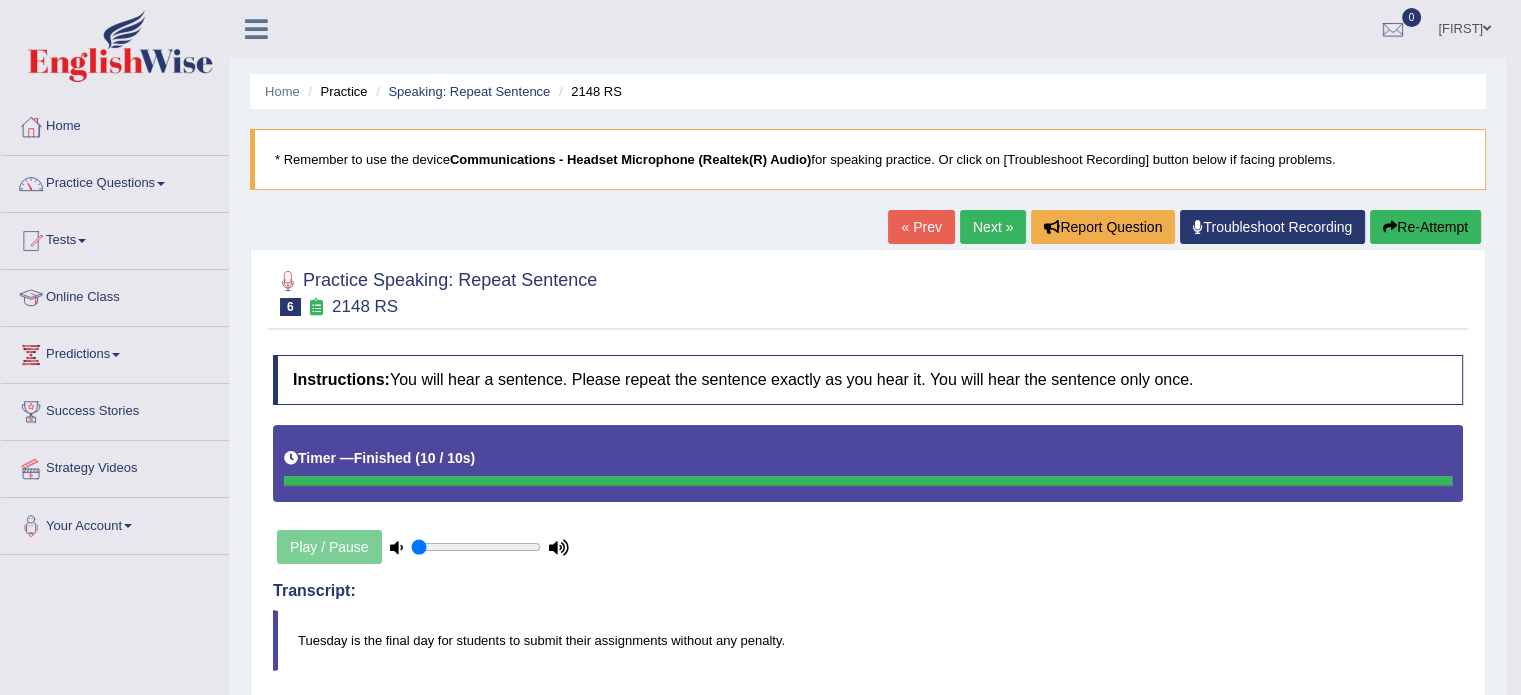 click on "Next »" at bounding box center (993, 227) 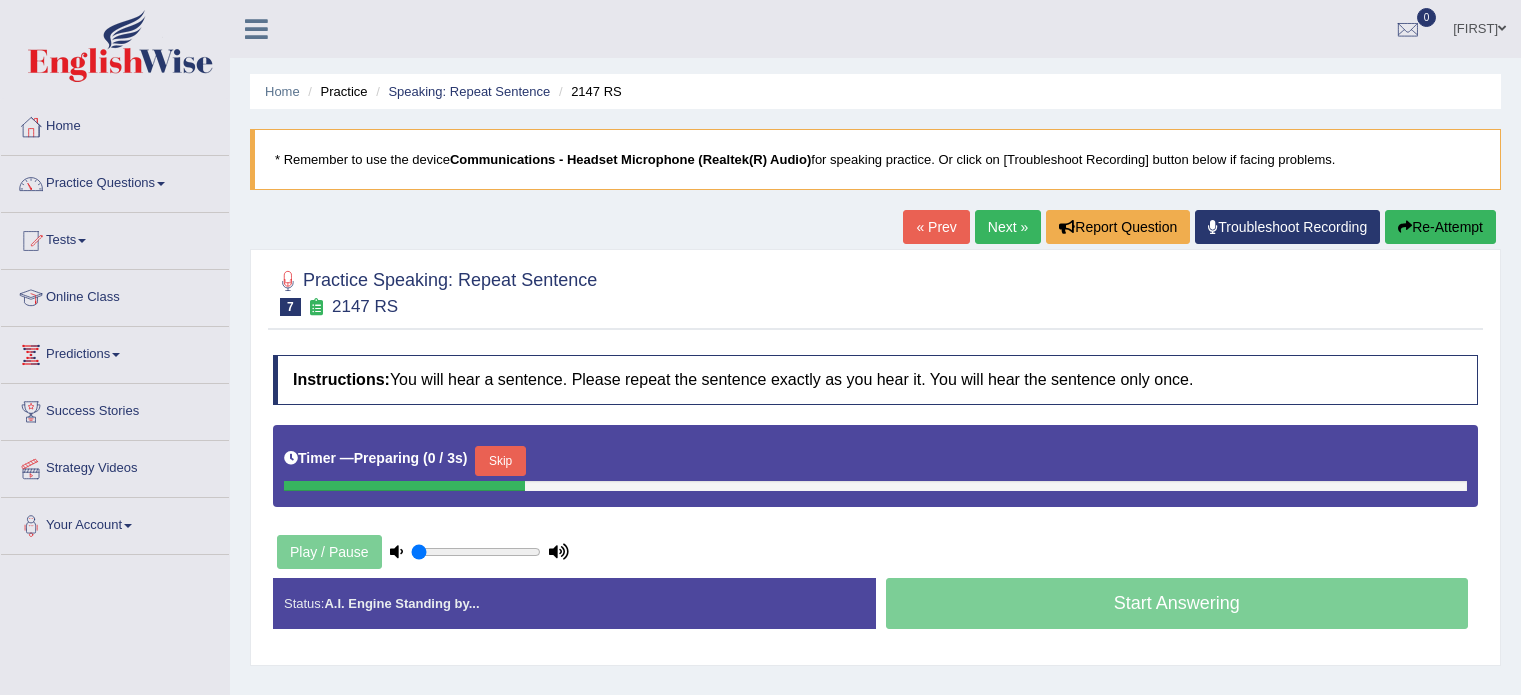 scroll, scrollTop: 0, scrollLeft: 0, axis: both 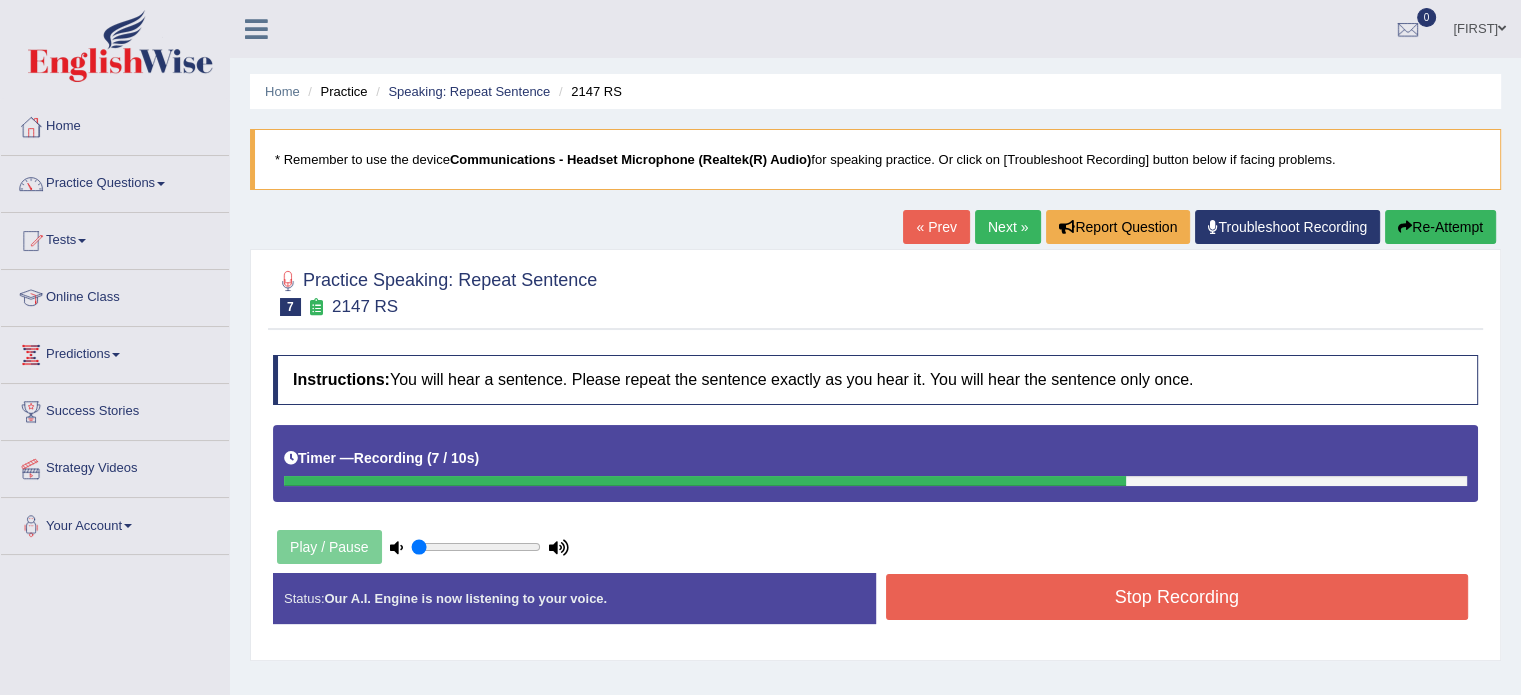 click on "Stop Recording" at bounding box center (1177, 597) 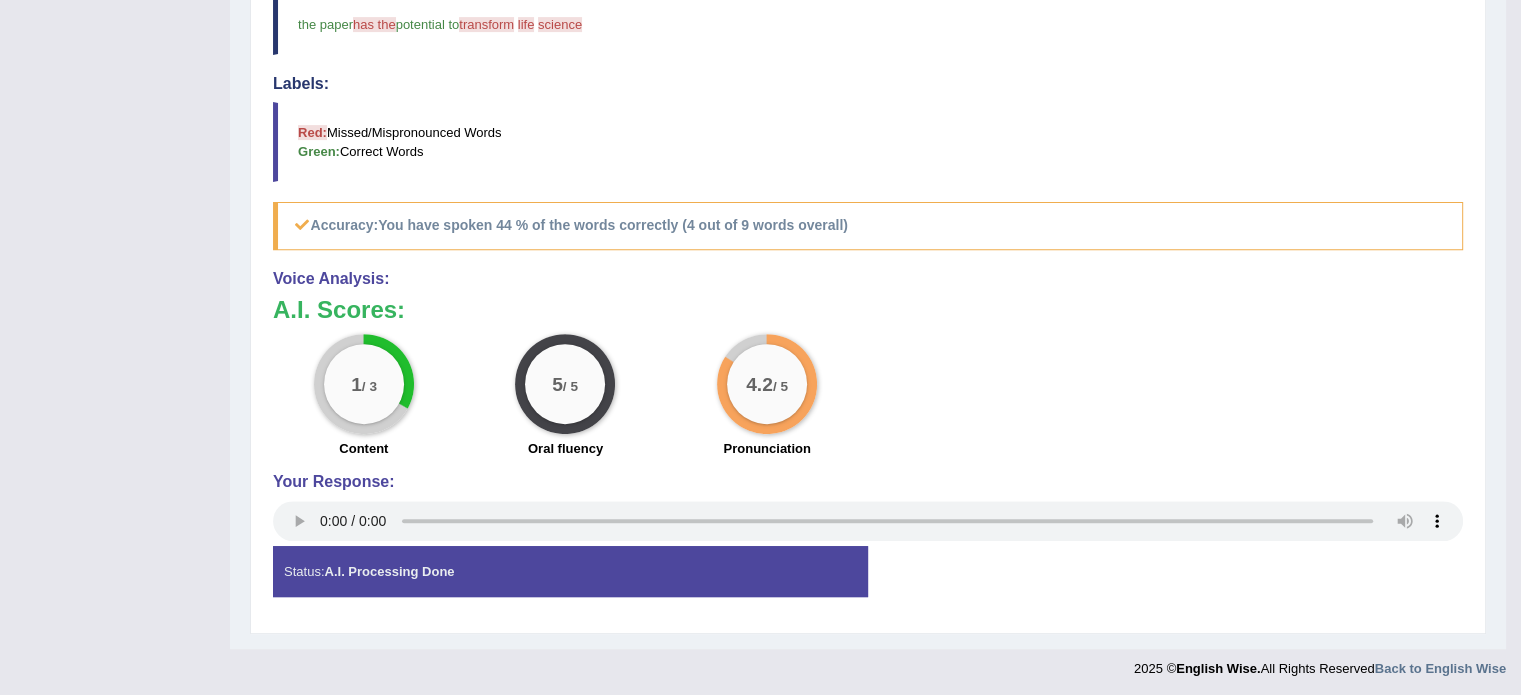 scroll, scrollTop: 0, scrollLeft: 0, axis: both 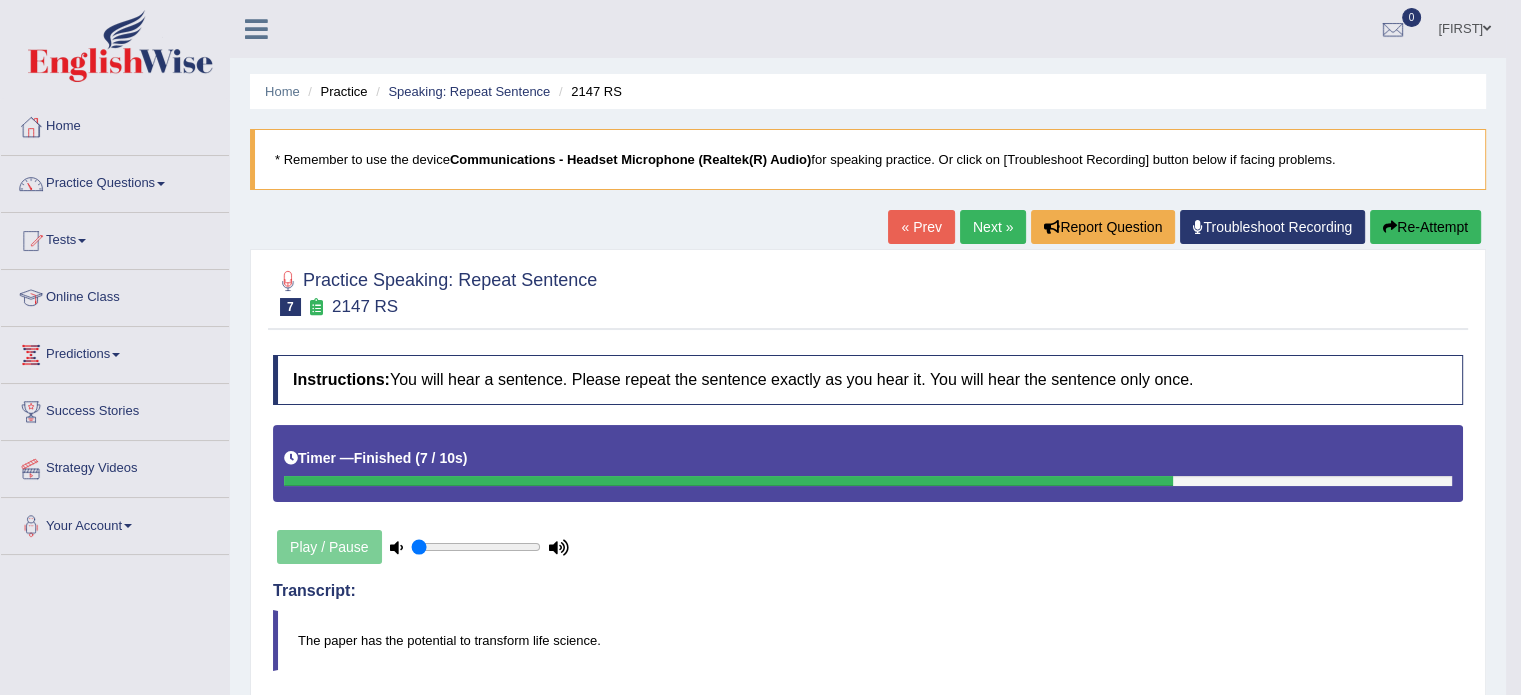 click on "Next »" at bounding box center [993, 227] 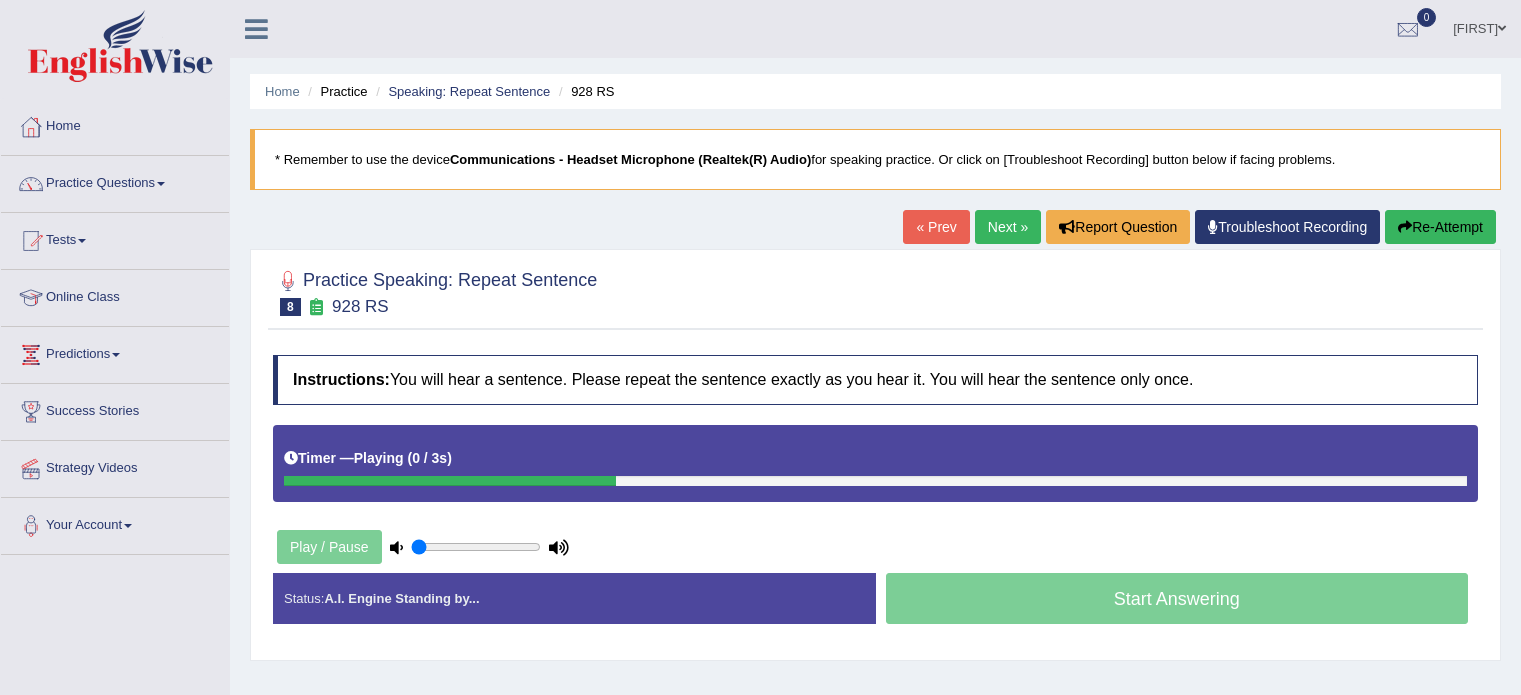 scroll, scrollTop: 0, scrollLeft: 0, axis: both 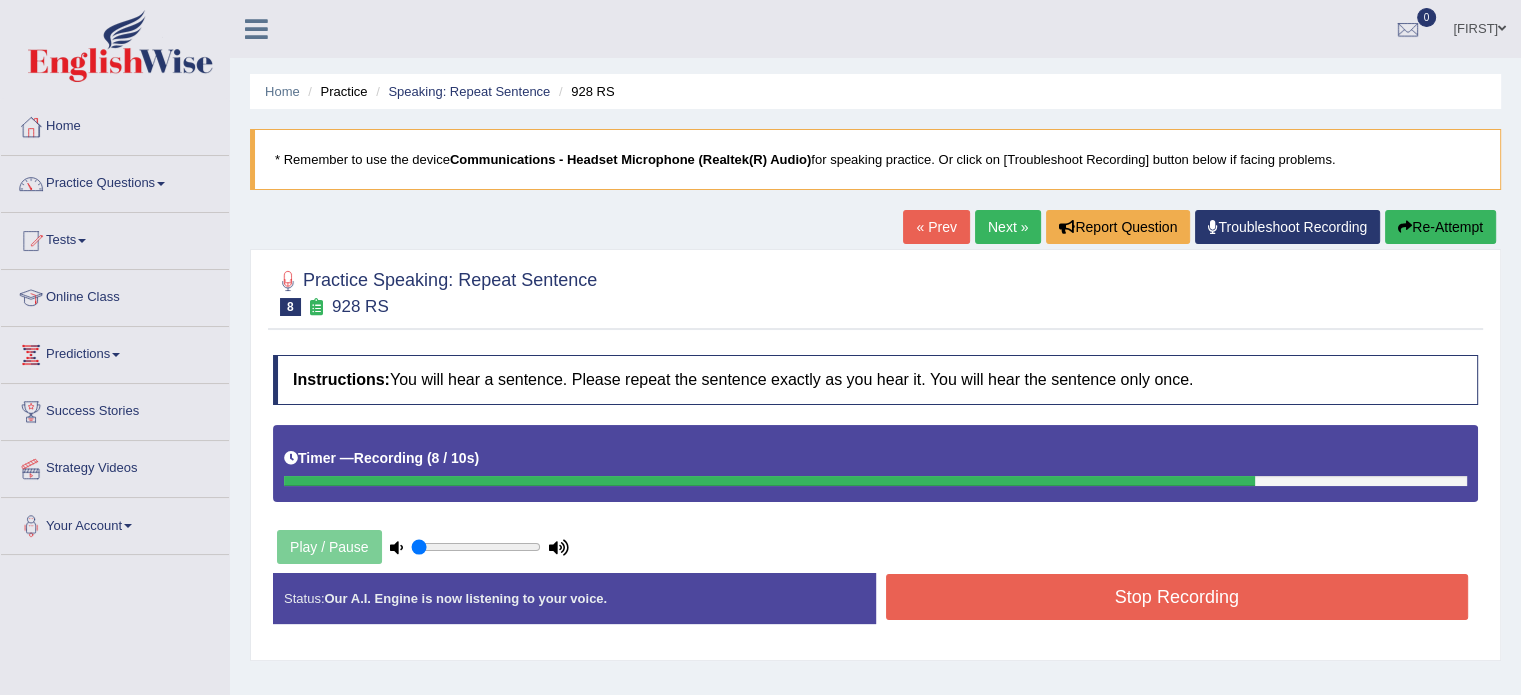 click on "Stop Recording" at bounding box center (1177, 597) 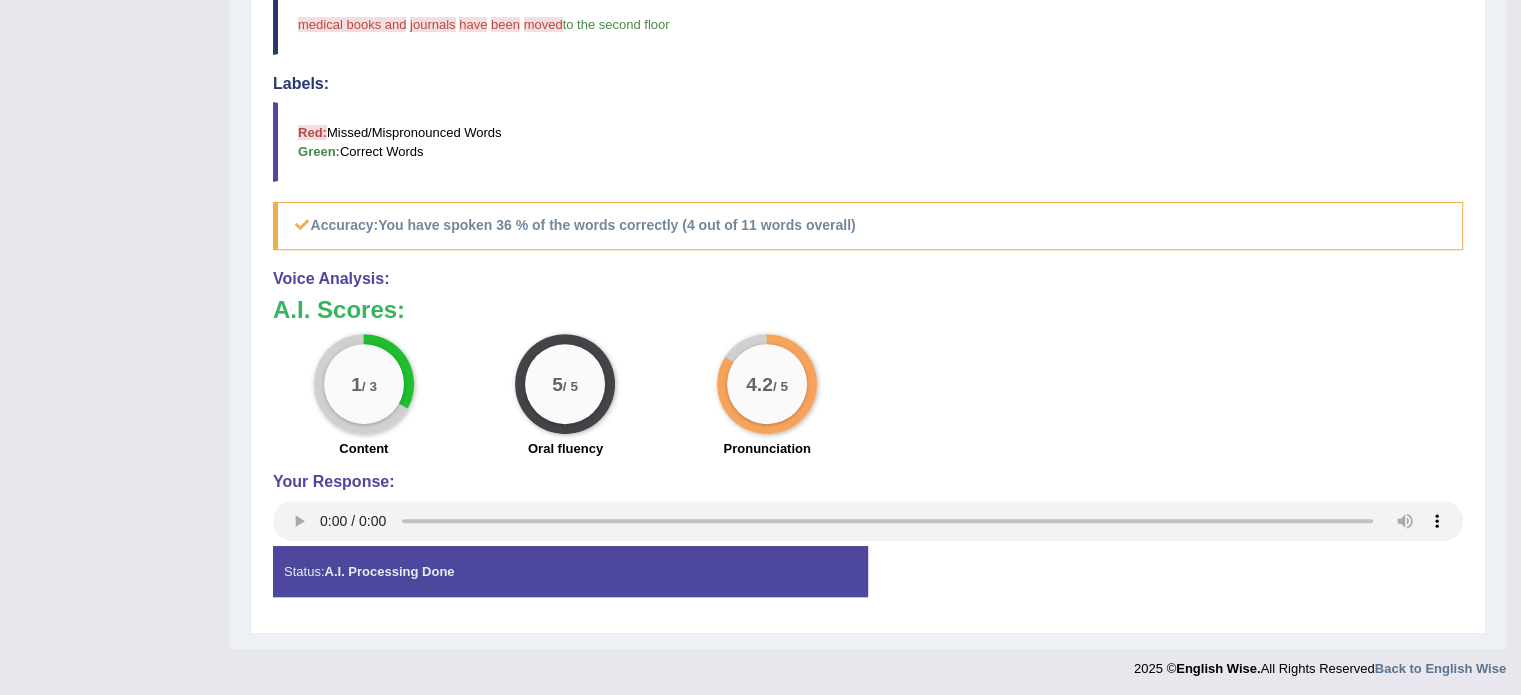 scroll, scrollTop: 0, scrollLeft: 0, axis: both 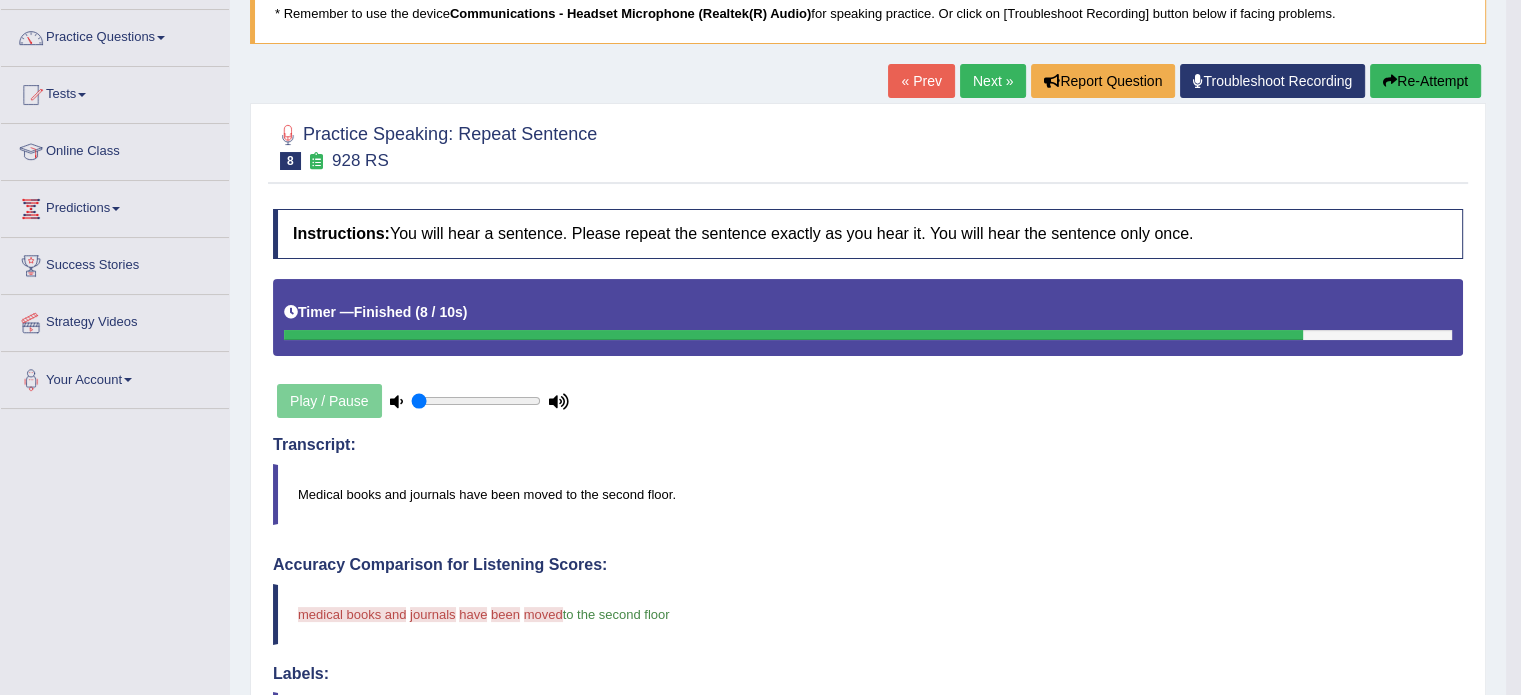 click on "Next »" at bounding box center [993, 81] 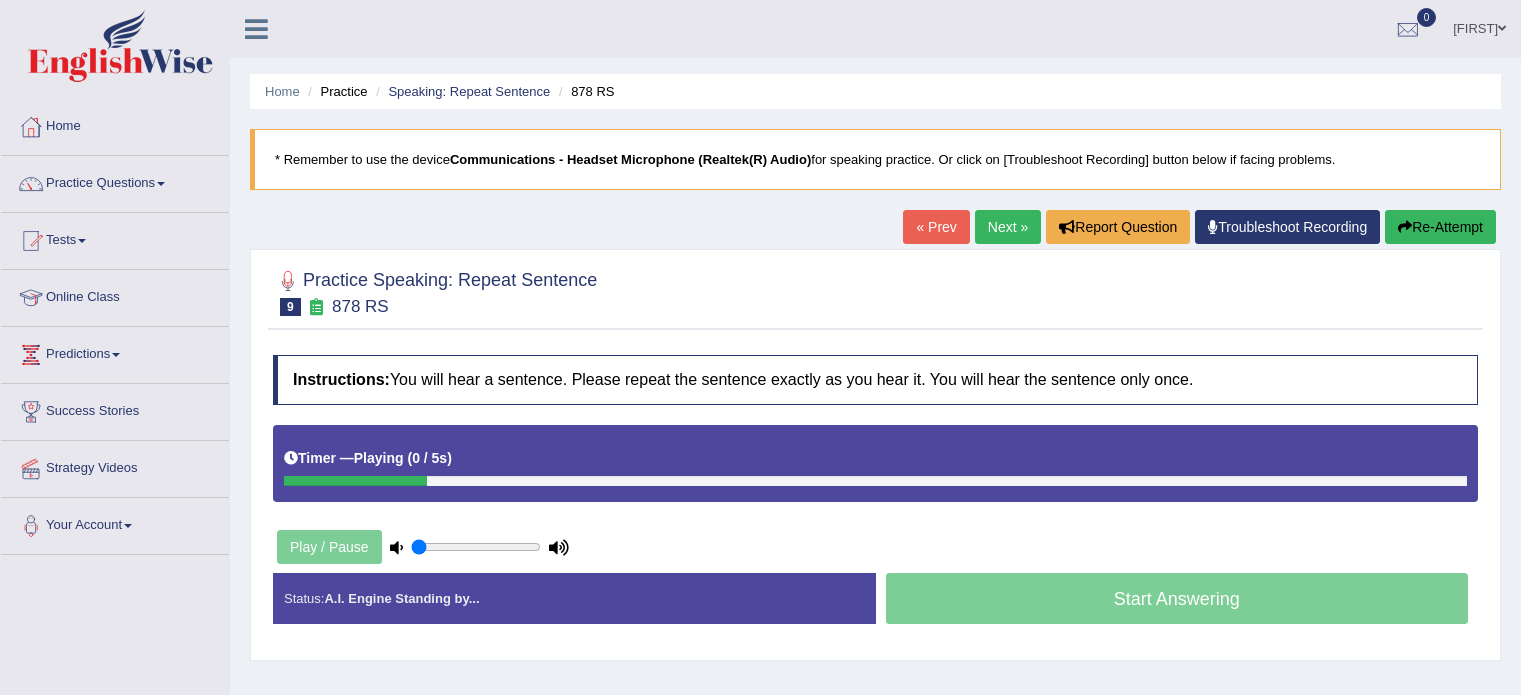 scroll, scrollTop: 0, scrollLeft: 0, axis: both 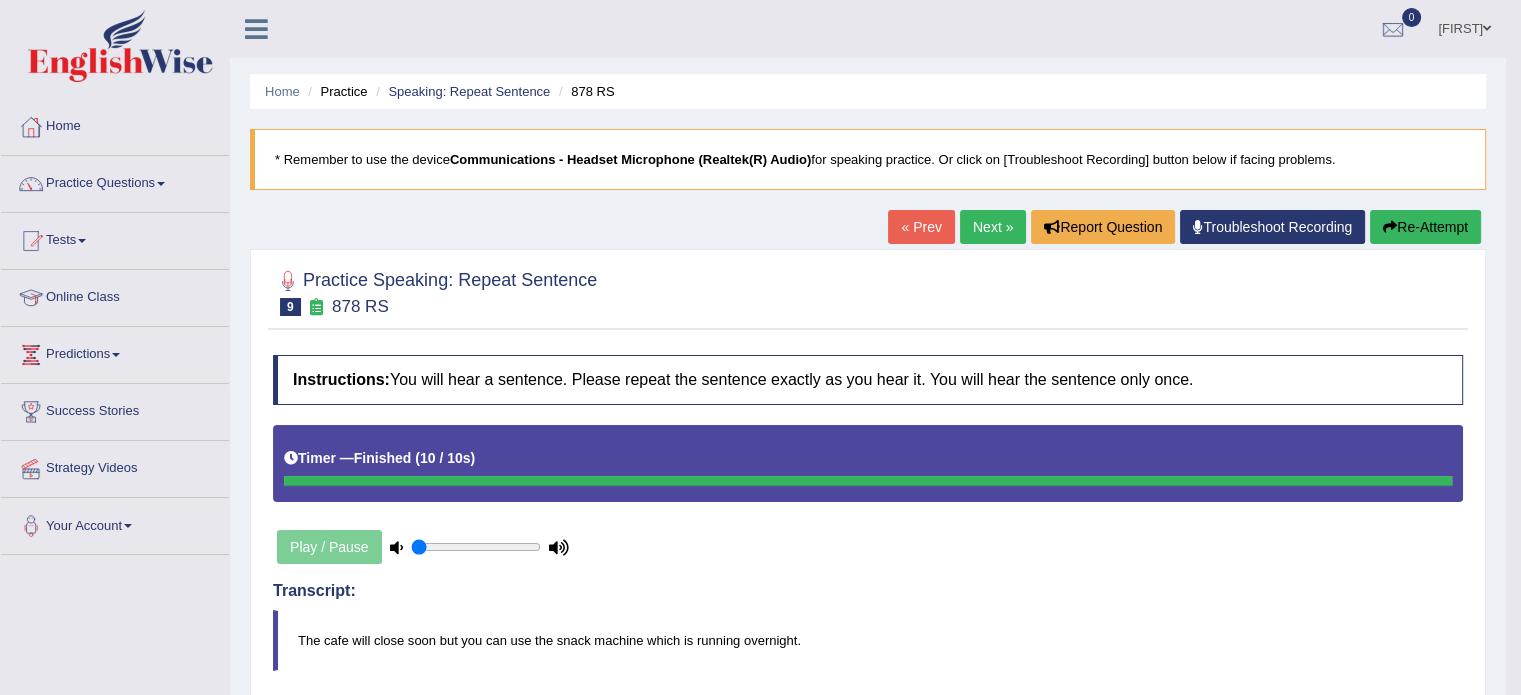 click on "Next »" at bounding box center [993, 227] 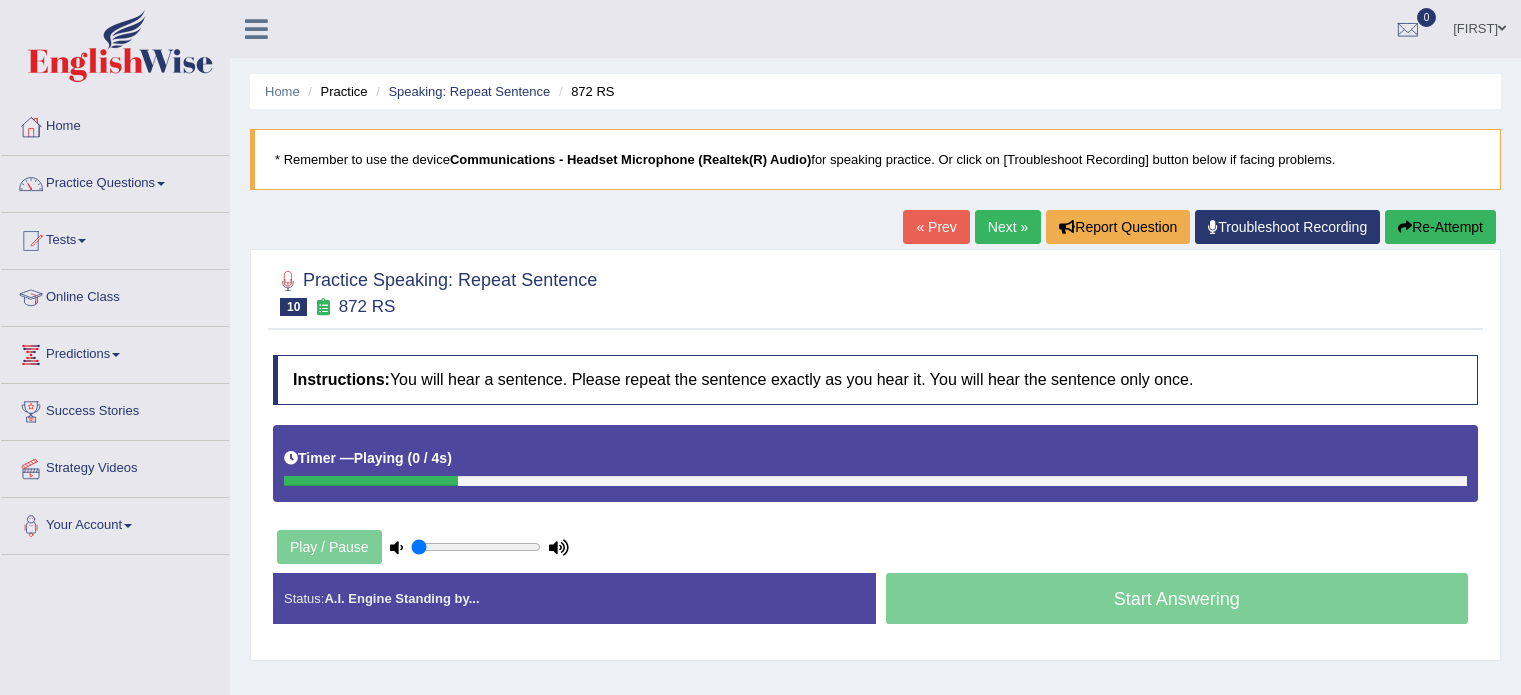 scroll, scrollTop: 0, scrollLeft: 0, axis: both 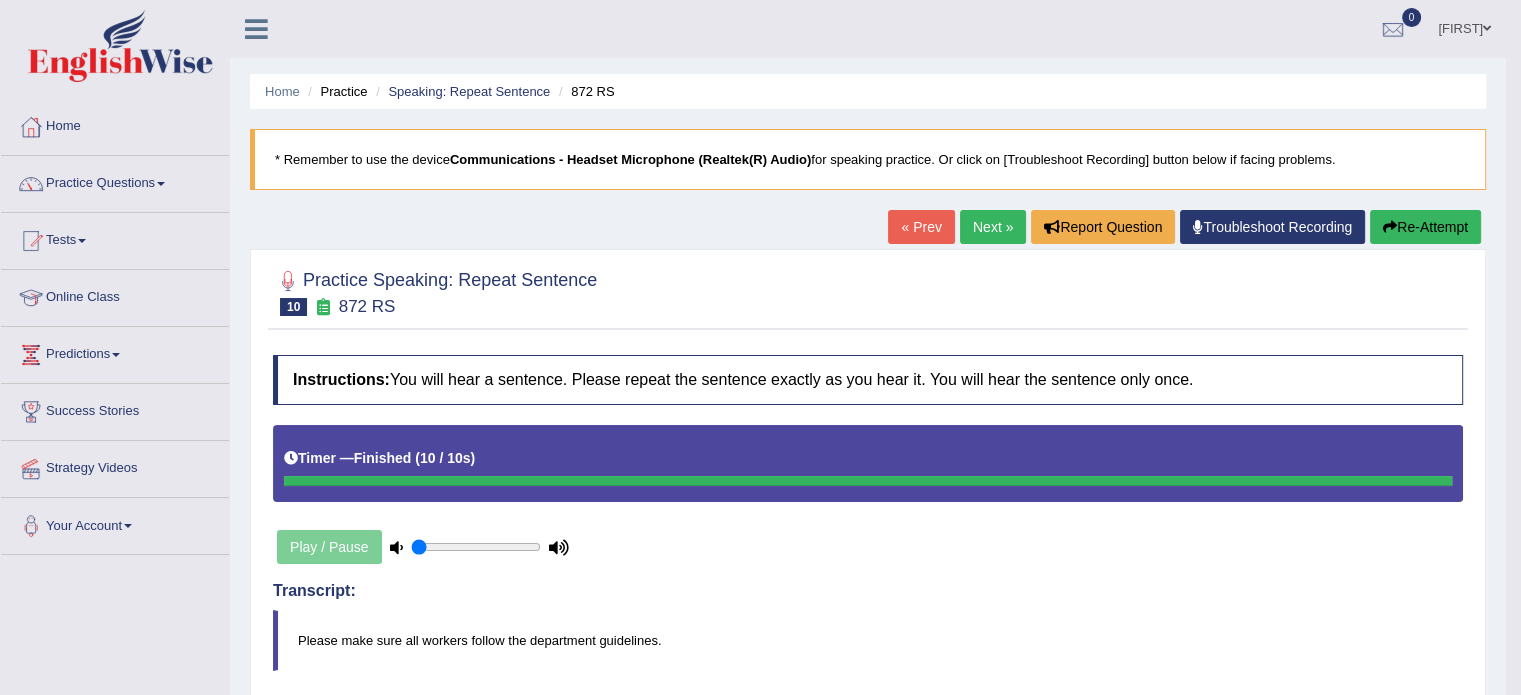 click on "Next »" at bounding box center (993, 227) 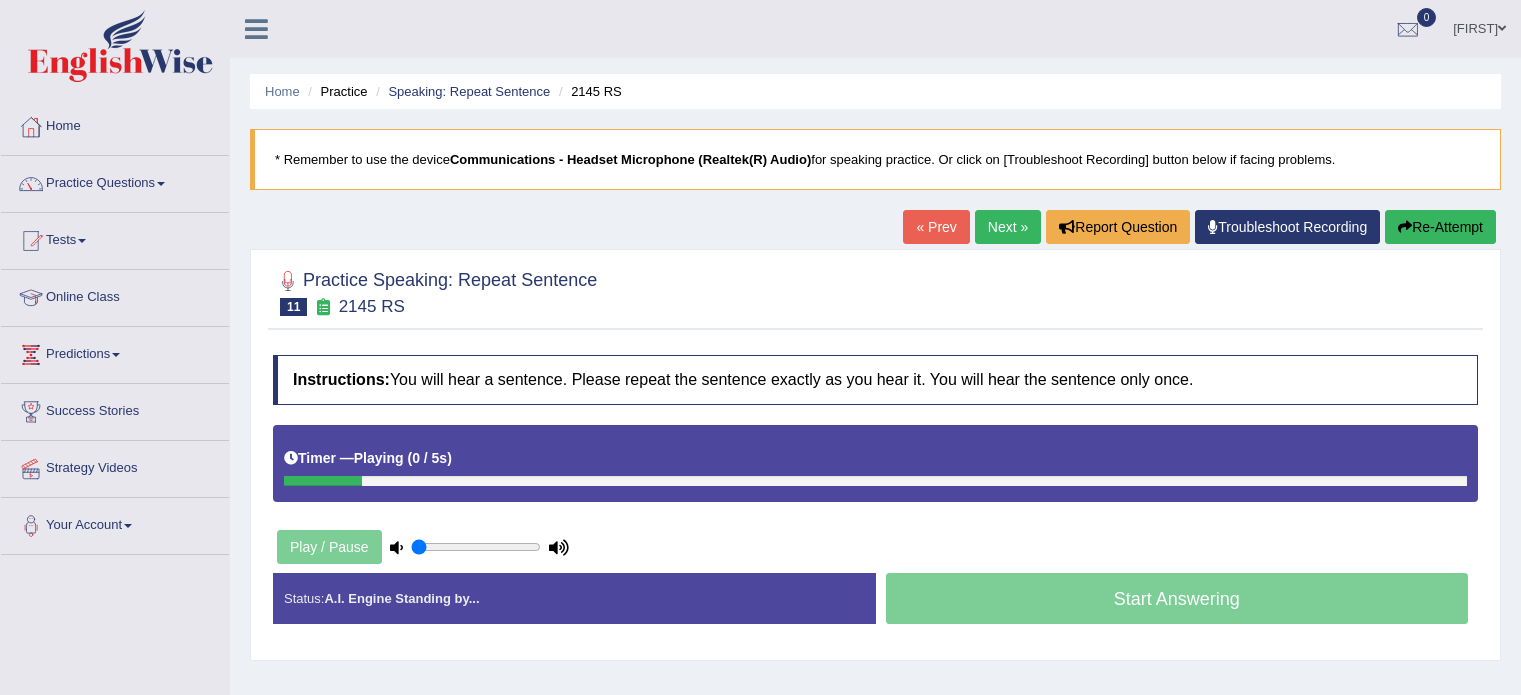 scroll, scrollTop: 0, scrollLeft: 0, axis: both 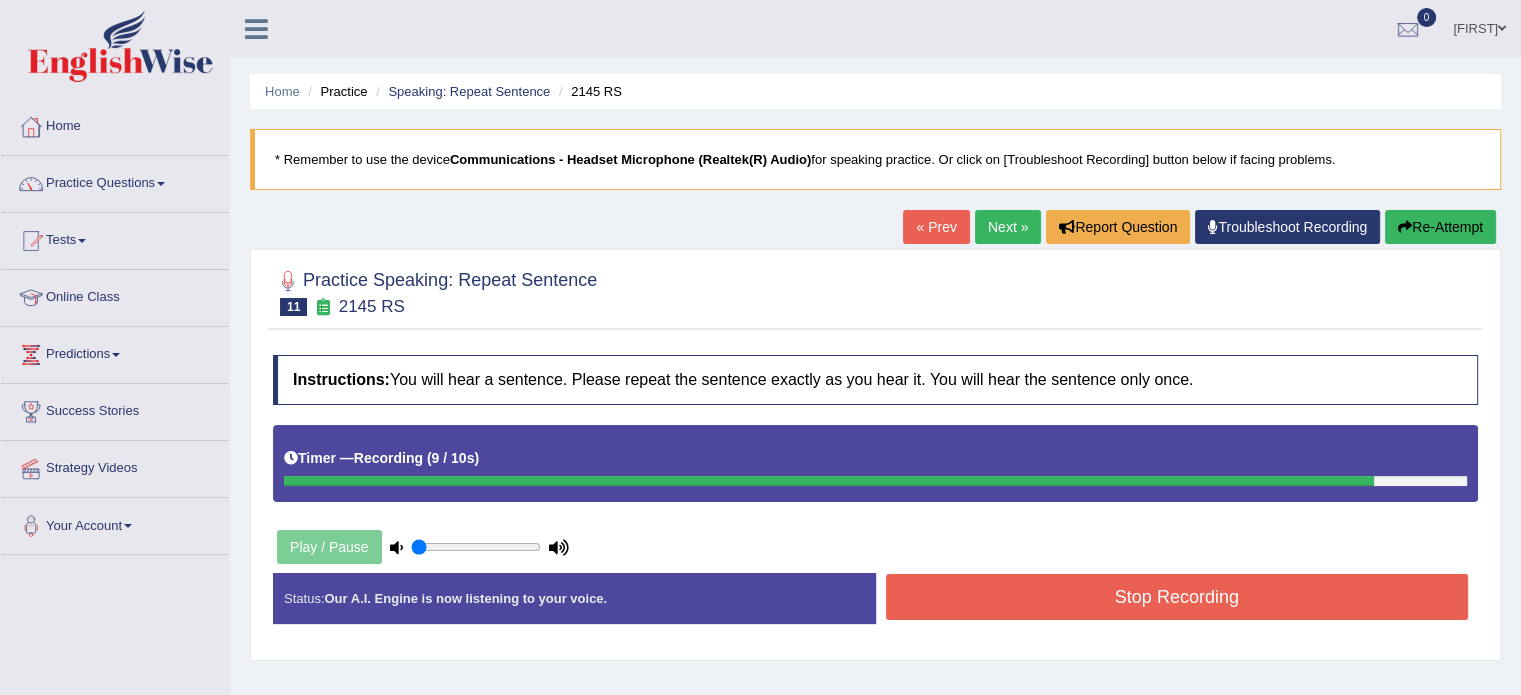 click on "Stop Recording" at bounding box center (1177, 597) 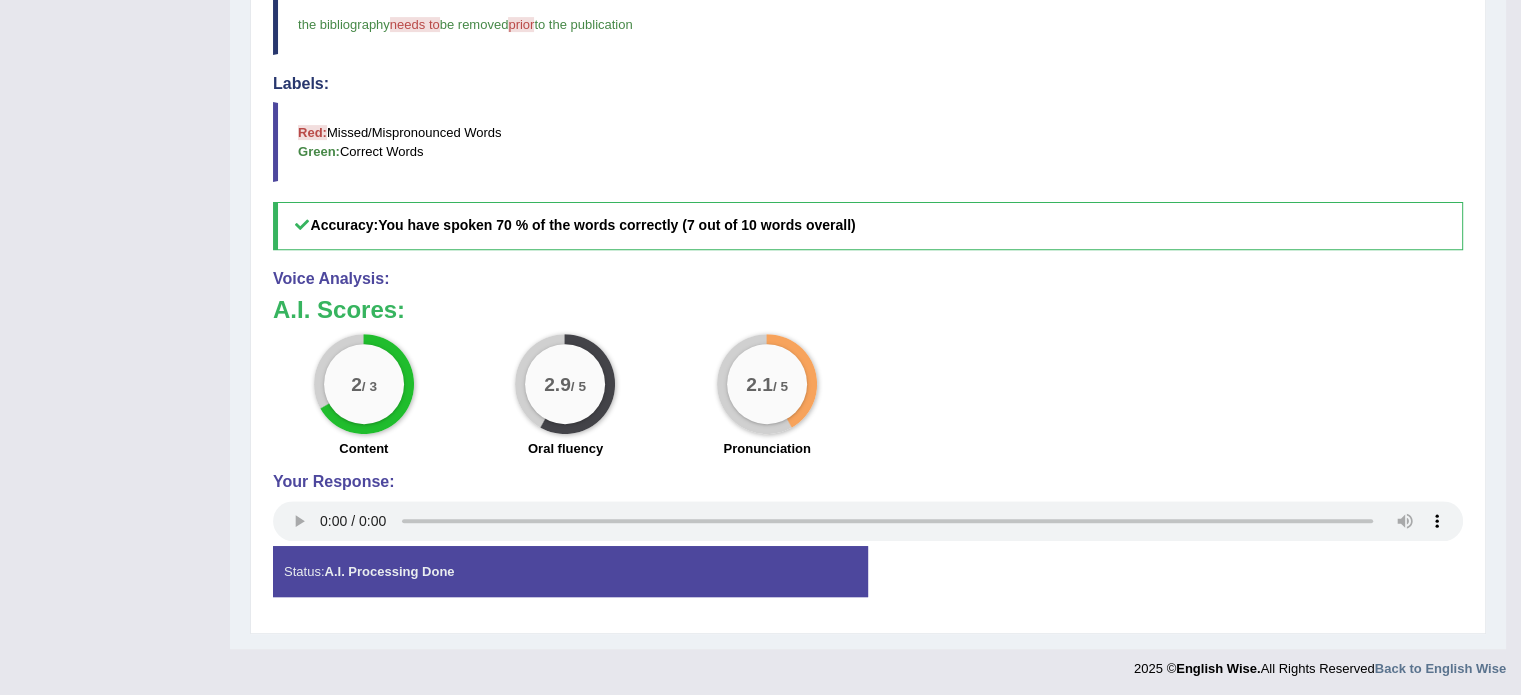 scroll, scrollTop: 0, scrollLeft: 0, axis: both 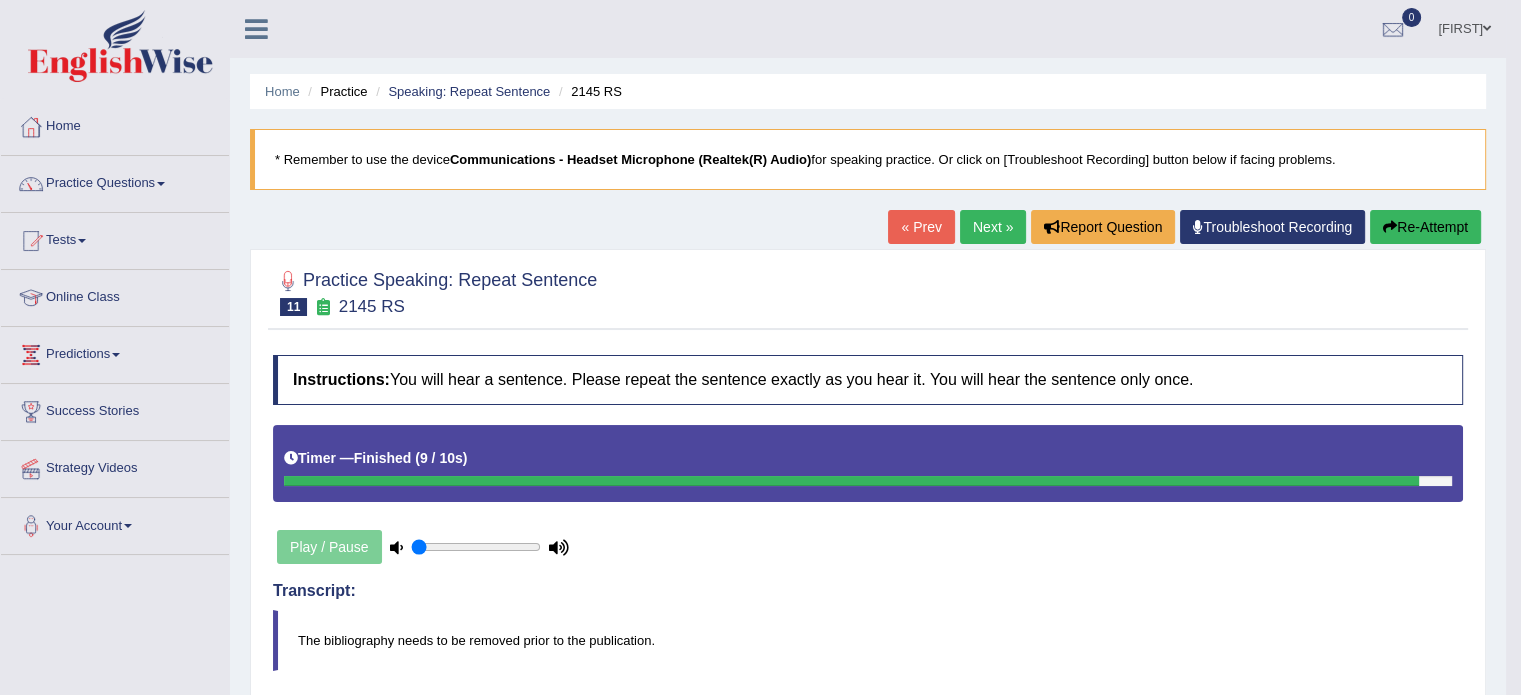 click on "Next »" at bounding box center (993, 227) 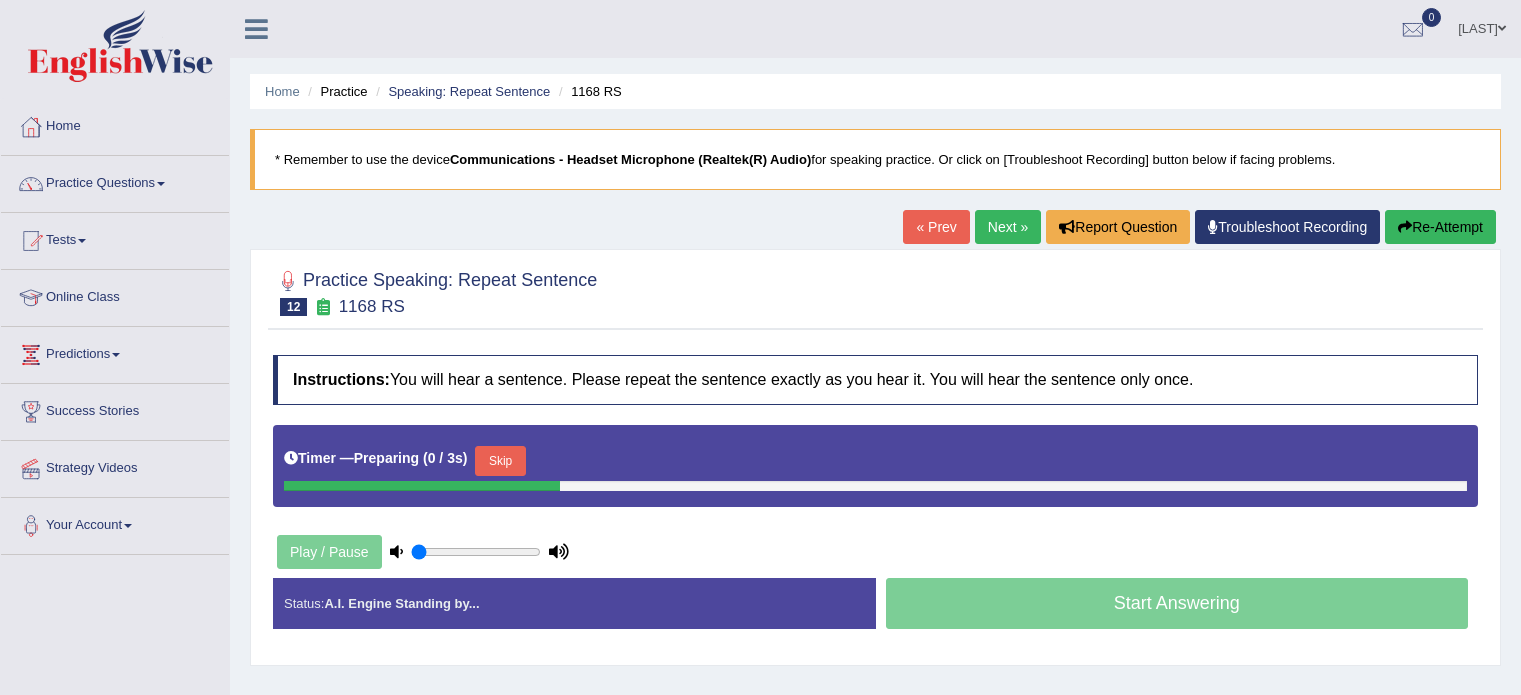 scroll, scrollTop: 0, scrollLeft: 0, axis: both 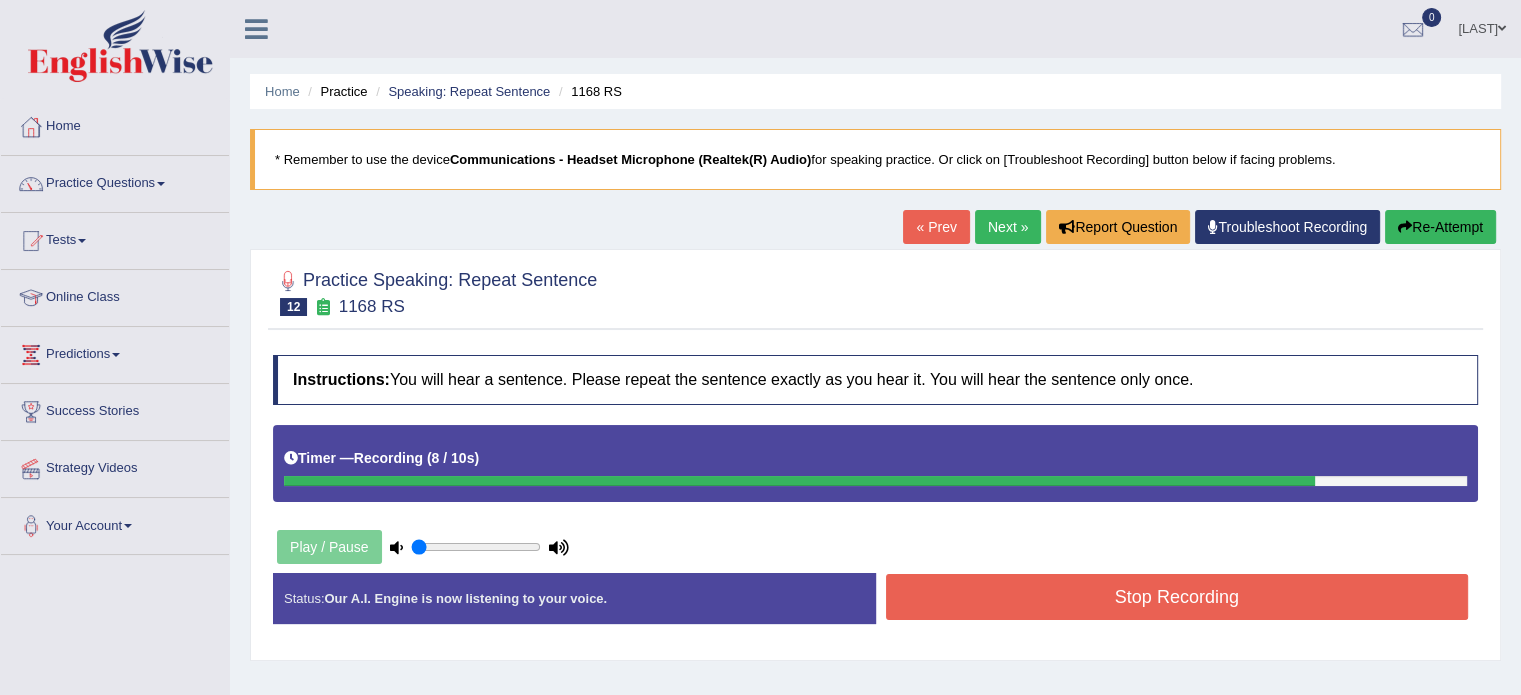click on "Stop Recording" at bounding box center (1177, 597) 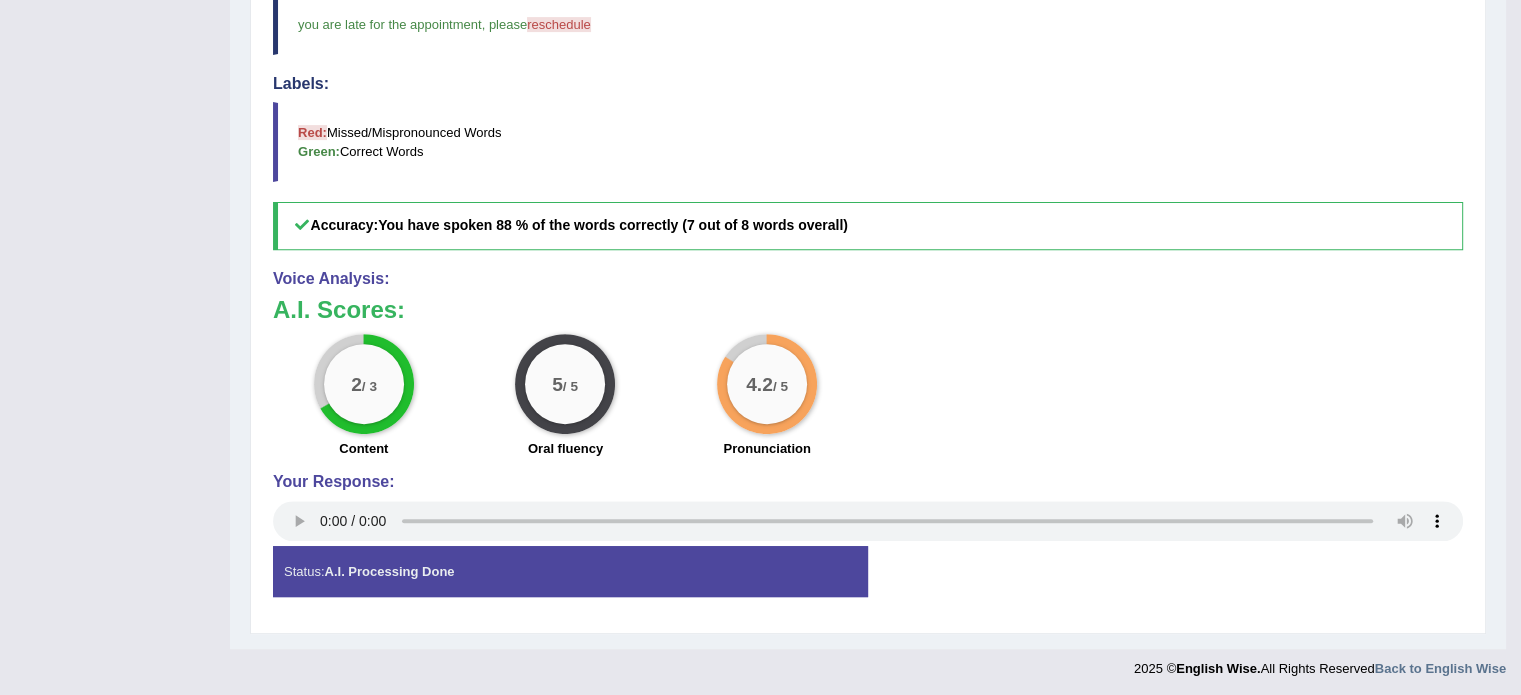 scroll, scrollTop: 0, scrollLeft: 0, axis: both 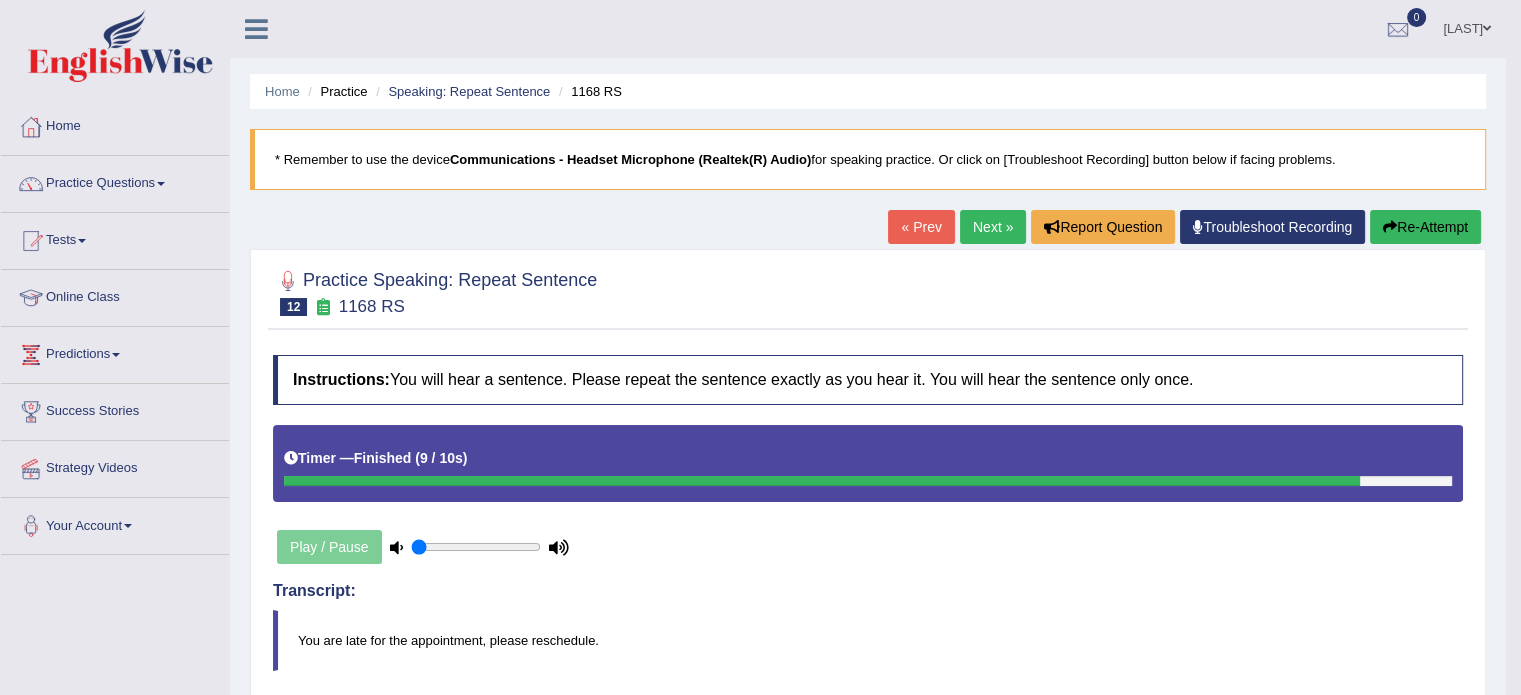 click on "Next »" at bounding box center (993, 227) 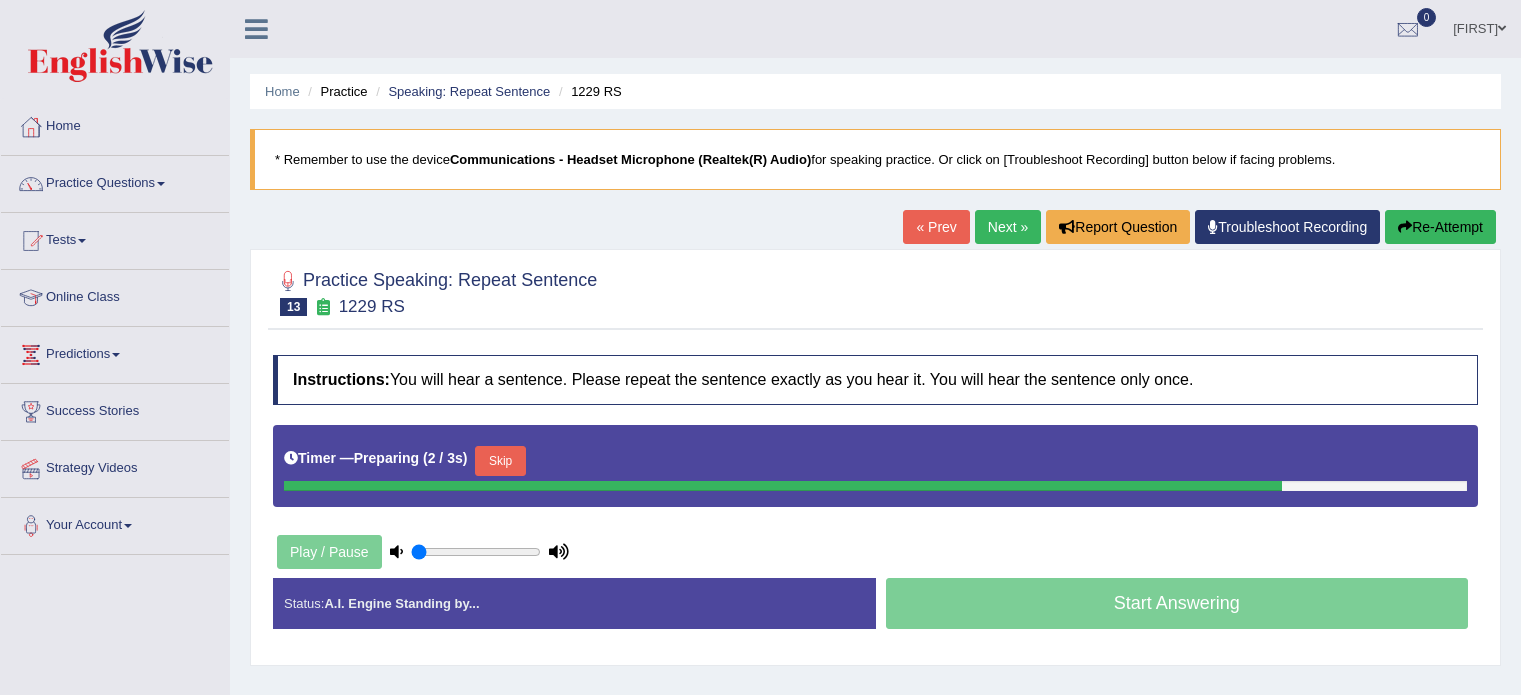 scroll, scrollTop: 0, scrollLeft: 0, axis: both 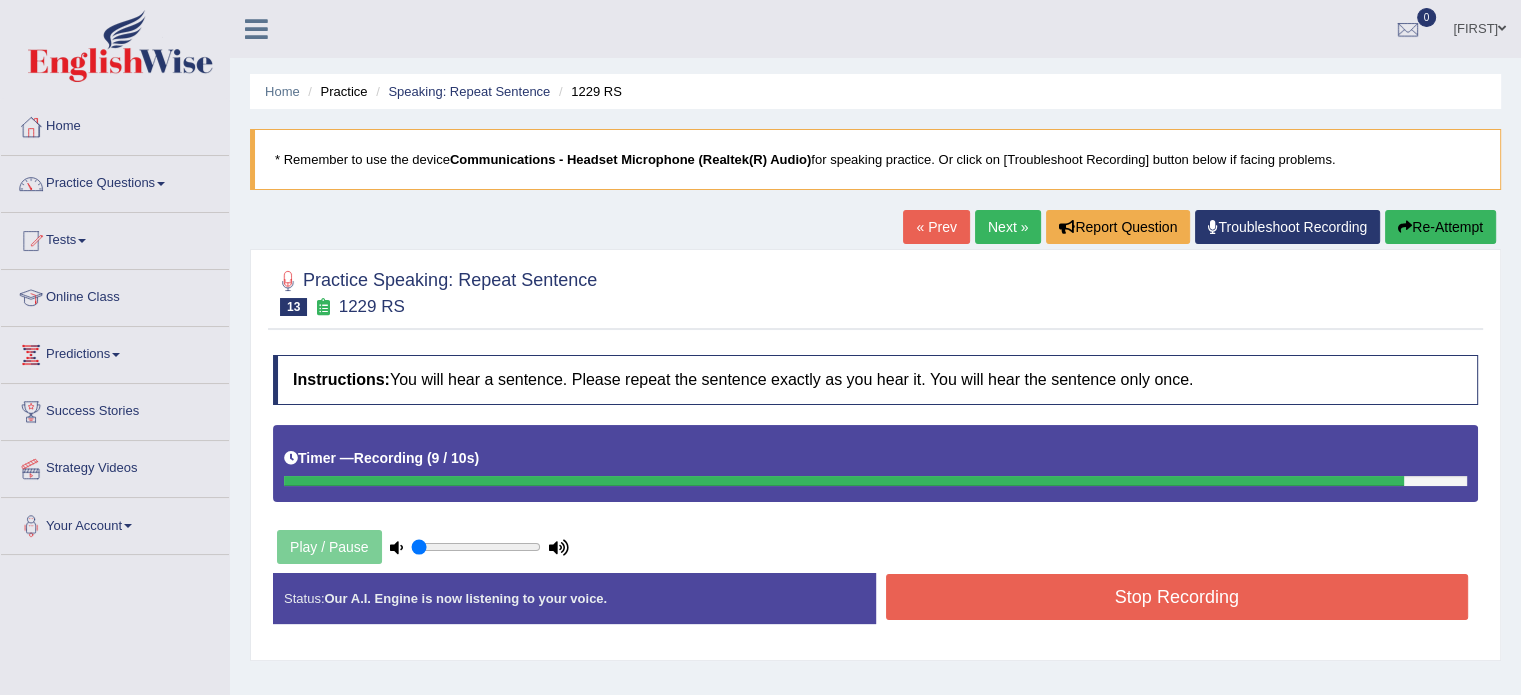 click on "Stop Recording" at bounding box center [1177, 597] 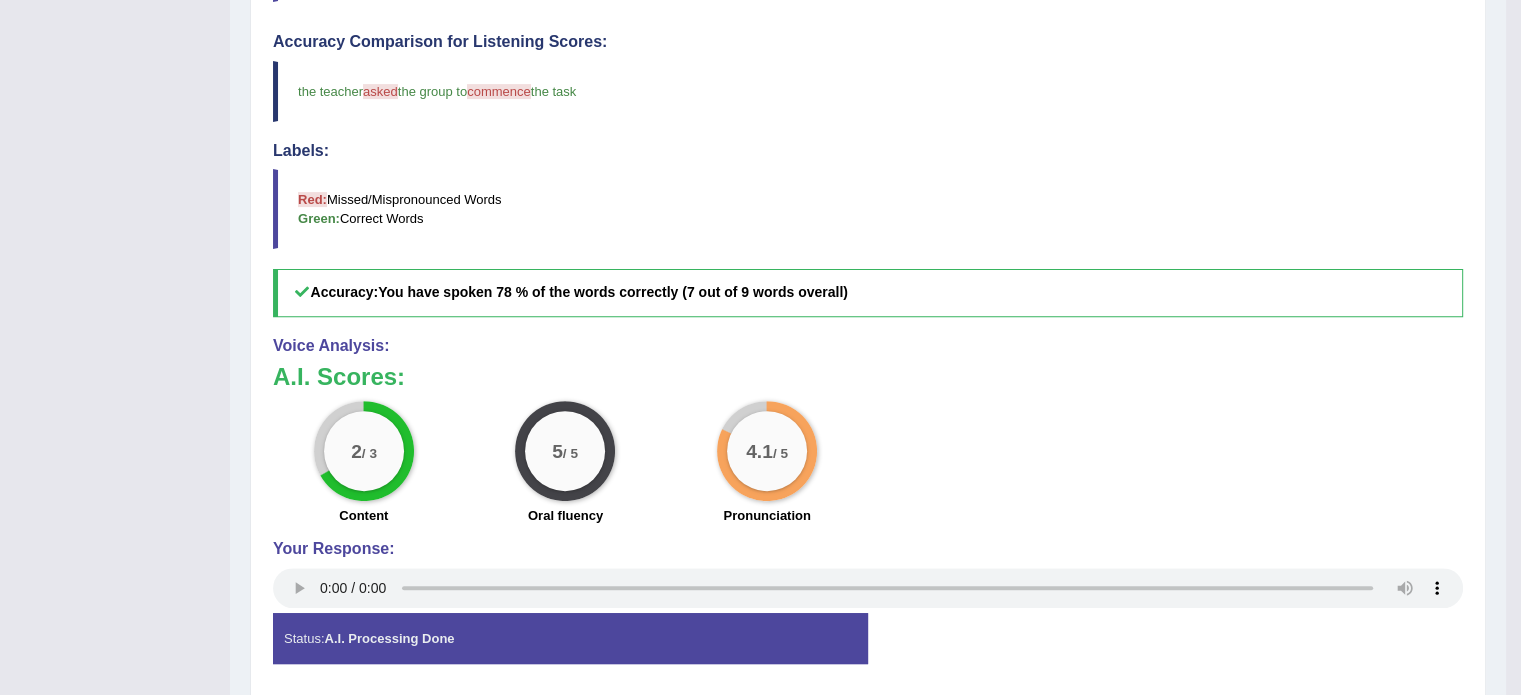 scroll, scrollTop: 0, scrollLeft: 0, axis: both 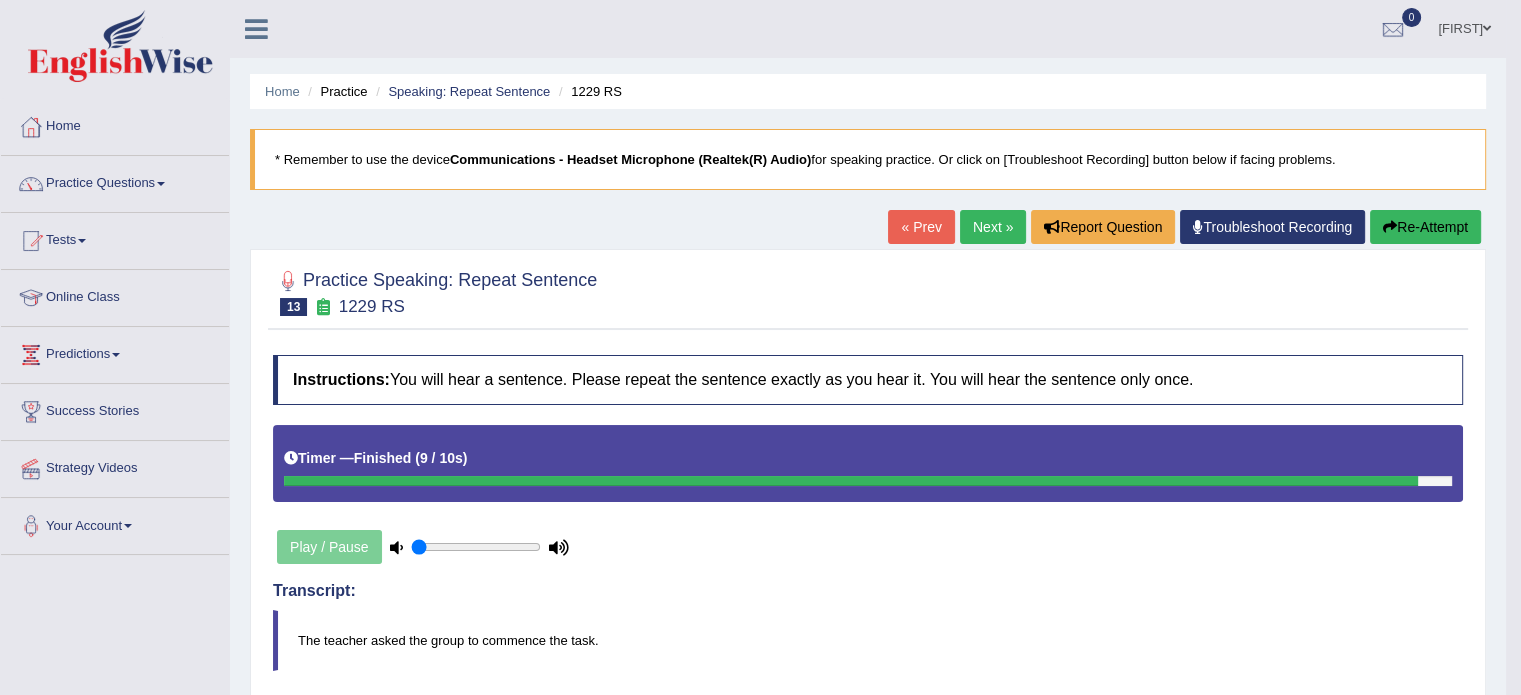 click on "Next »" at bounding box center [993, 227] 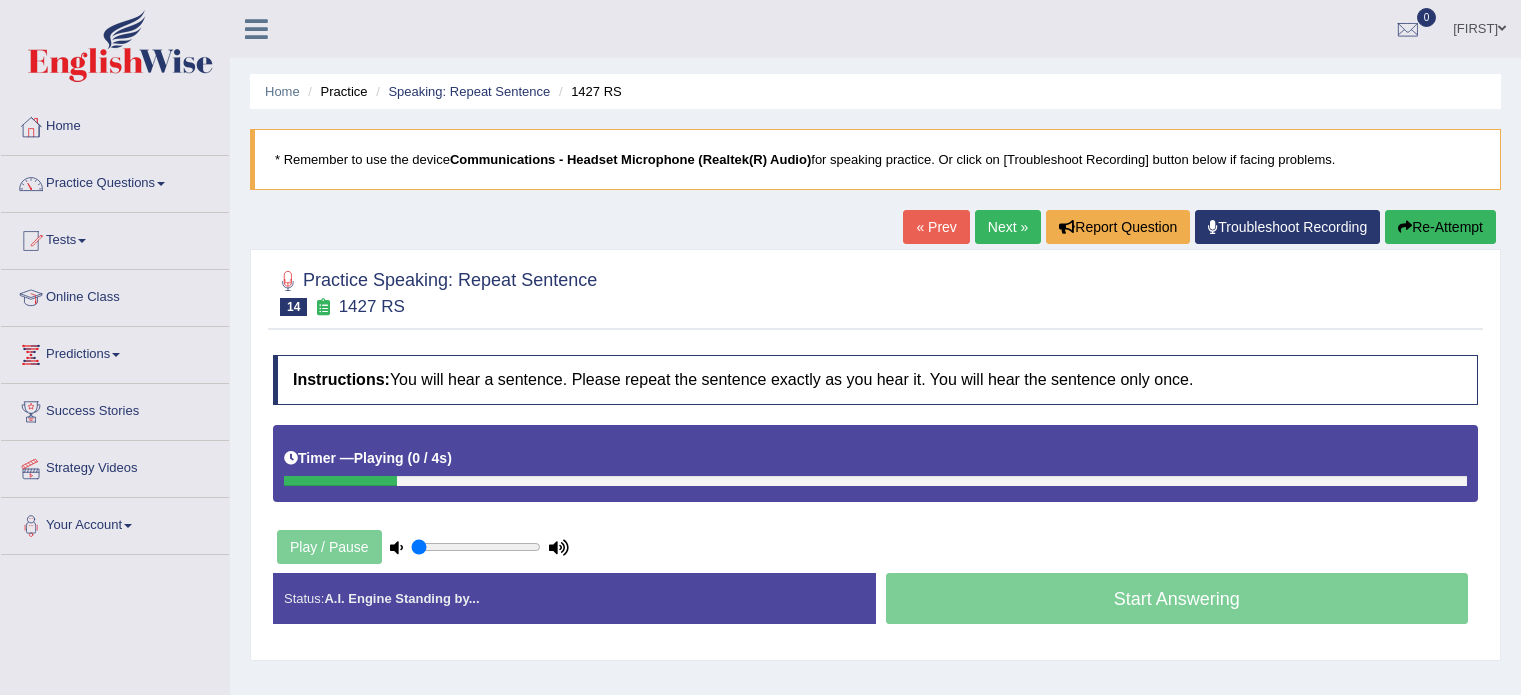 scroll, scrollTop: 0, scrollLeft: 0, axis: both 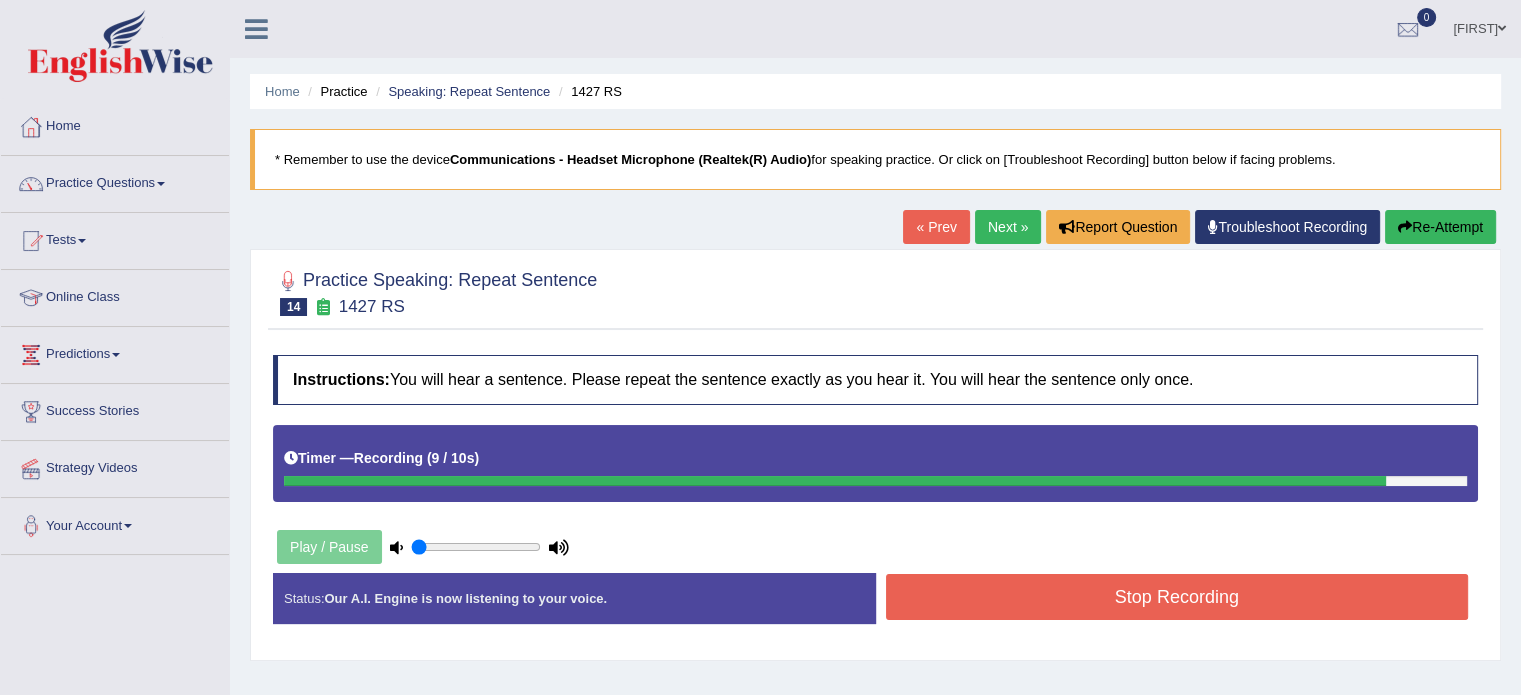 click on "Stop Recording" at bounding box center [1177, 597] 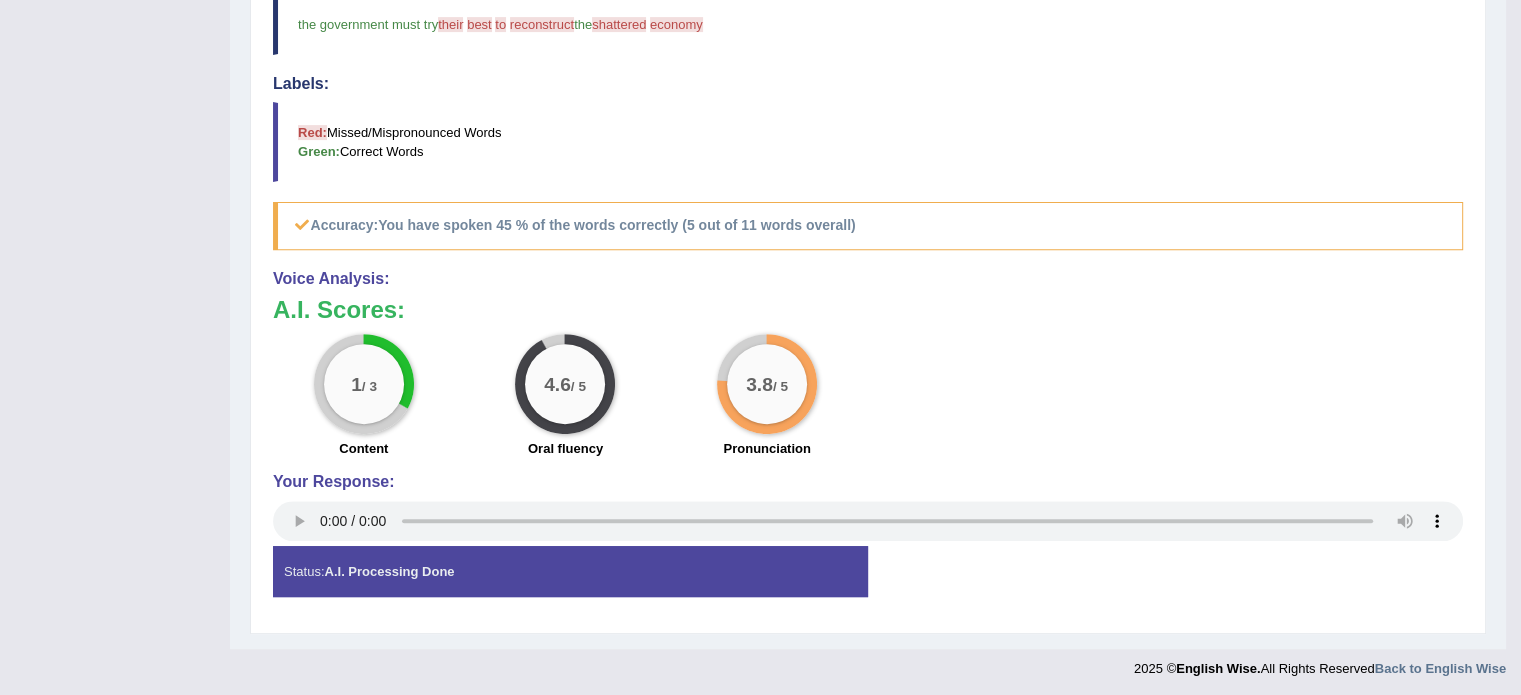 scroll, scrollTop: 0, scrollLeft: 0, axis: both 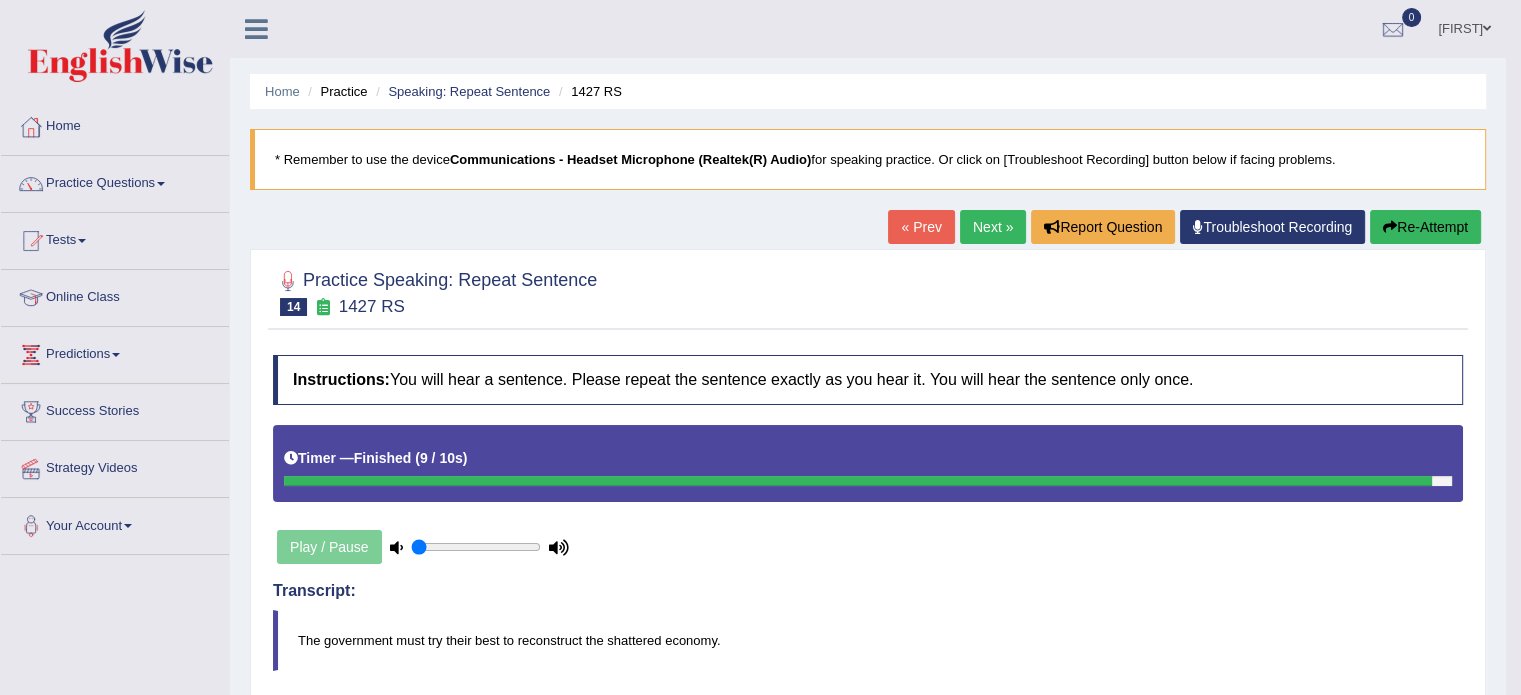 drag, startPoint x: 976, startPoint y: 224, endPoint x: 964, endPoint y: 223, distance: 12.0415945 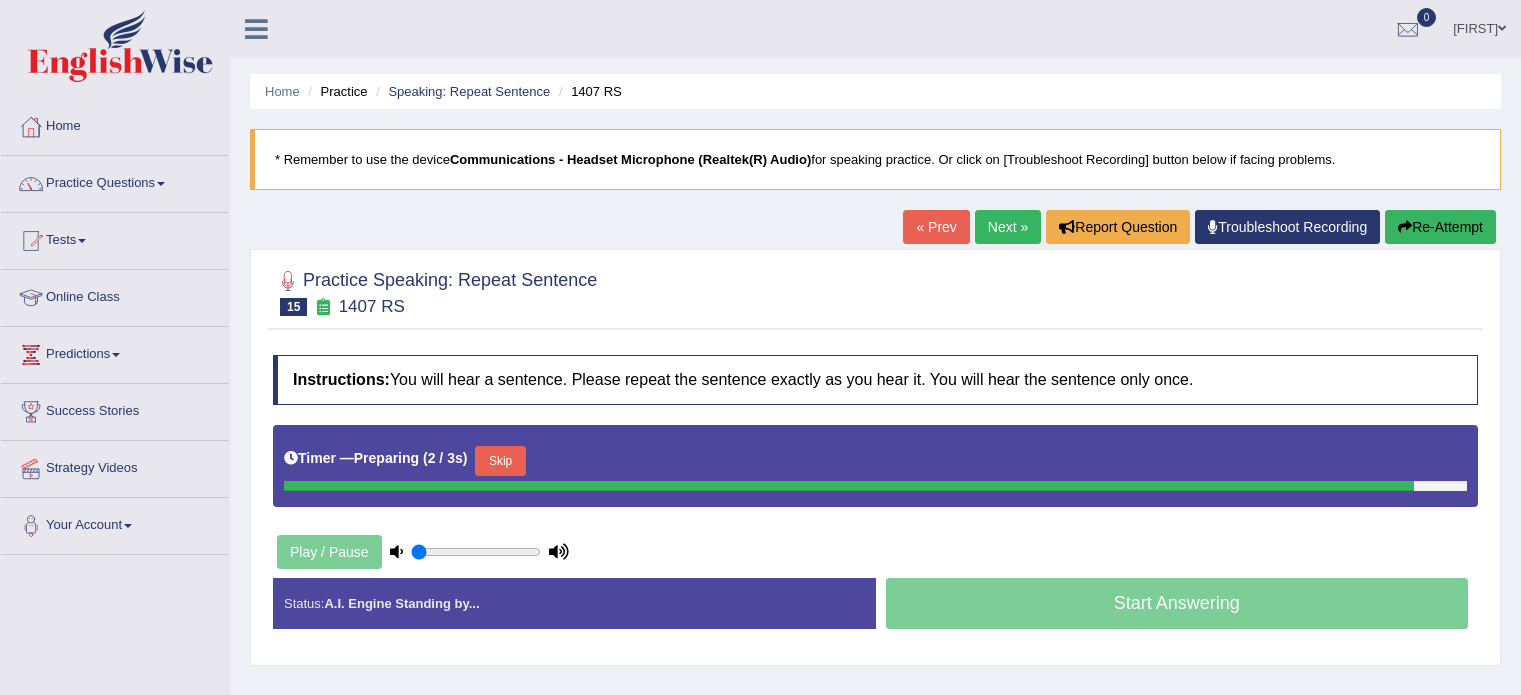 scroll, scrollTop: 0, scrollLeft: 0, axis: both 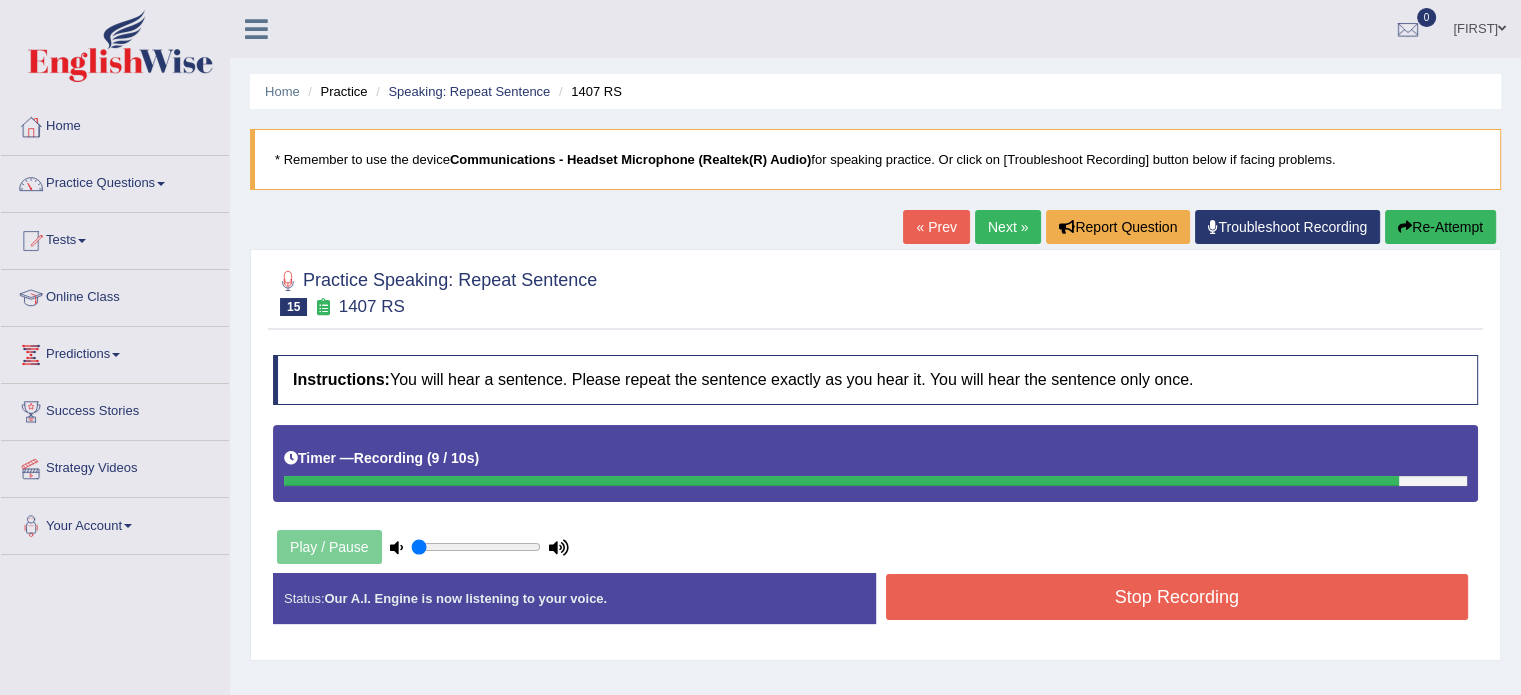drag, startPoint x: 1161, startPoint y: 564, endPoint x: 1176, endPoint y: 572, distance: 17 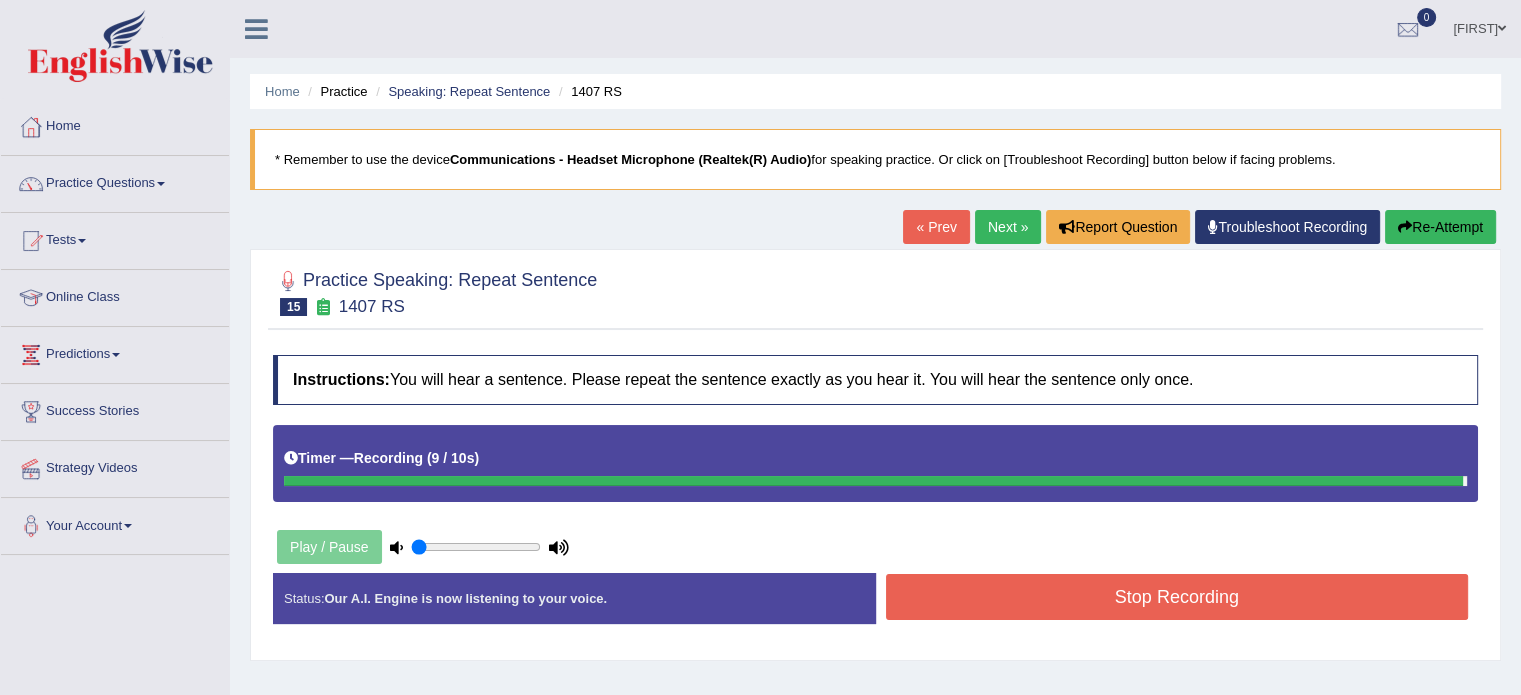 click on "Stop Recording" at bounding box center [1177, 597] 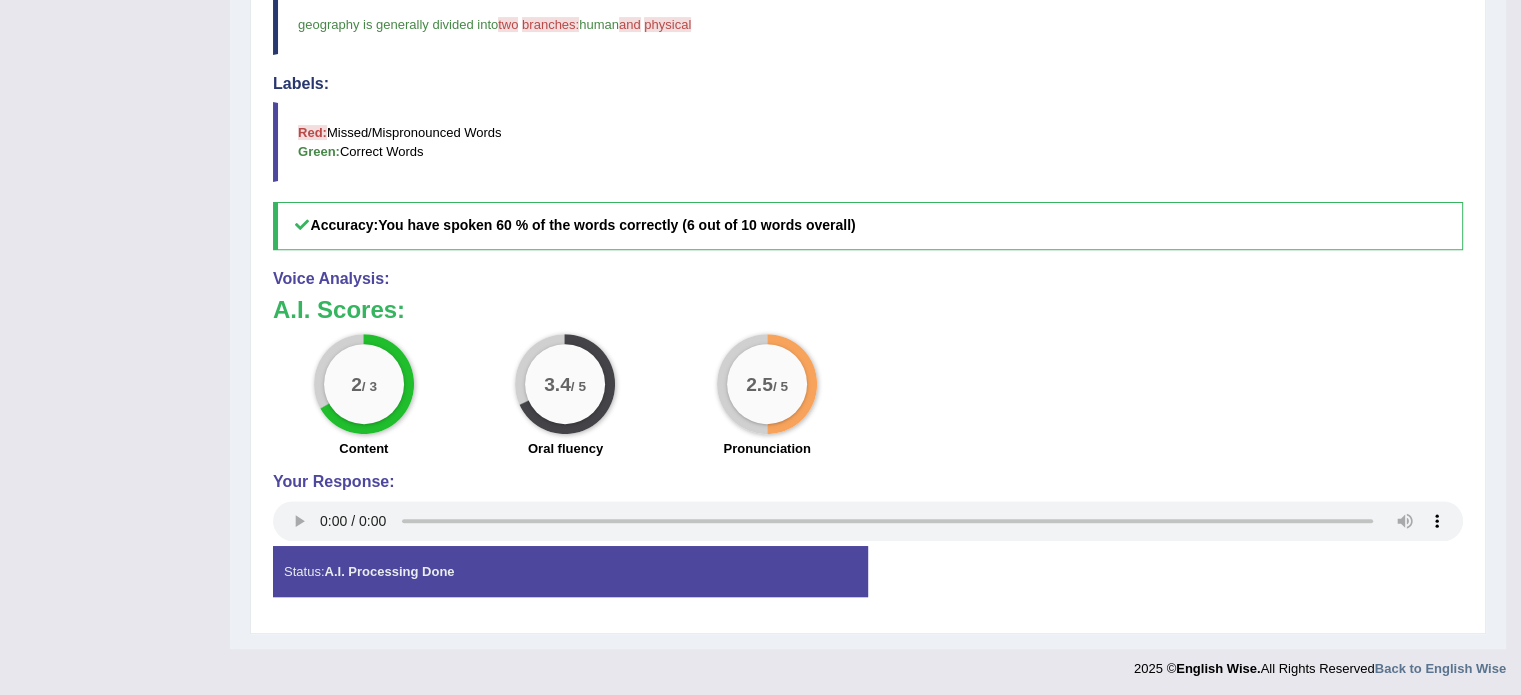 scroll, scrollTop: 0, scrollLeft: 0, axis: both 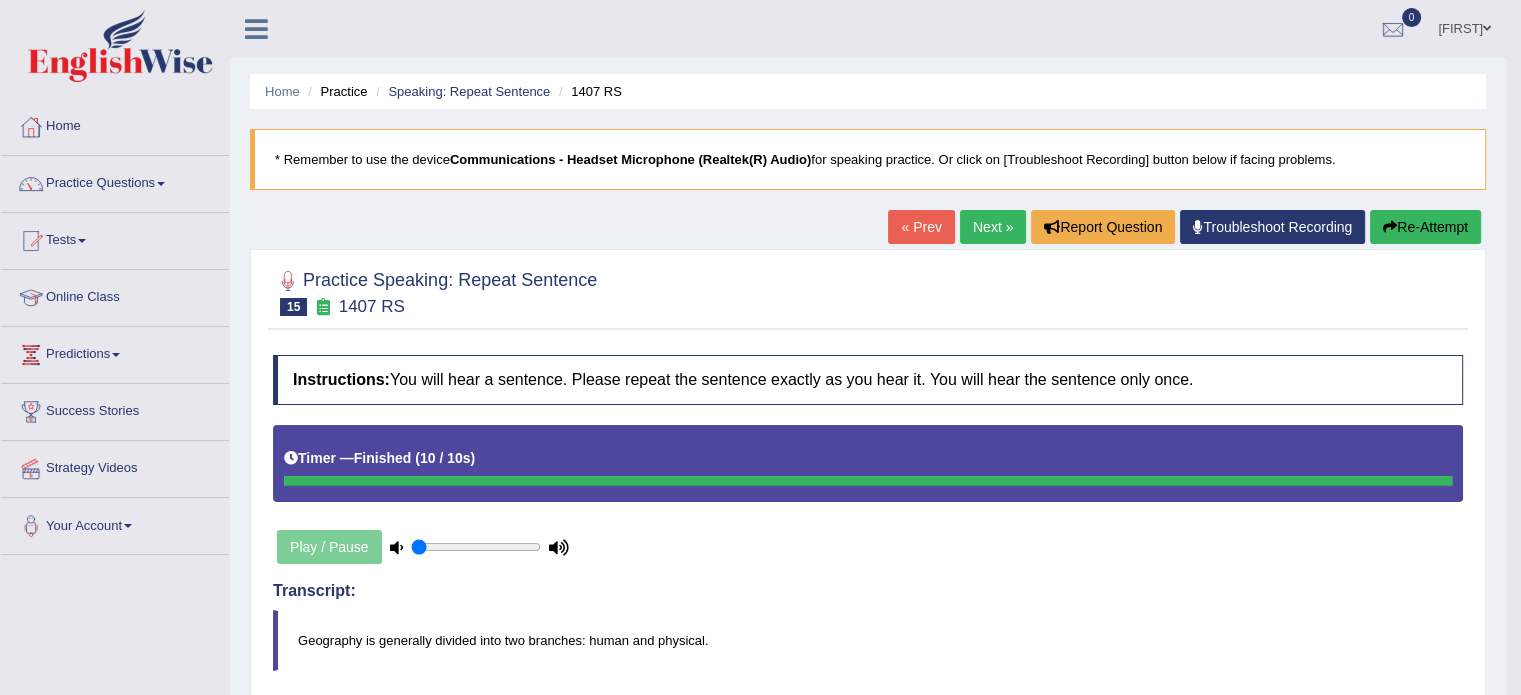 click on "Next »" at bounding box center [993, 227] 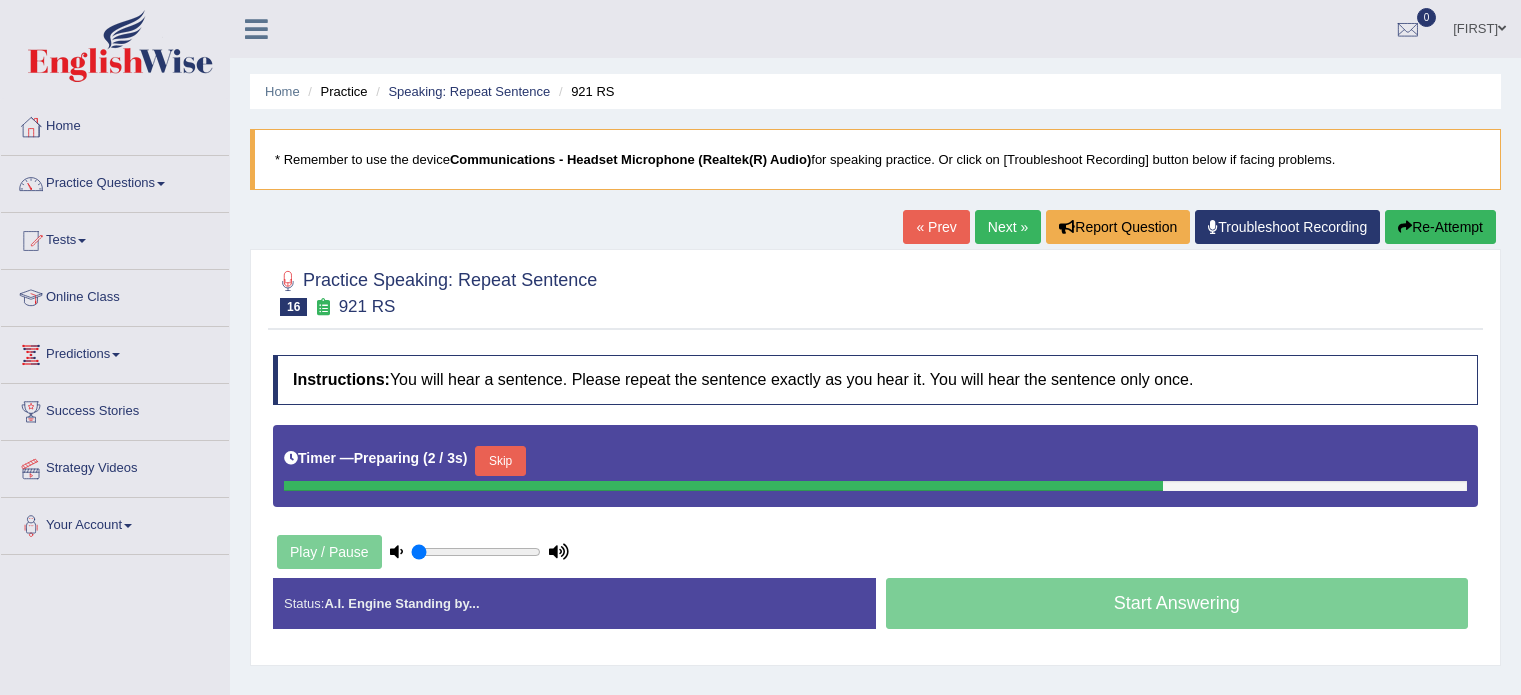 scroll, scrollTop: 0, scrollLeft: 0, axis: both 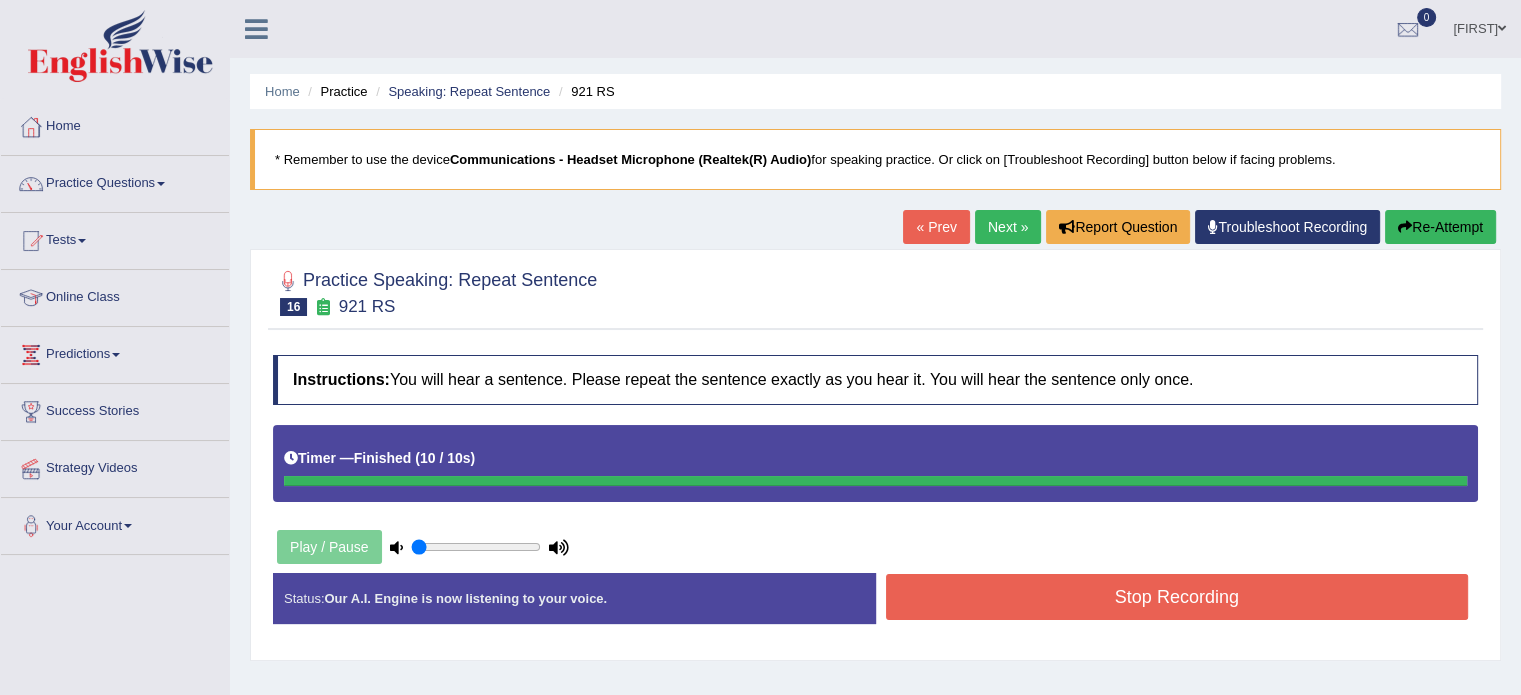 click on "Toggle navigation
Home
Practice Questions   Speaking Practice Read Aloud
Repeat Sentence
Describe Image
Re-tell Lecture
Answer Short Question
Summarize Group Discussion
Respond To A Situation
Writing Practice  Summarize Written Text
Write Essay
Reading Practice  Reading & Writing: Fill In The Blanks
Choose Multiple Answers
Re-order Paragraphs
Fill In The Blanks
Choose Single Answer
Listening Practice  Summarize Spoken Text
Highlight Incorrect Words
Highlight Correct Summary
Select Missing Word
Choose Single Answer
Choose Multiple Answers
Fill In The Blanks
Write From Dictation
Pronunciation
Tests  Take Practice Sectional Test" at bounding box center (760, 347) 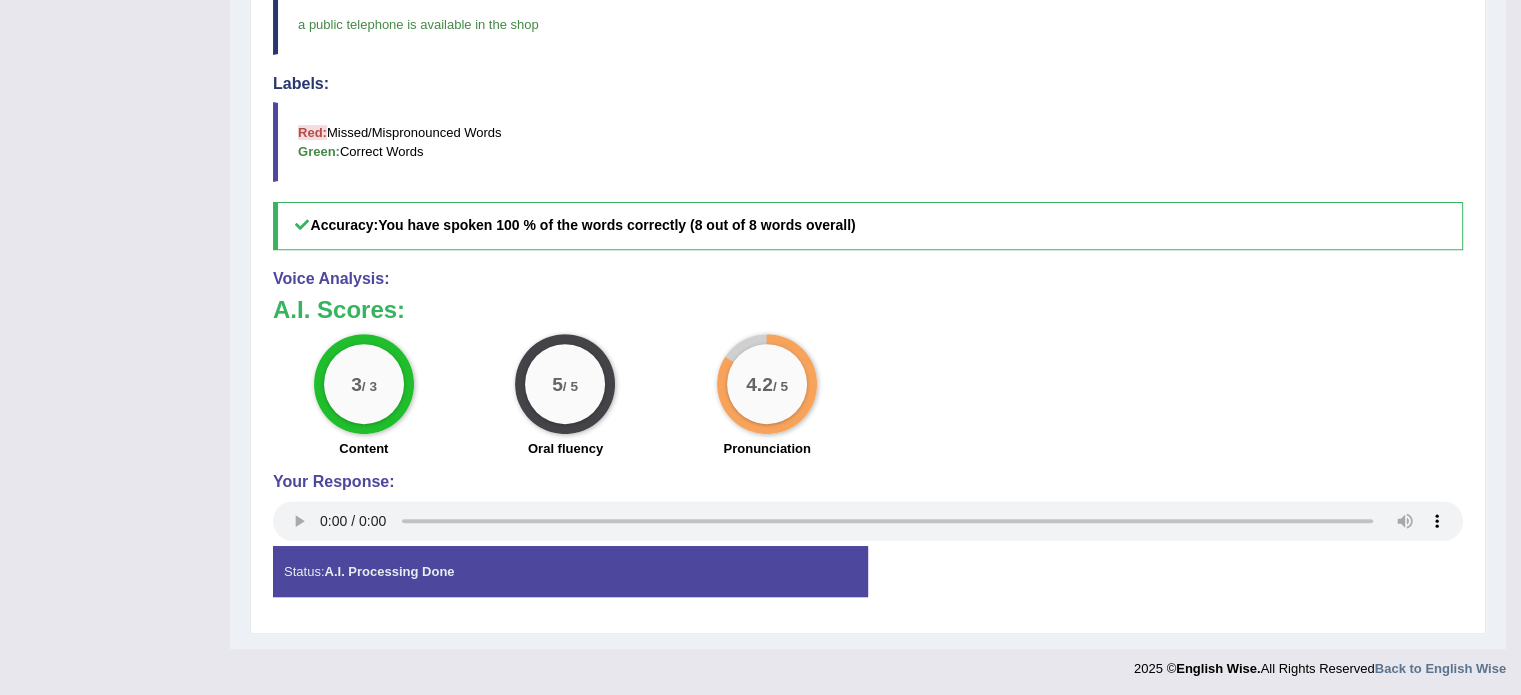 scroll, scrollTop: 0, scrollLeft: 0, axis: both 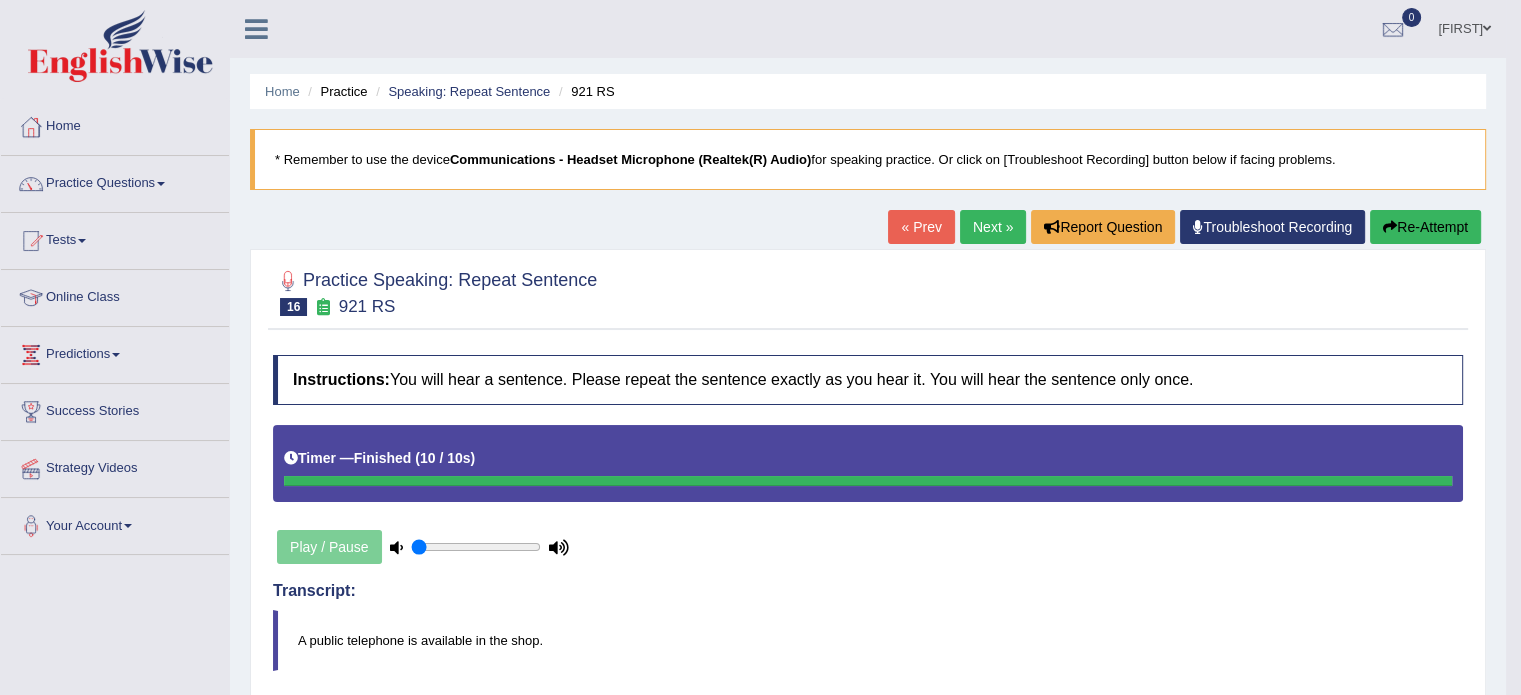drag, startPoint x: 985, startPoint y: 227, endPoint x: 928, endPoint y: 222, distance: 57.21888 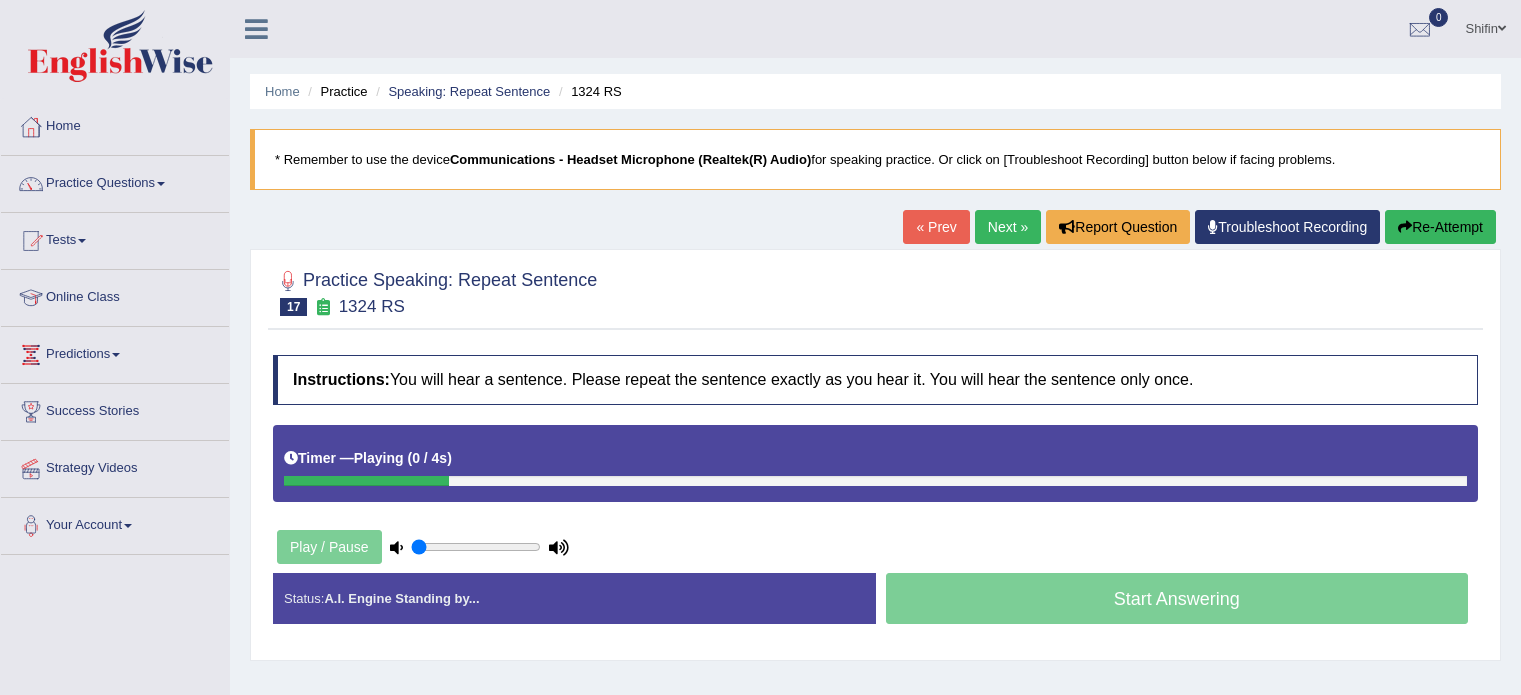 scroll, scrollTop: 0, scrollLeft: 0, axis: both 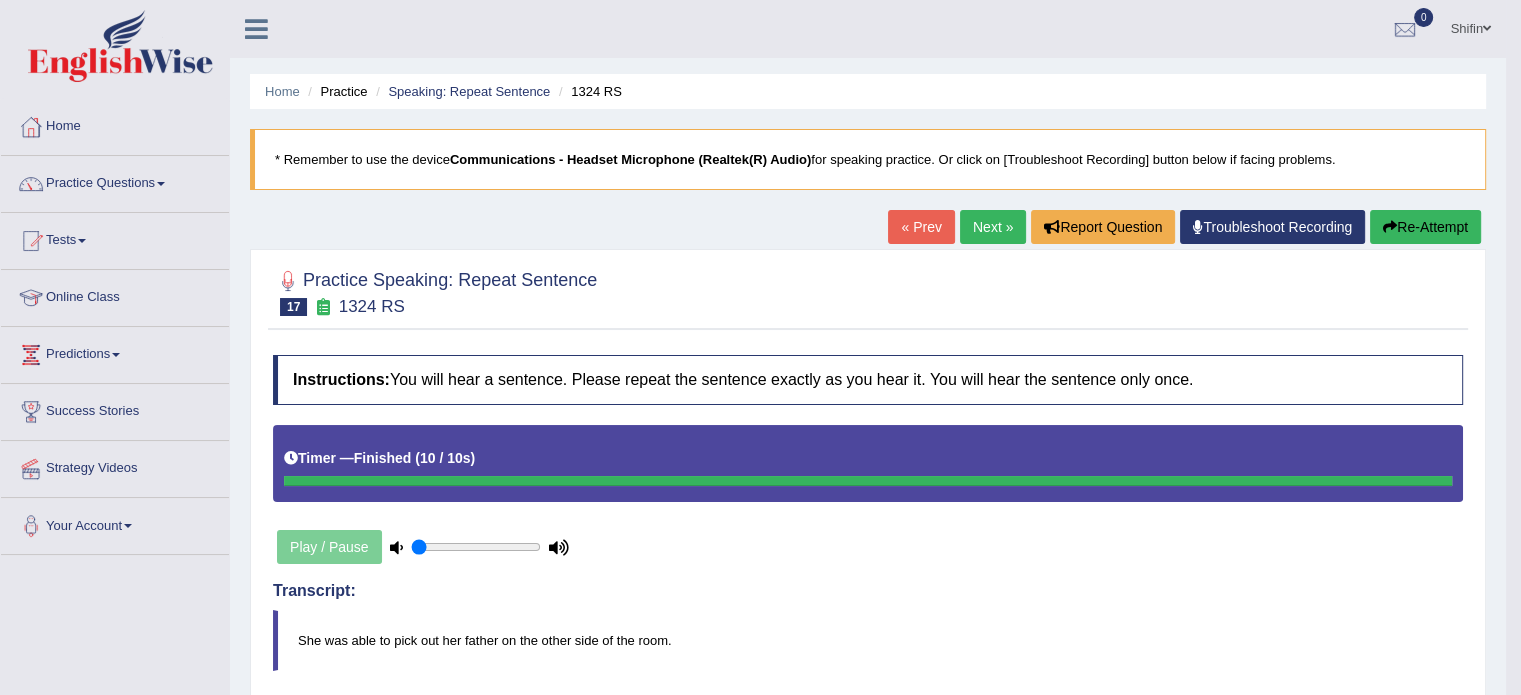 click on "Next »" at bounding box center (993, 227) 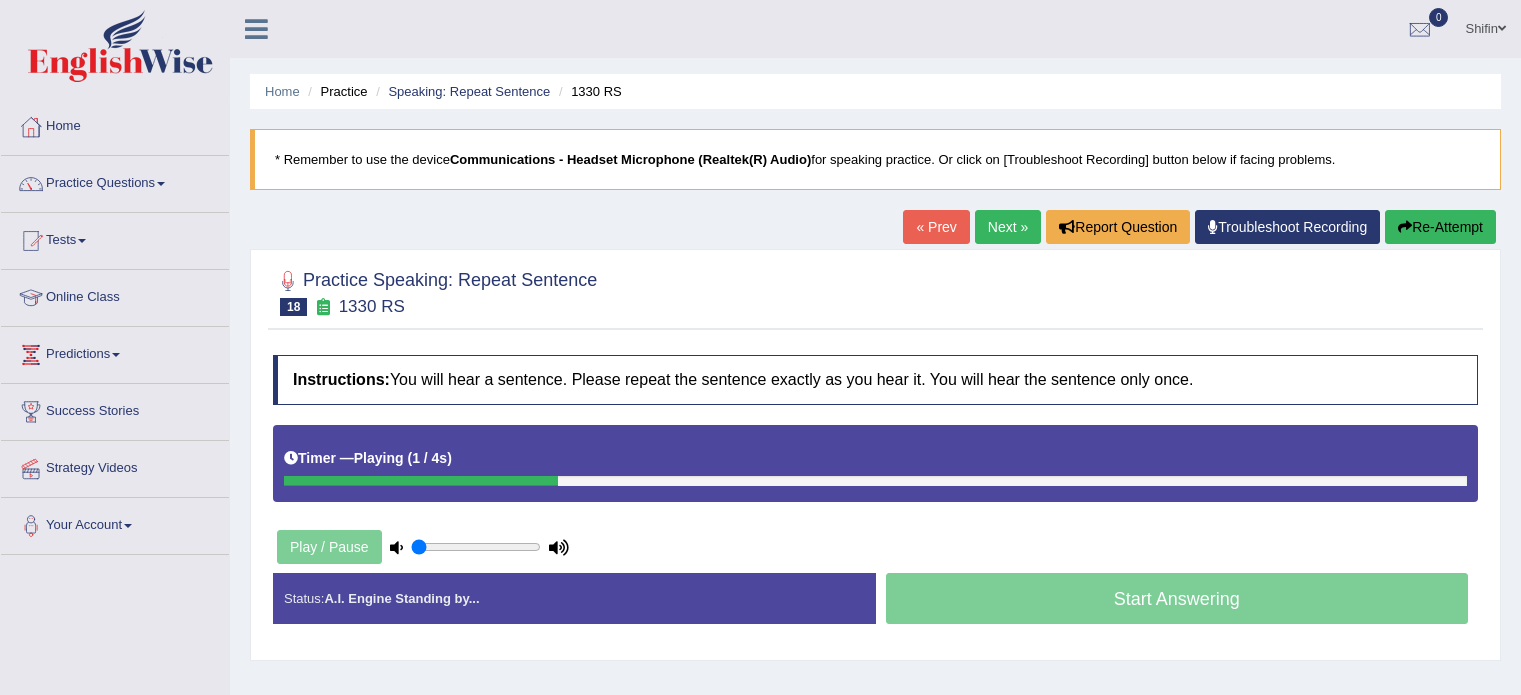 scroll, scrollTop: 0, scrollLeft: 0, axis: both 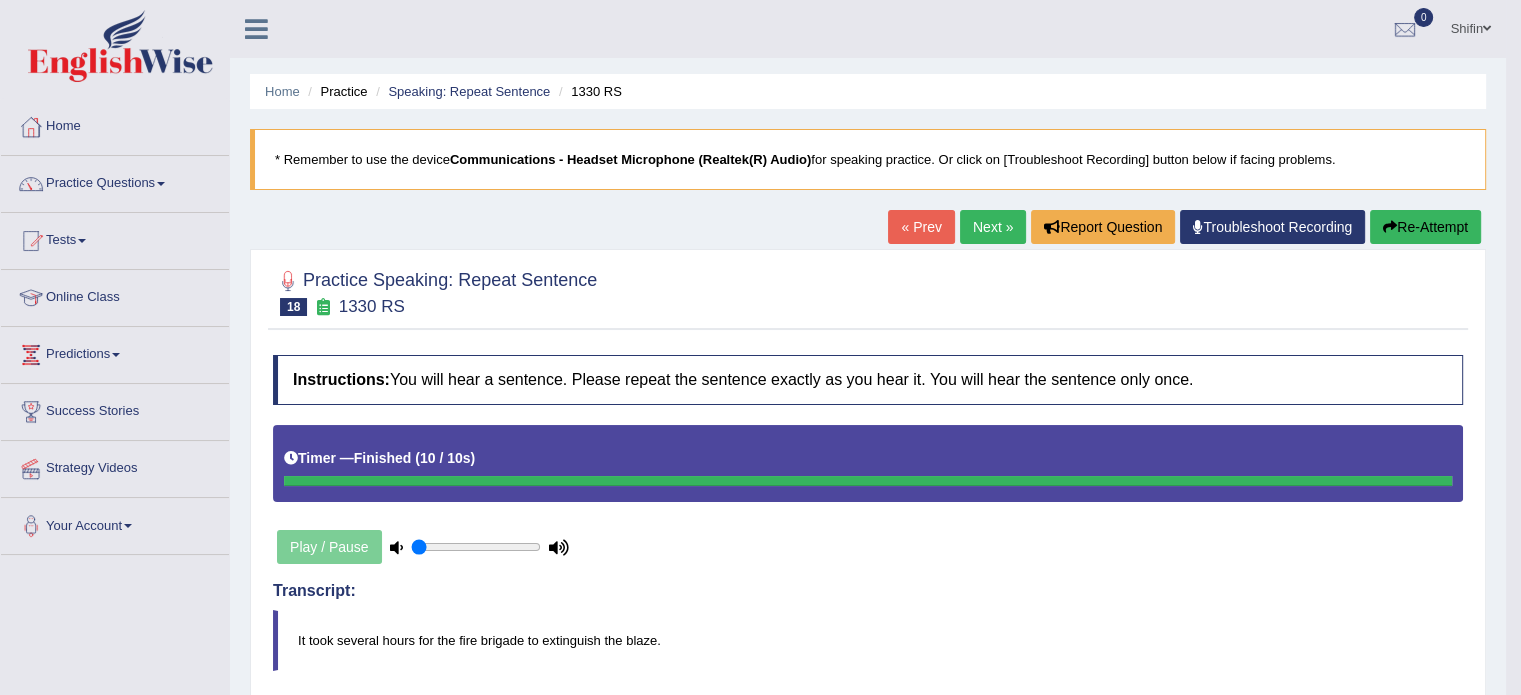 click on "Re-Attempt" at bounding box center (1425, 227) 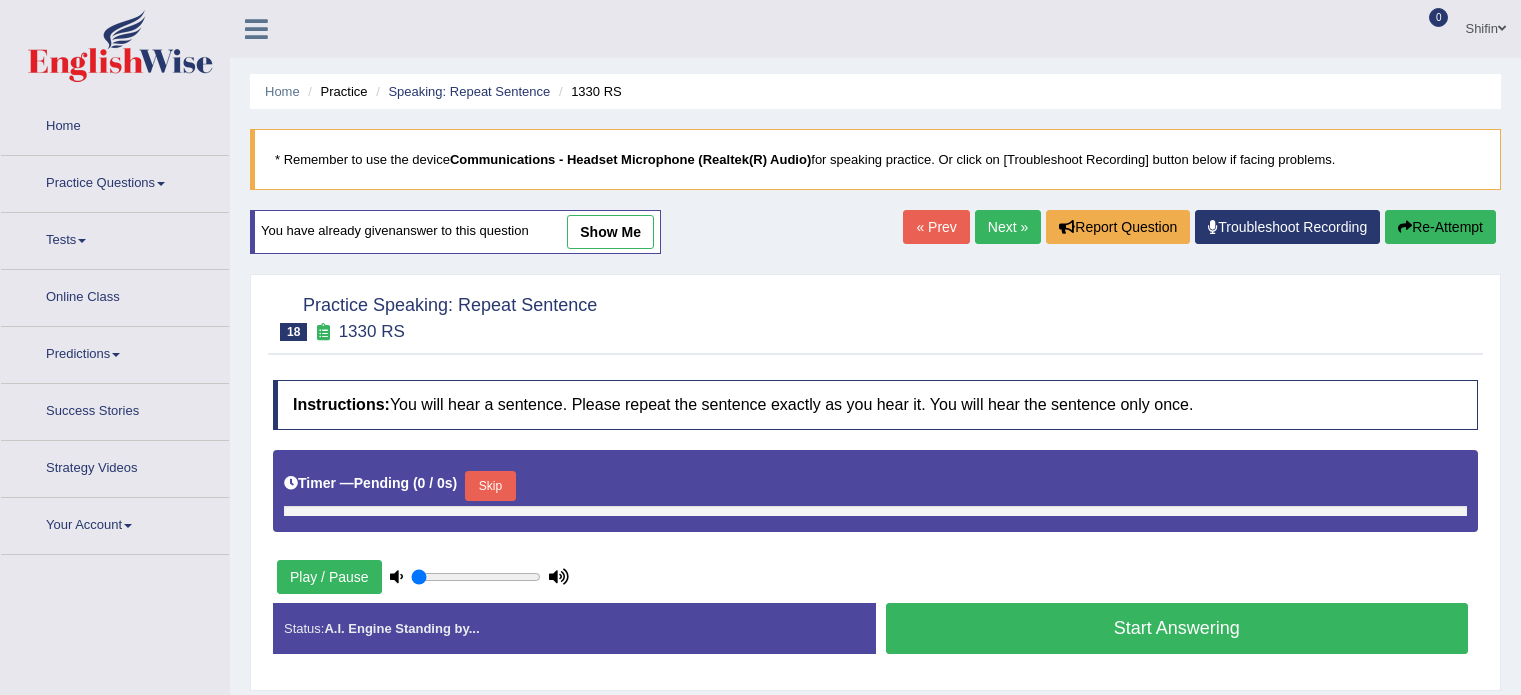 scroll, scrollTop: 0, scrollLeft: 0, axis: both 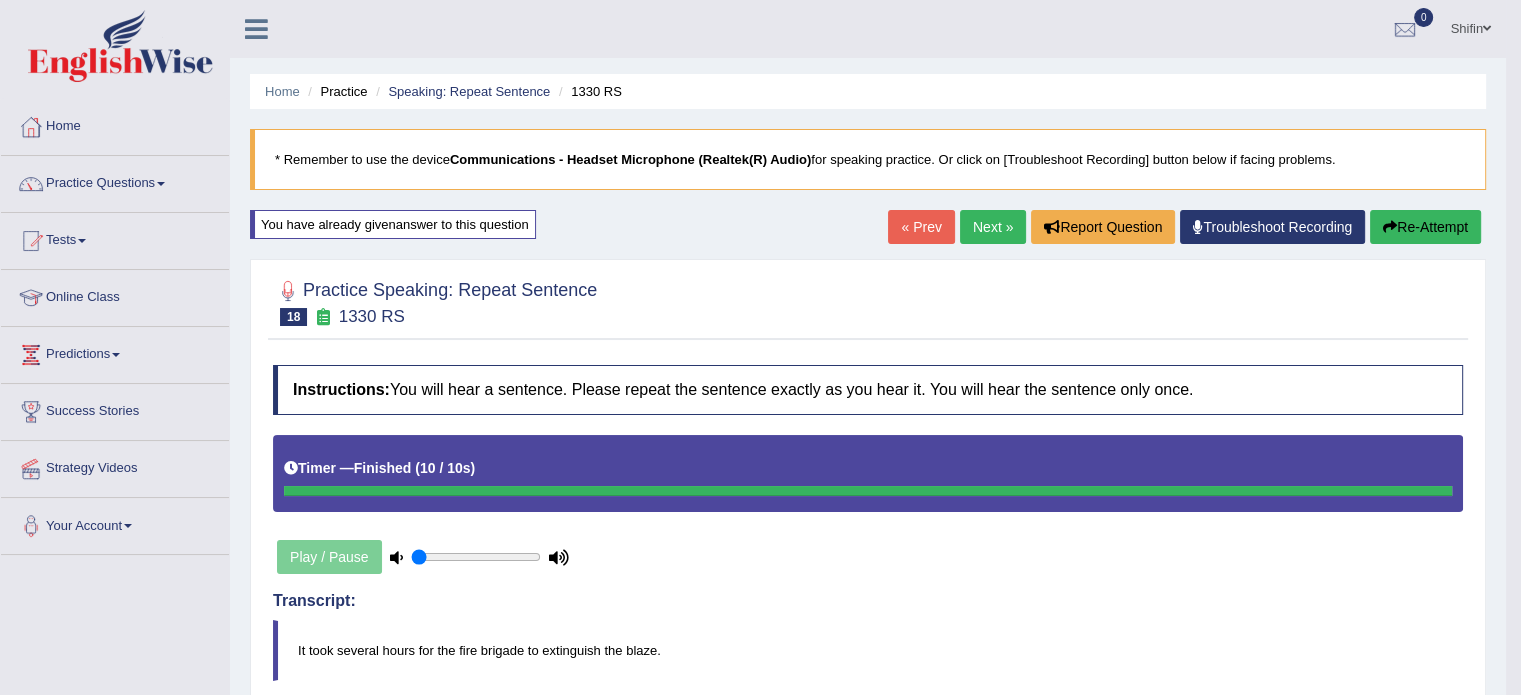 click on "Next »" at bounding box center [993, 227] 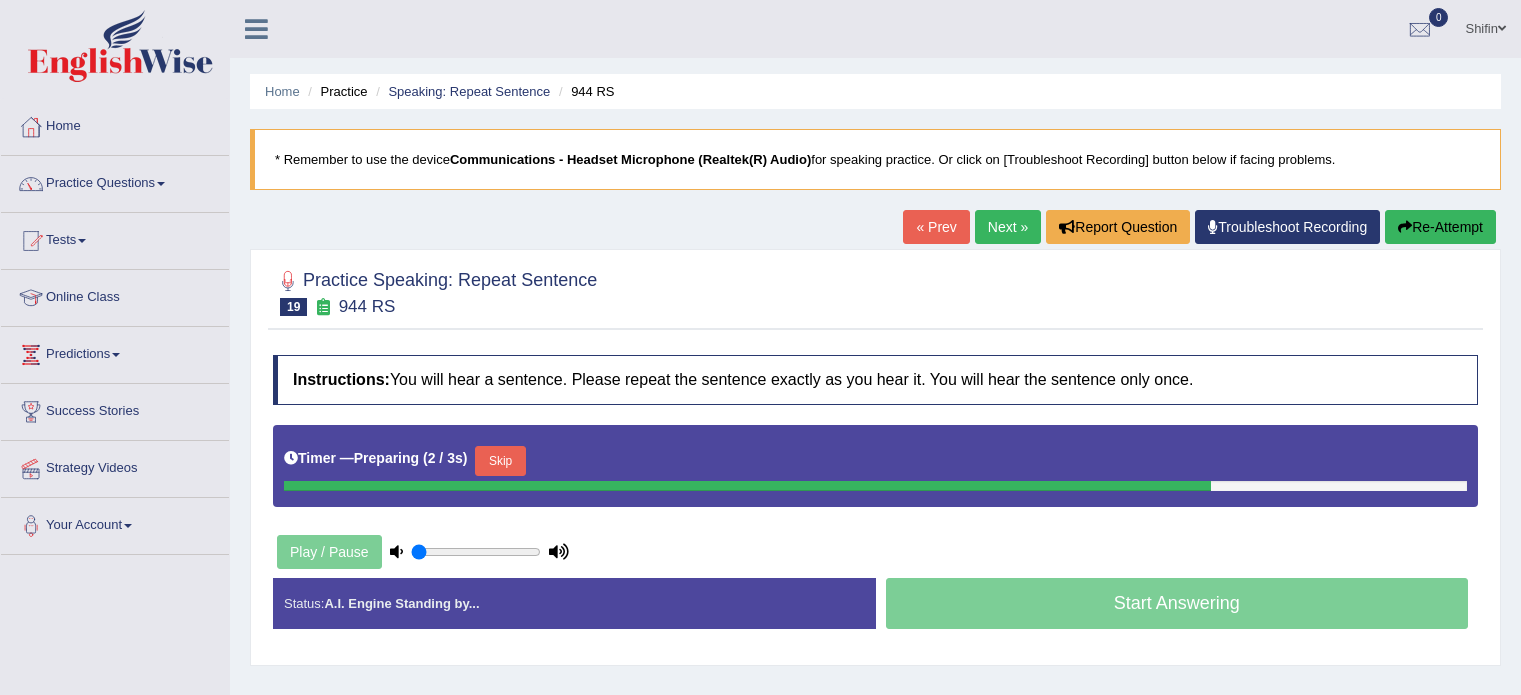 scroll, scrollTop: 0, scrollLeft: 0, axis: both 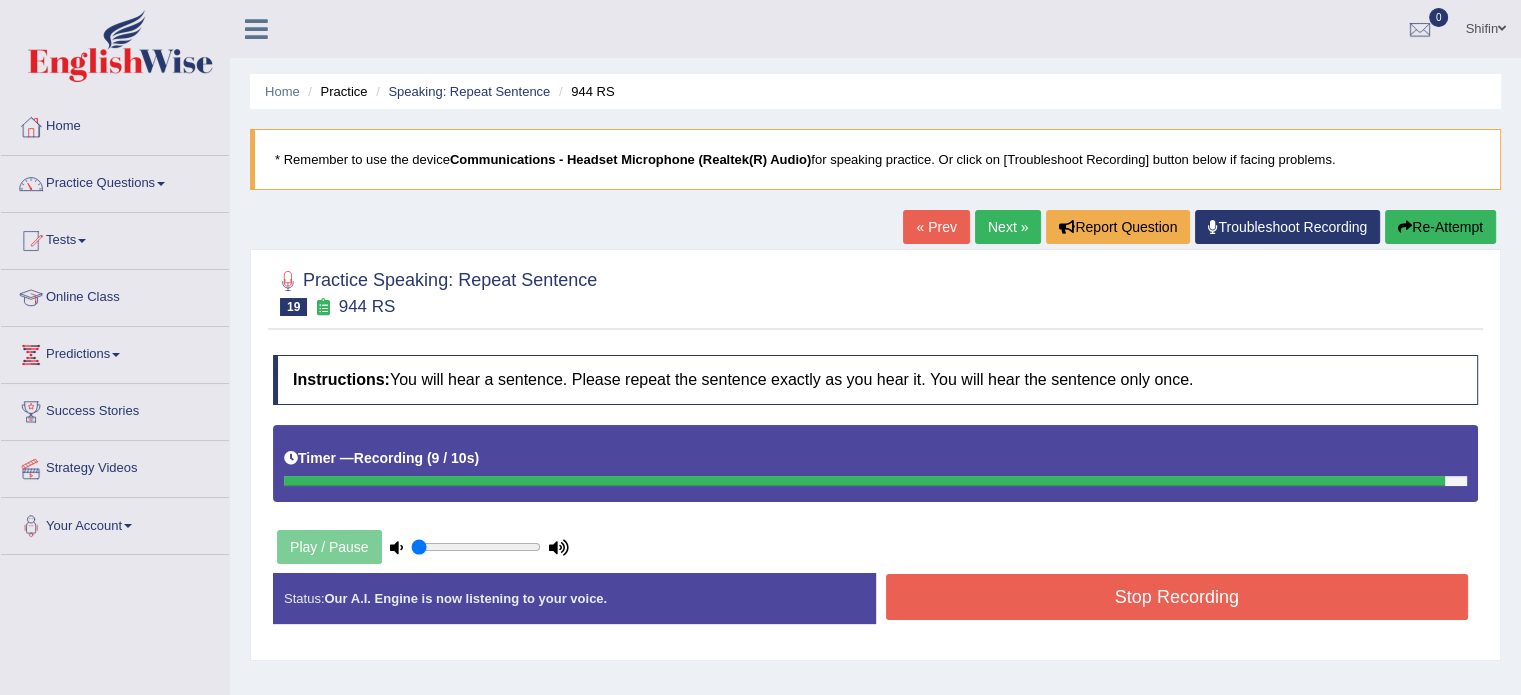 click on "Stop Recording" at bounding box center (1177, 597) 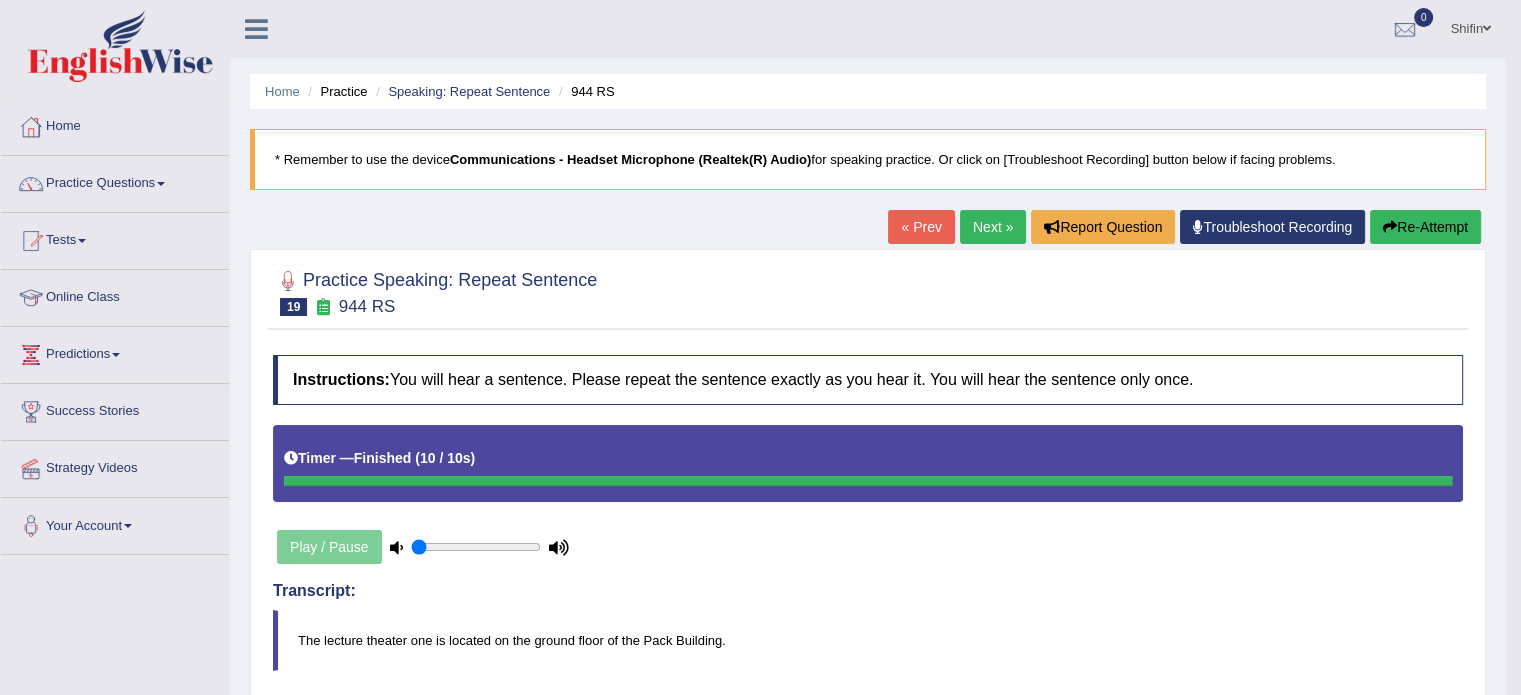 scroll, scrollTop: 736, scrollLeft: 0, axis: vertical 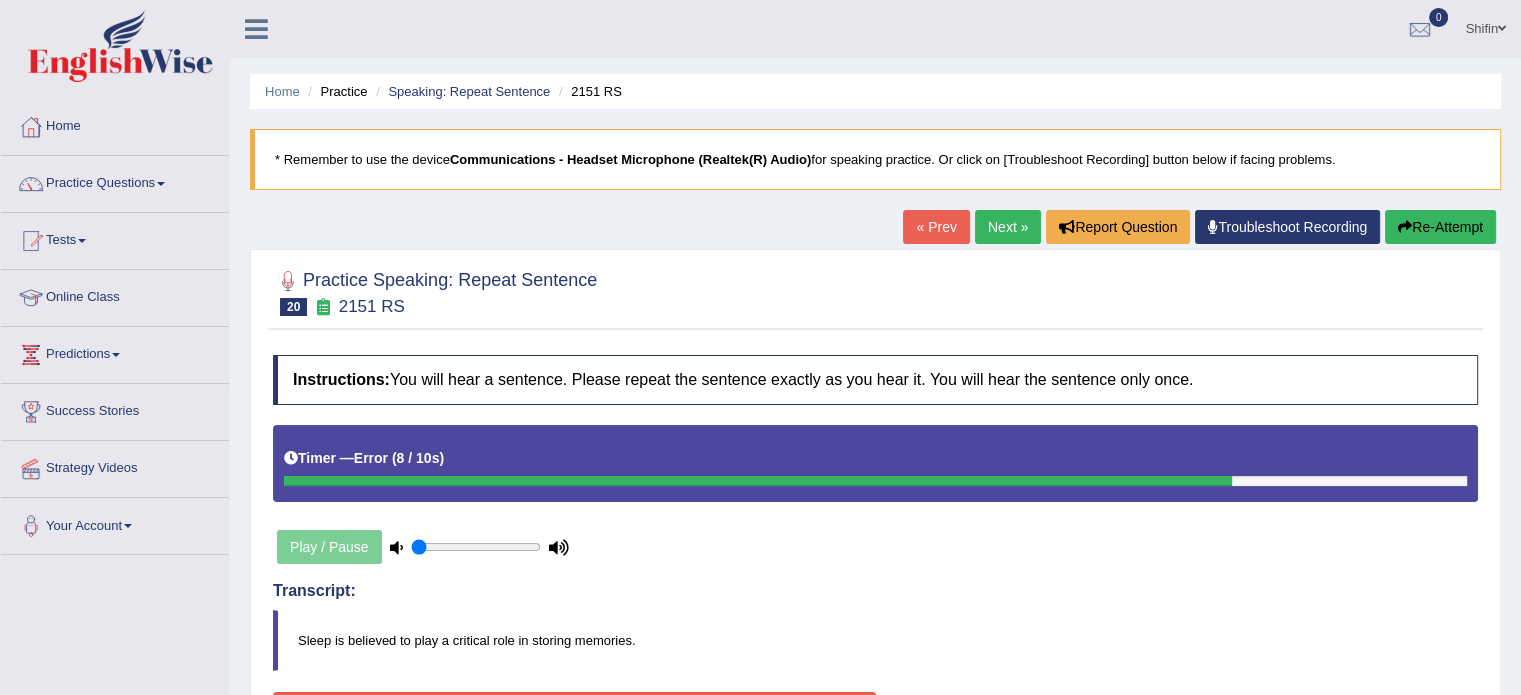 click on "Re-Attempt" at bounding box center (1440, 227) 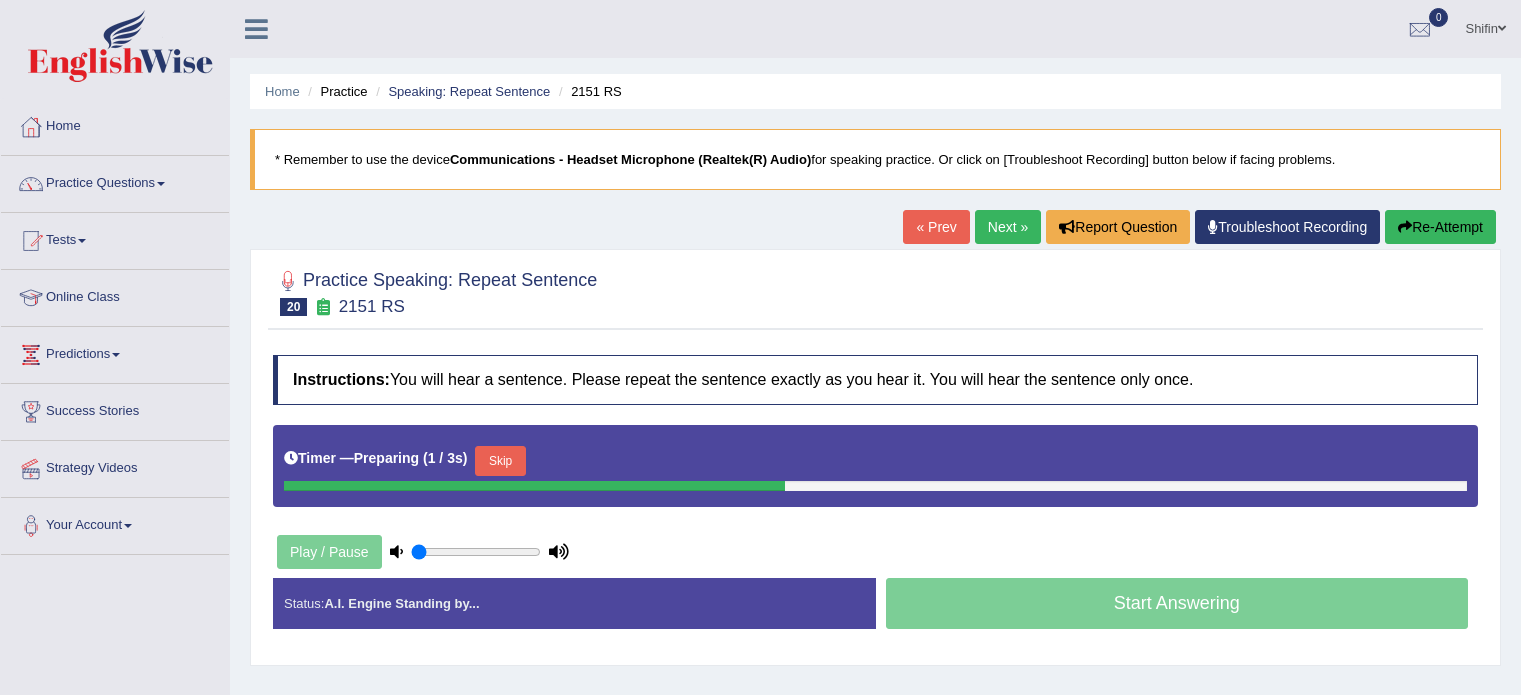 scroll, scrollTop: 0, scrollLeft: 0, axis: both 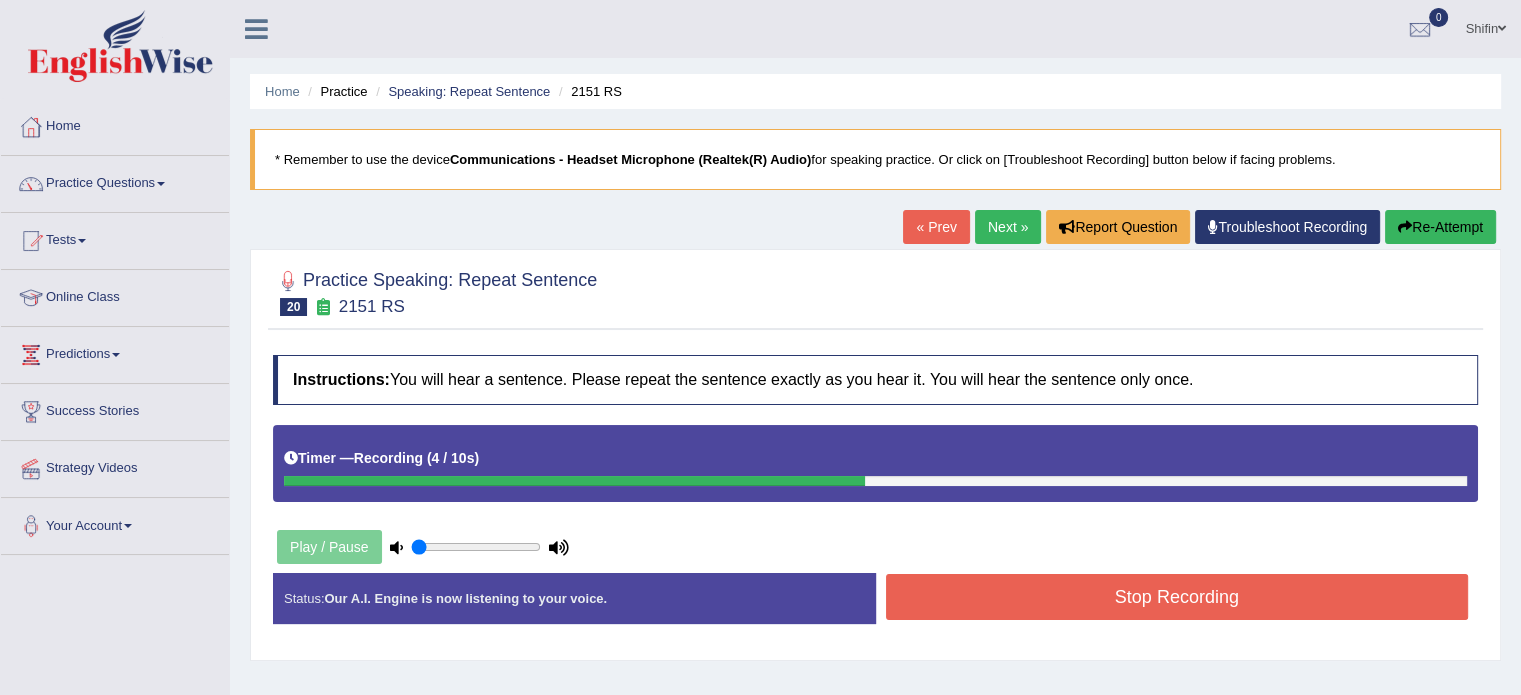 drag, startPoint x: 804, startPoint y: 491, endPoint x: 452, endPoint y: 491, distance: 352 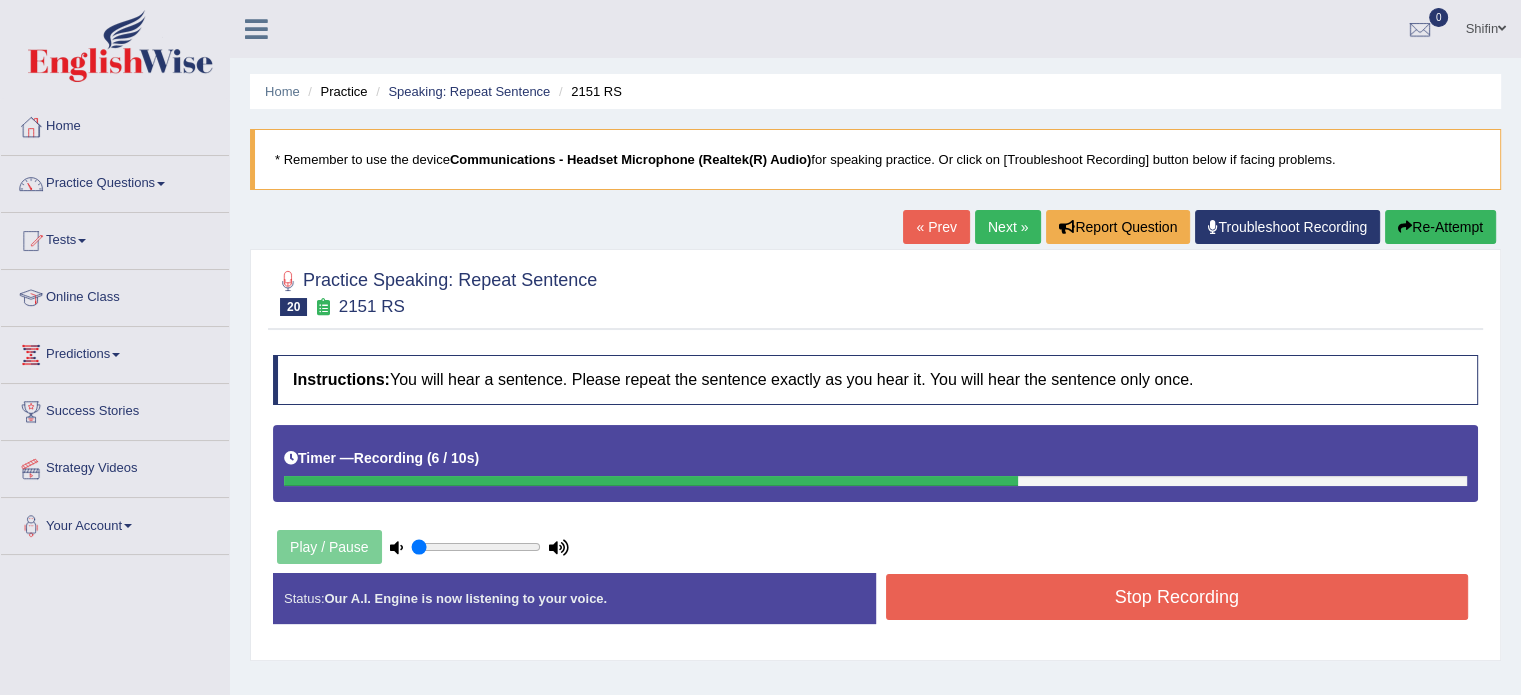click on "Re-Attempt" at bounding box center [1440, 227] 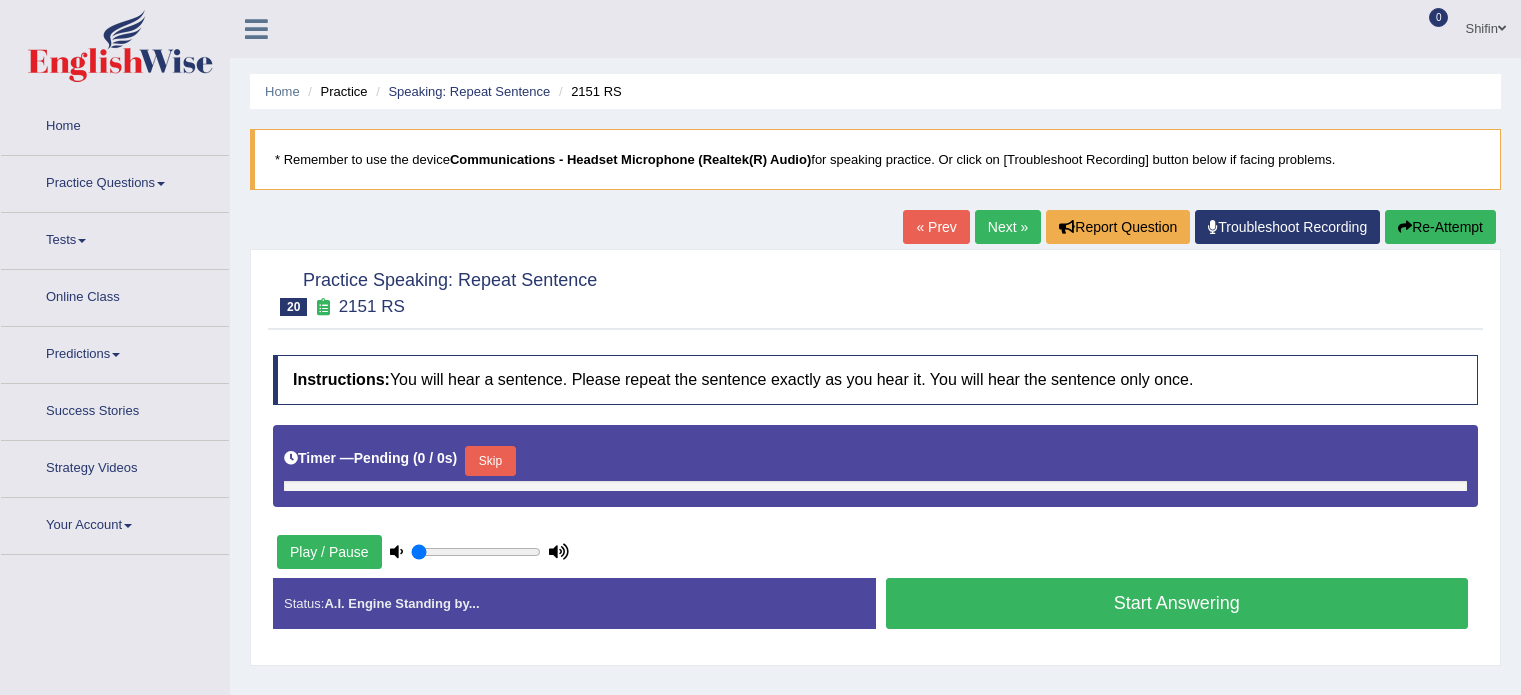 scroll, scrollTop: 0, scrollLeft: 0, axis: both 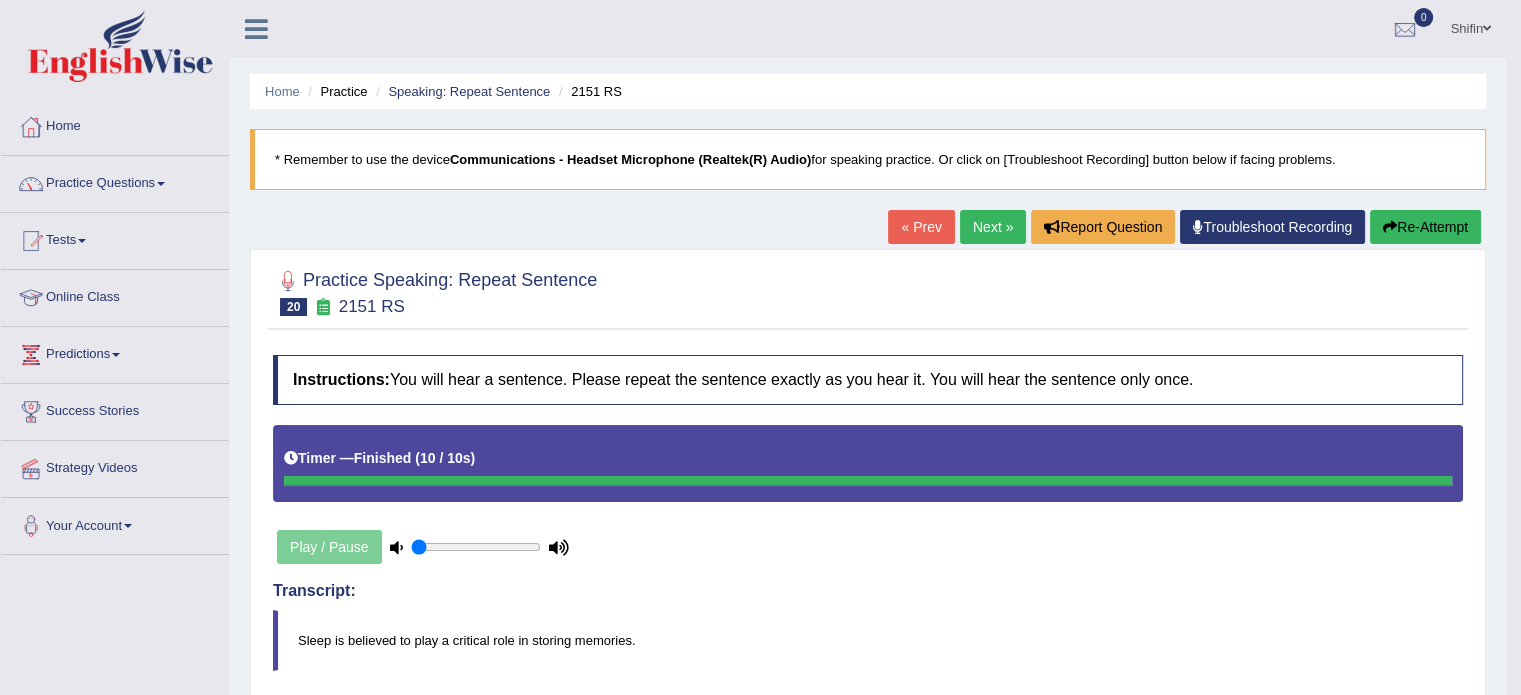 click on "Next »" at bounding box center (993, 227) 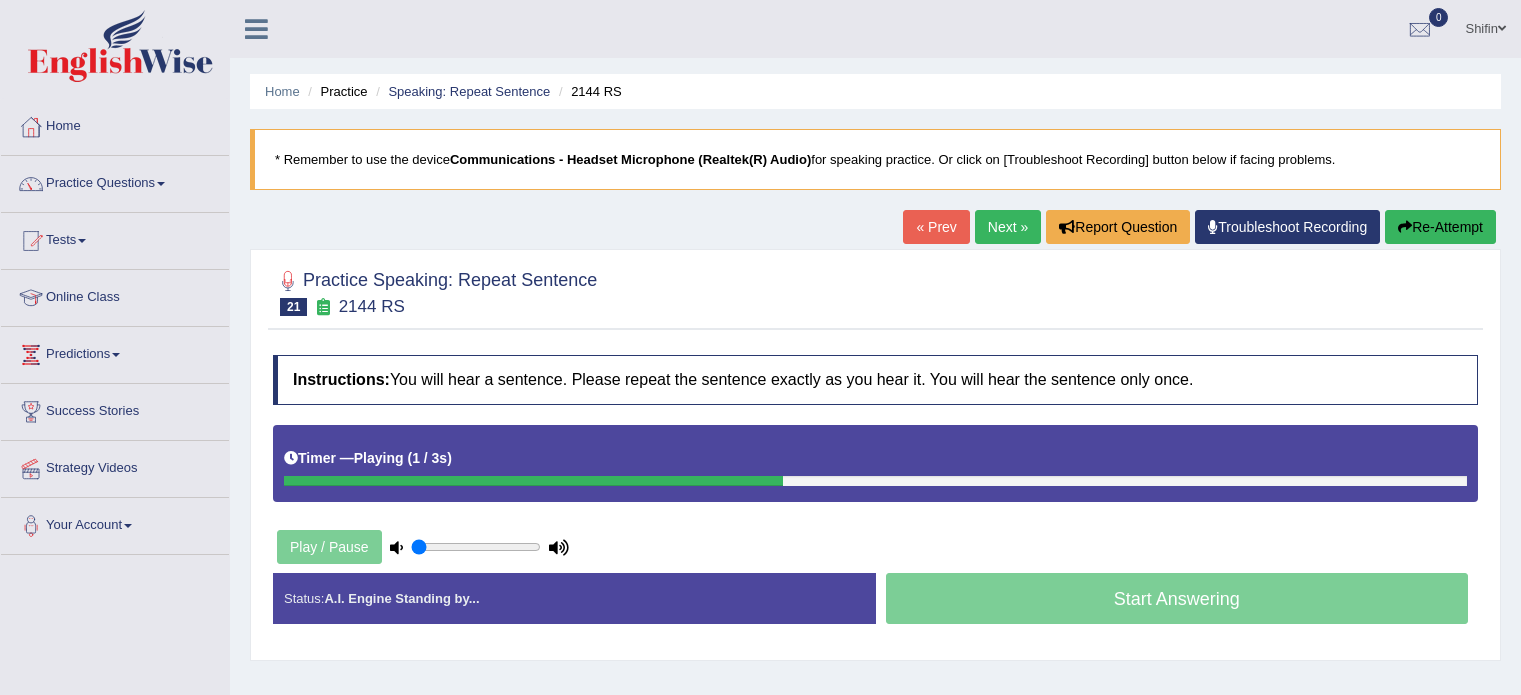 scroll, scrollTop: 0, scrollLeft: 0, axis: both 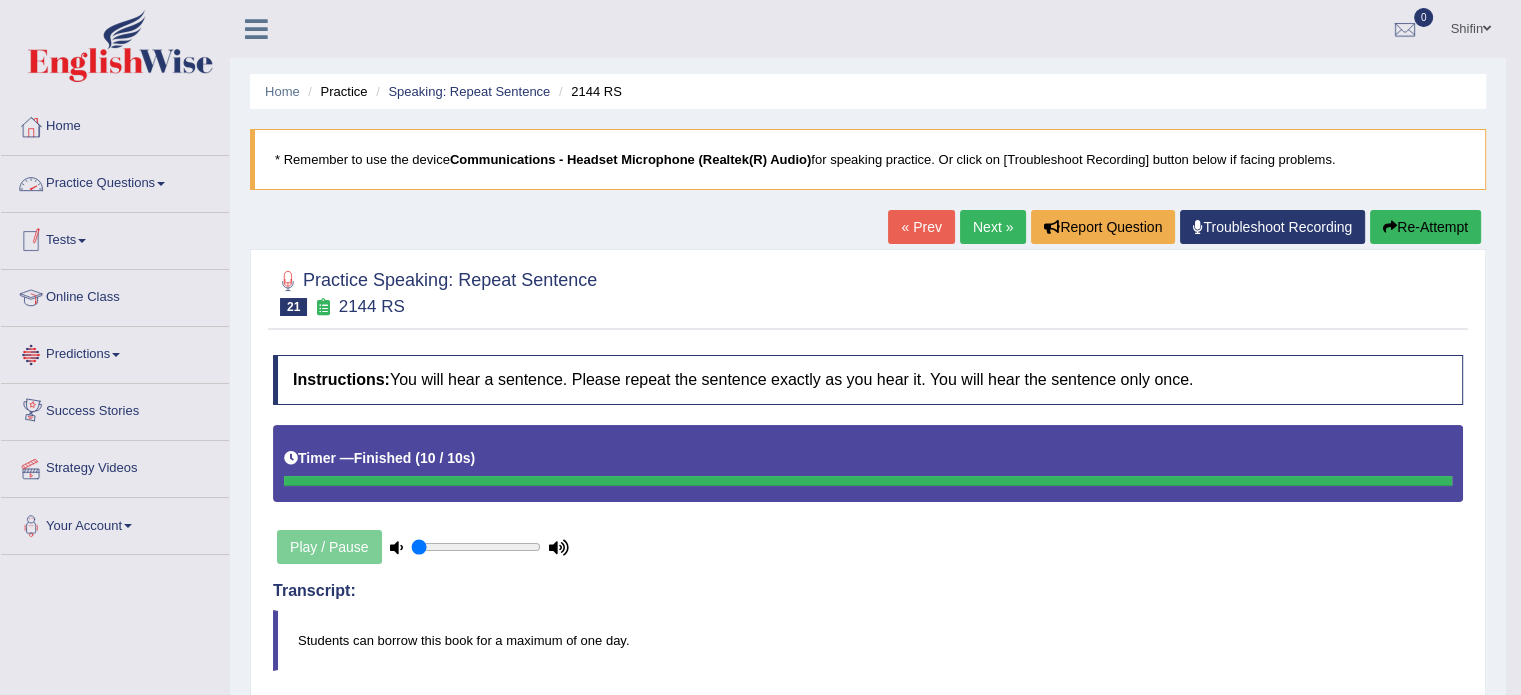 click on "Practice Questions" at bounding box center [115, 181] 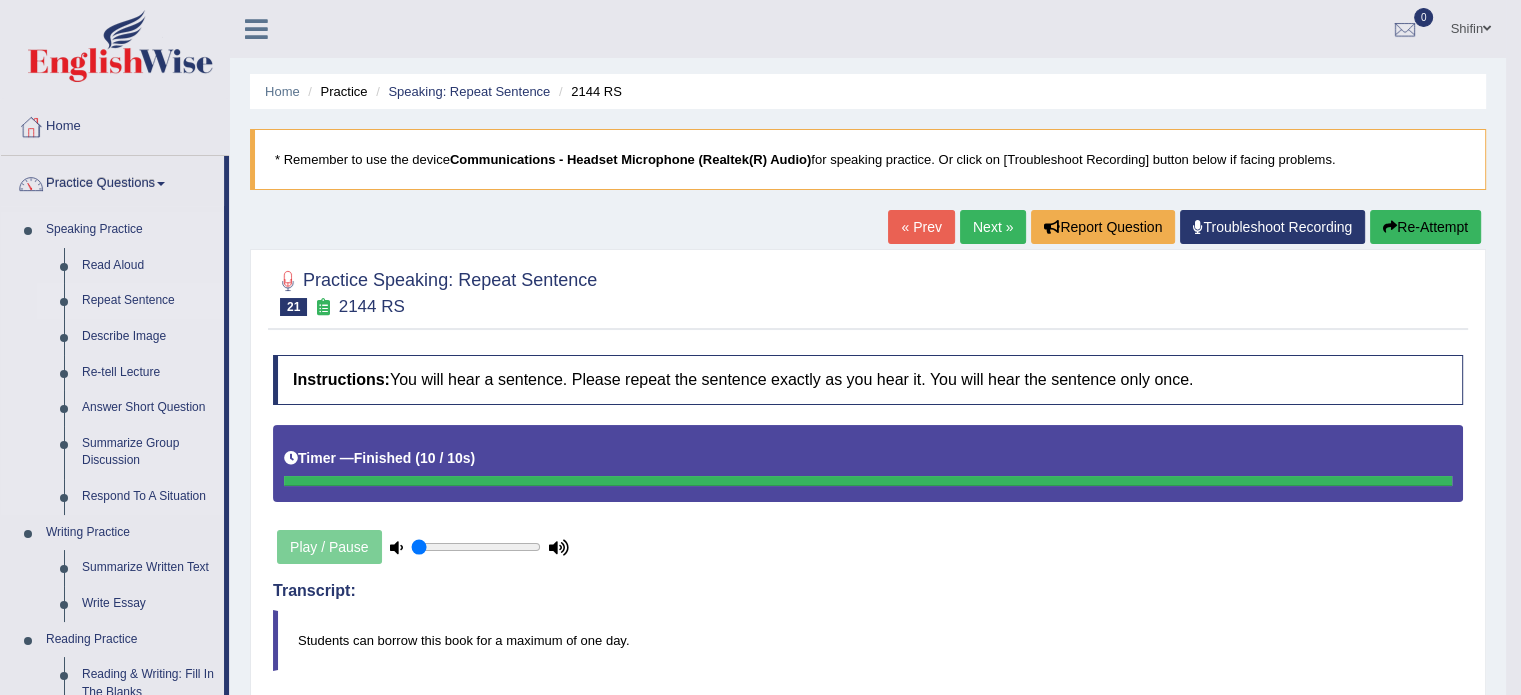 click on "Repeat Sentence" at bounding box center (148, 301) 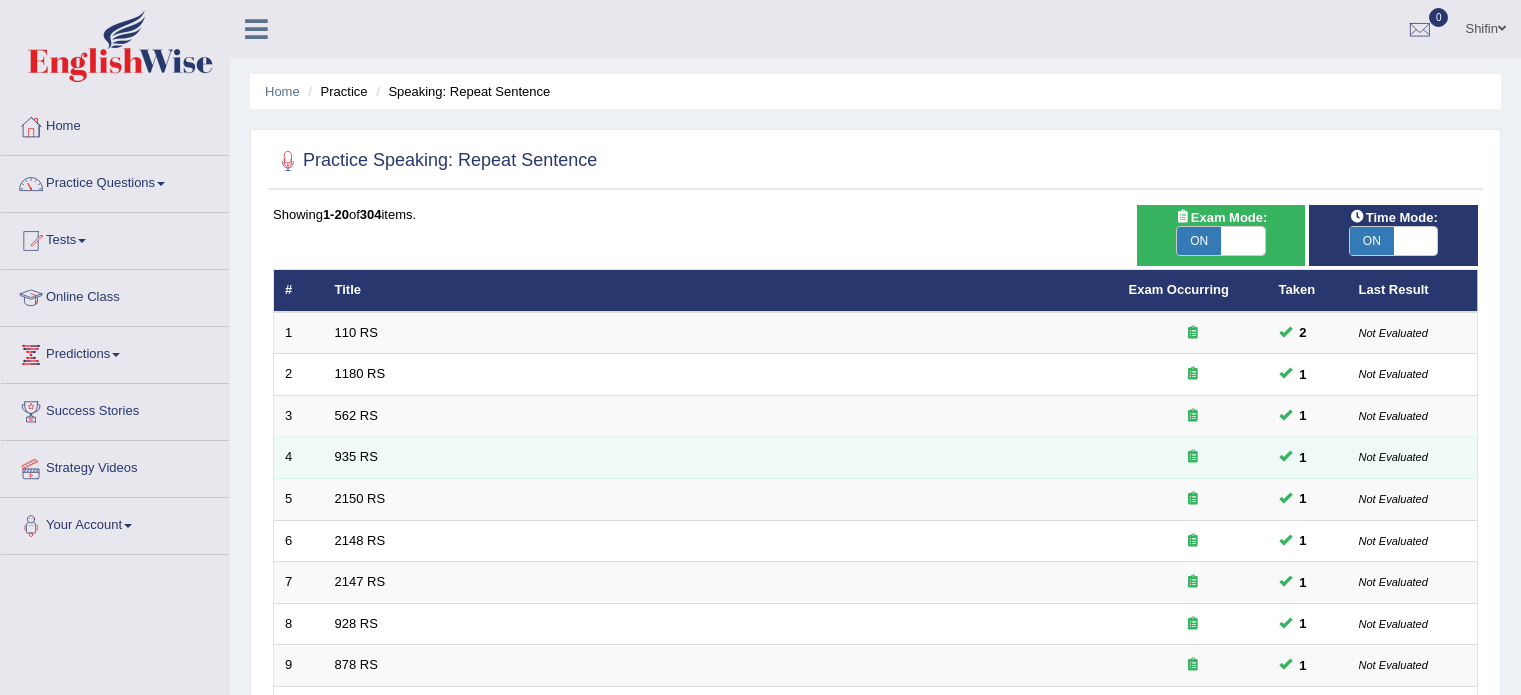 scroll, scrollTop: 0, scrollLeft: 0, axis: both 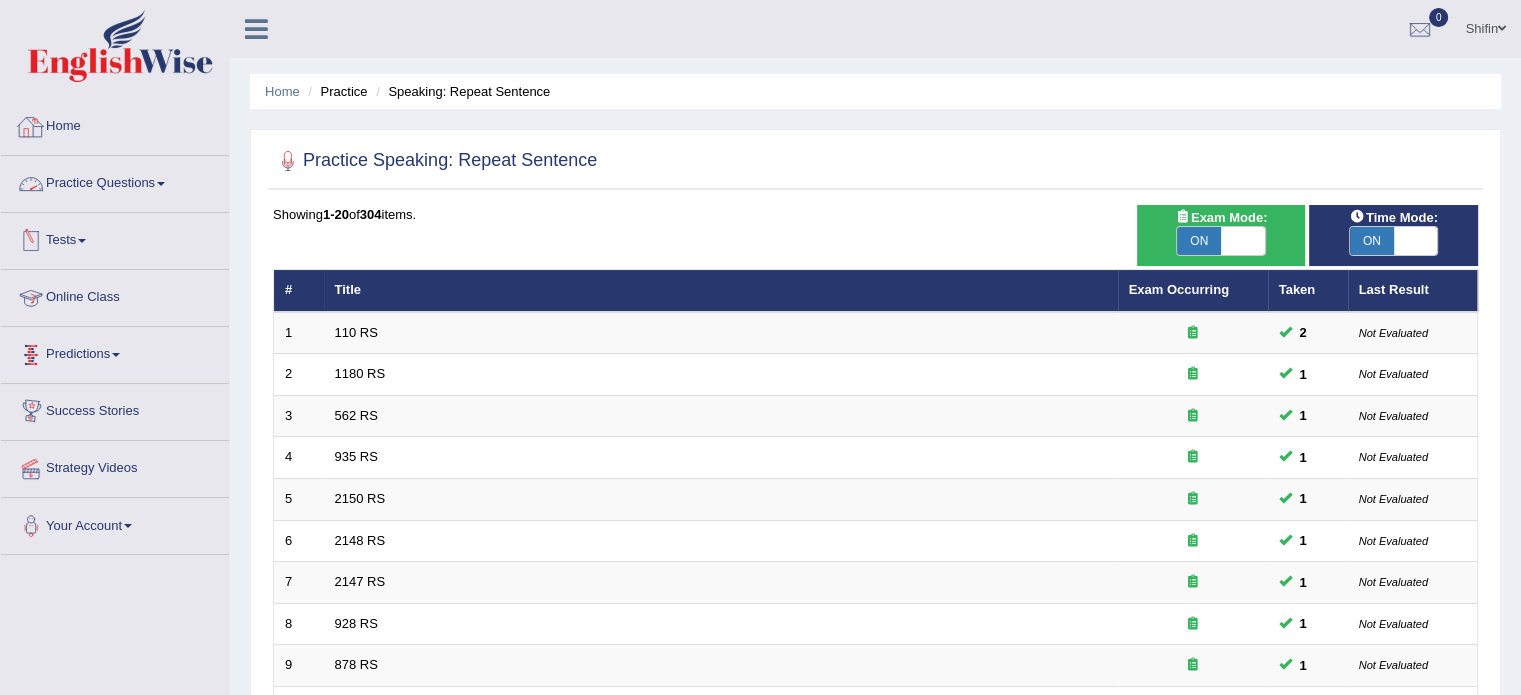 click on "Home" at bounding box center [115, 124] 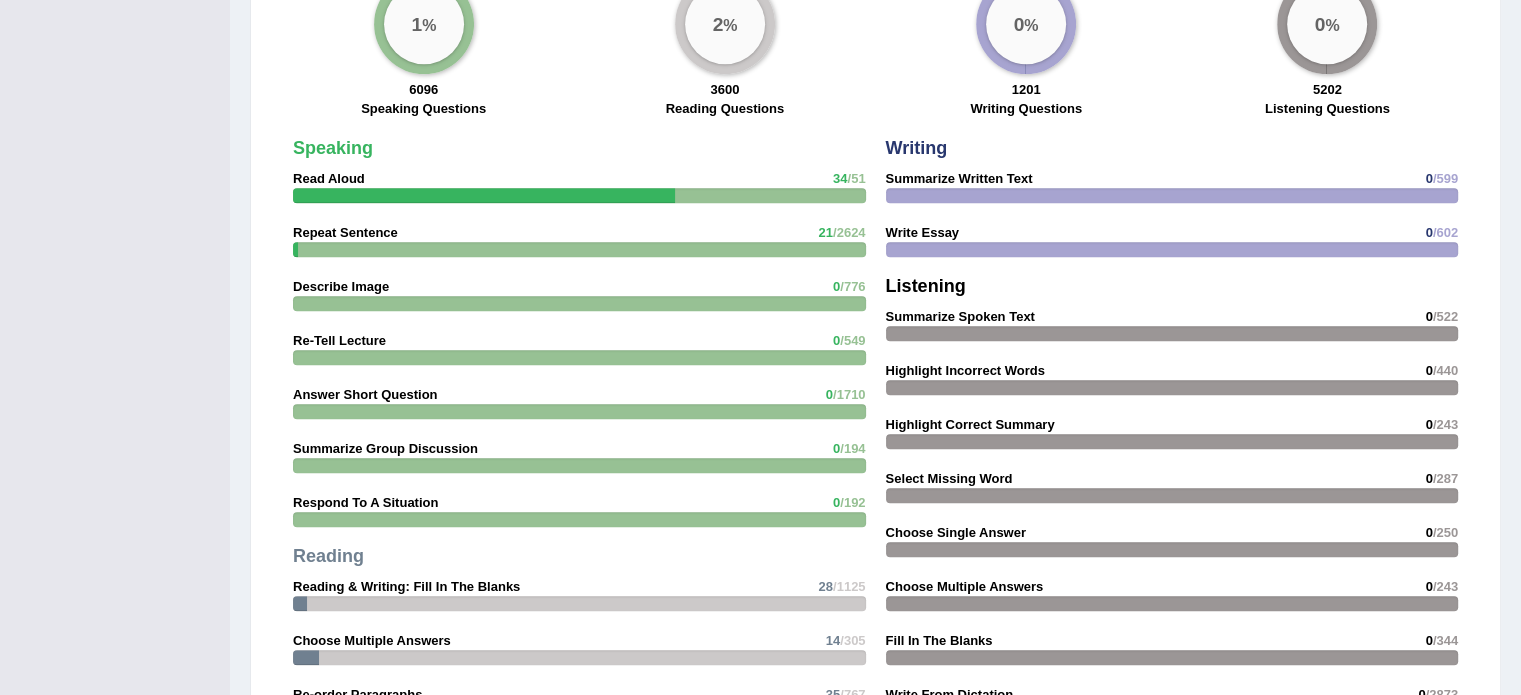 scroll, scrollTop: 1564, scrollLeft: 0, axis: vertical 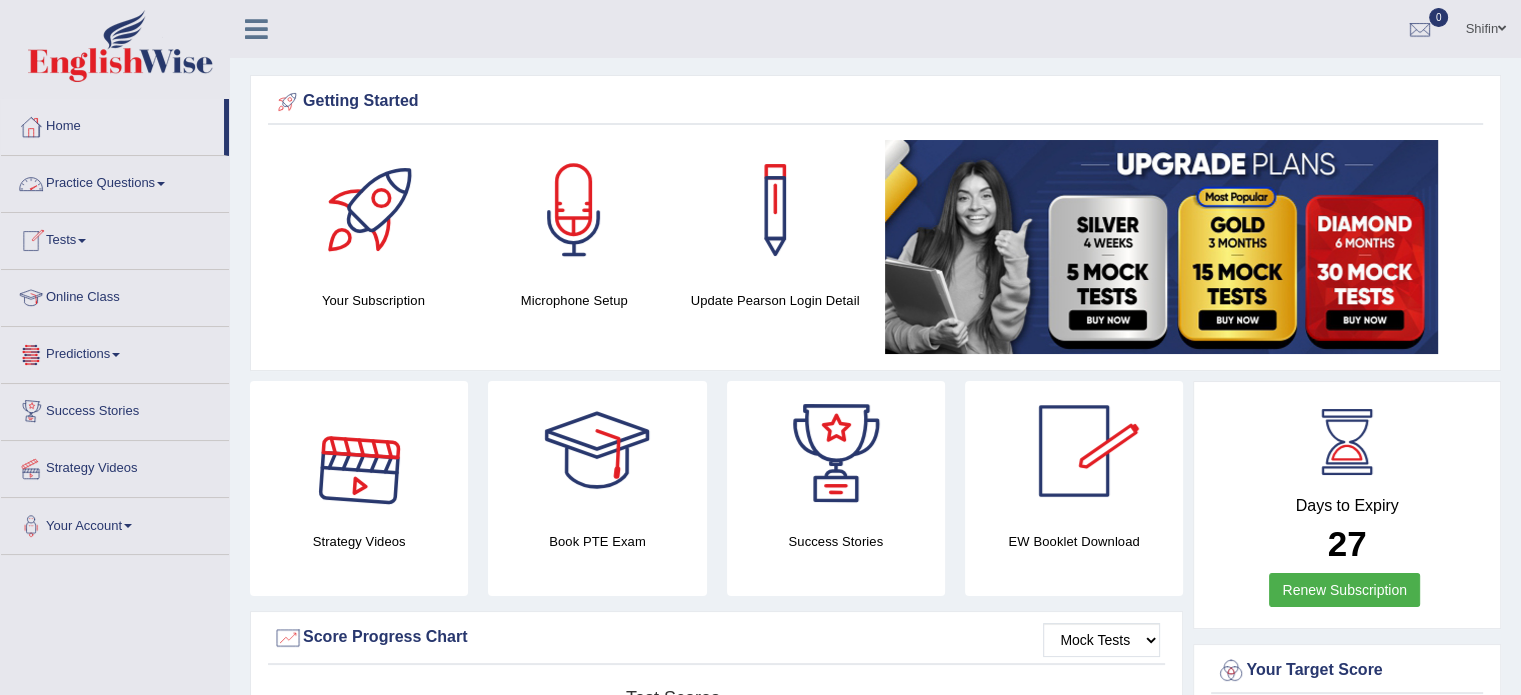 click on "Practice Questions" at bounding box center (115, 181) 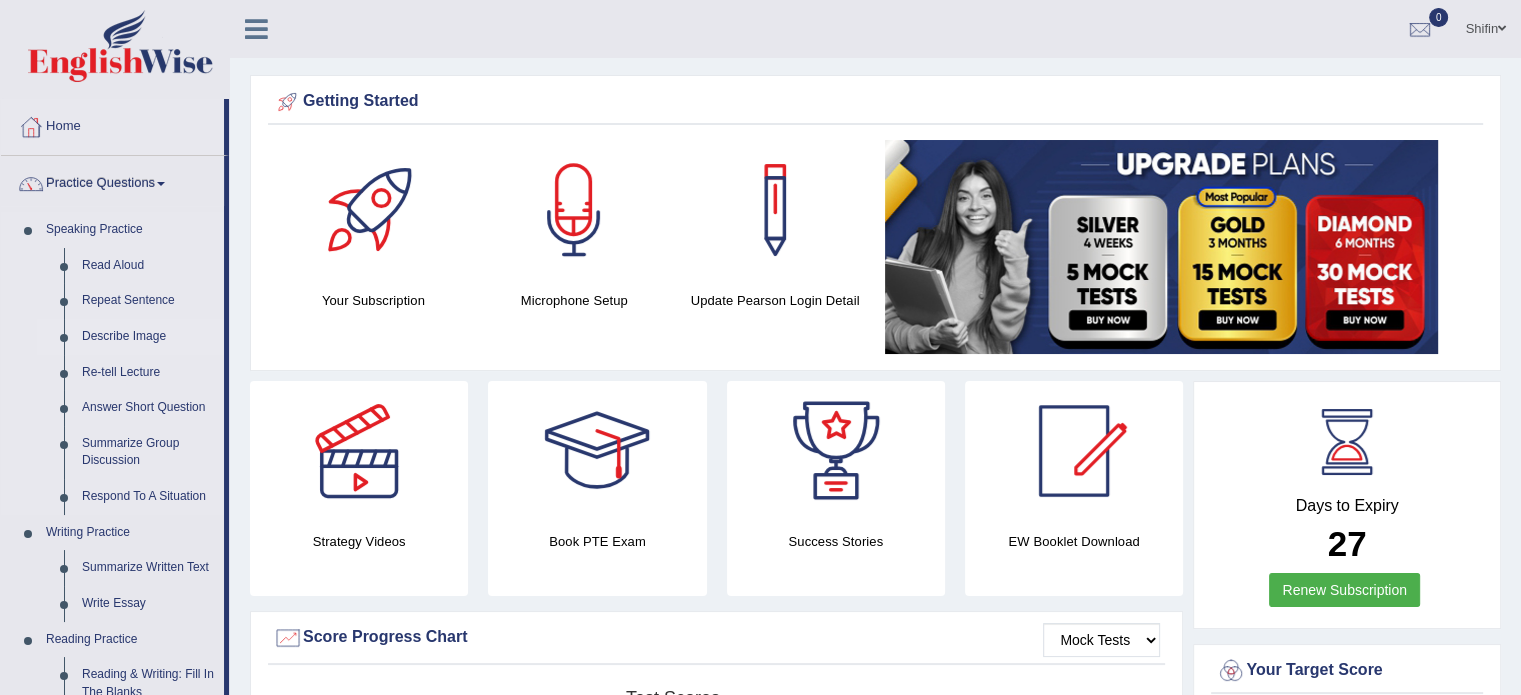 click on "Describe Image" at bounding box center [148, 337] 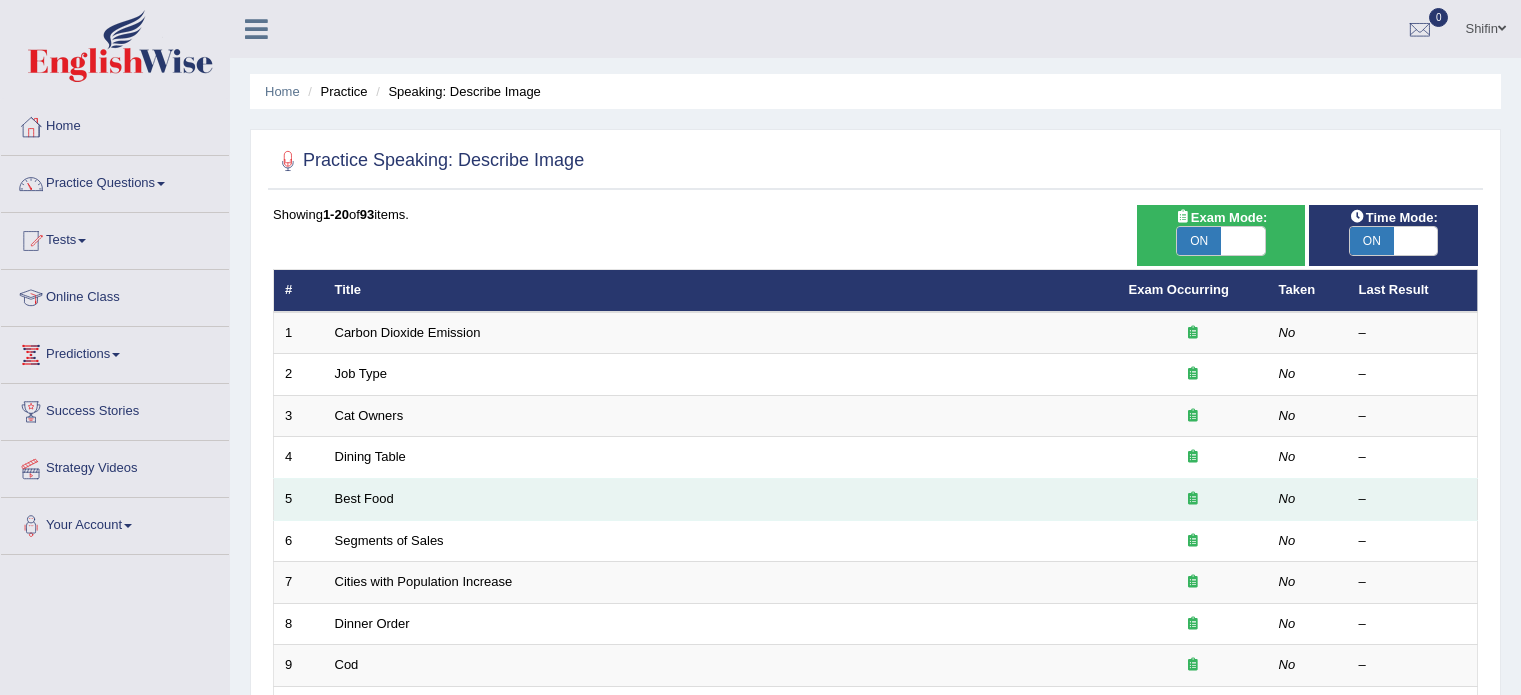 scroll, scrollTop: 0, scrollLeft: 0, axis: both 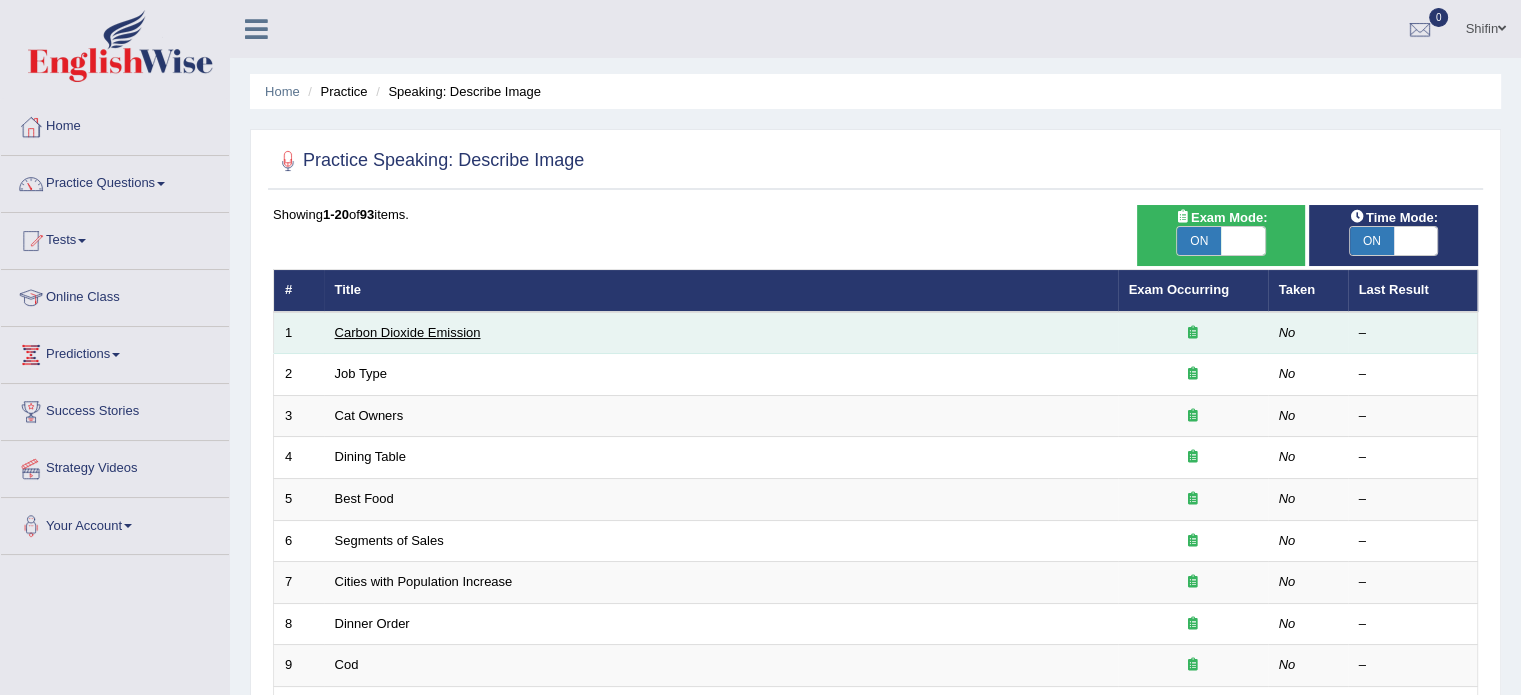 click on "Carbon Dioxide Emission" at bounding box center [408, 332] 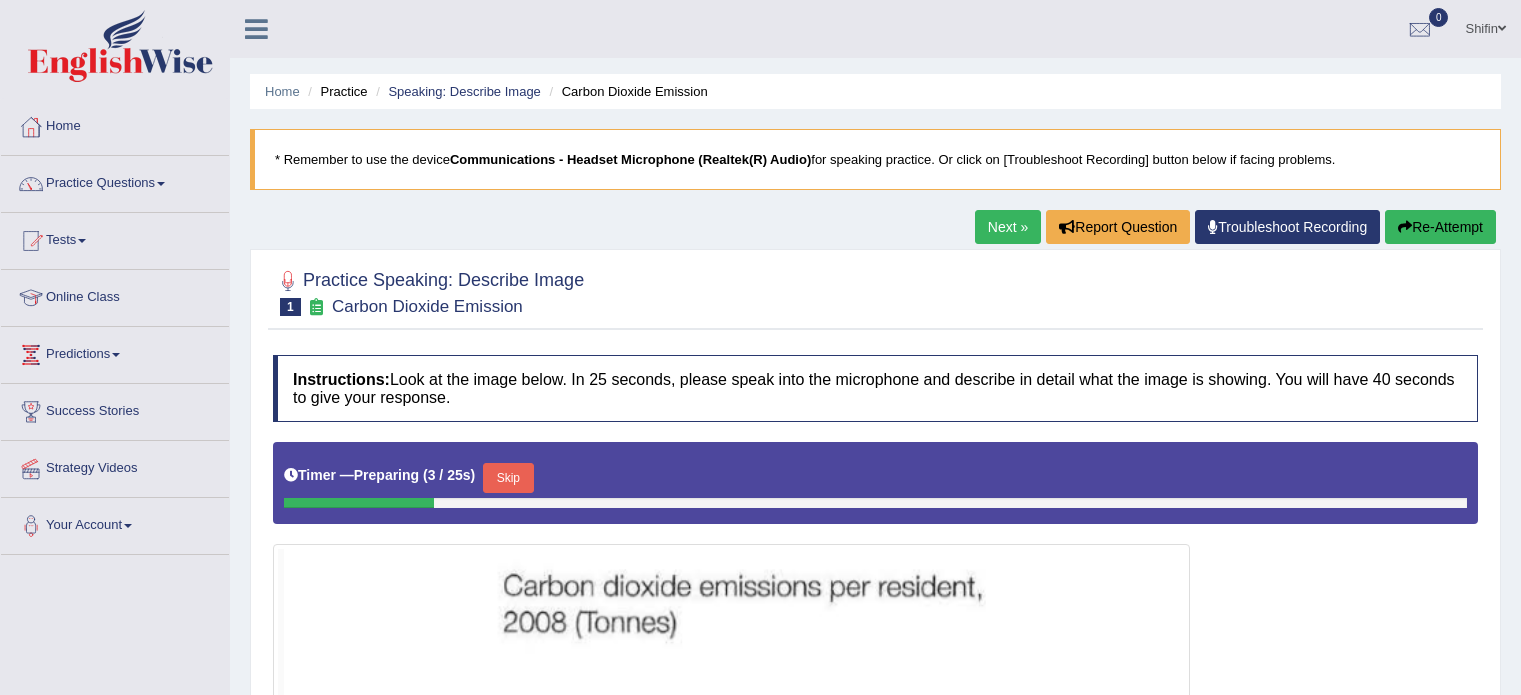 scroll, scrollTop: 0, scrollLeft: 0, axis: both 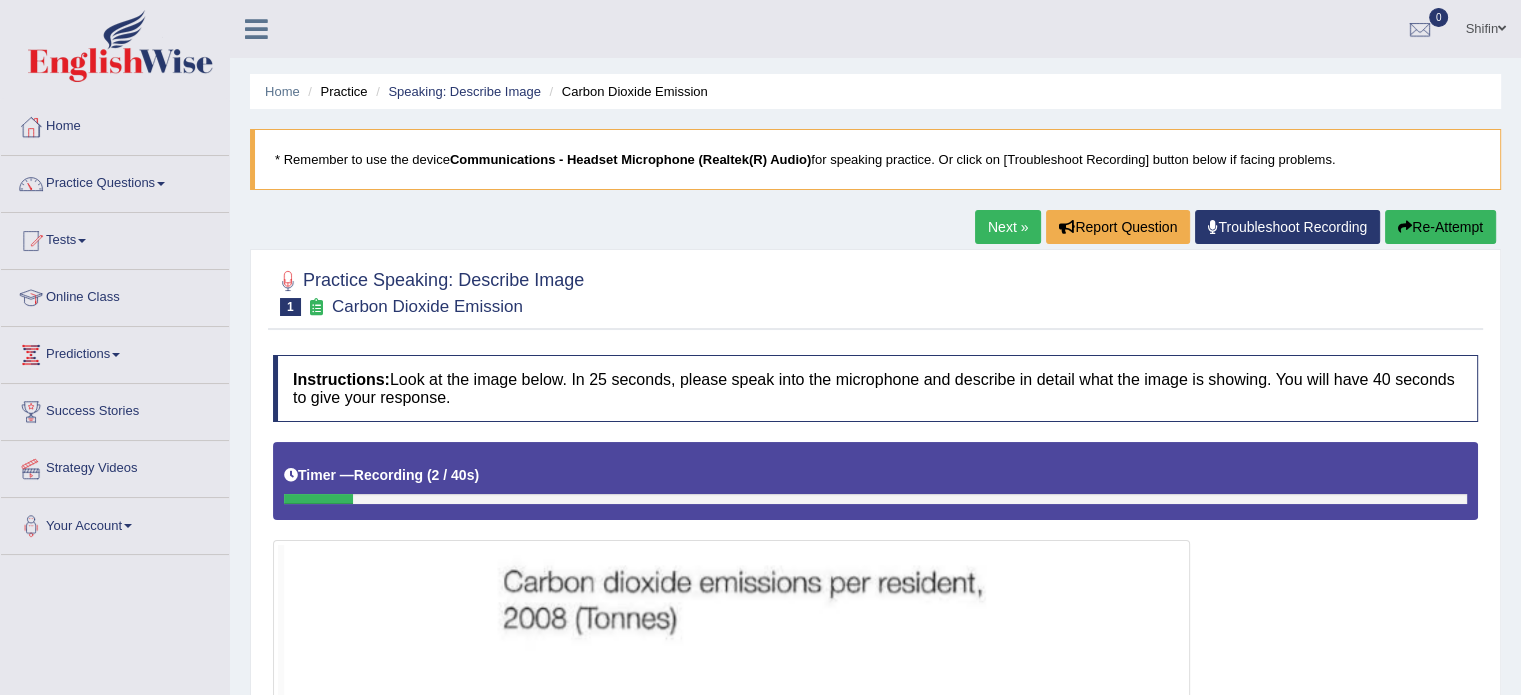 click on "Re-Attempt" at bounding box center [1440, 227] 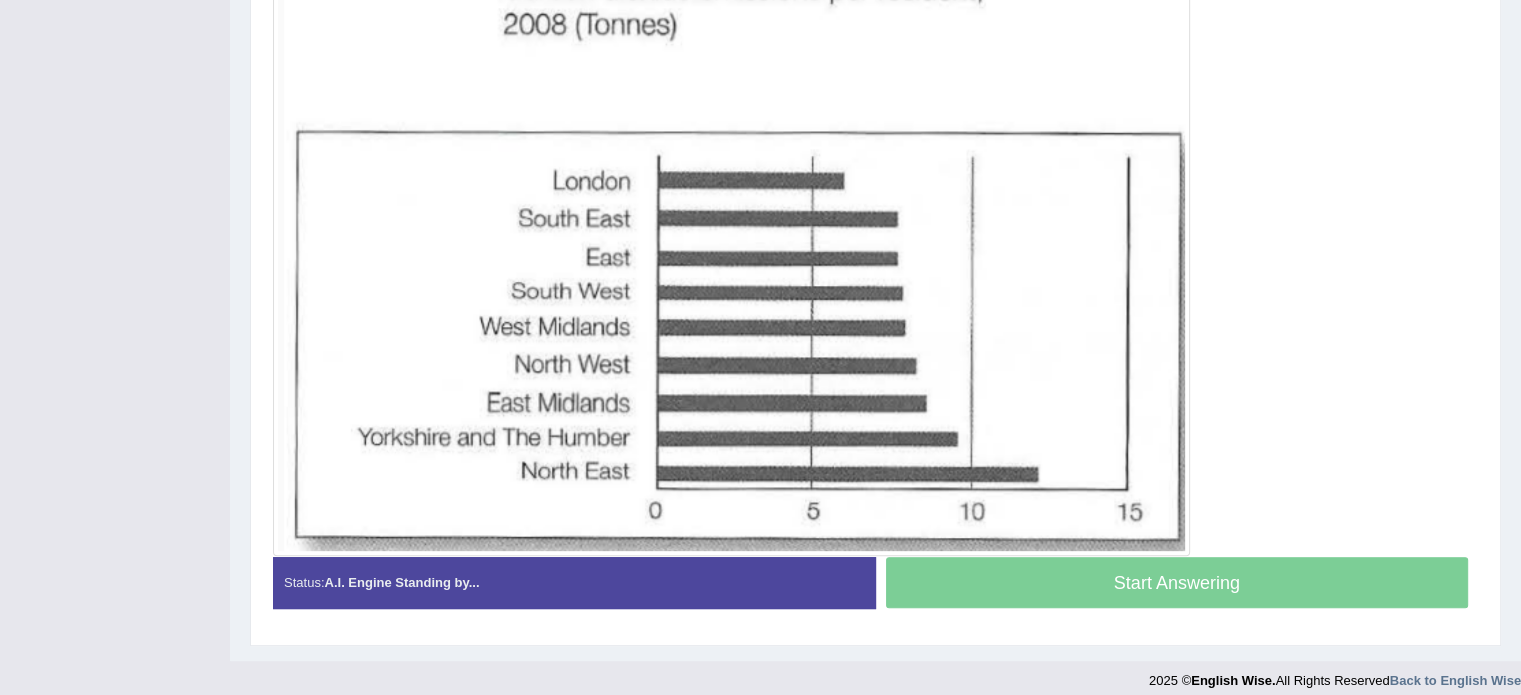 scroll, scrollTop: 598, scrollLeft: 0, axis: vertical 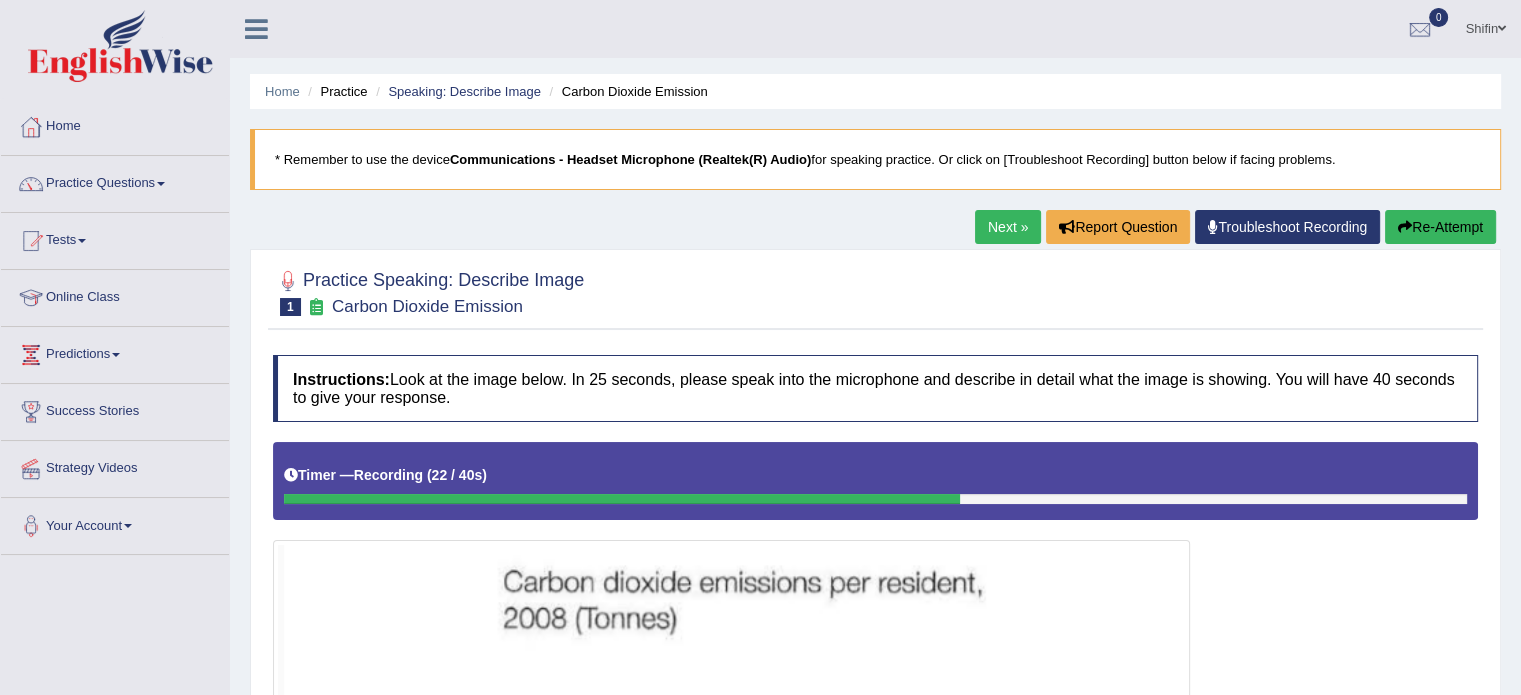 click on "Re-Attempt" at bounding box center (1440, 227) 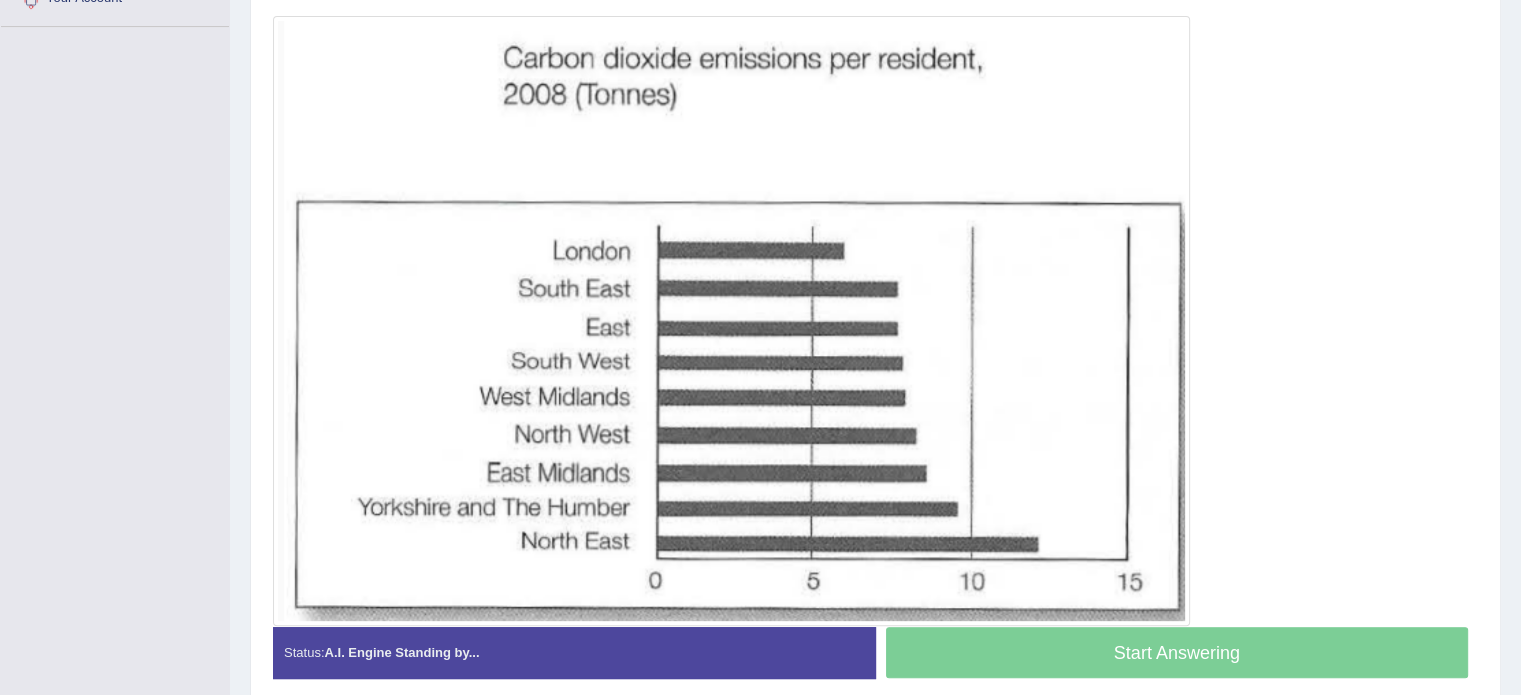 scroll, scrollTop: 528, scrollLeft: 0, axis: vertical 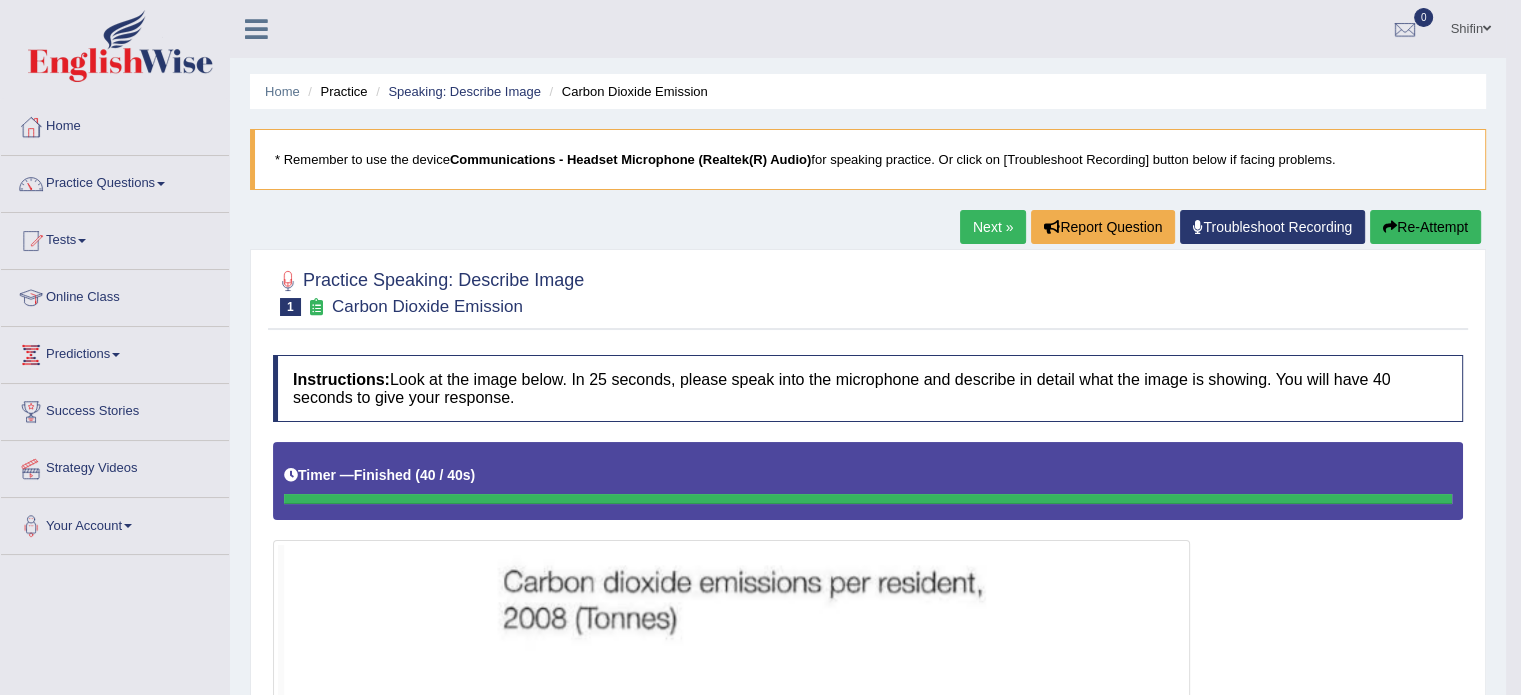 click on "Re-Attempt" at bounding box center [1425, 227] 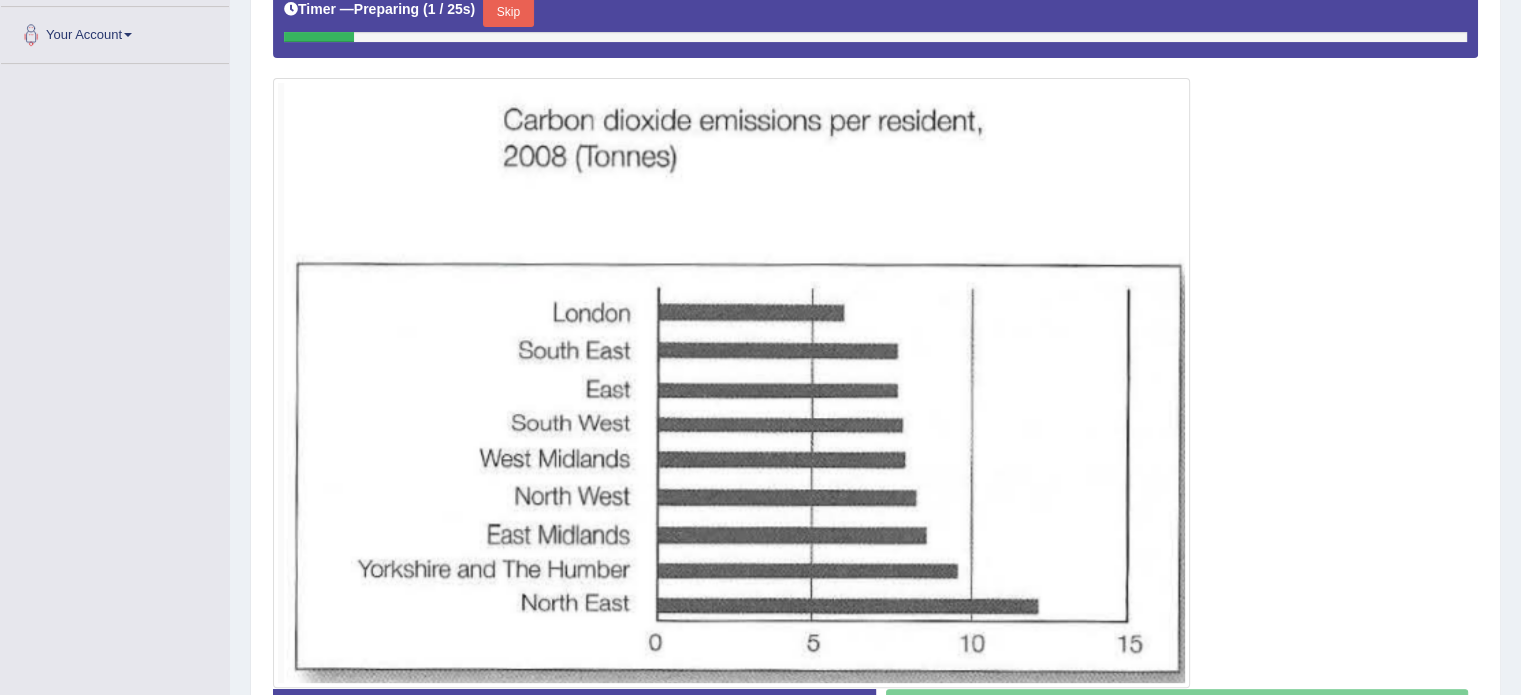 scroll, scrollTop: 491, scrollLeft: 0, axis: vertical 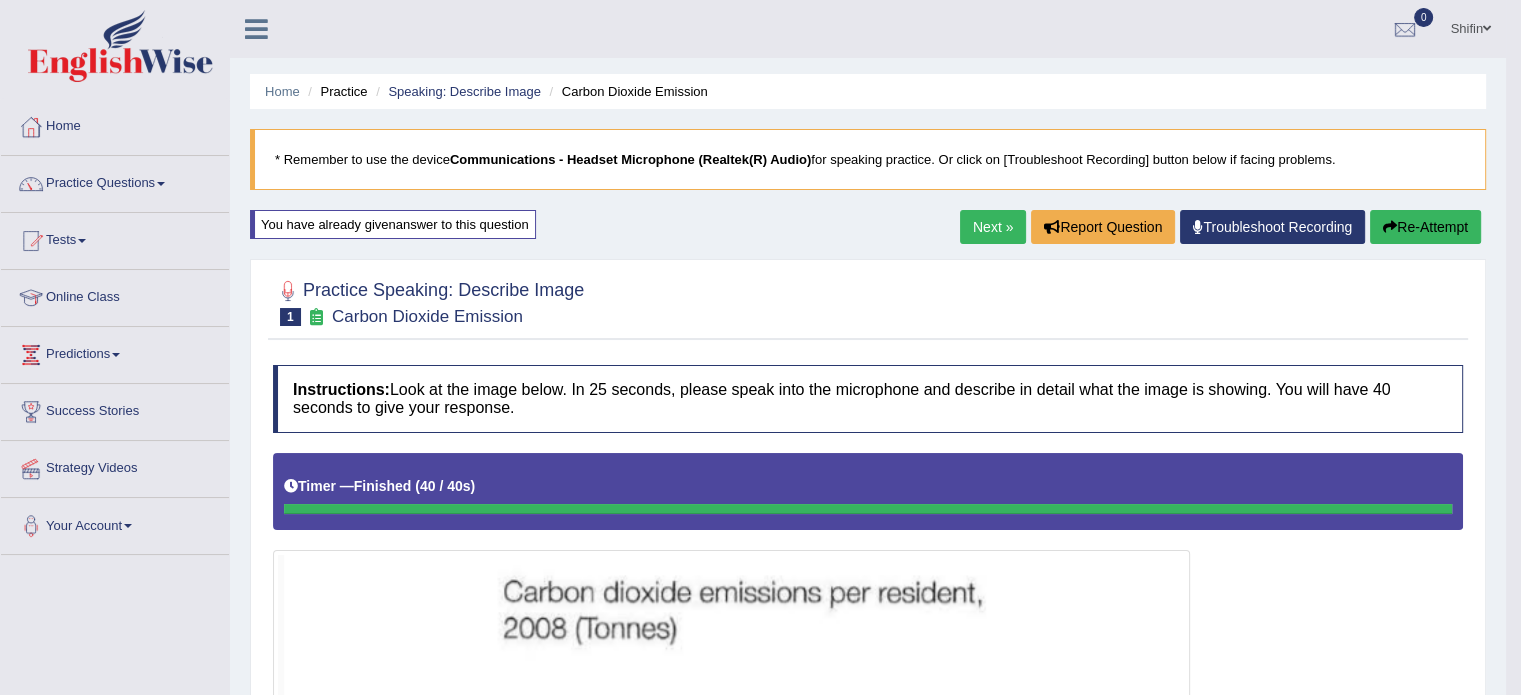 click on "Next »" at bounding box center [993, 227] 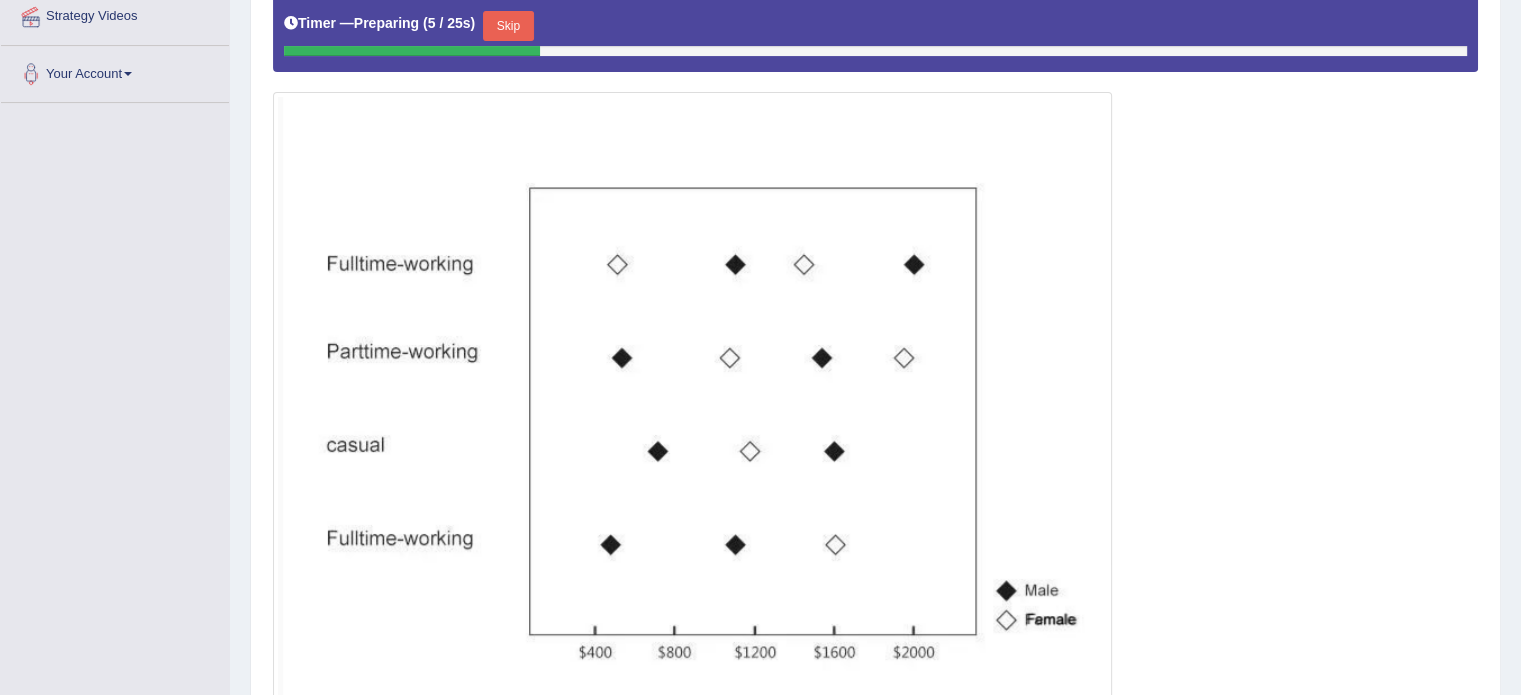 scroll, scrollTop: 452, scrollLeft: 0, axis: vertical 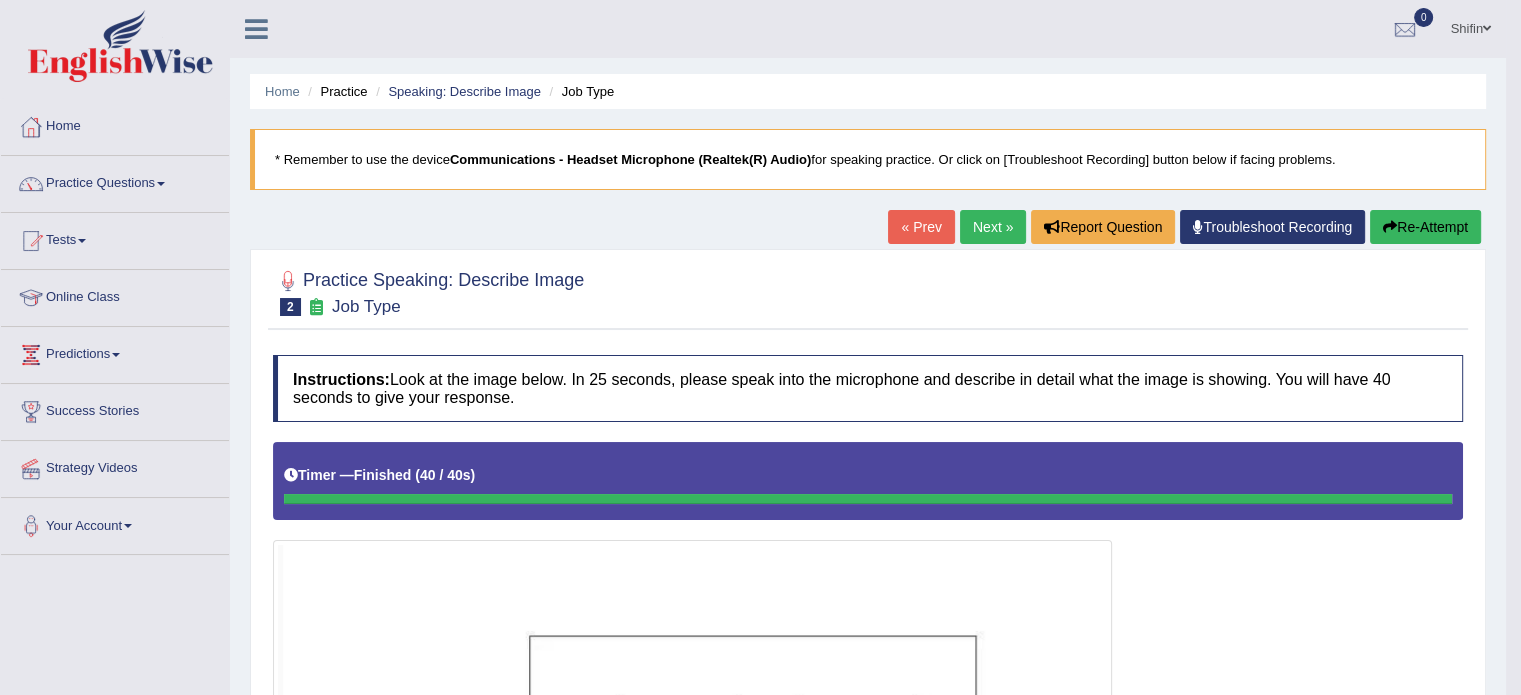 click on "Next »" at bounding box center (993, 227) 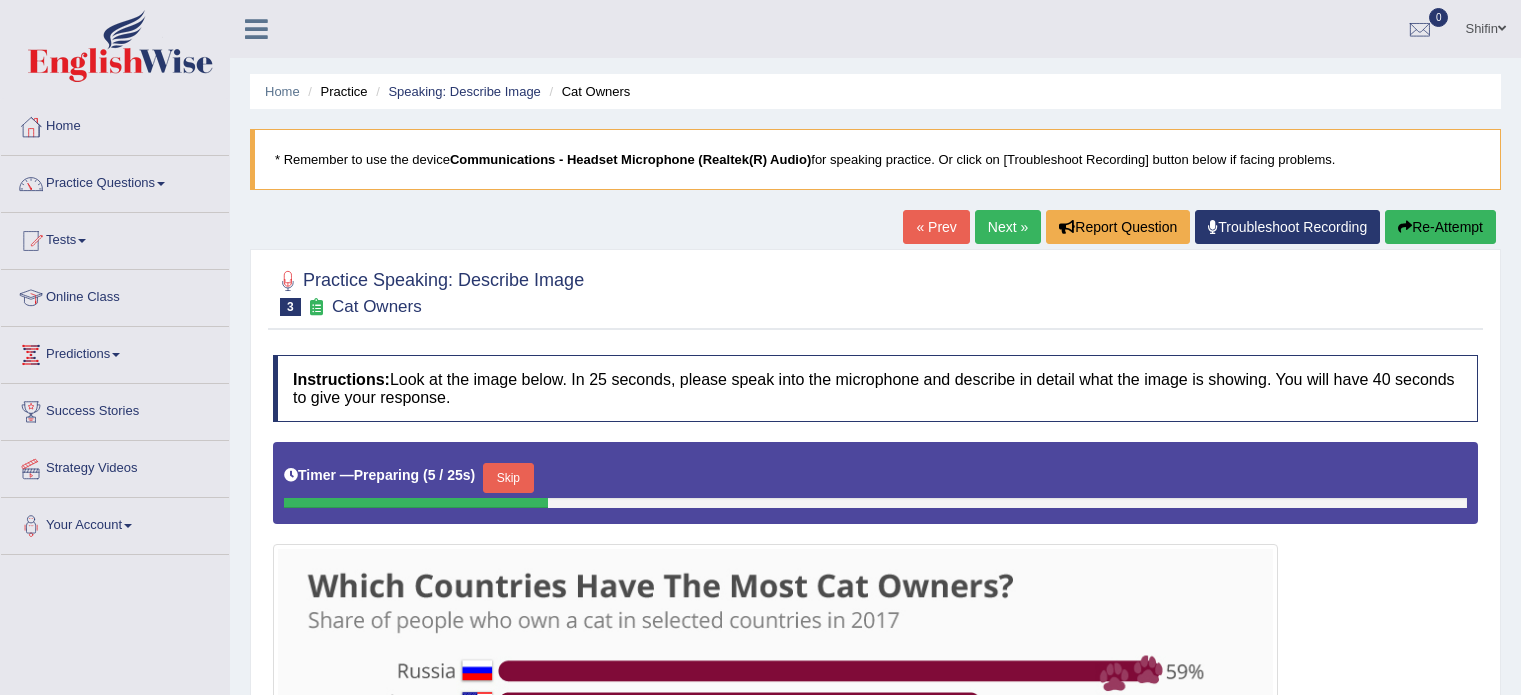 scroll, scrollTop: 544, scrollLeft: 0, axis: vertical 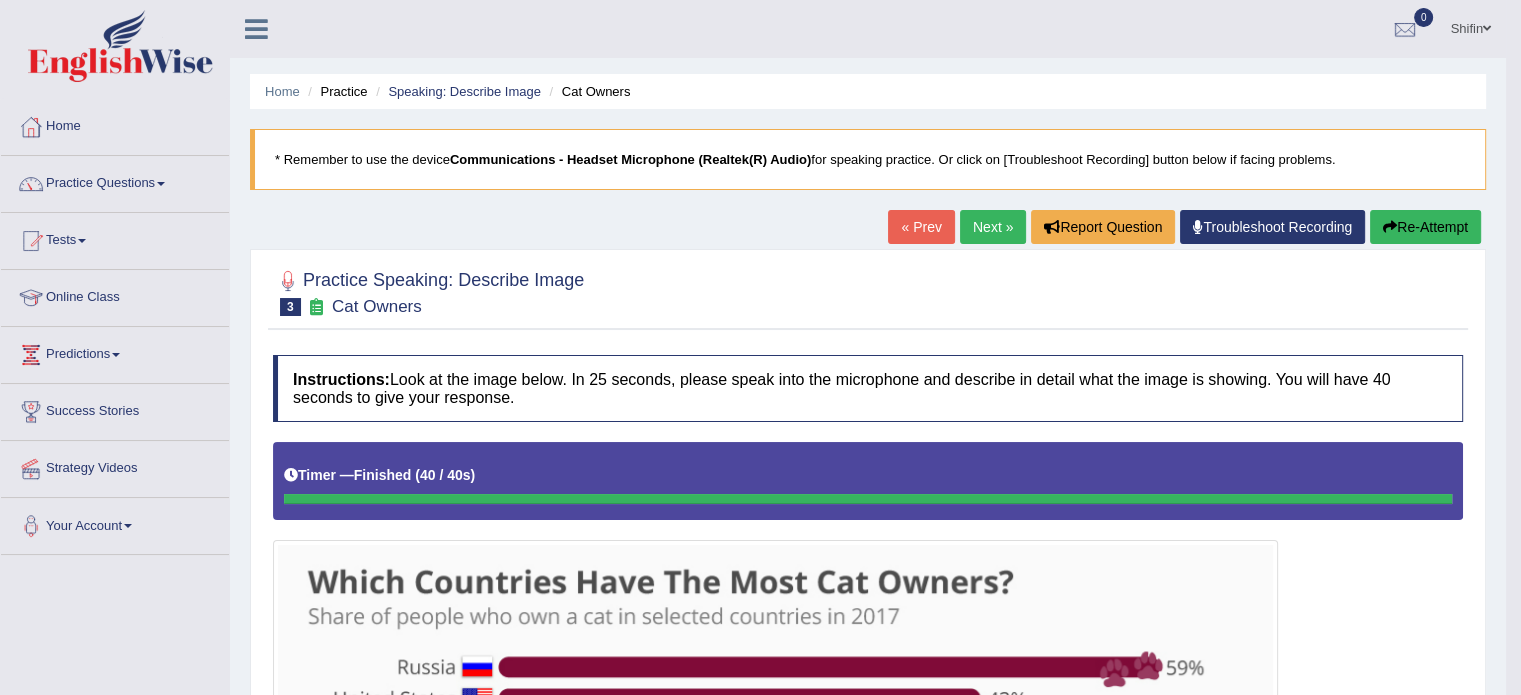 click on "Next »" at bounding box center (993, 227) 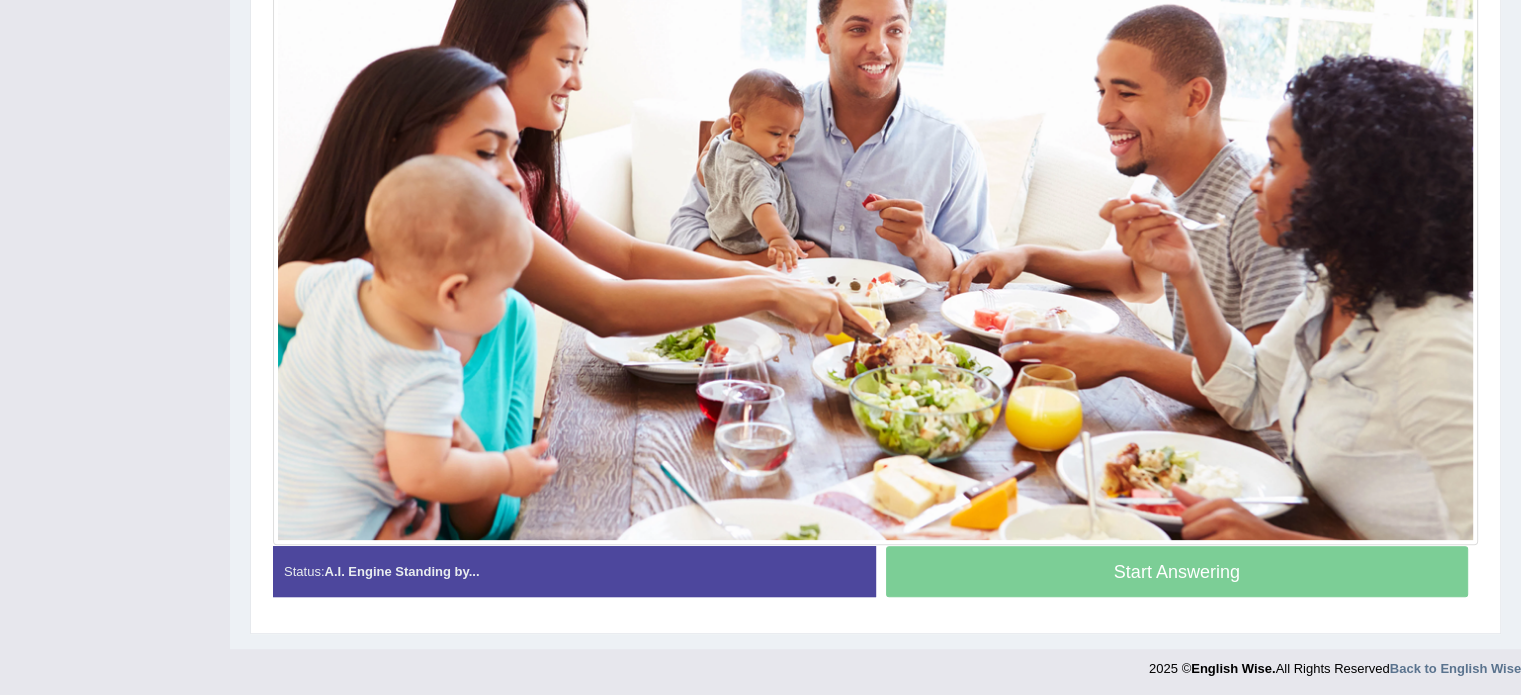 scroll, scrollTop: 611, scrollLeft: 0, axis: vertical 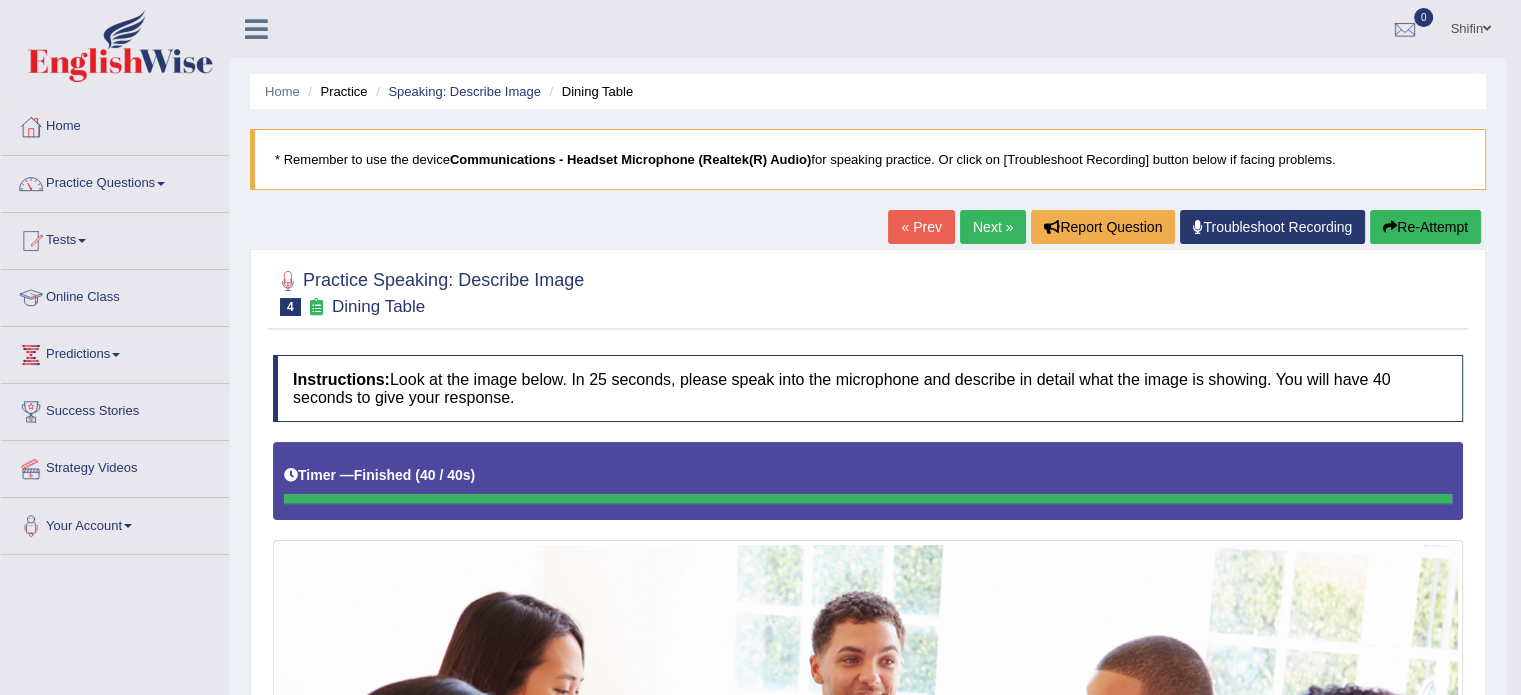click on "Next »" at bounding box center (993, 227) 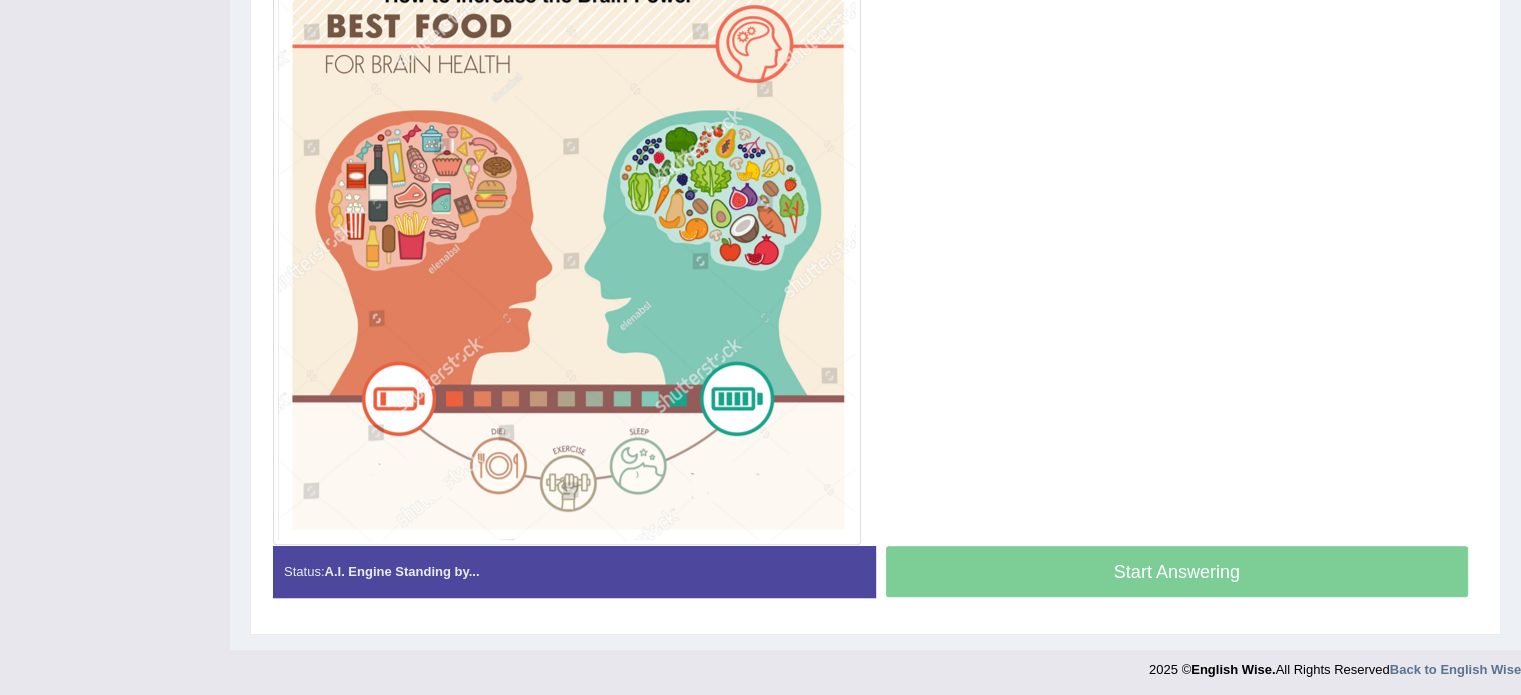 scroll, scrollTop: 588, scrollLeft: 0, axis: vertical 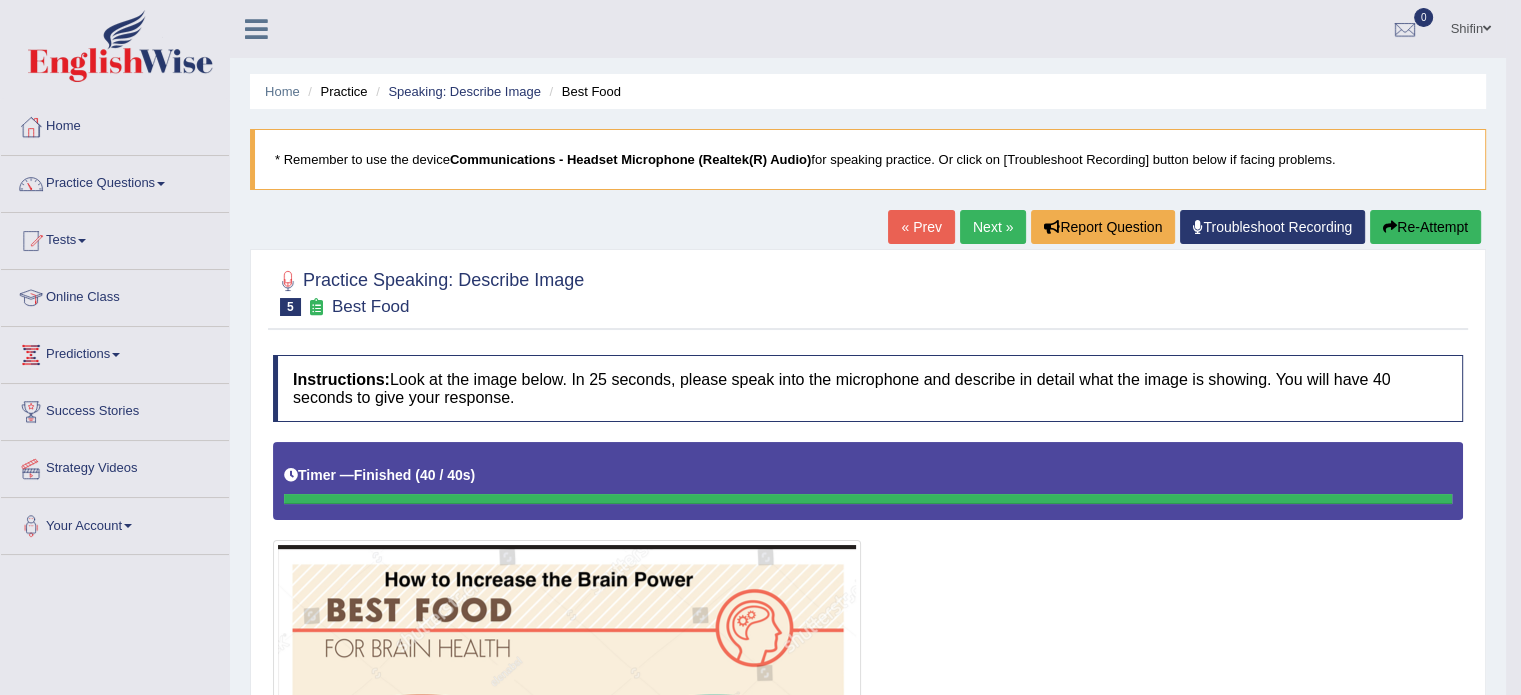 click on "Next »" at bounding box center [993, 227] 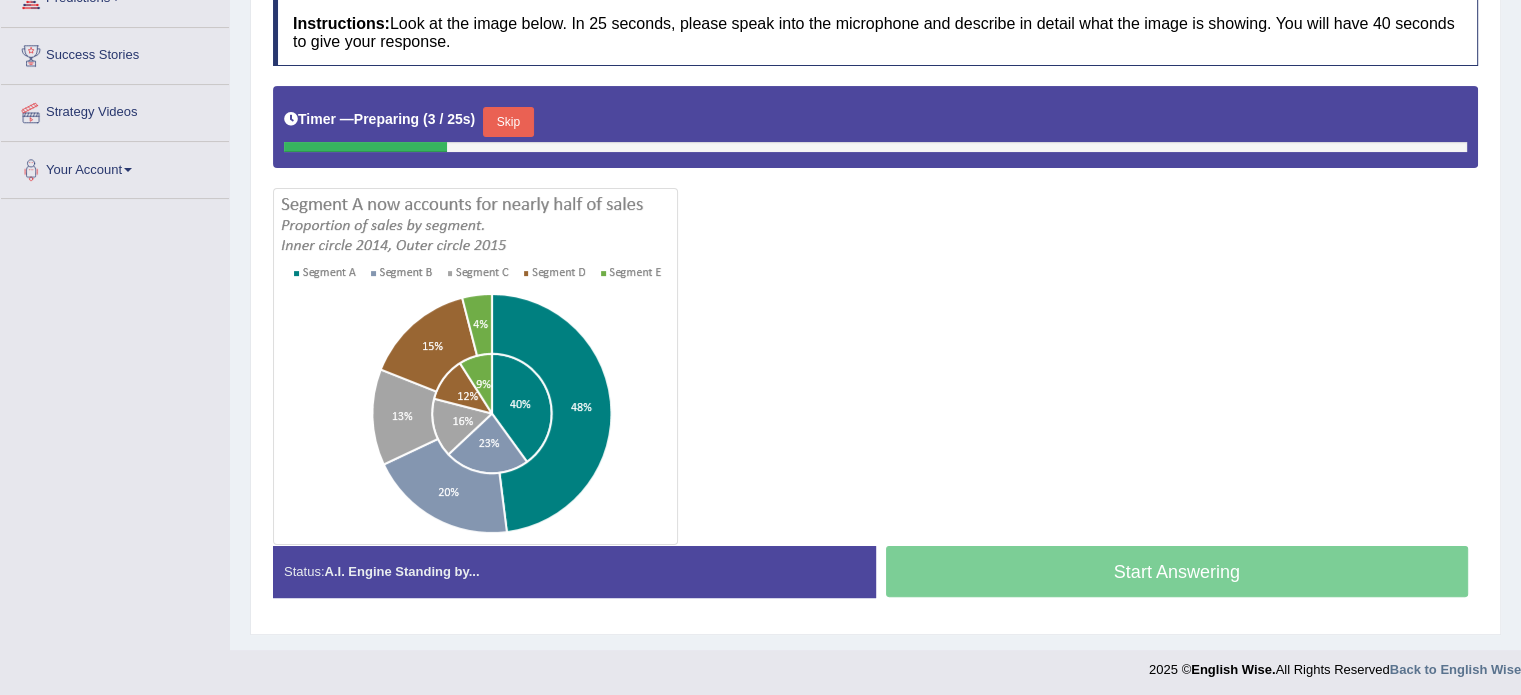 scroll, scrollTop: 356, scrollLeft: 0, axis: vertical 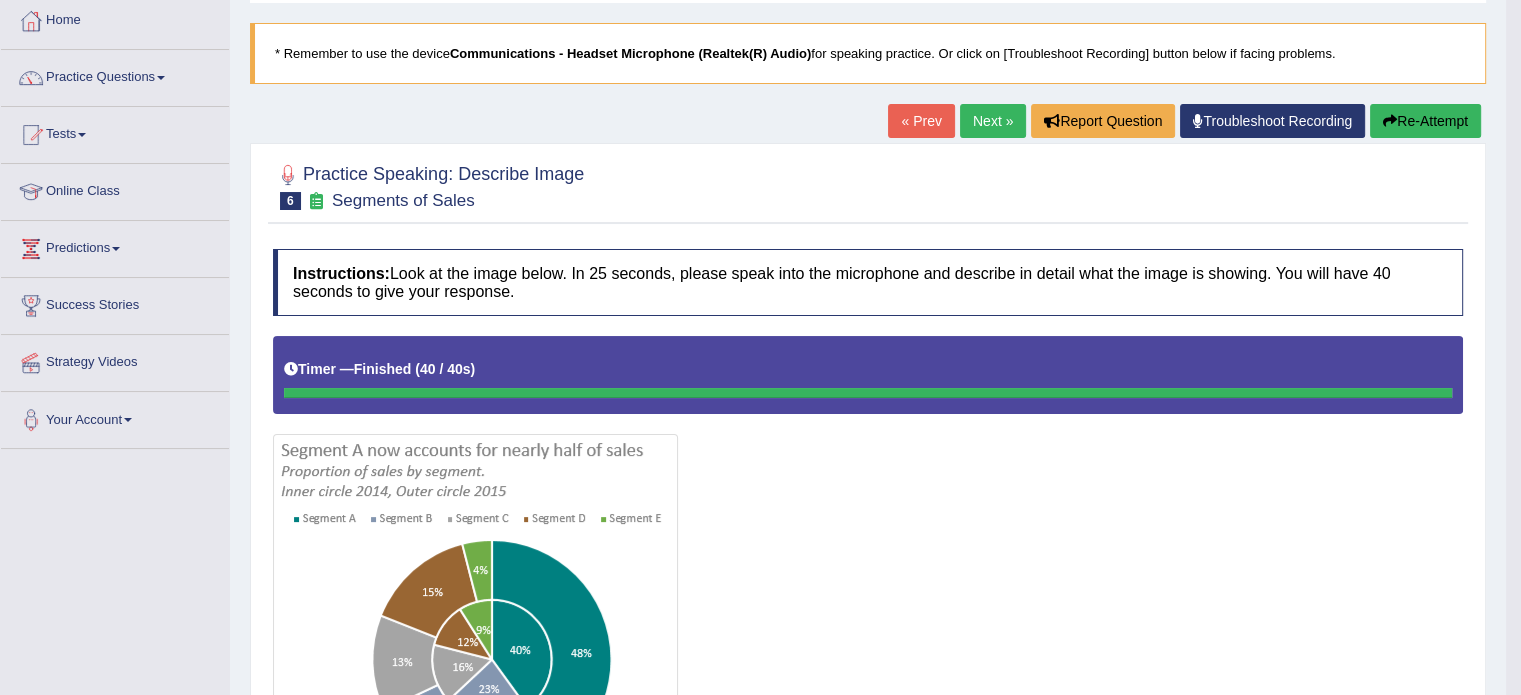 click on "Next »" at bounding box center [993, 121] 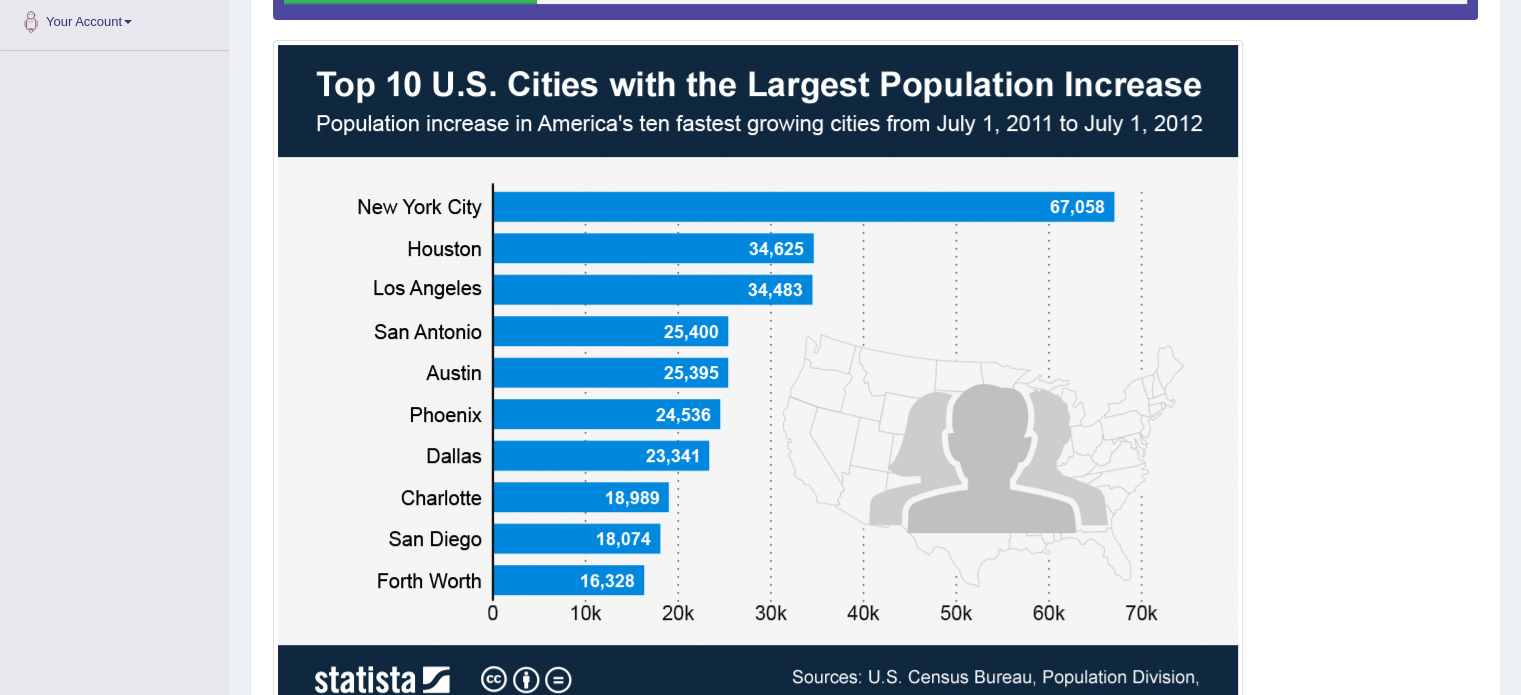 scroll, scrollTop: 504, scrollLeft: 0, axis: vertical 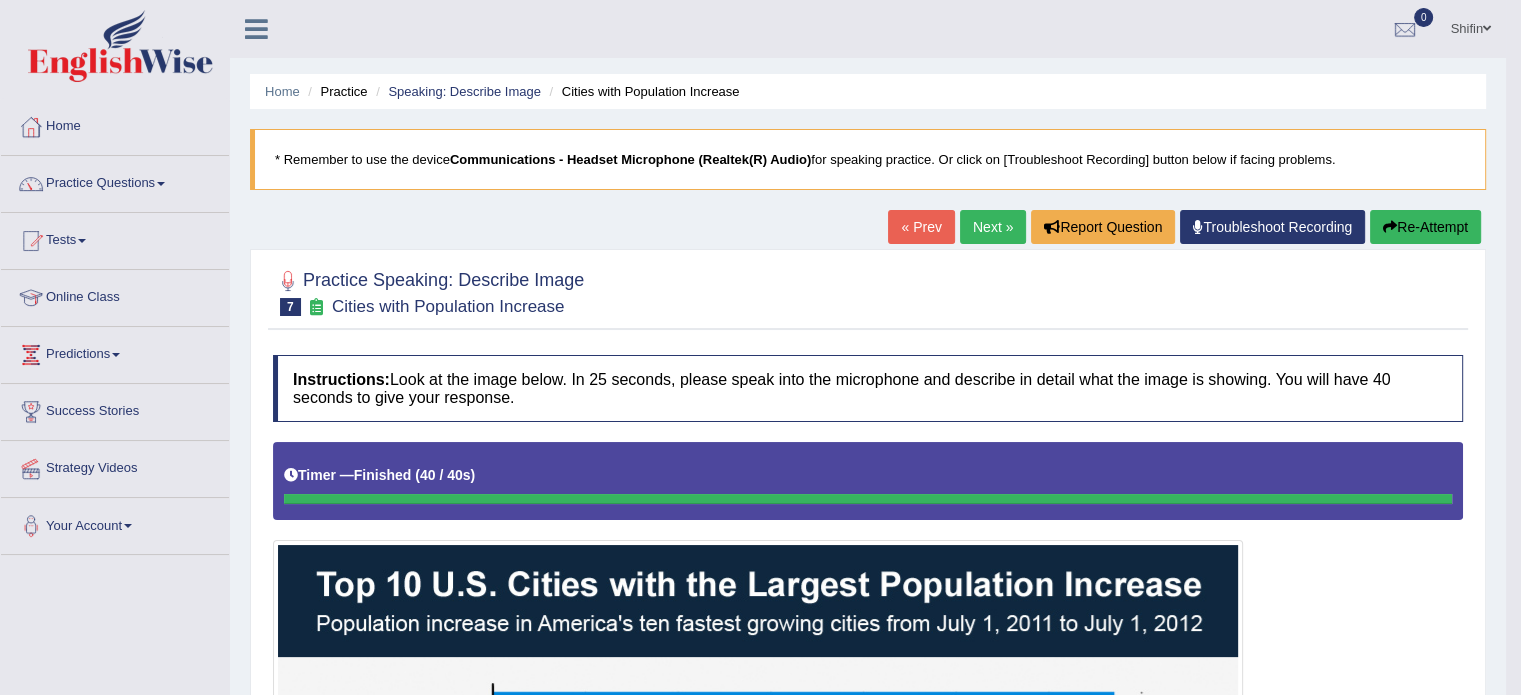 click on "Next »" at bounding box center (993, 227) 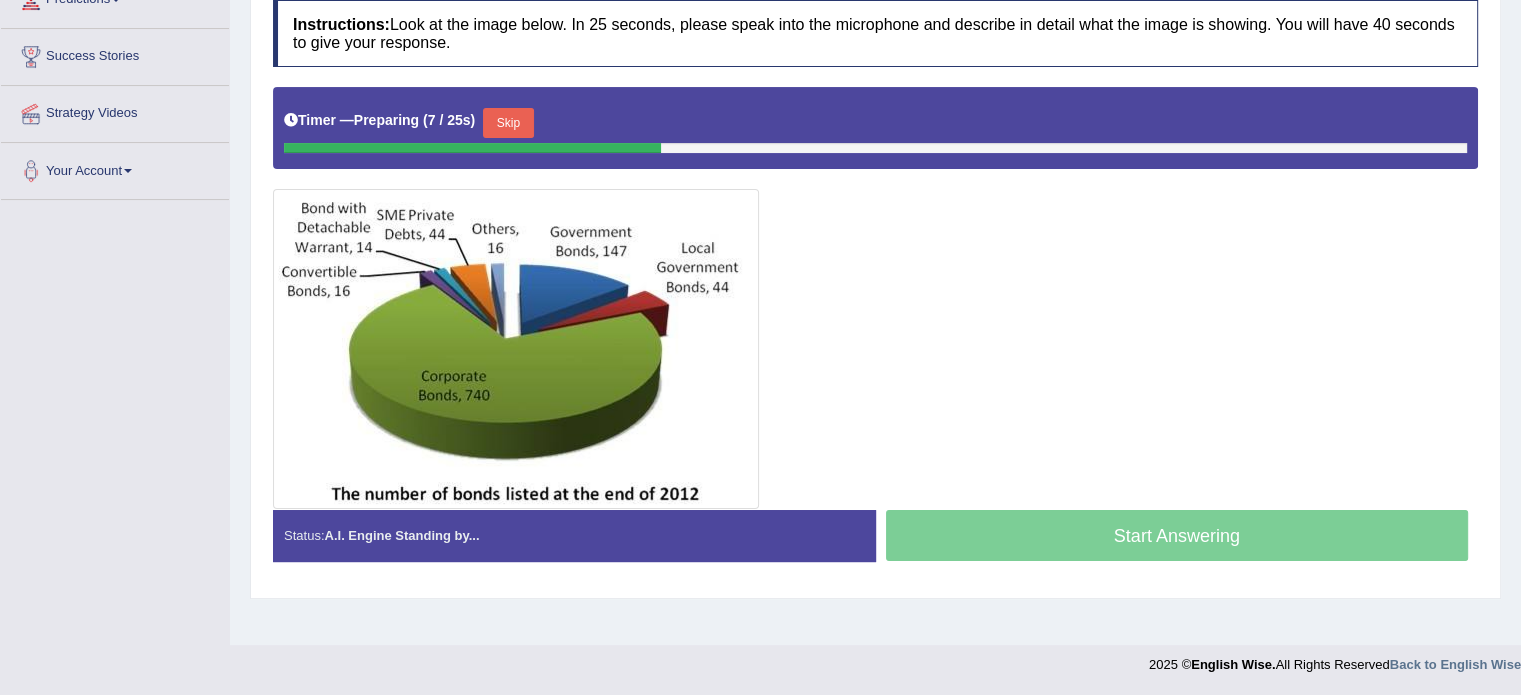 scroll, scrollTop: 355, scrollLeft: 0, axis: vertical 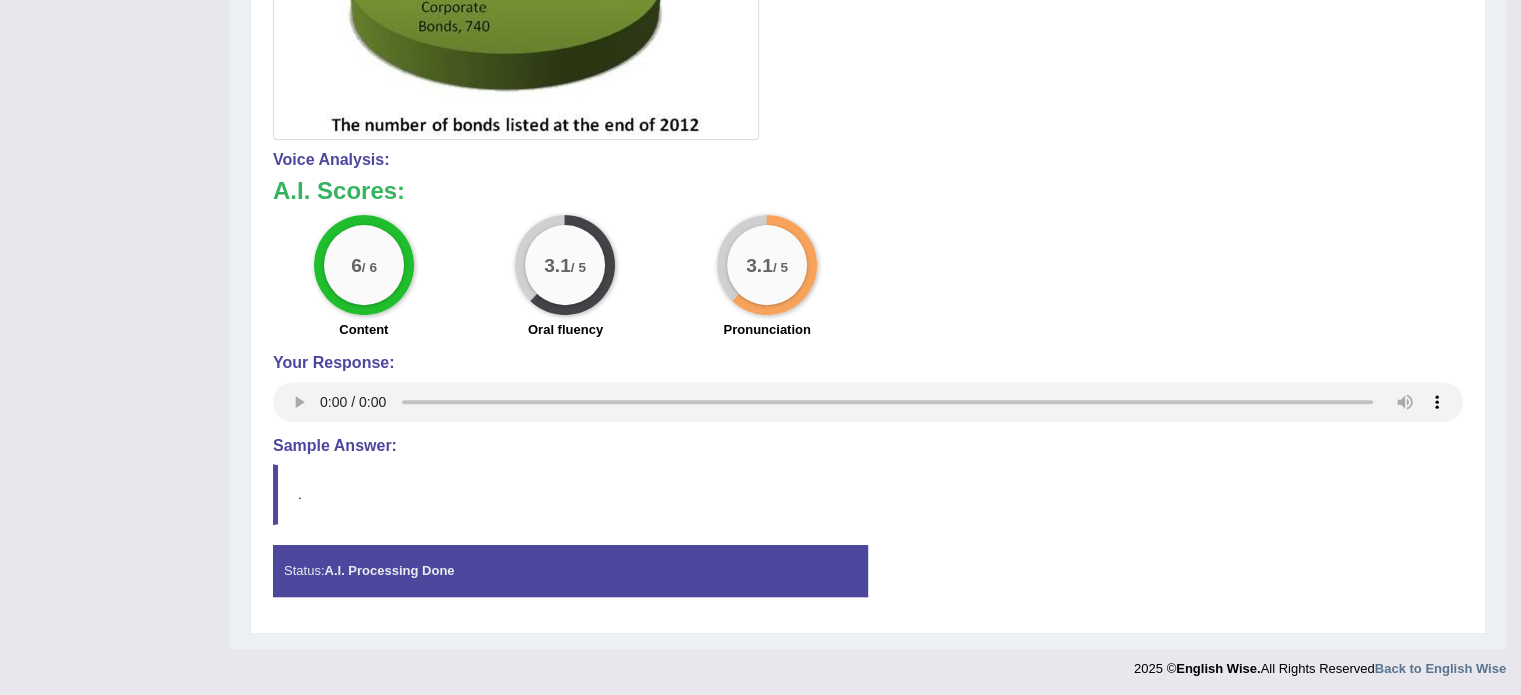 click on "." at bounding box center [868, 494] 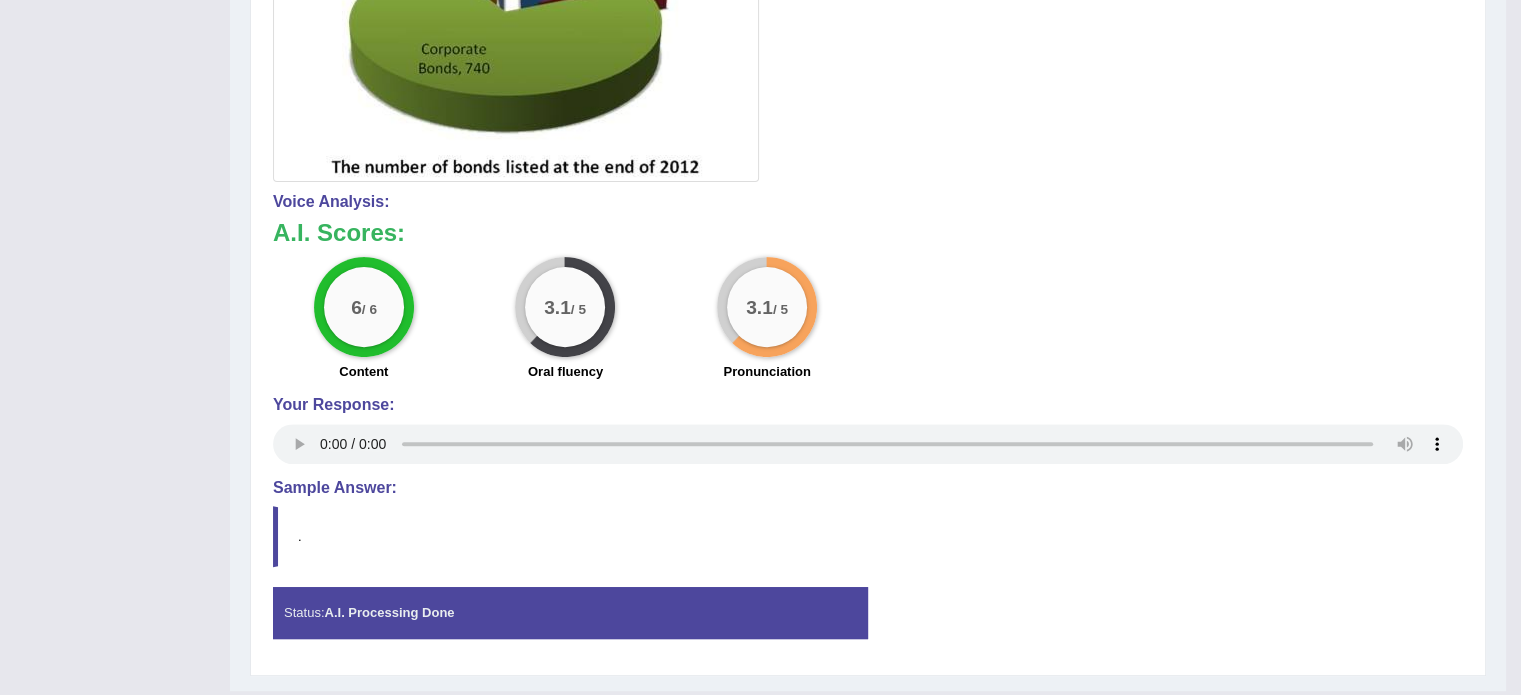 scroll, scrollTop: 0, scrollLeft: 0, axis: both 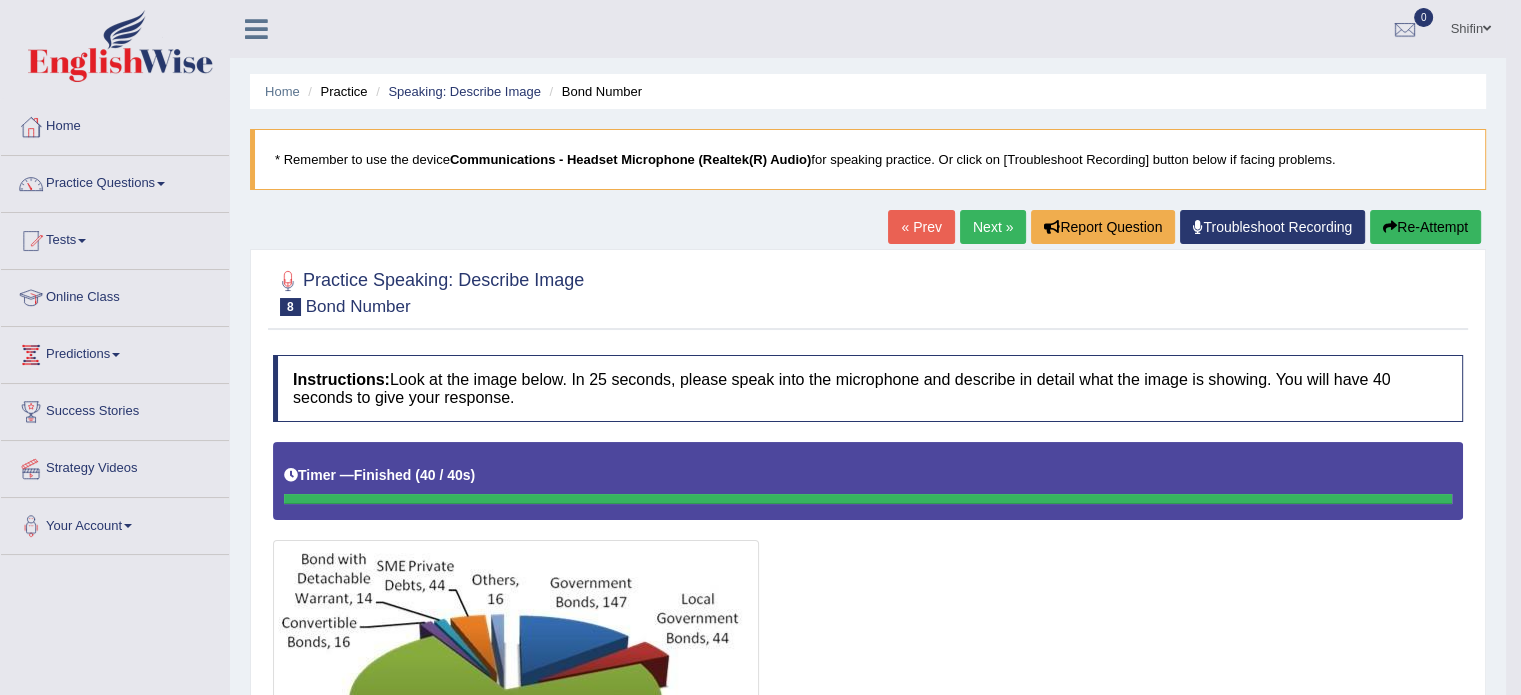 click on "Next »" at bounding box center [993, 227] 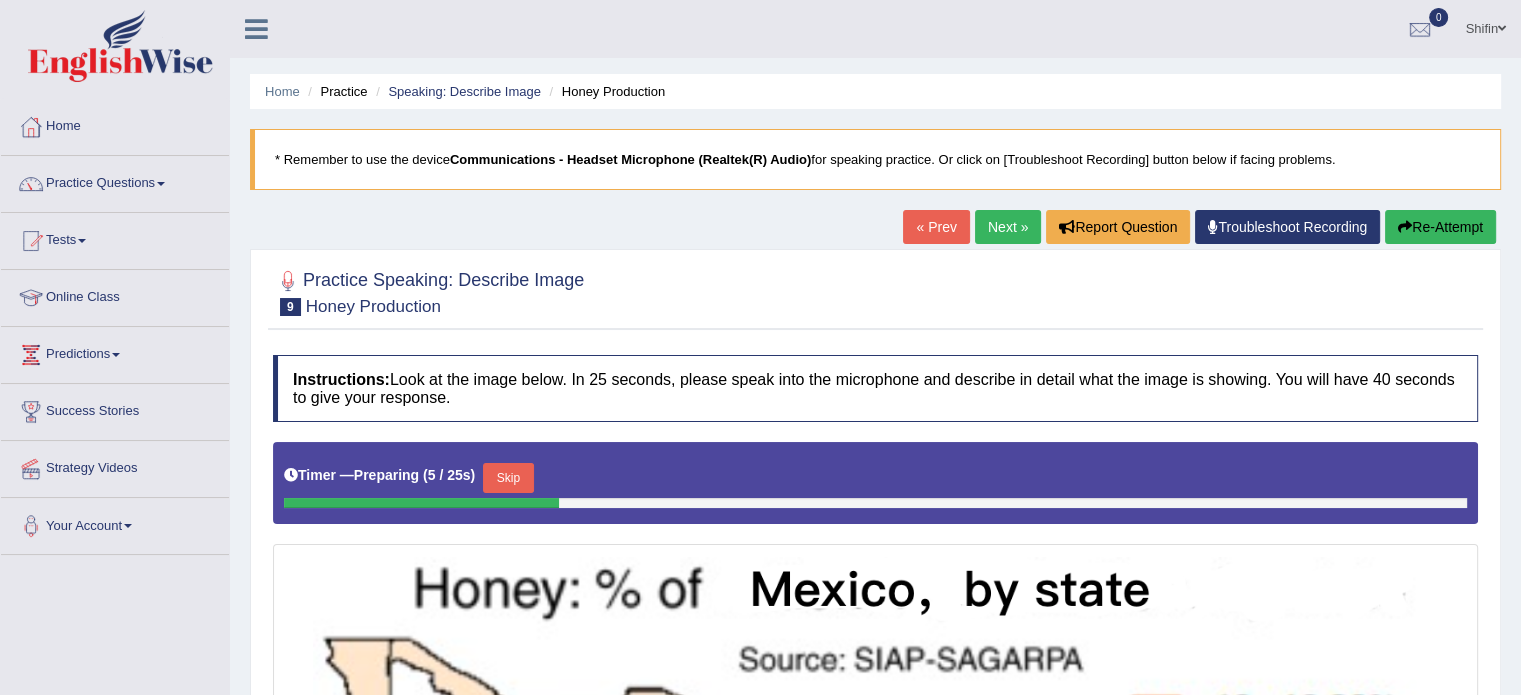 scroll, scrollTop: 148, scrollLeft: 0, axis: vertical 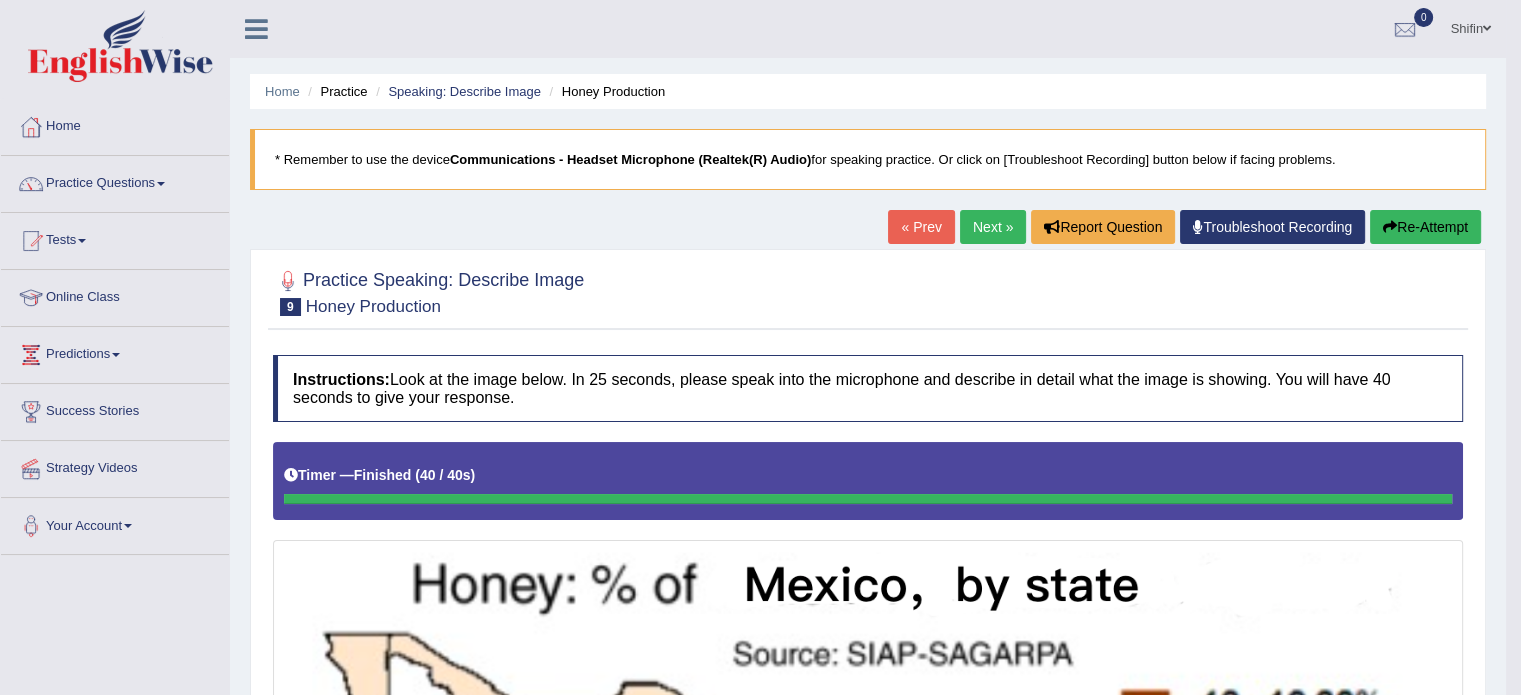 click on "Next »" at bounding box center [993, 227] 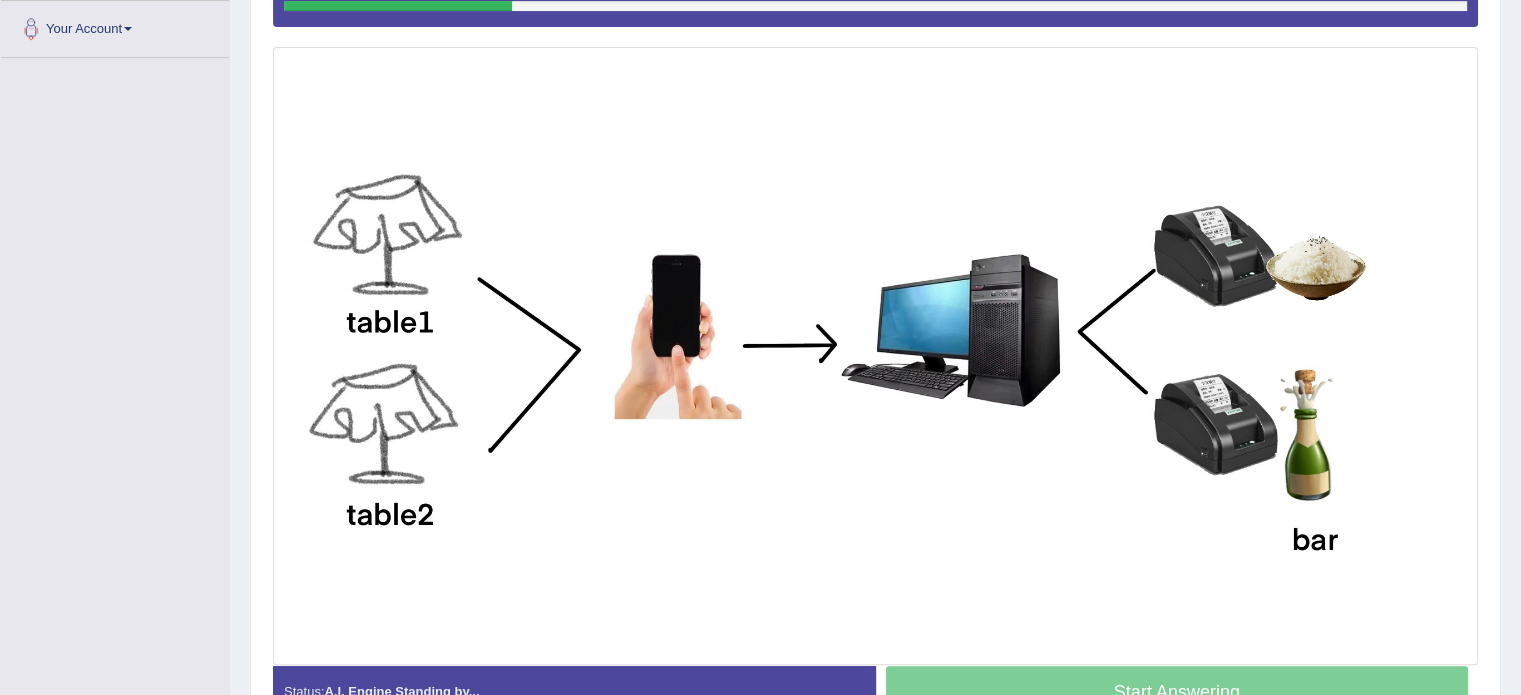 scroll, scrollTop: 0, scrollLeft: 0, axis: both 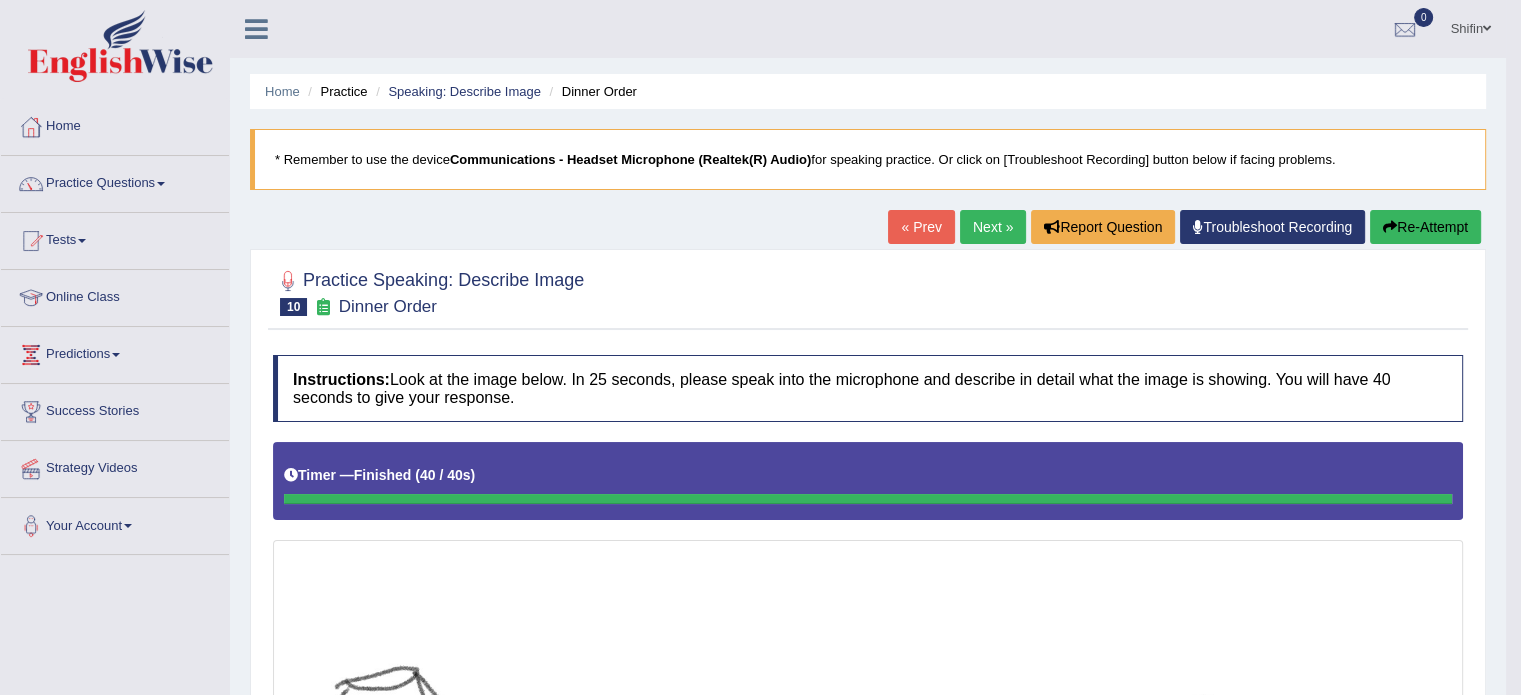 click on "Next »" at bounding box center [993, 227] 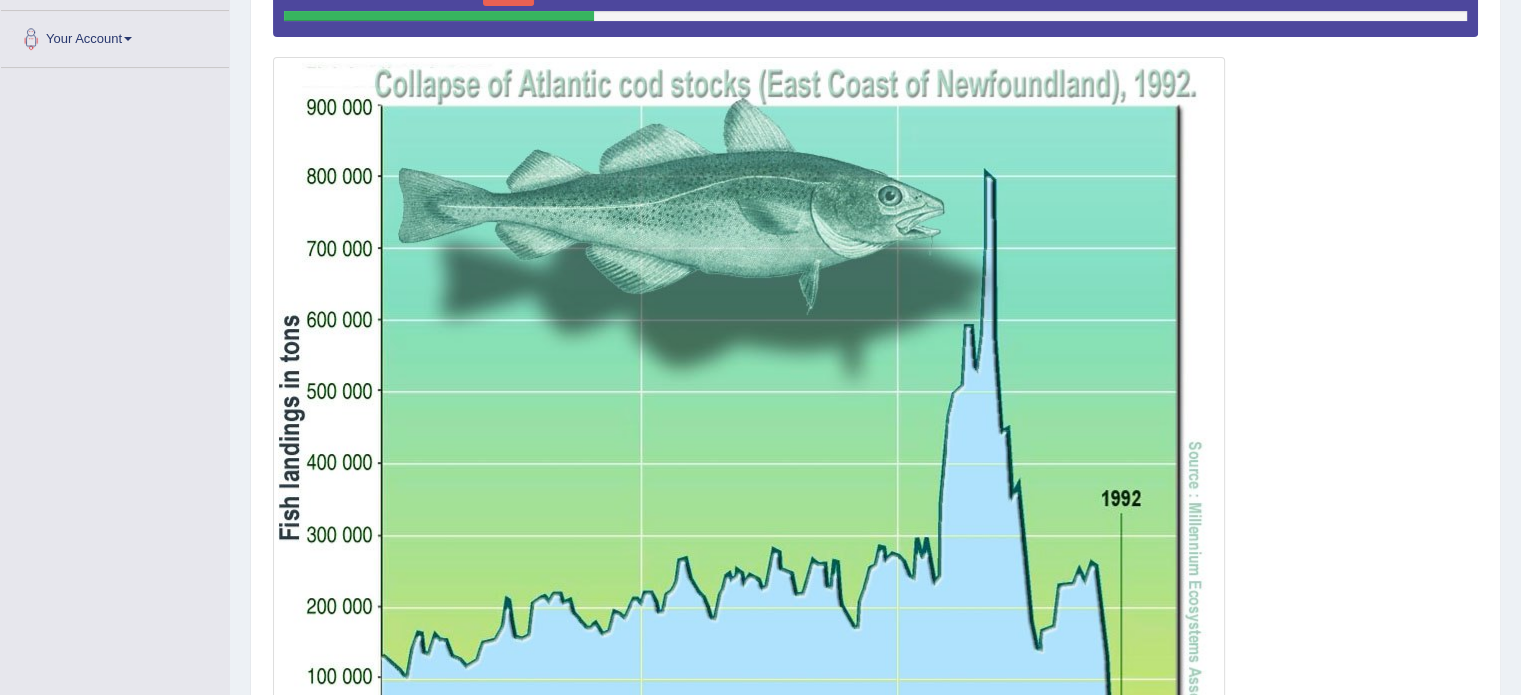 scroll, scrollTop: 487, scrollLeft: 0, axis: vertical 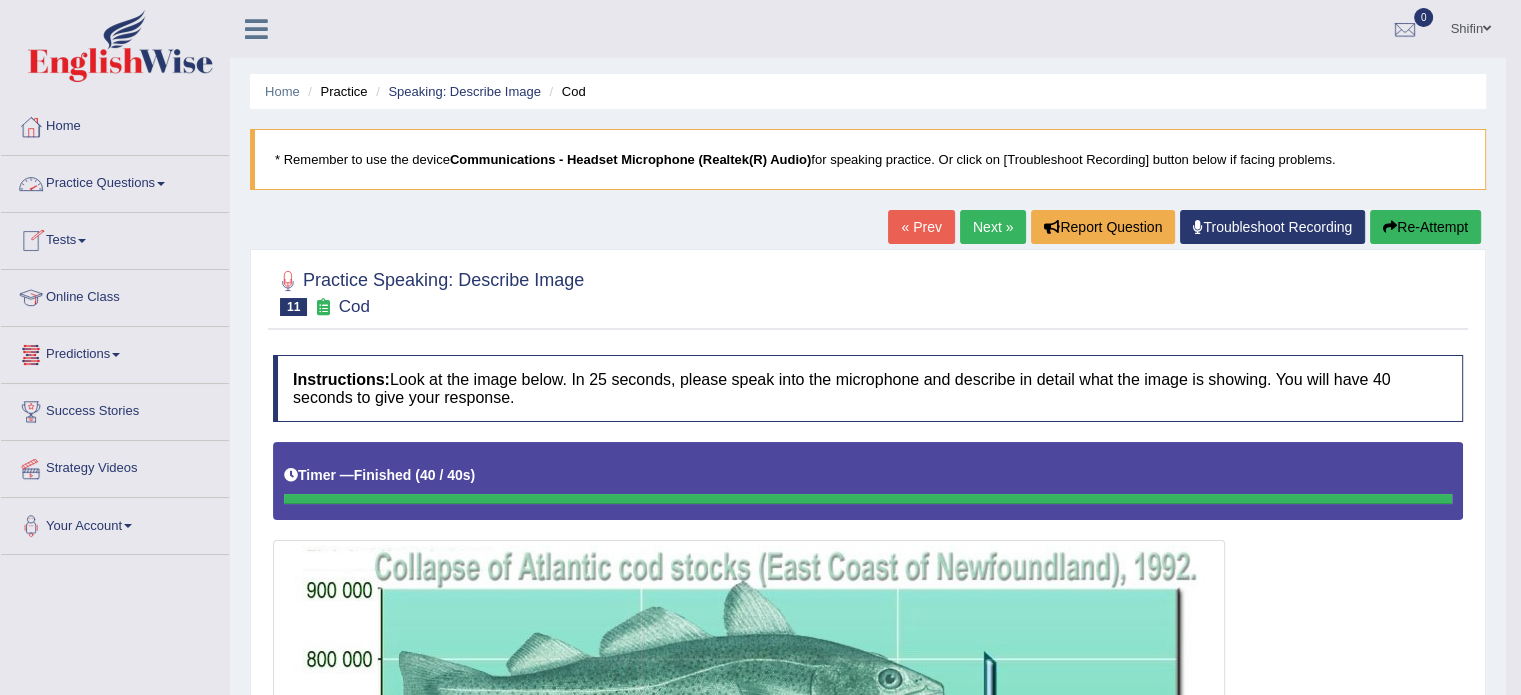 click on "Practice Questions" at bounding box center (115, 181) 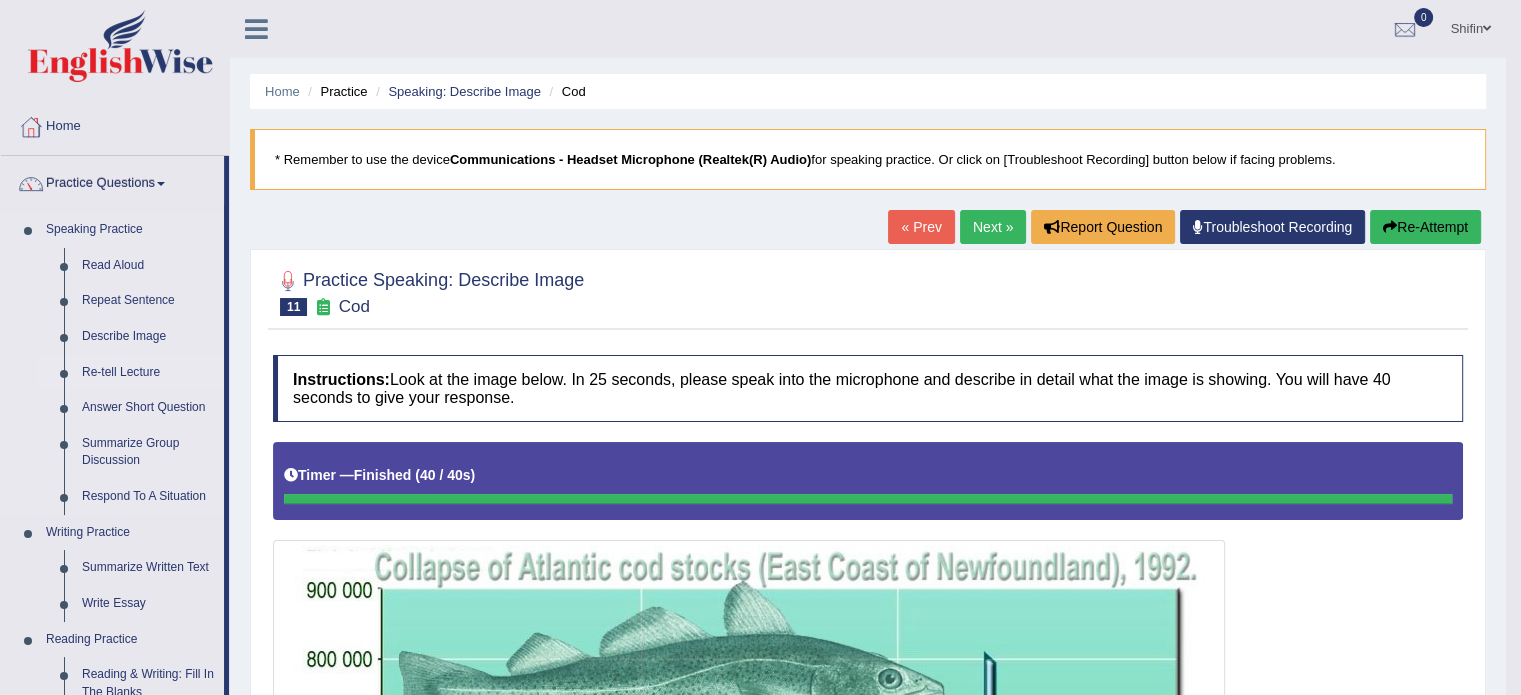 click on "Re-tell Lecture" at bounding box center (148, 373) 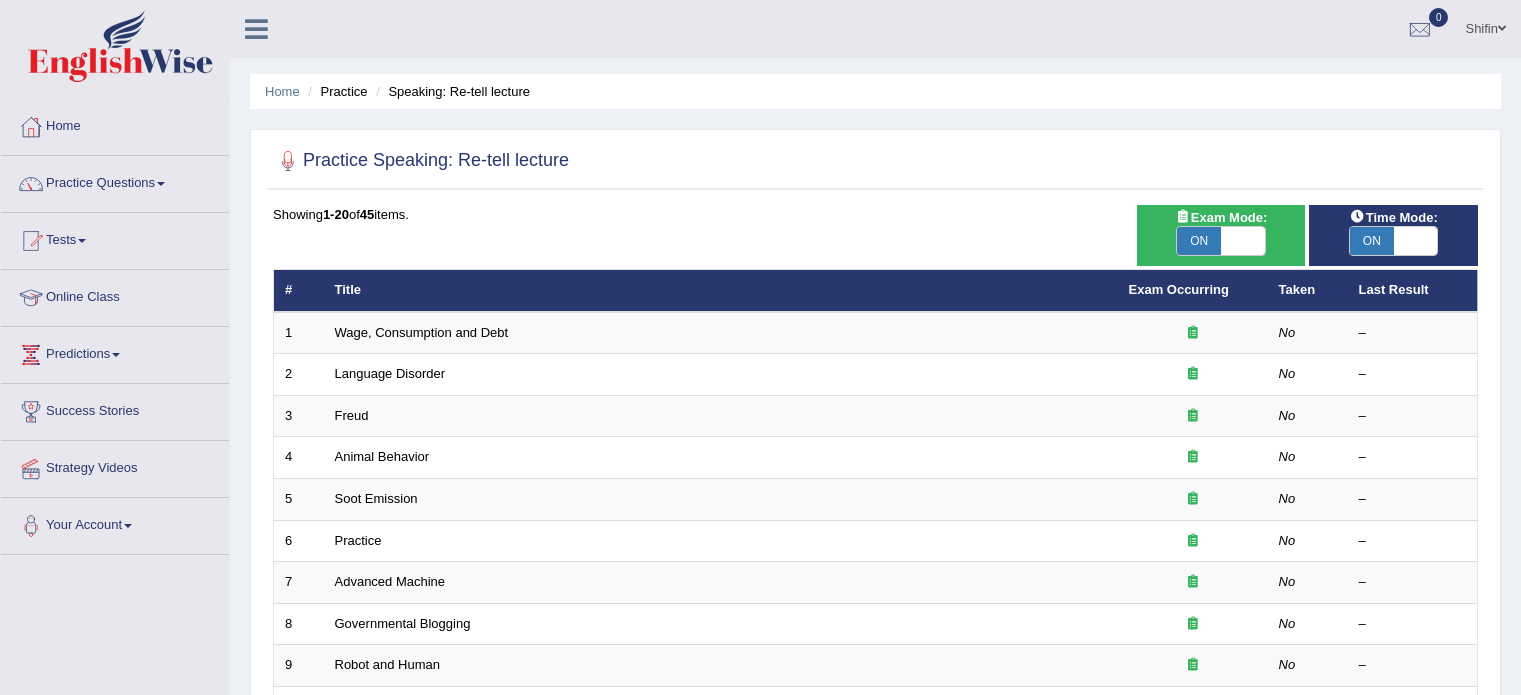 scroll, scrollTop: 0, scrollLeft: 0, axis: both 